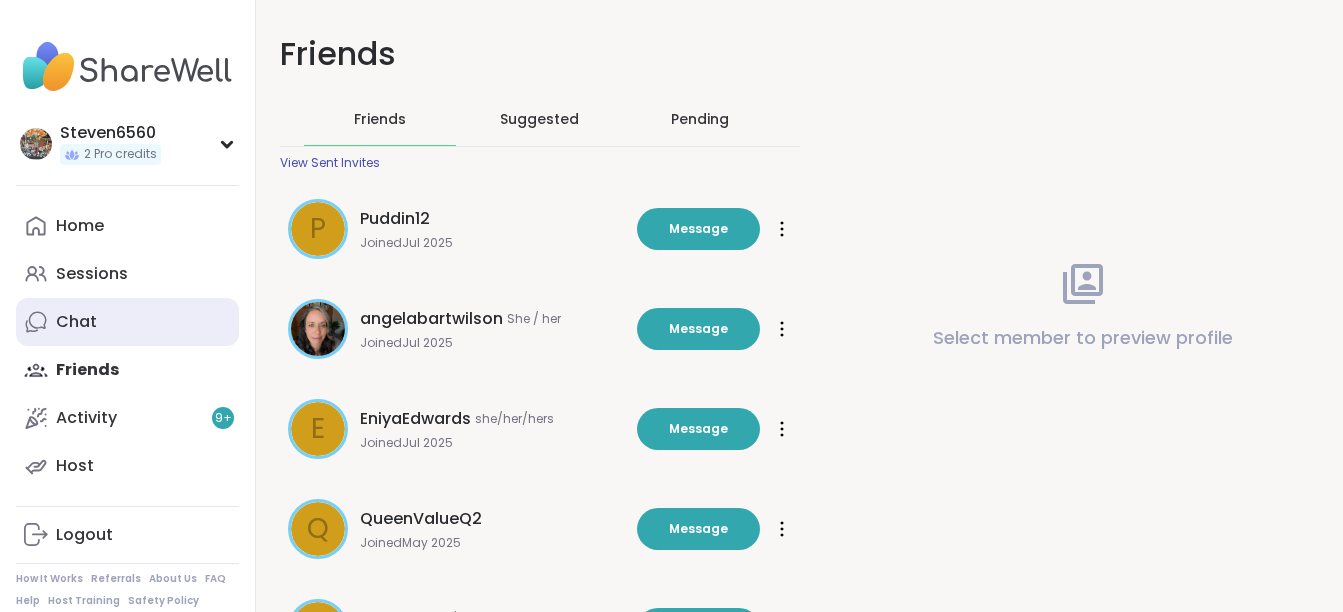 scroll, scrollTop: 0, scrollLeft: 0, axis: both 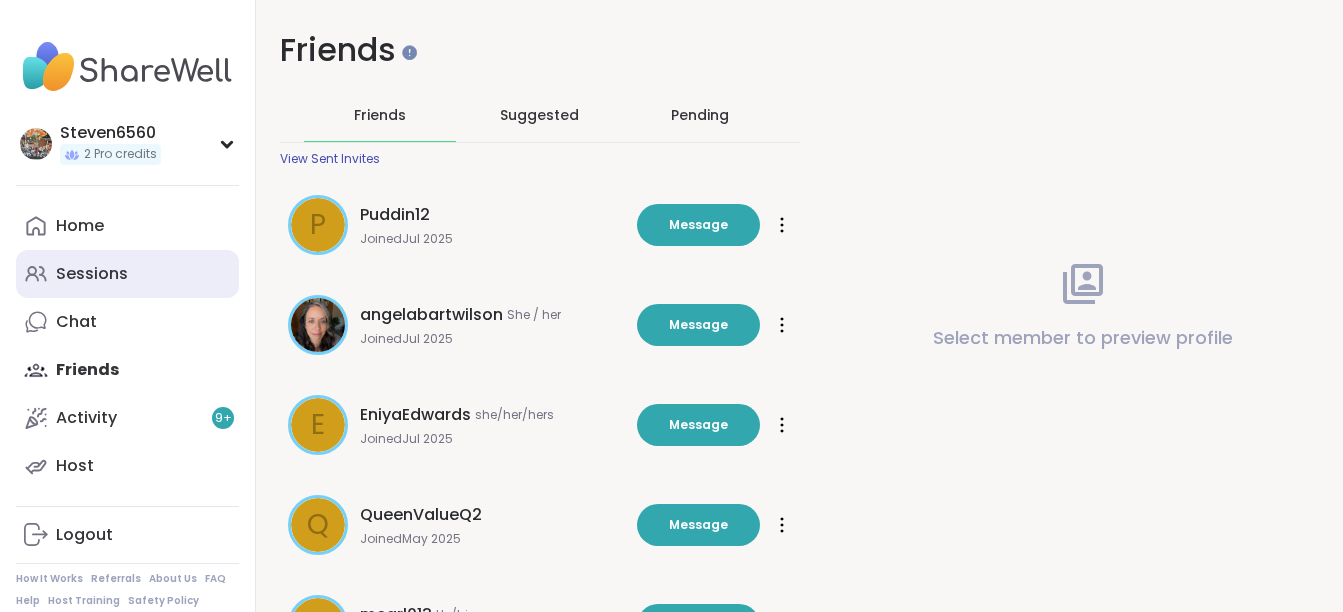 click on "Sessions" at bounding box center (92, 274) 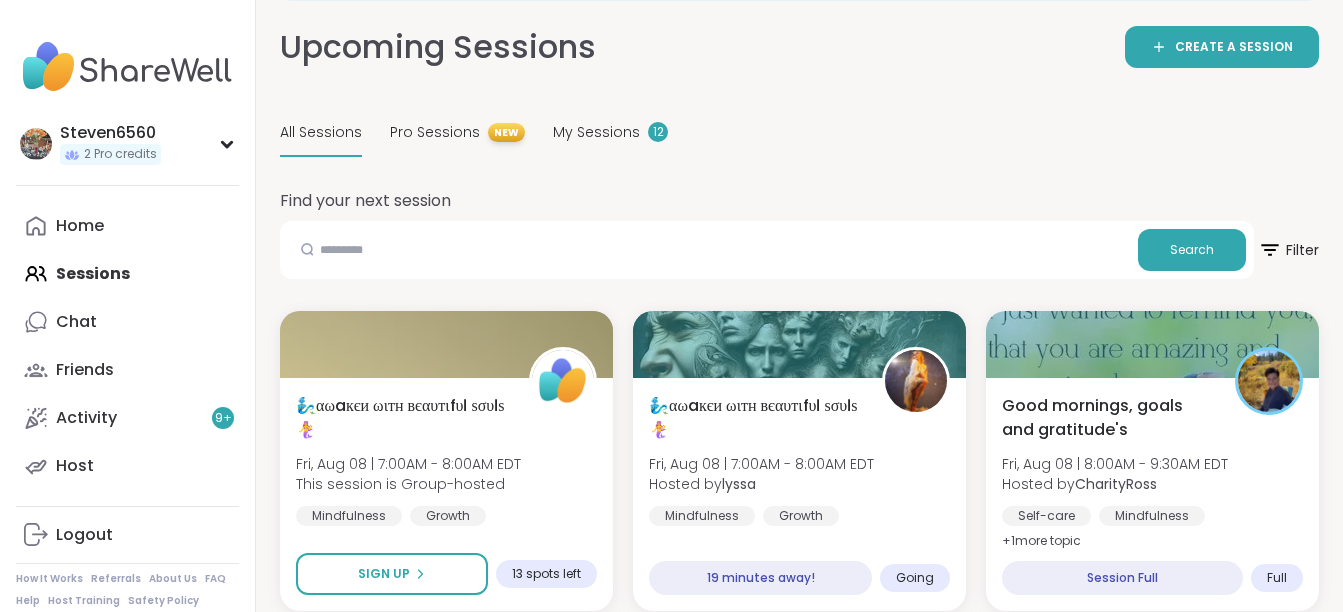 scroll, scrollTop: 120, scrollLeft: 0, axis: vertical 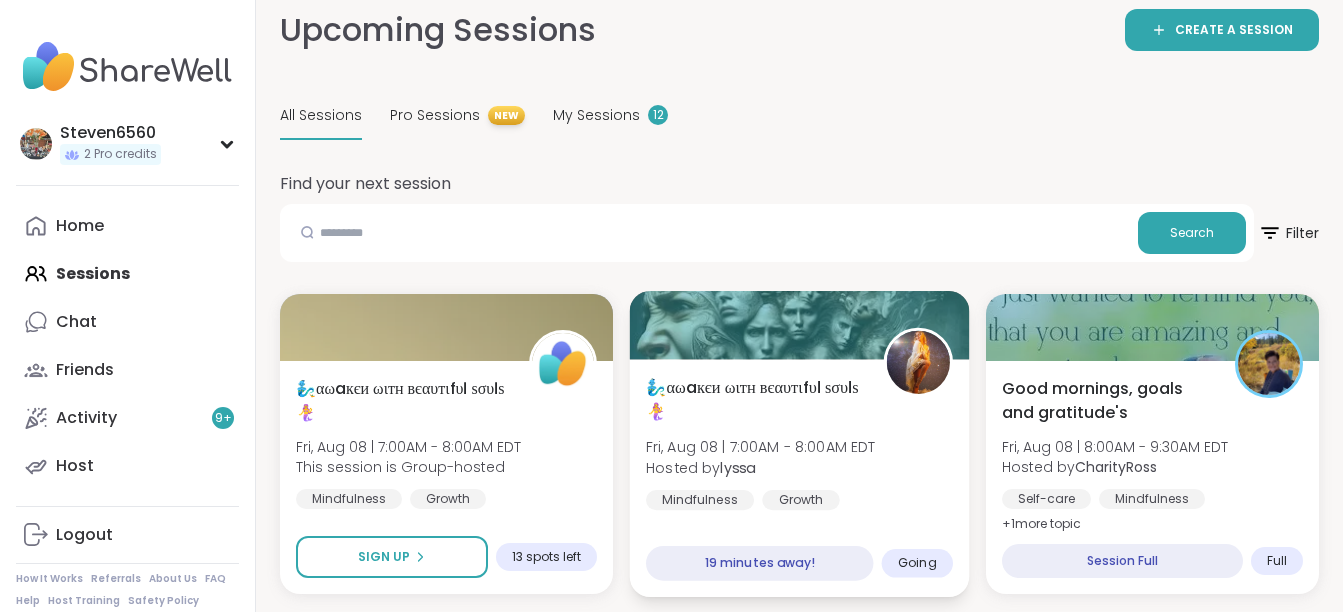 click on "Fri, Aug 08 | 7:00AM - 8:00AM EDT" at bounding box center (761, 447) 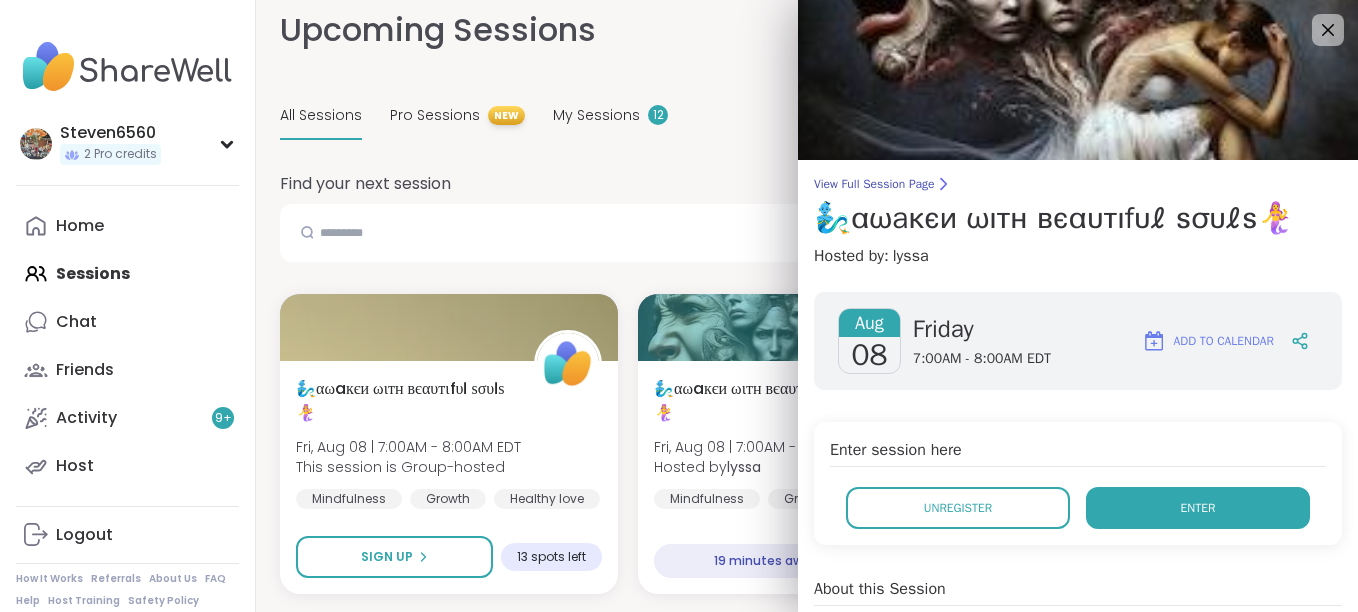 click on "Enter" at bounding box center (1198, 508) 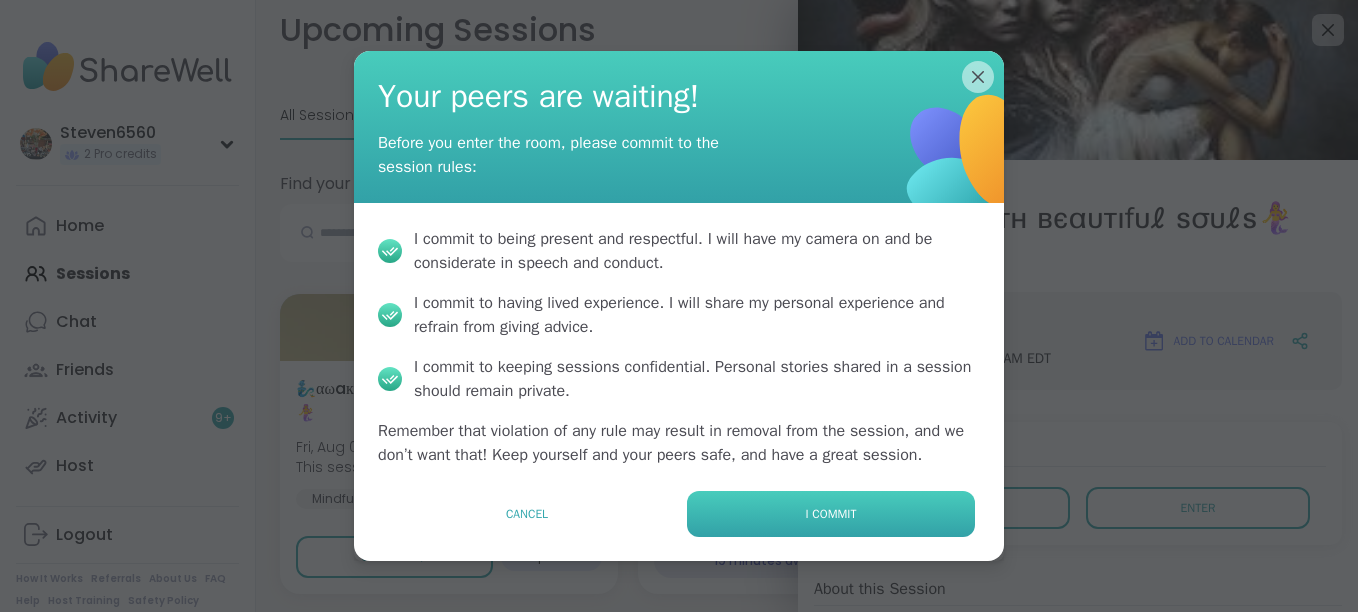 click on "I commit" at bounding box center [831, 514] 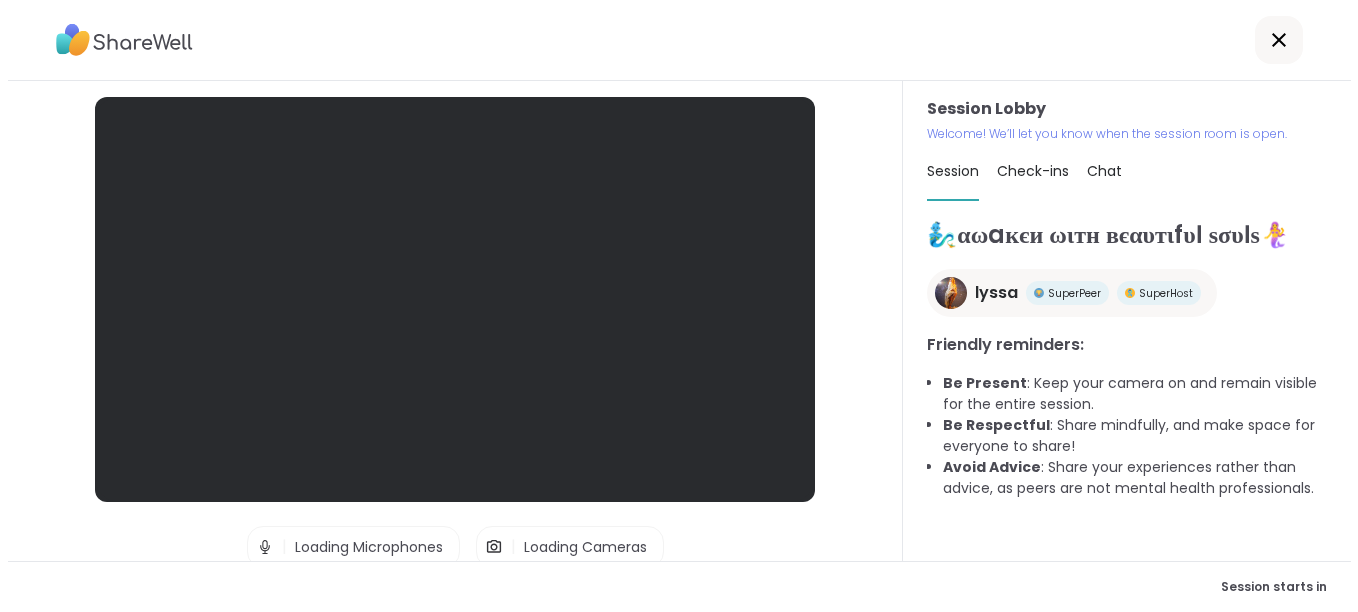 scroll, scrollTop: 0, scrollLeft: 0, axis: both 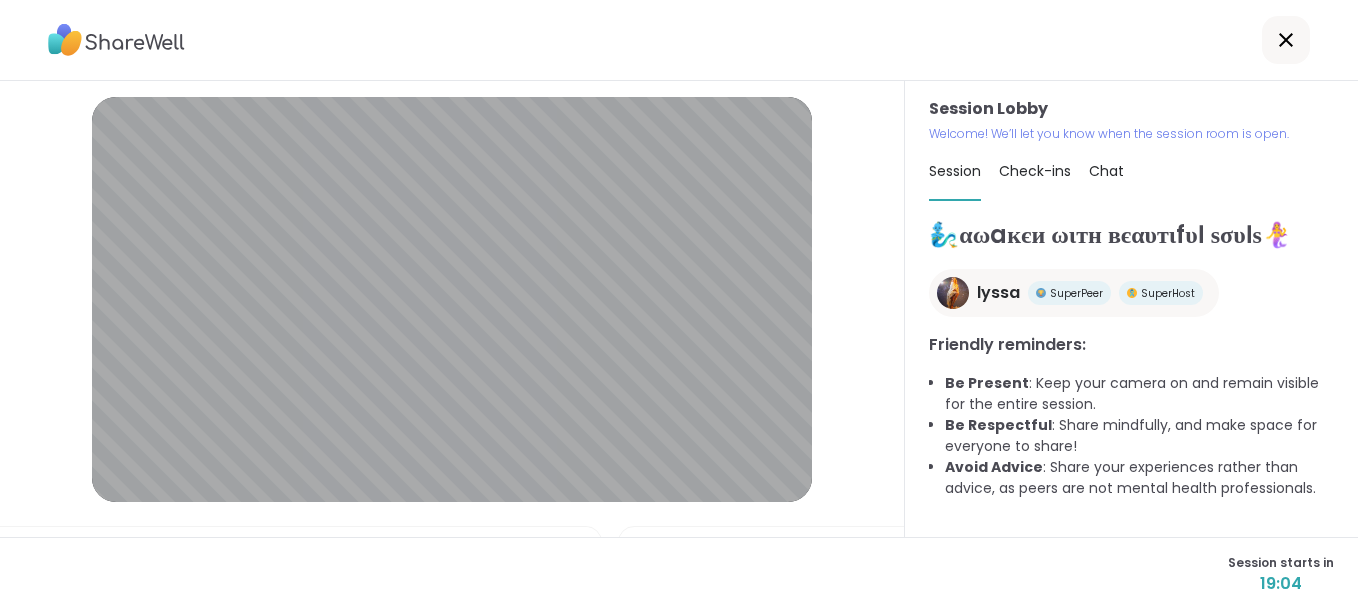 click on "Check-ins" at bounding box center [1035, 171] 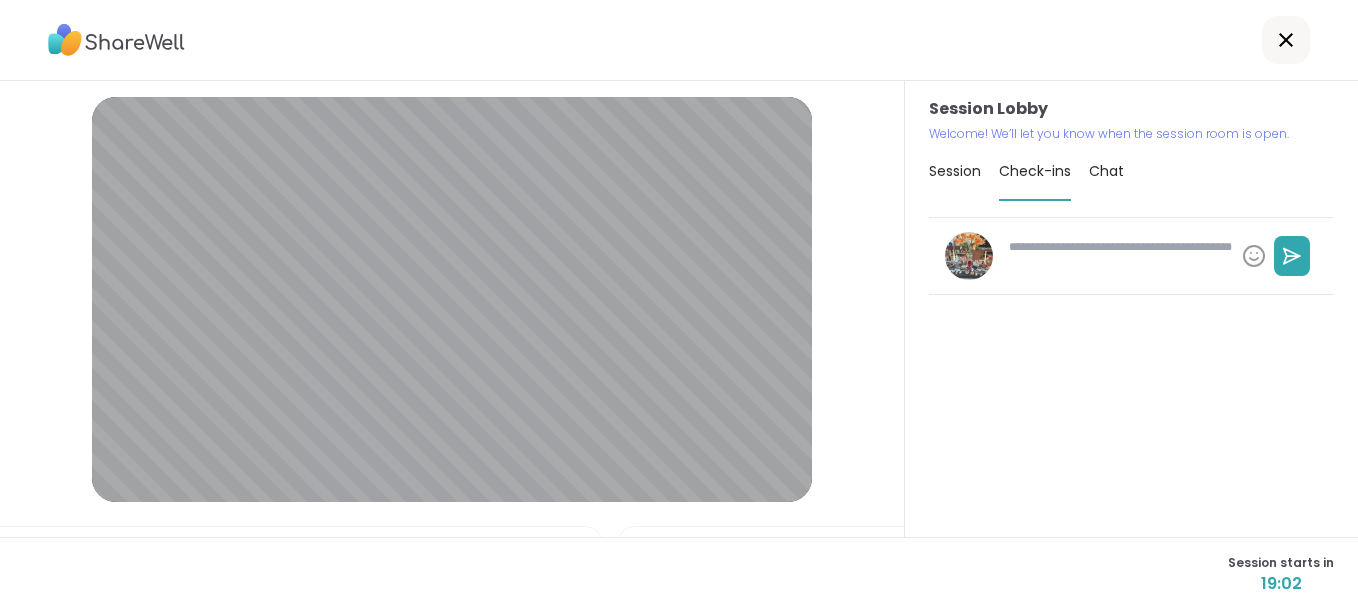 click at bounding box center [1117, 256] 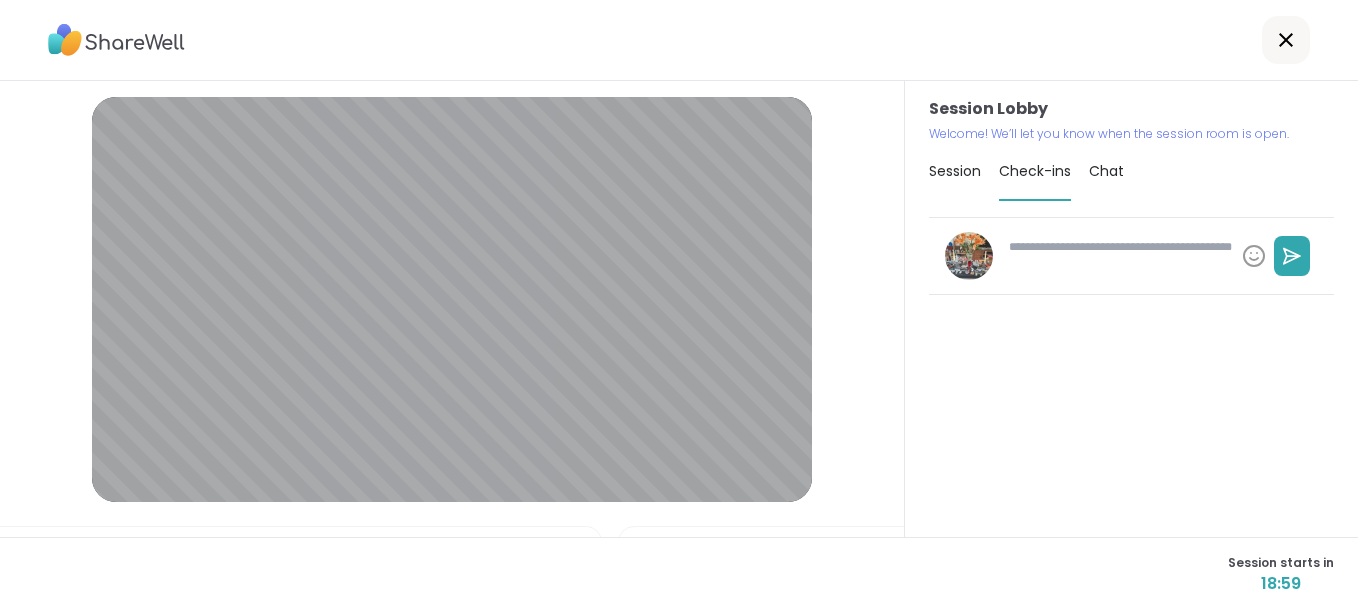 type on "*" 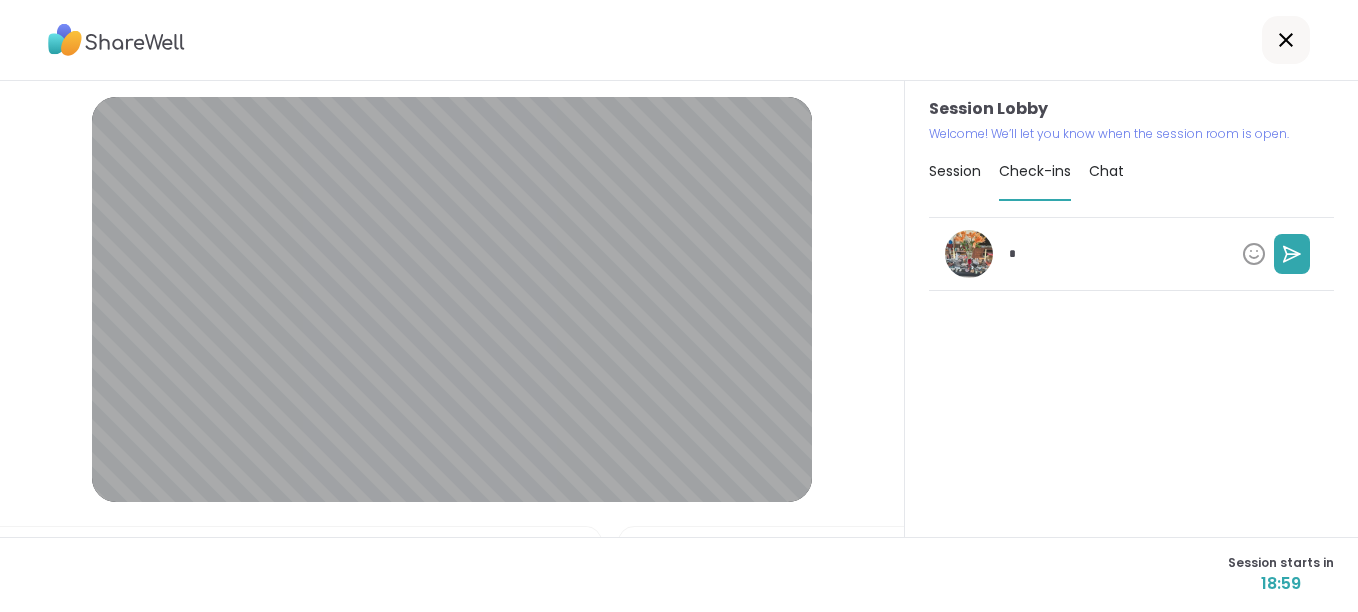 type on "*" 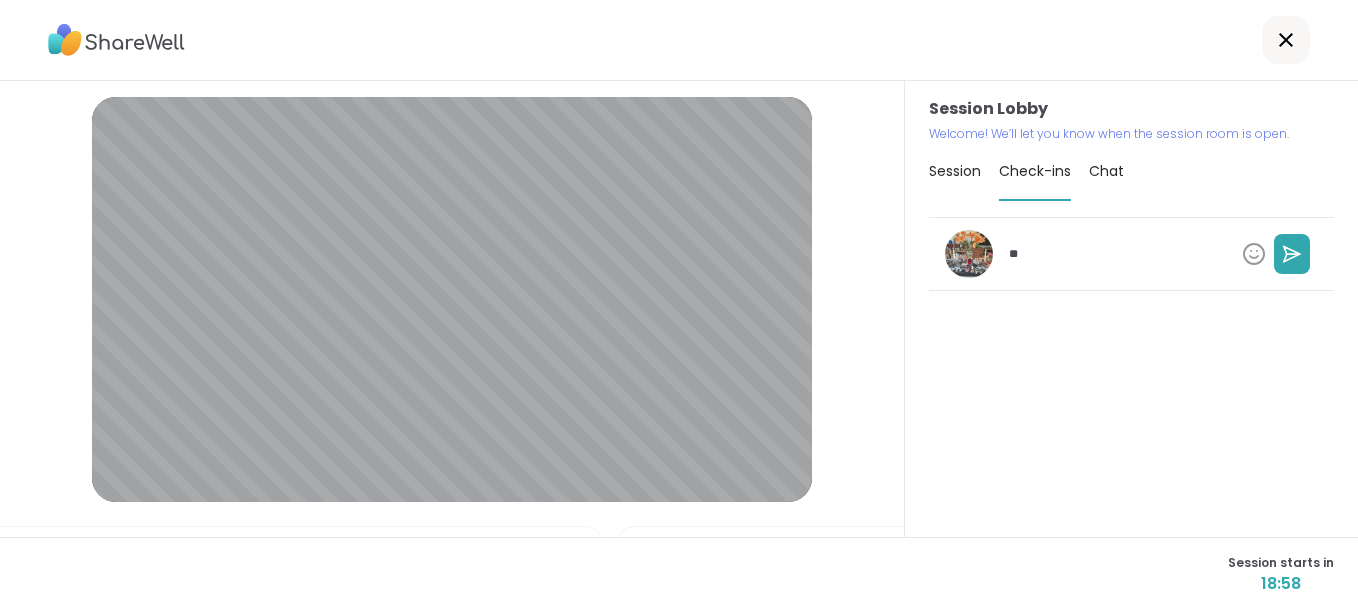 type on "*" 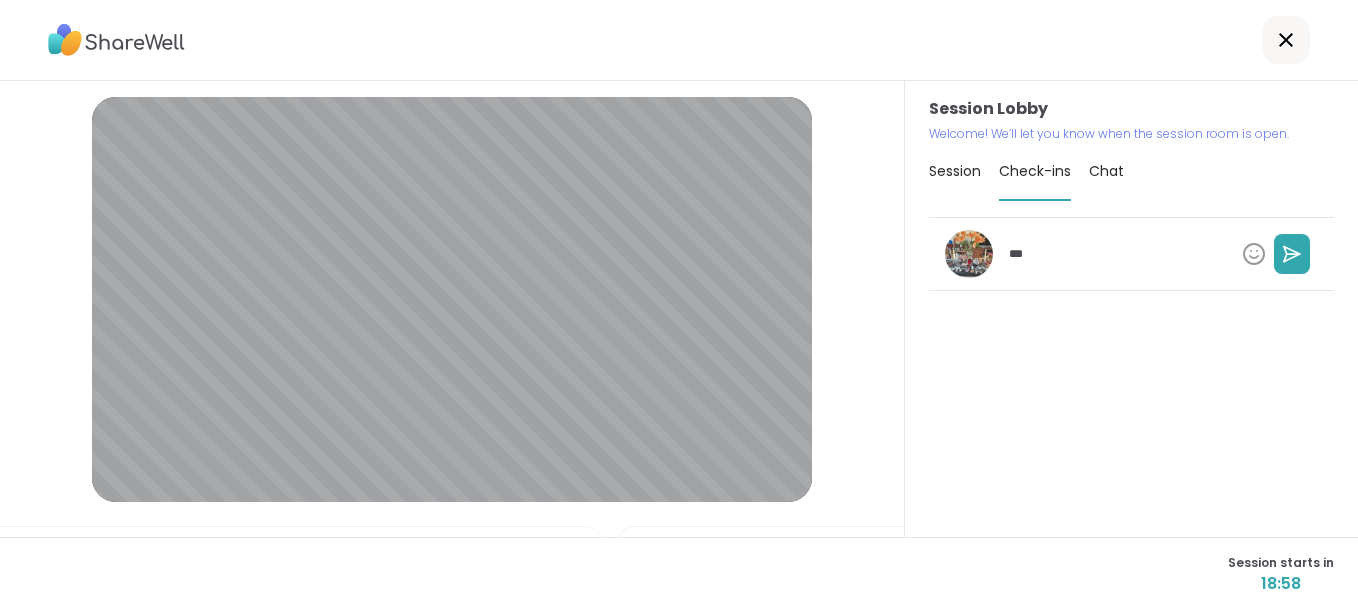 type on "*" 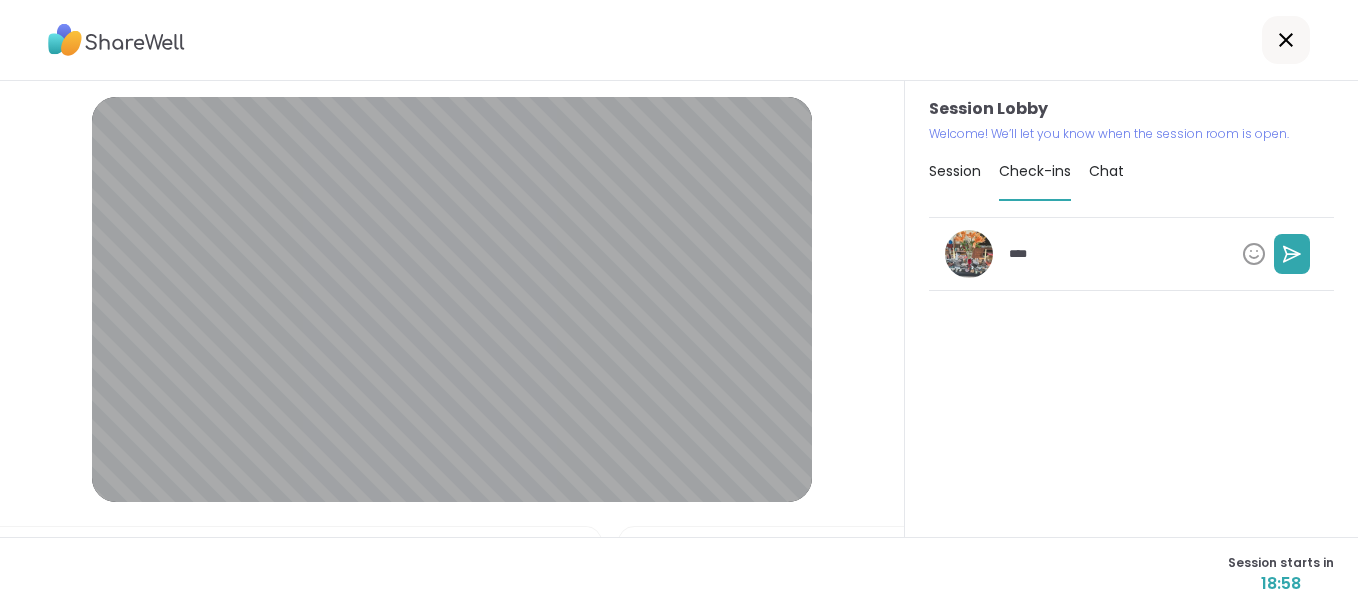 type on "*" 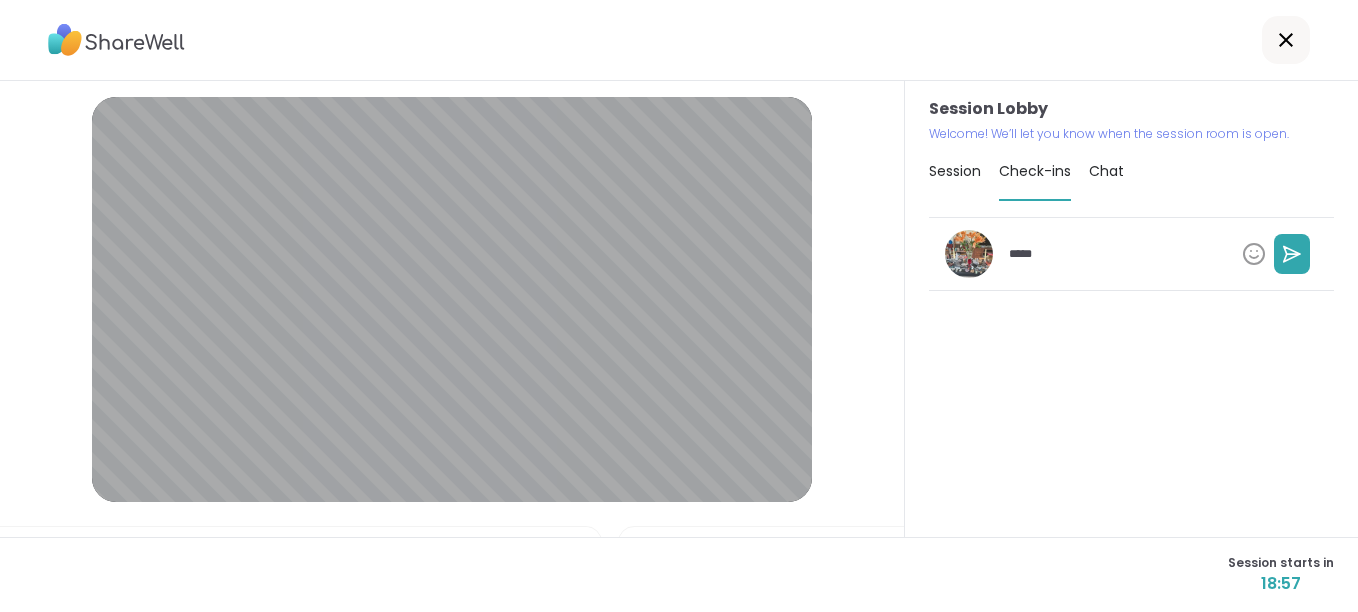 type on "*" 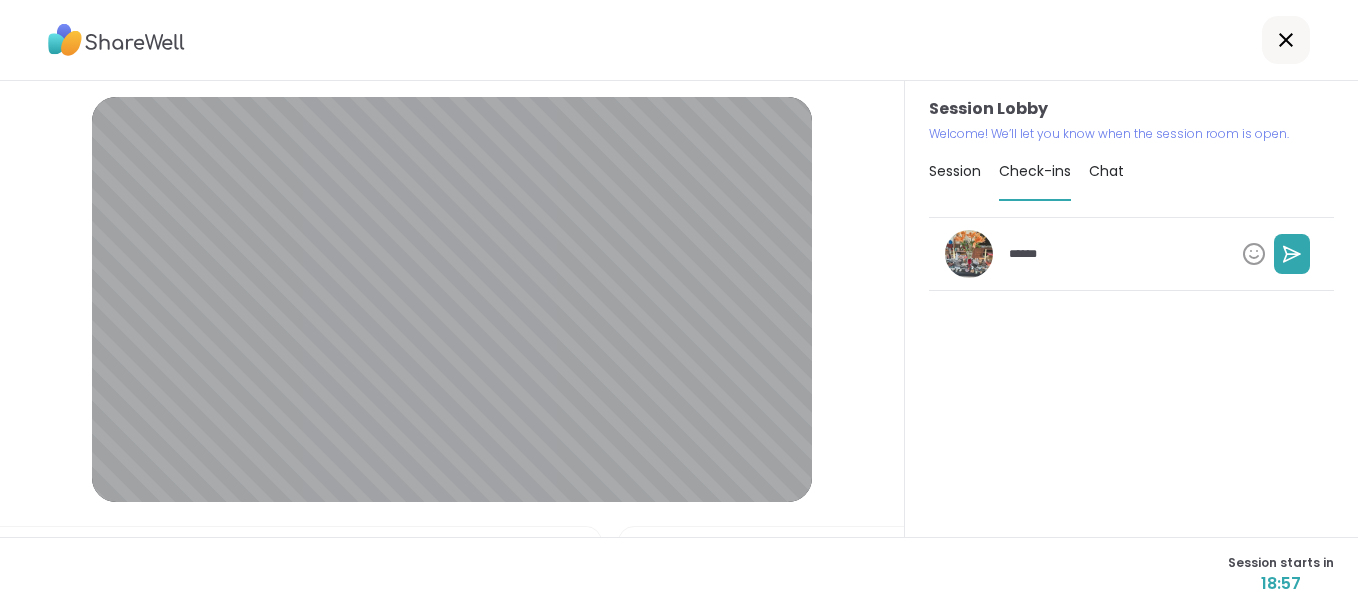 type on "*" 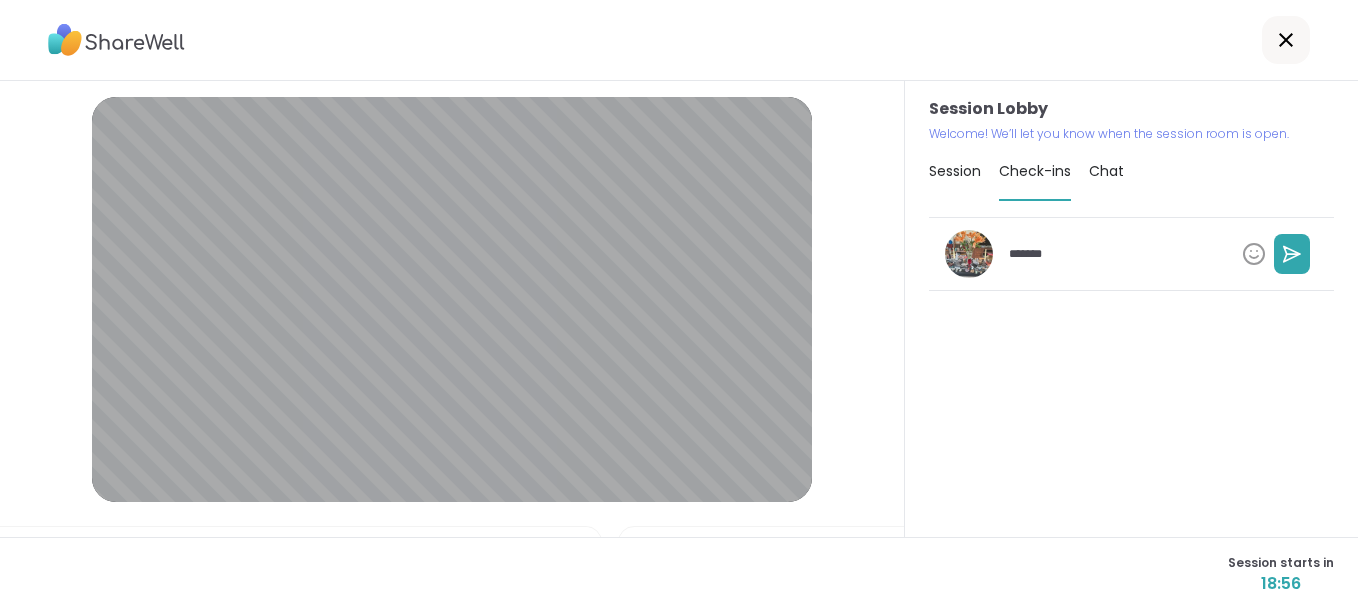 type on "*" 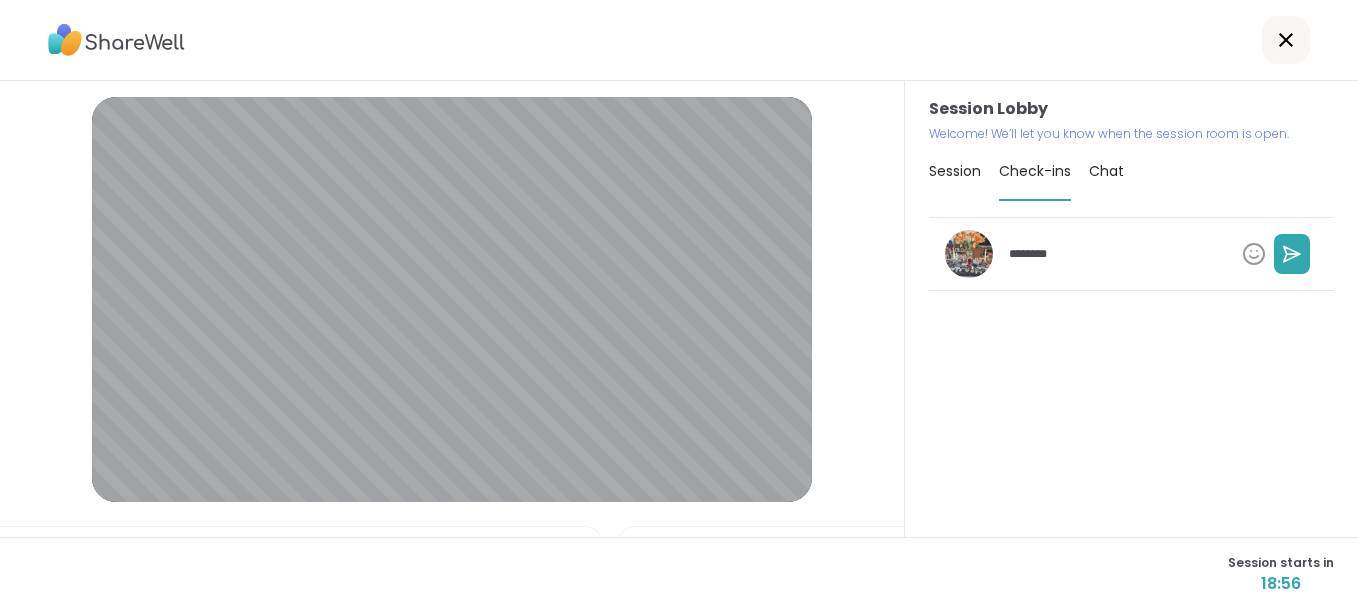 type on "*" 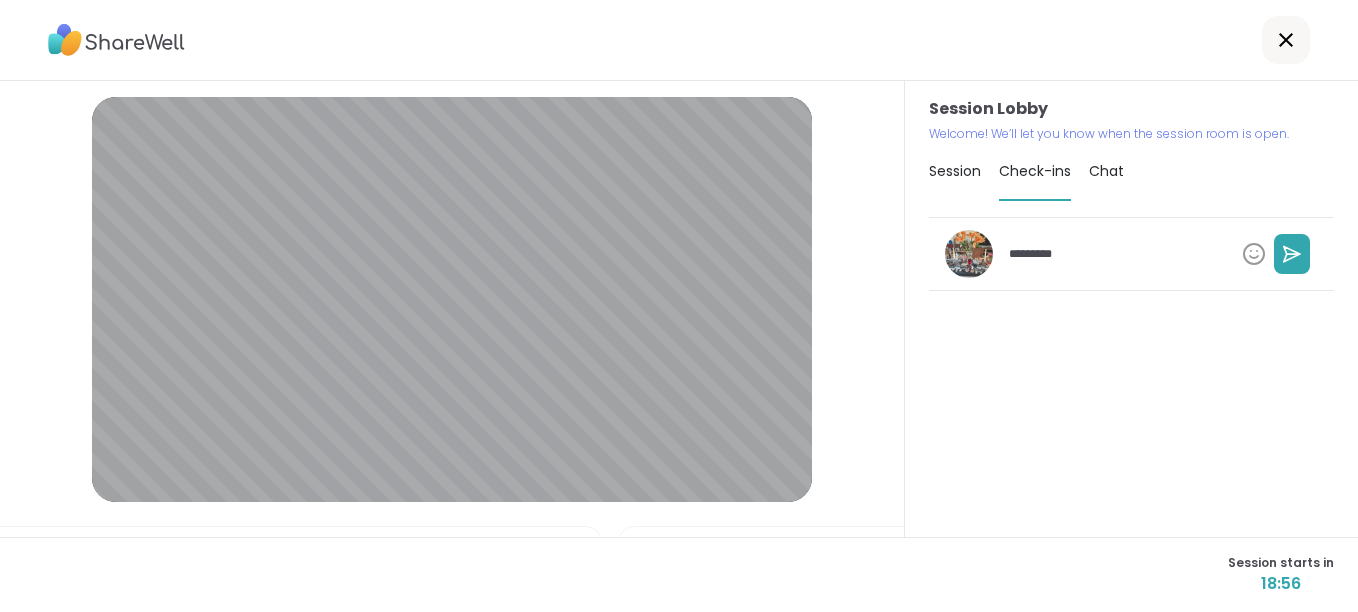 type on "*" 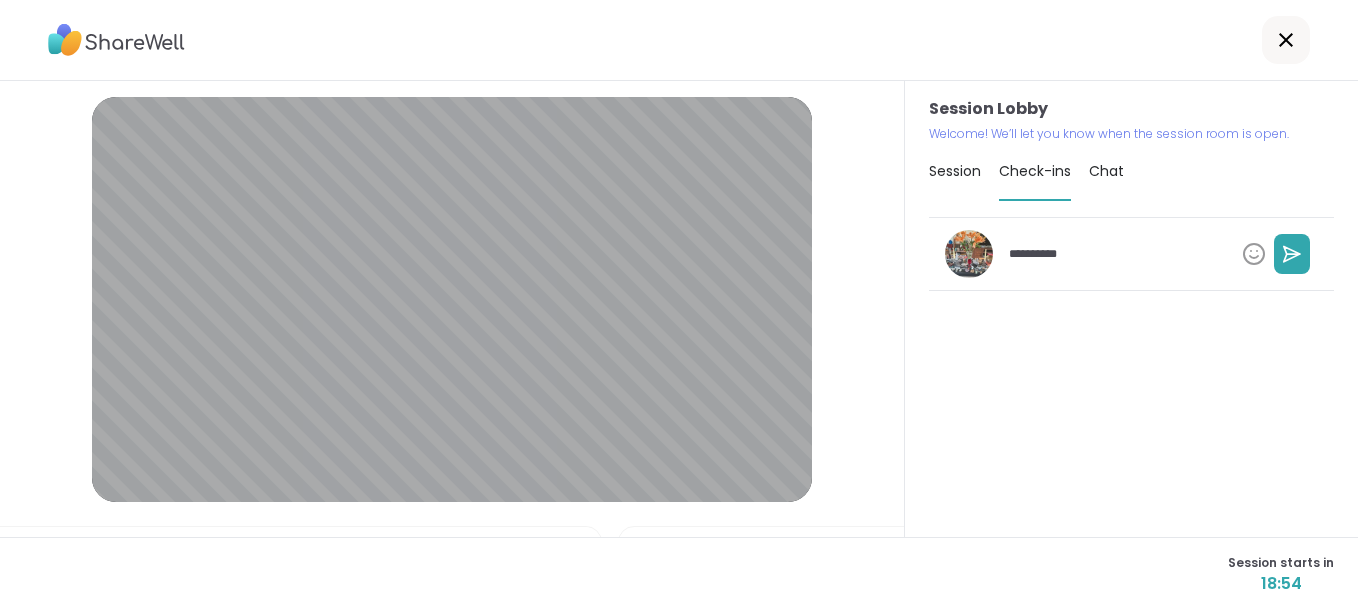 type on "*" 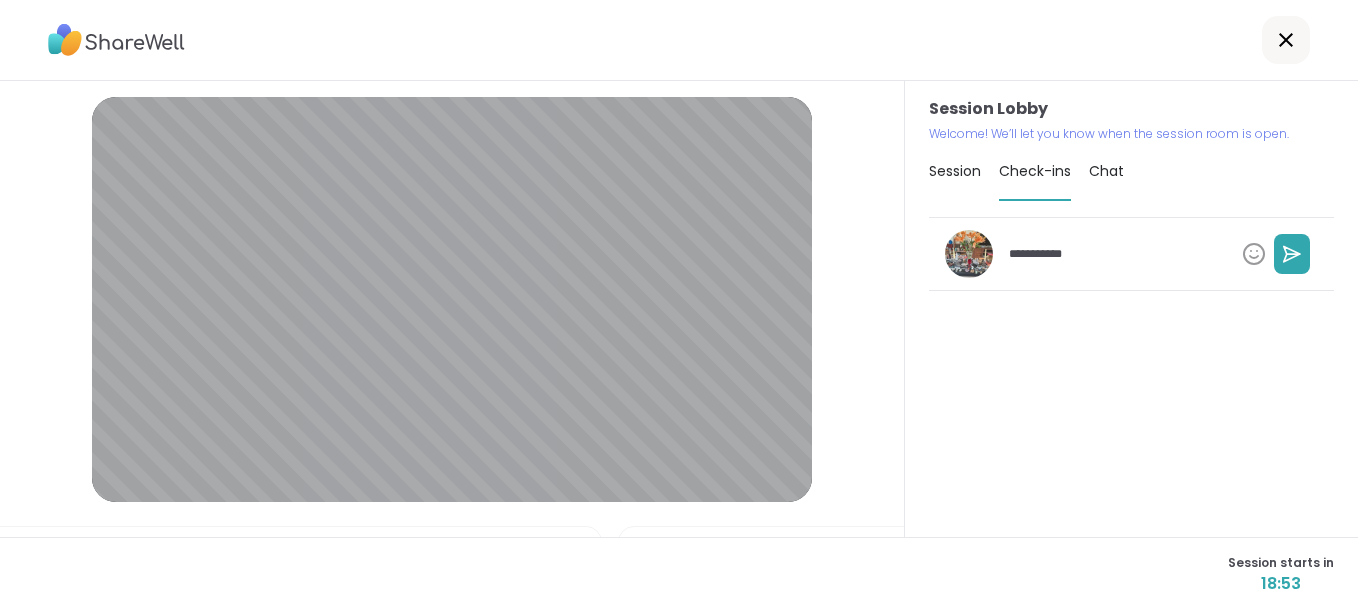 type on "*" 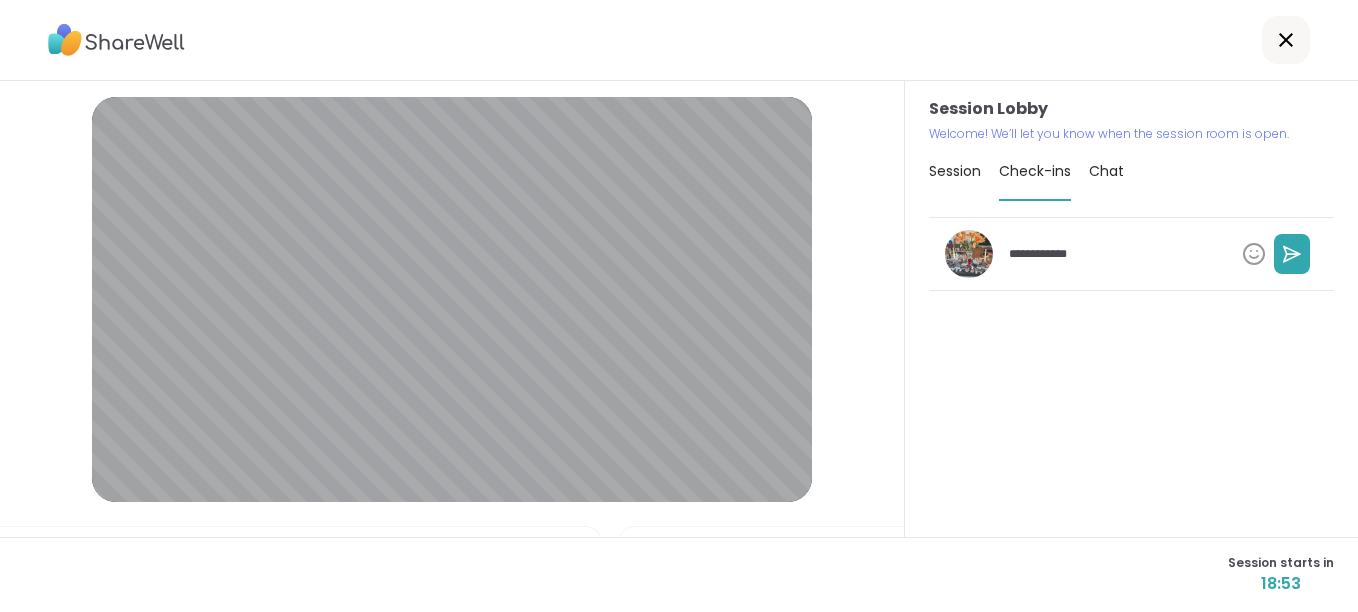 type on "*" 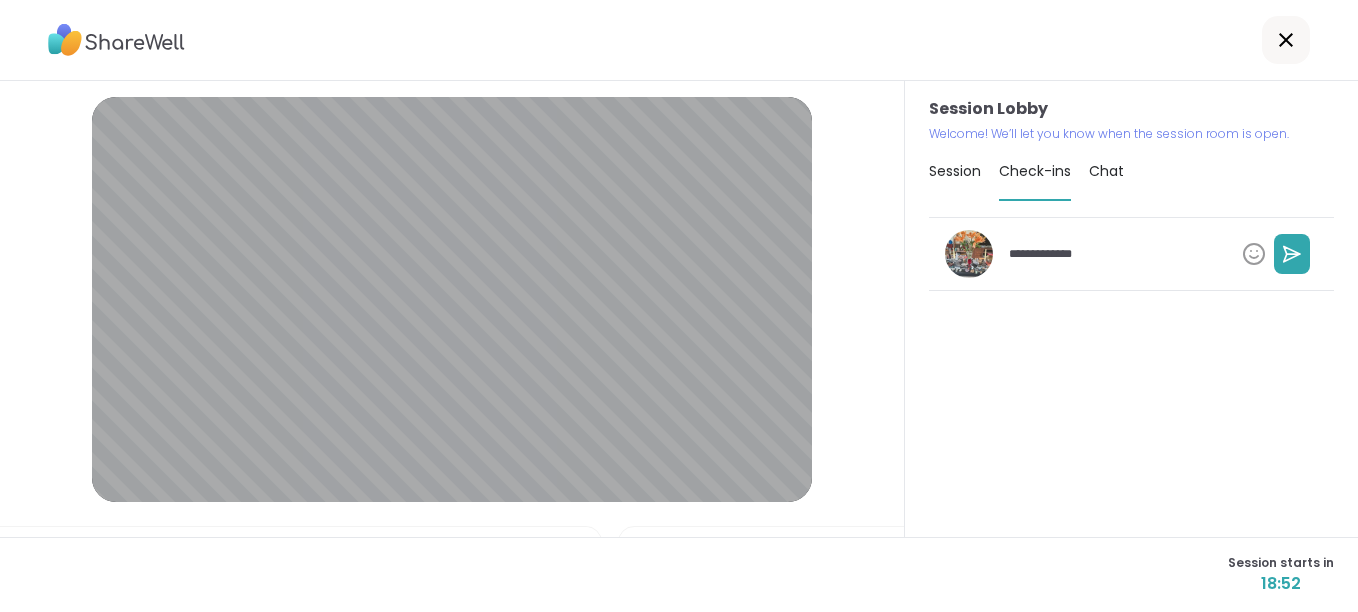 type on "*" 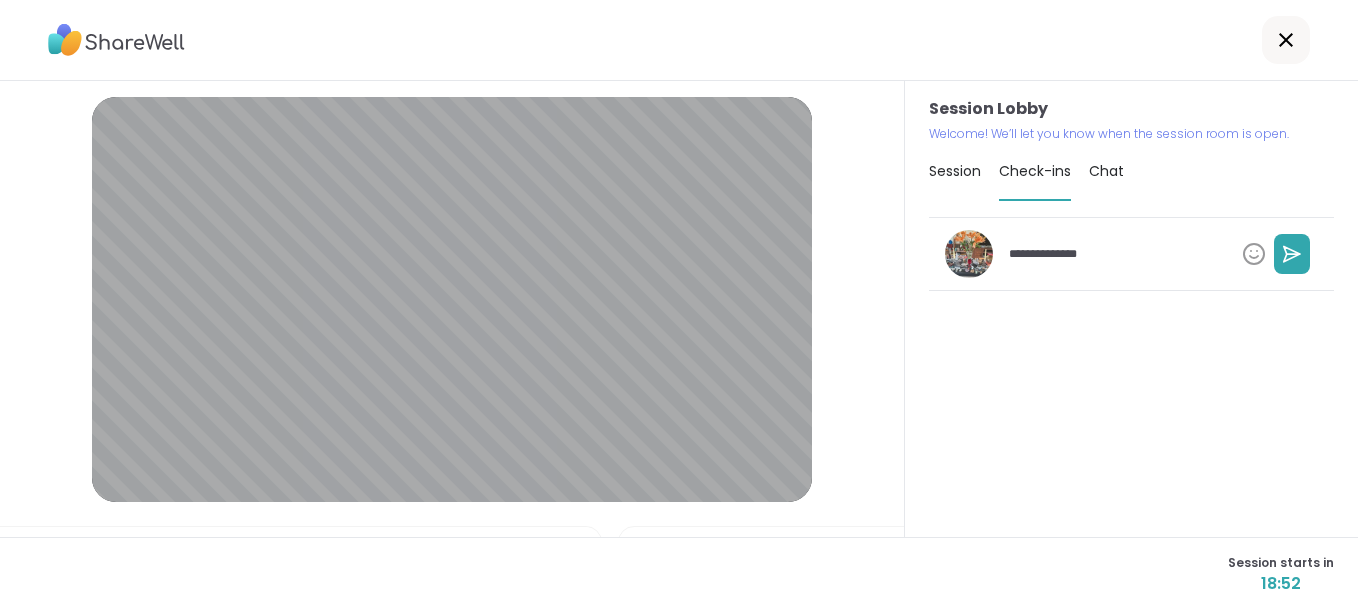 type on "*" 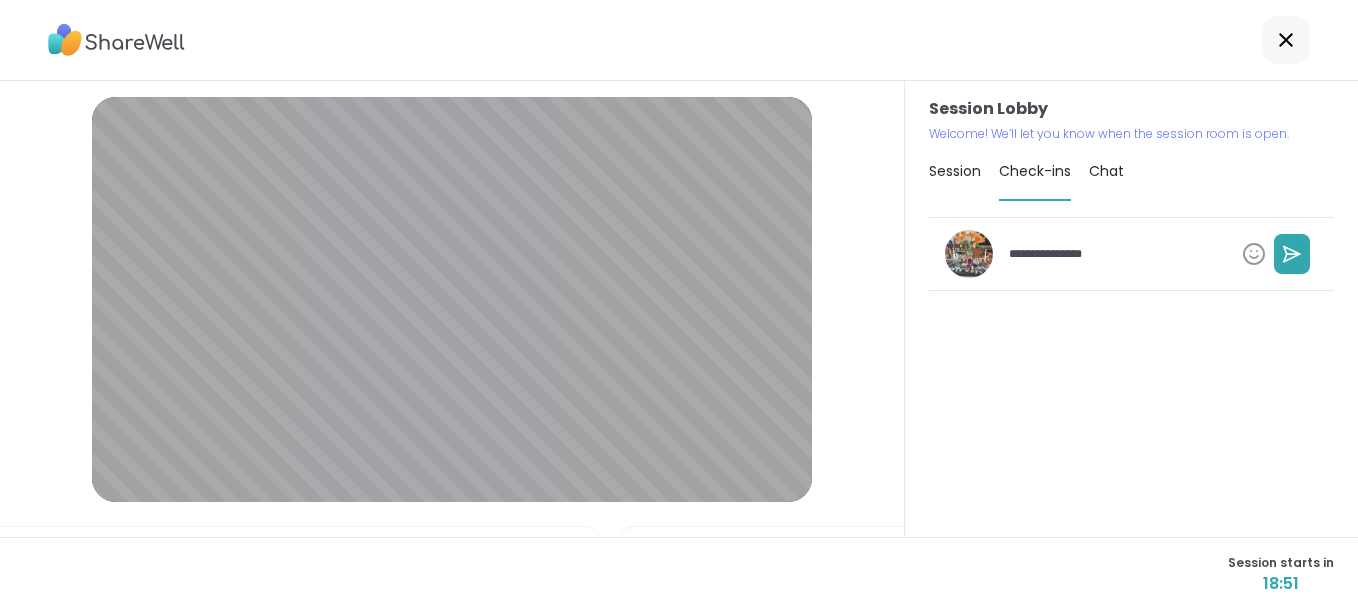 type on "*" 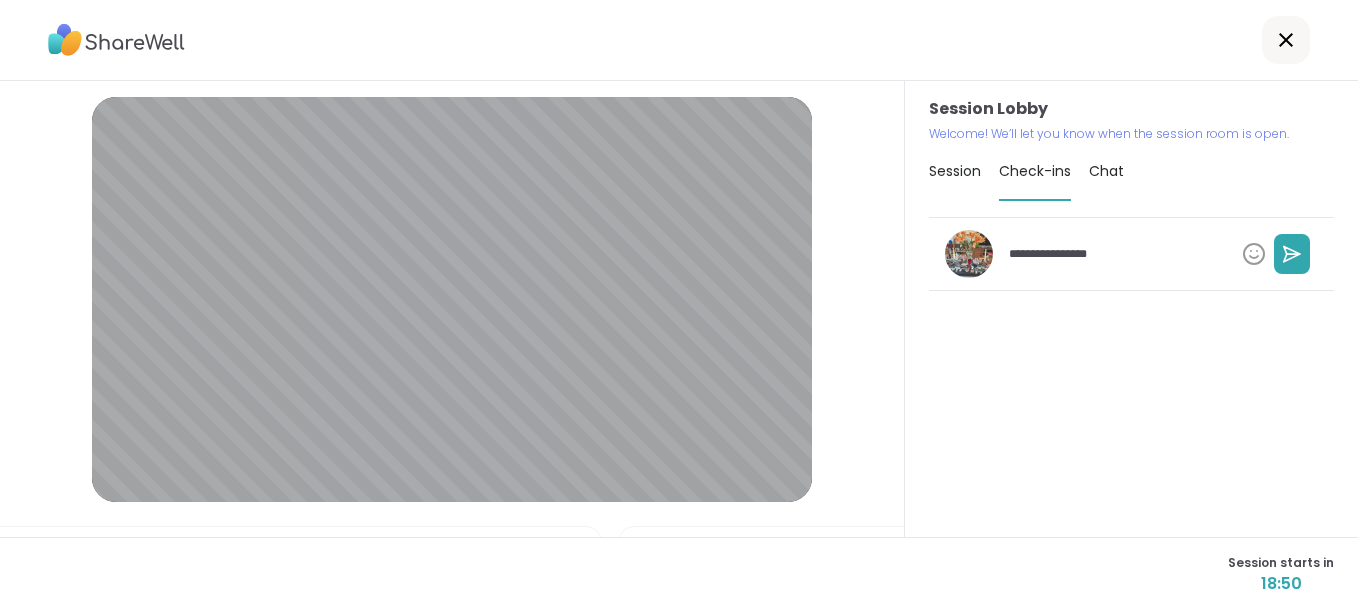 type on "*" 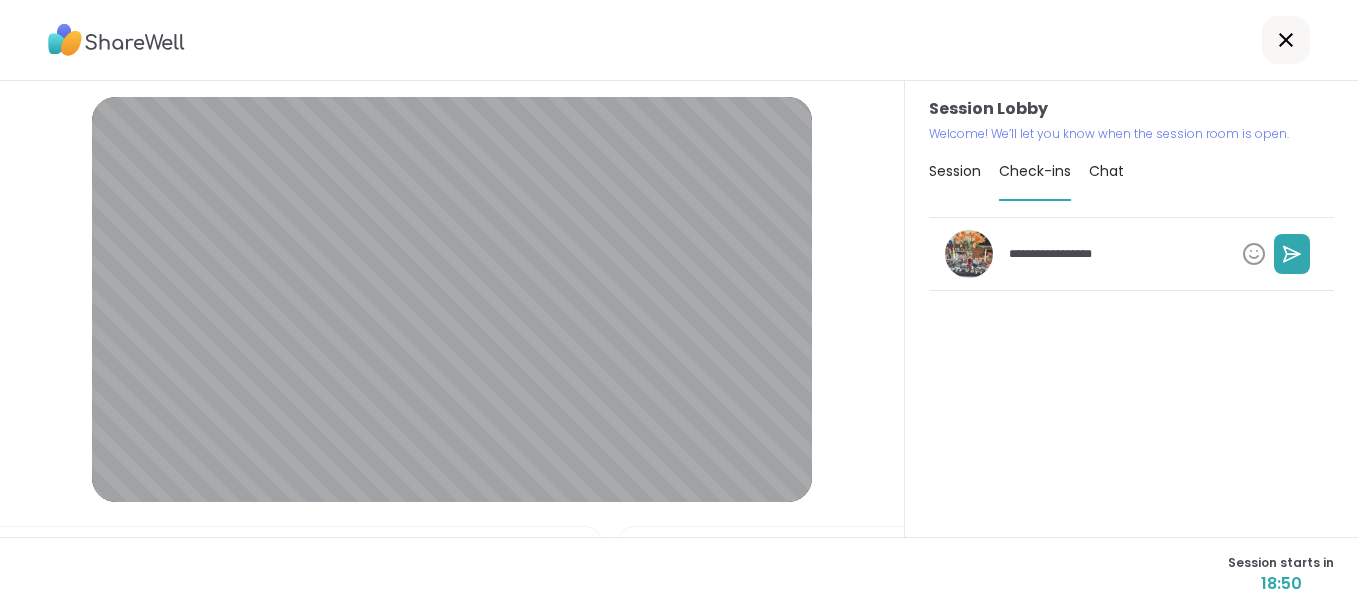 type on "*" 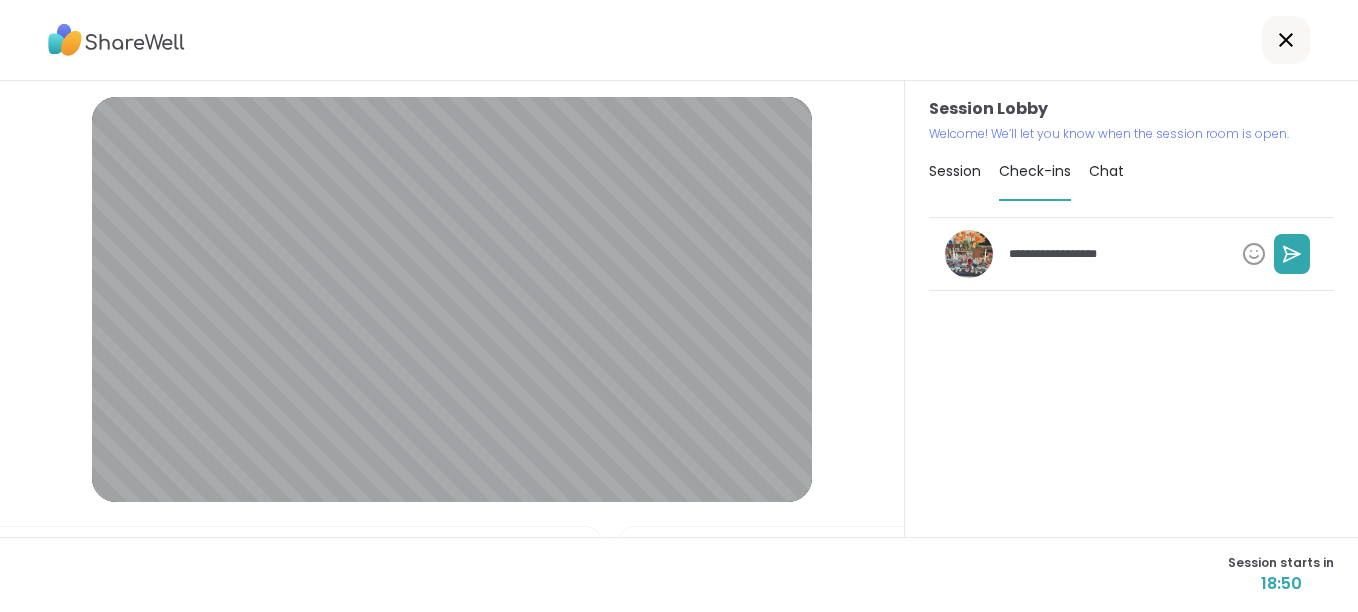 type on "*" 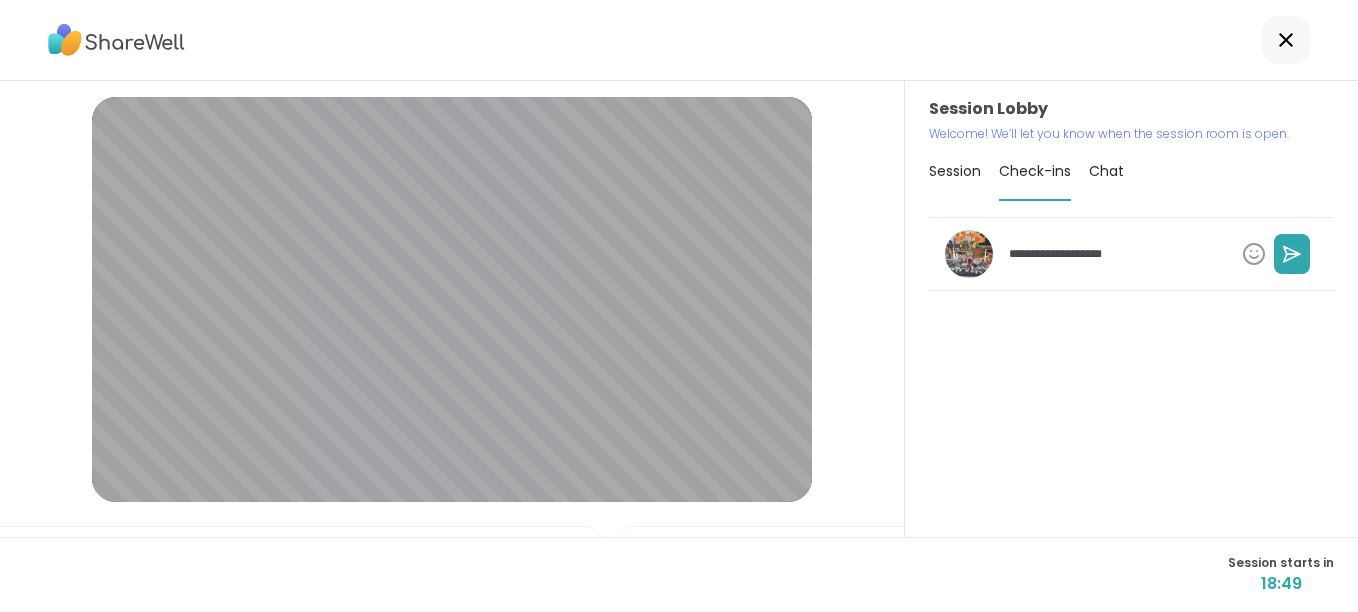 type on "*" 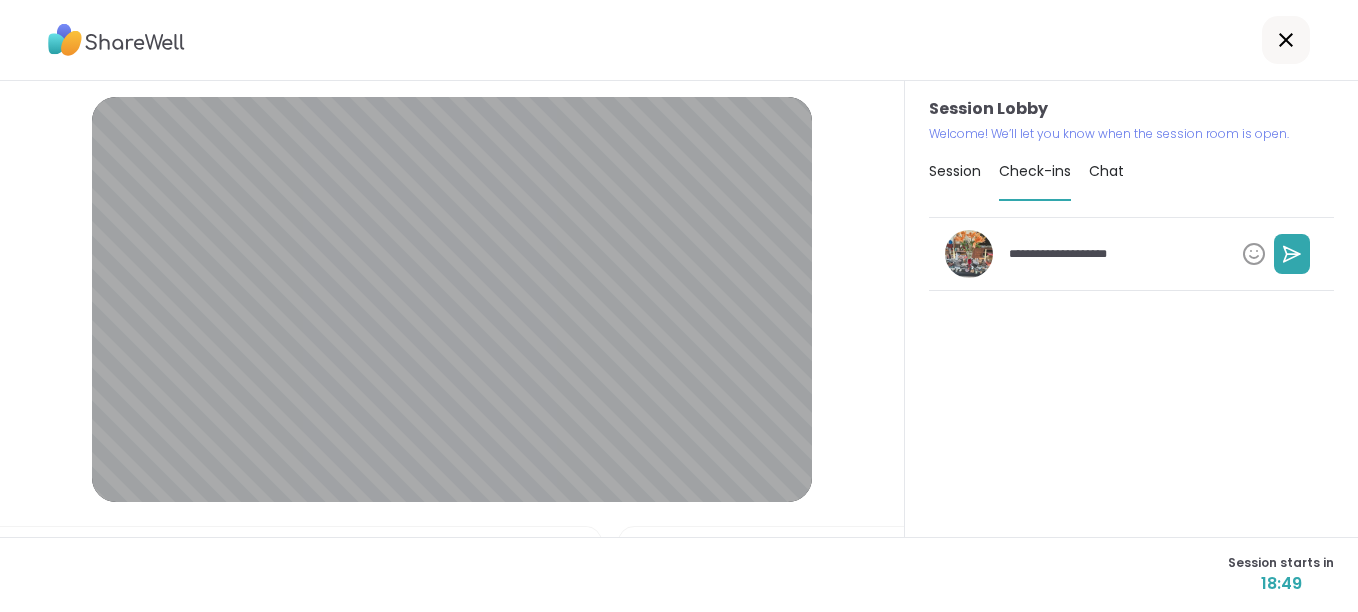 type on "*" 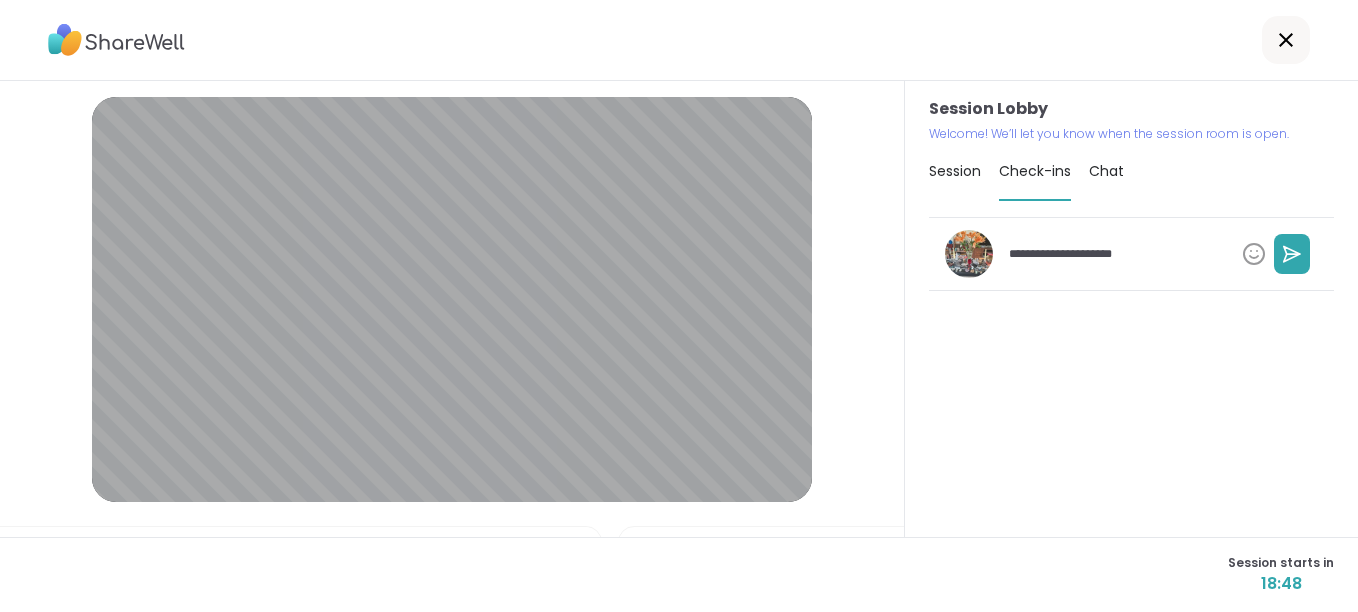 type on "*" 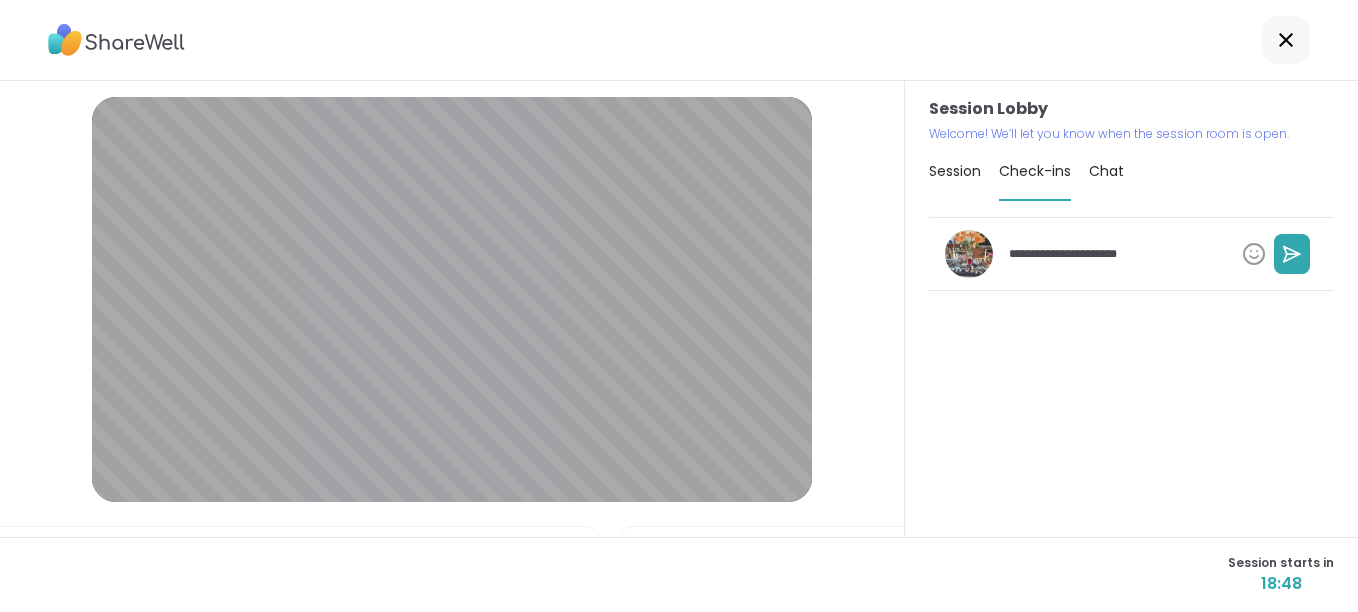 type on "*" 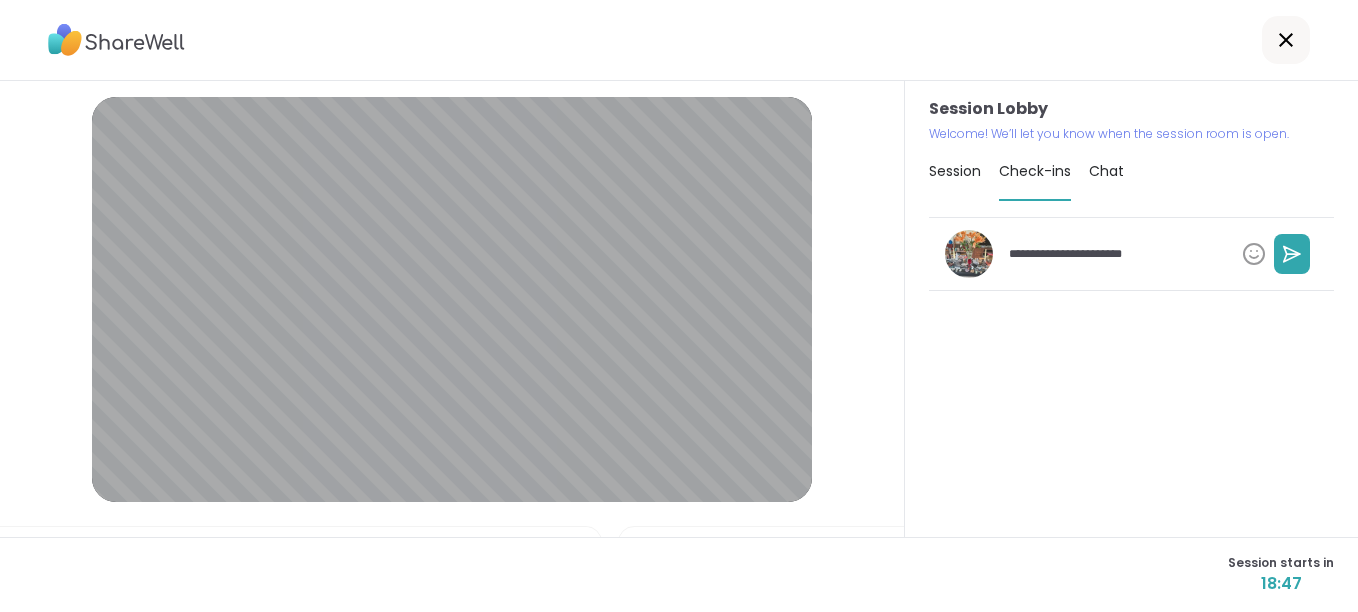 type on "*" 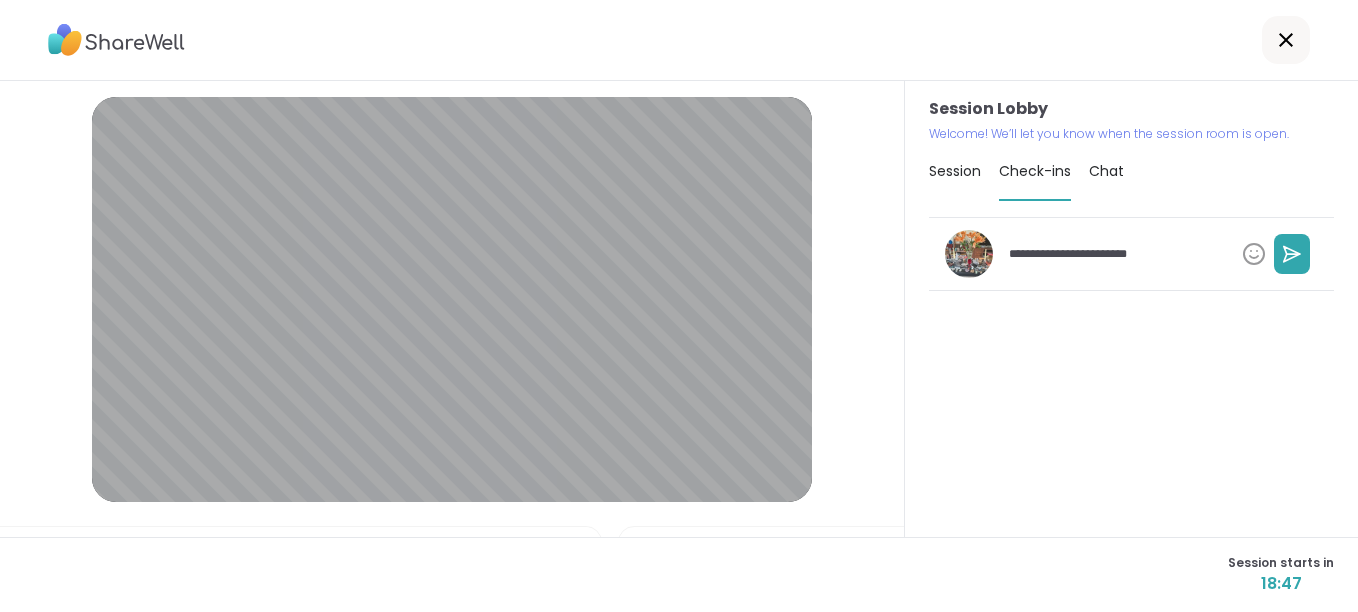 type on "*" 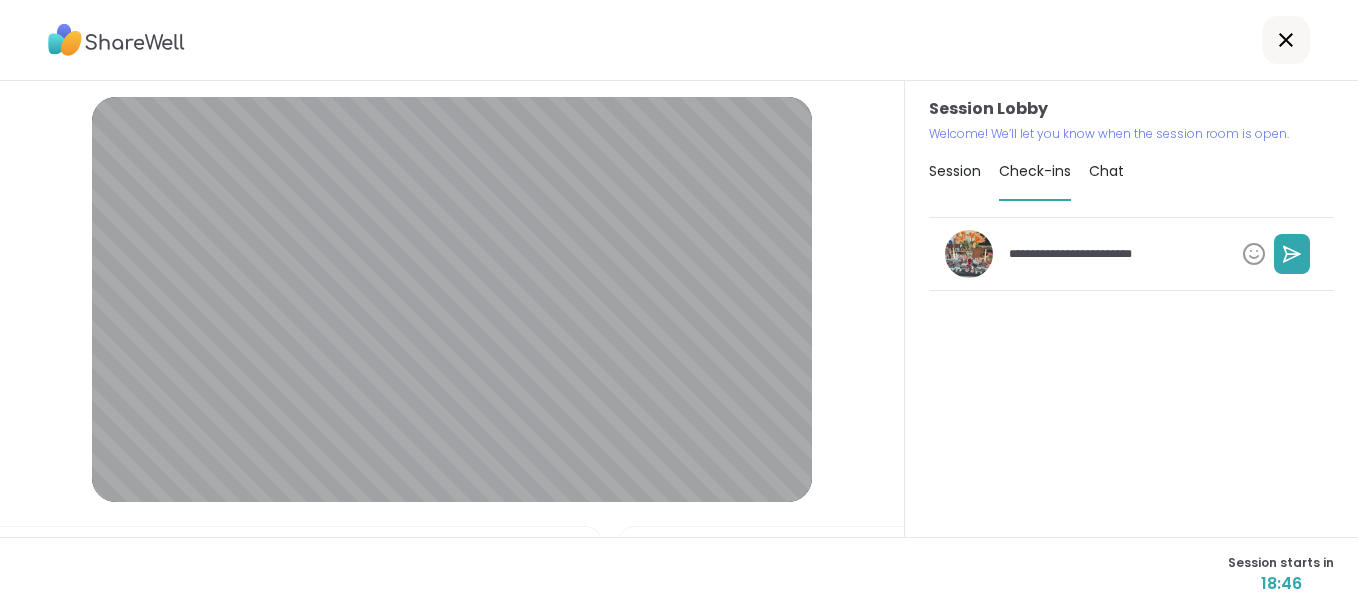 type on "*" 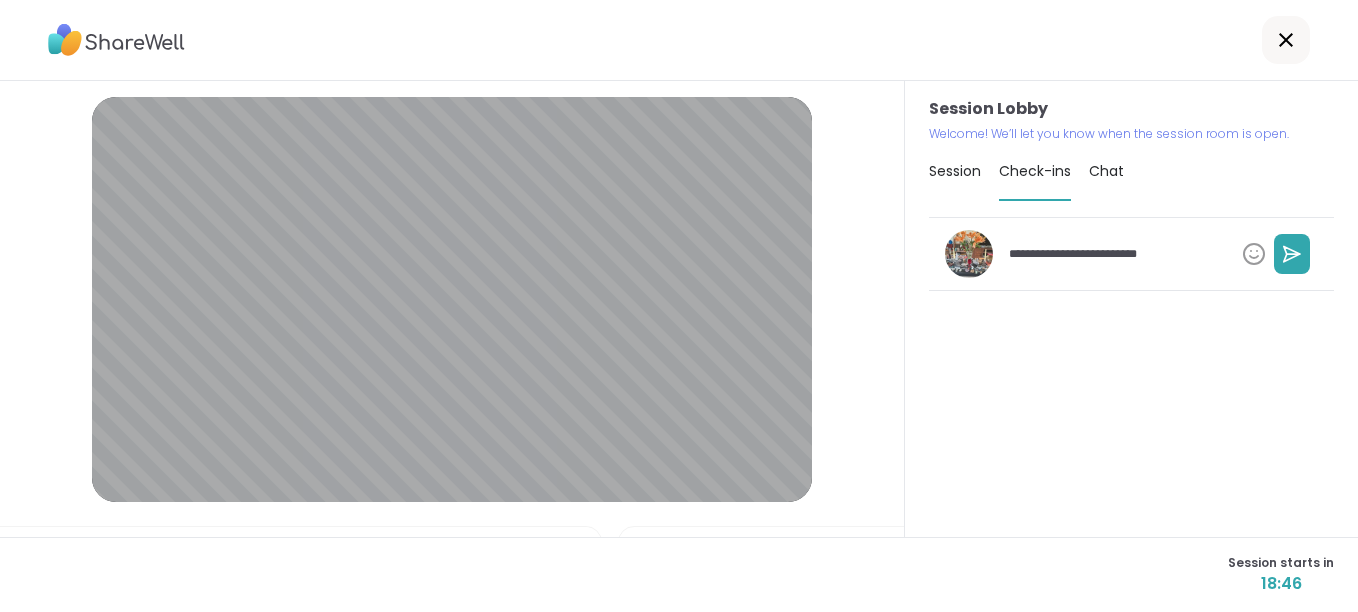type on "*" 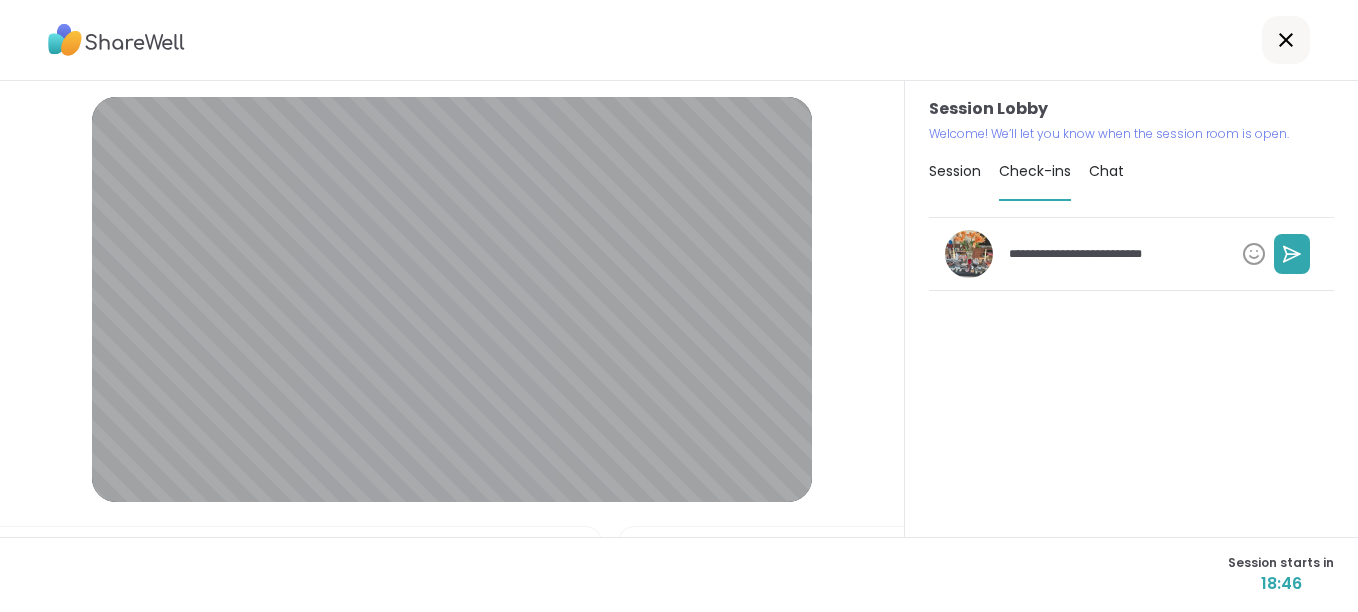 type on "*" 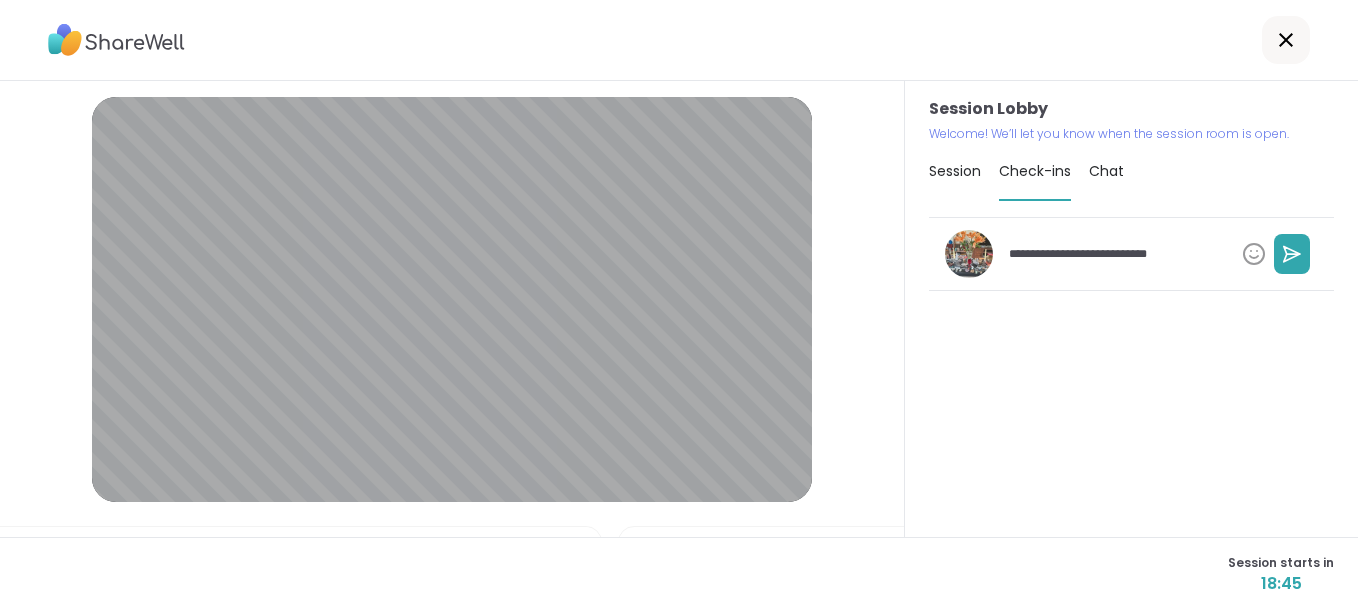 type on "*" 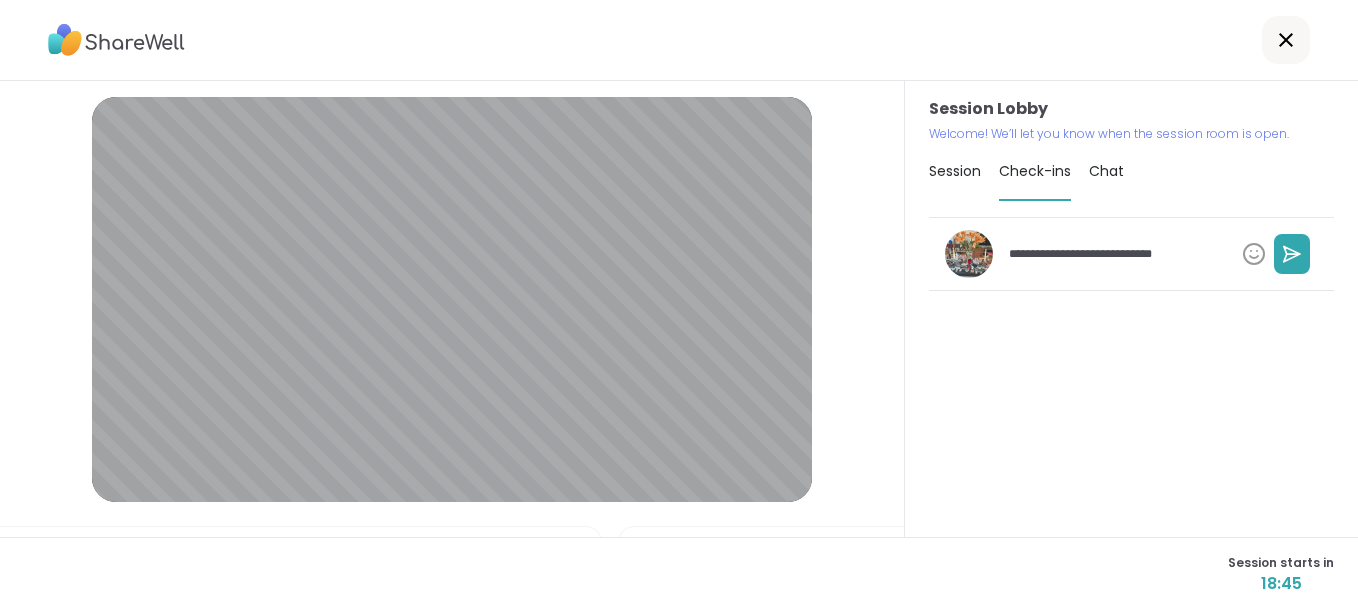type on "*" 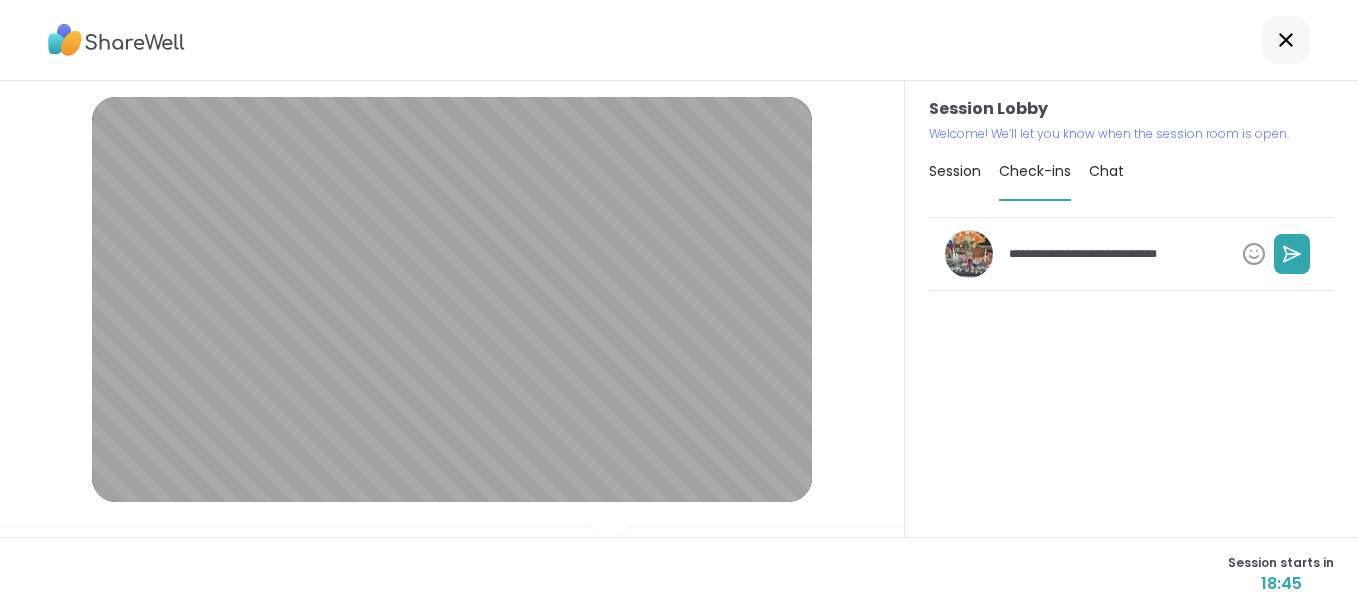 type on "*" 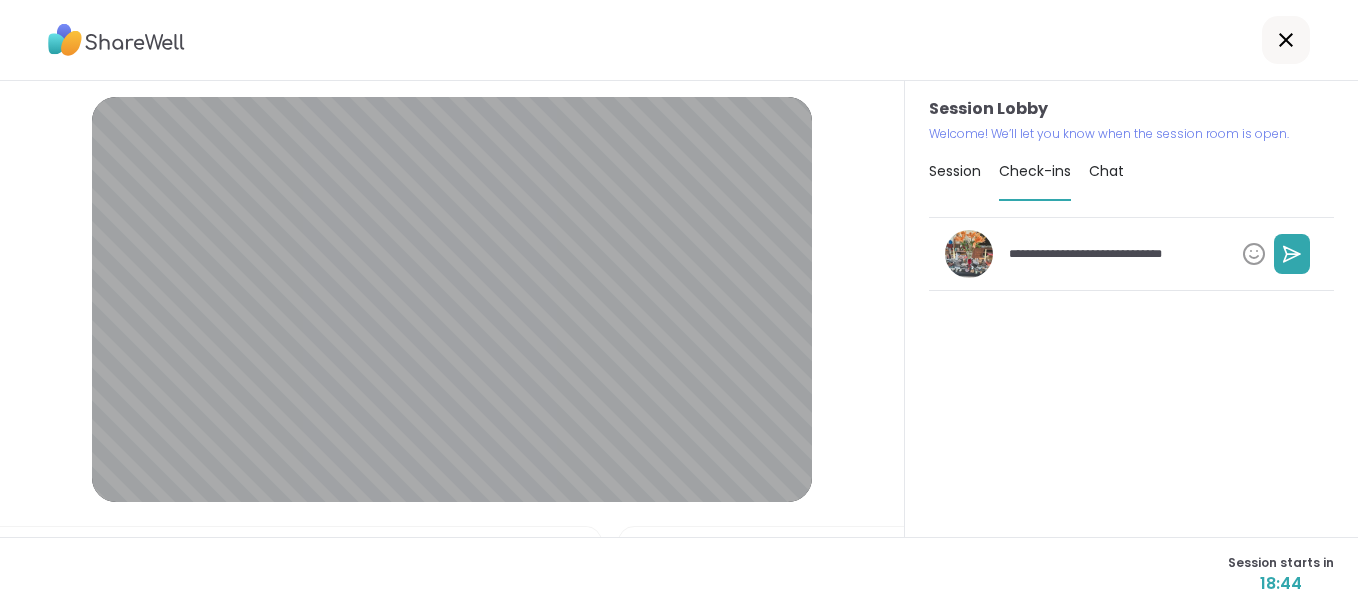 type on "*" 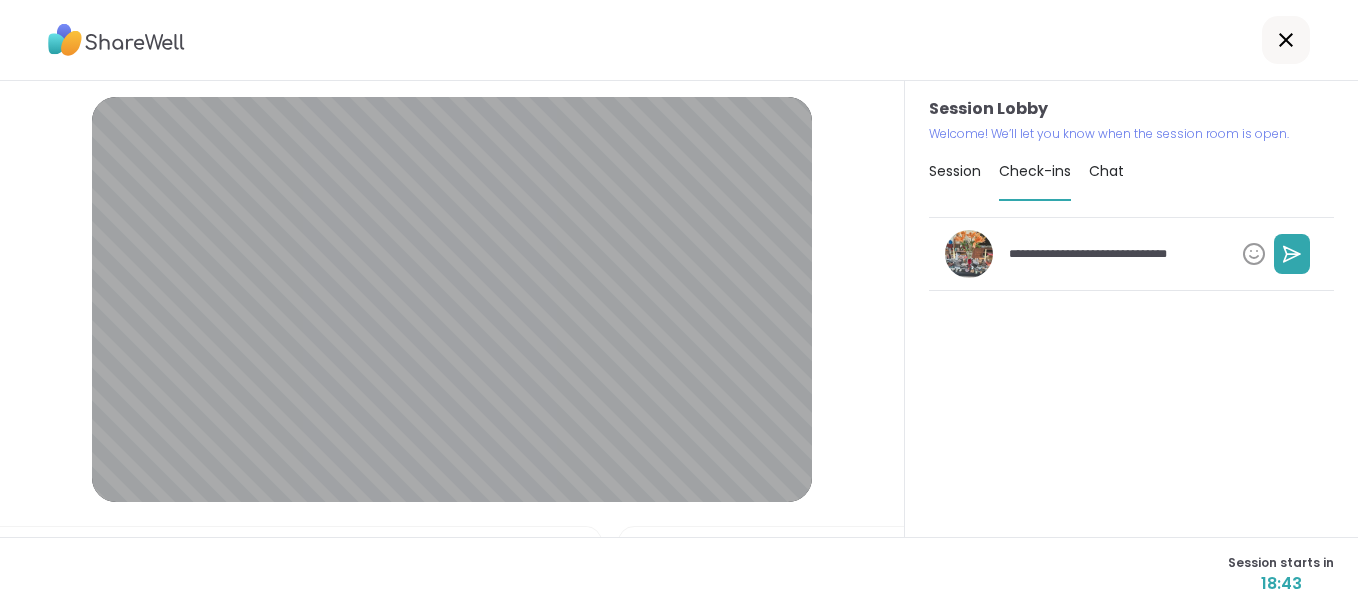 type on "*" 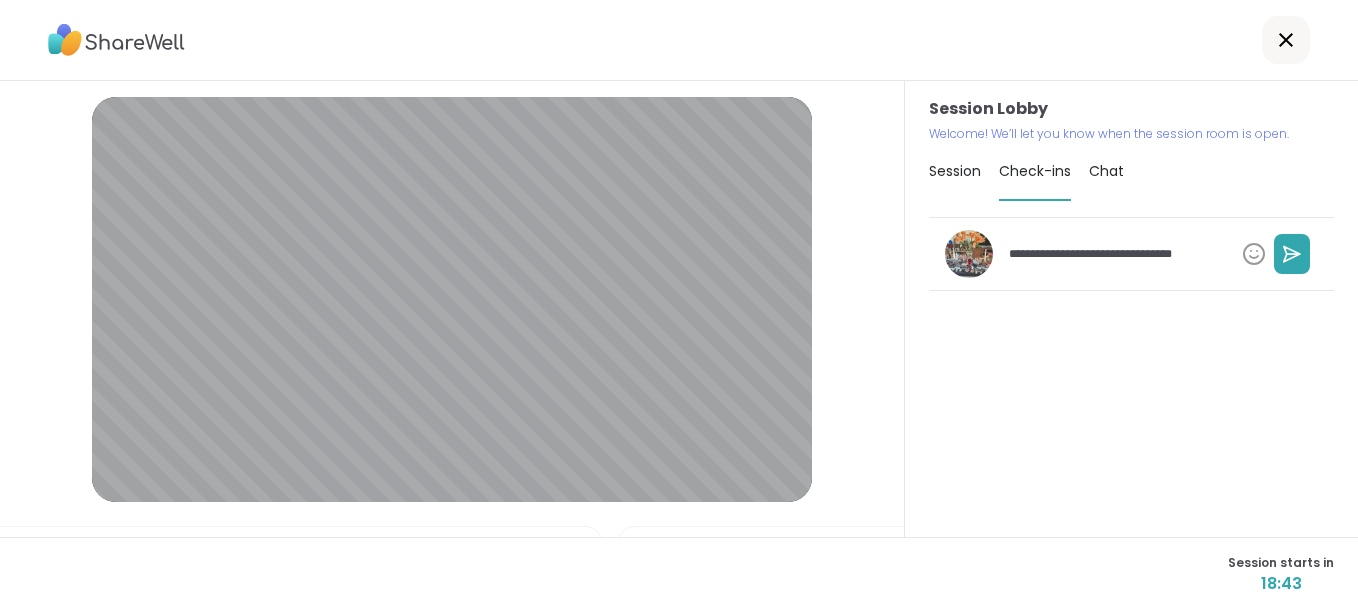 type on "*" 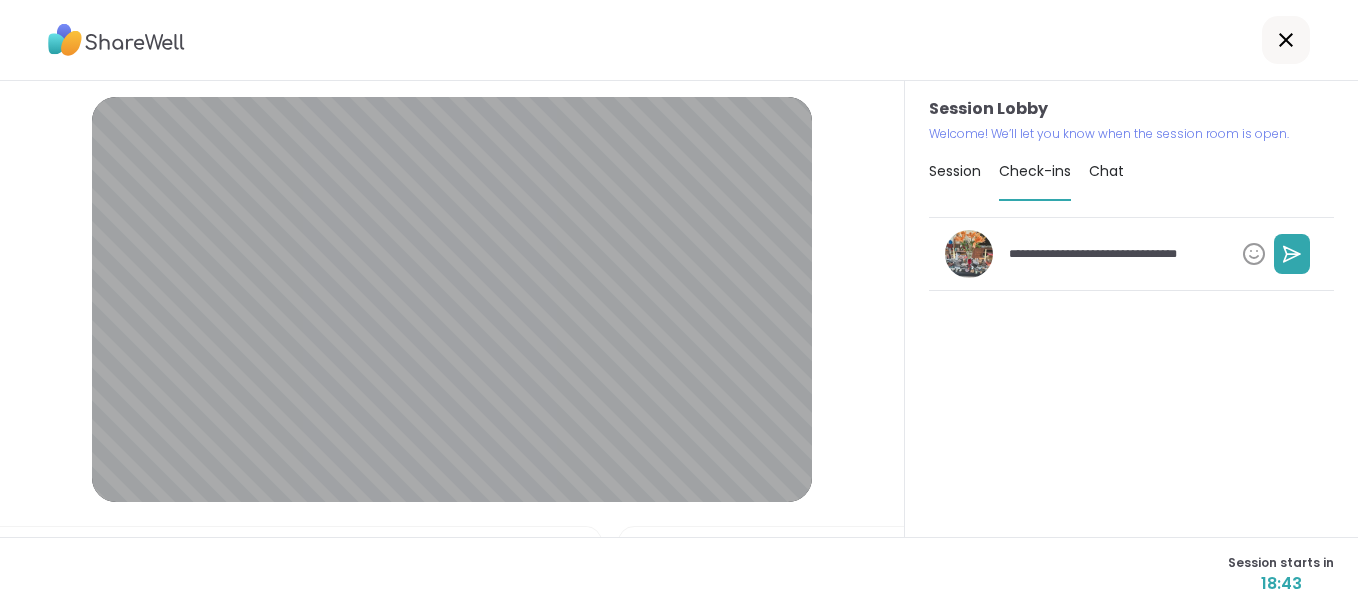 type on "*" 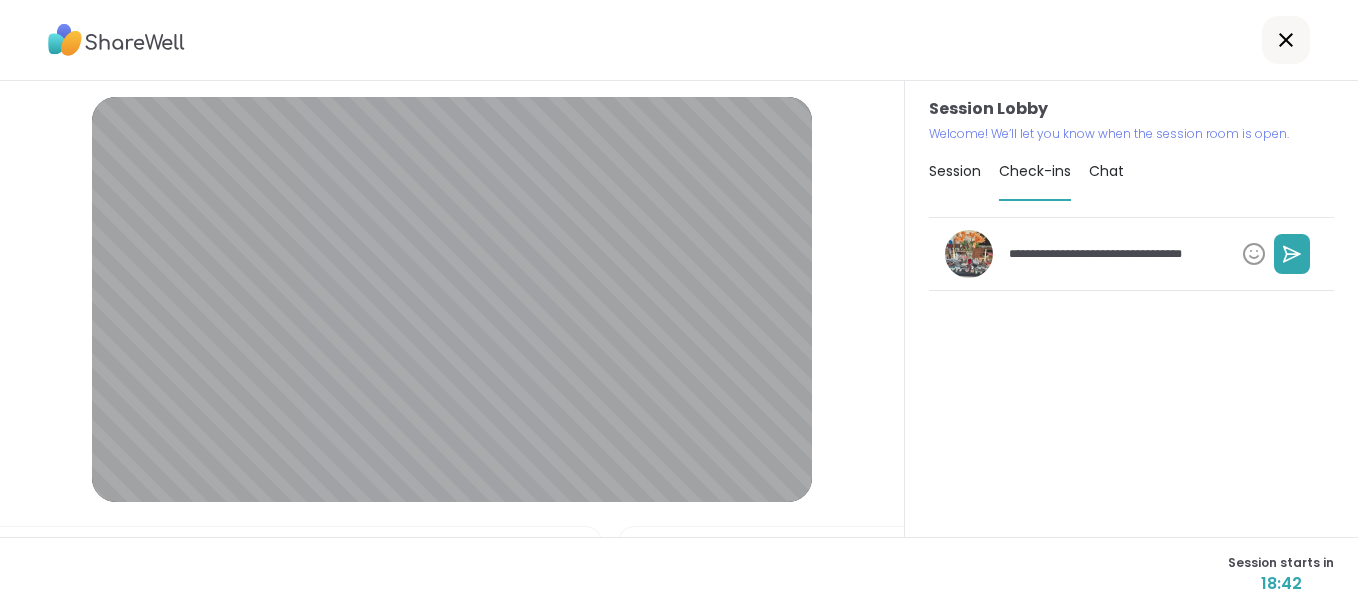 type on "*" 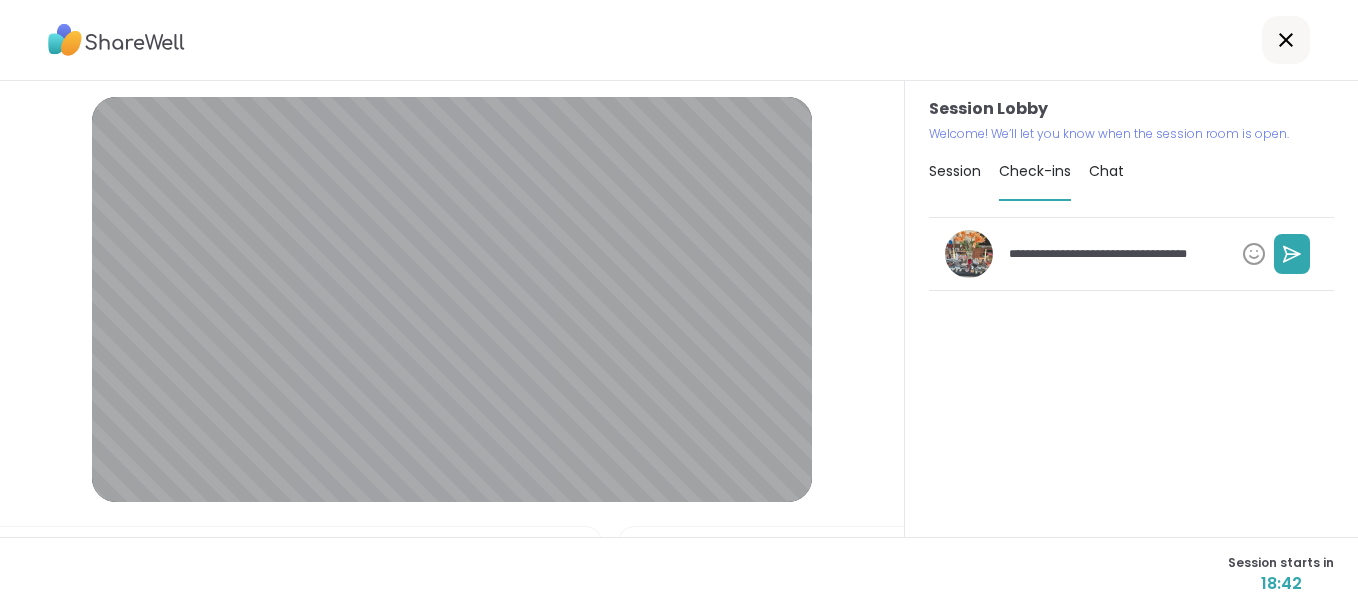 type on "*" 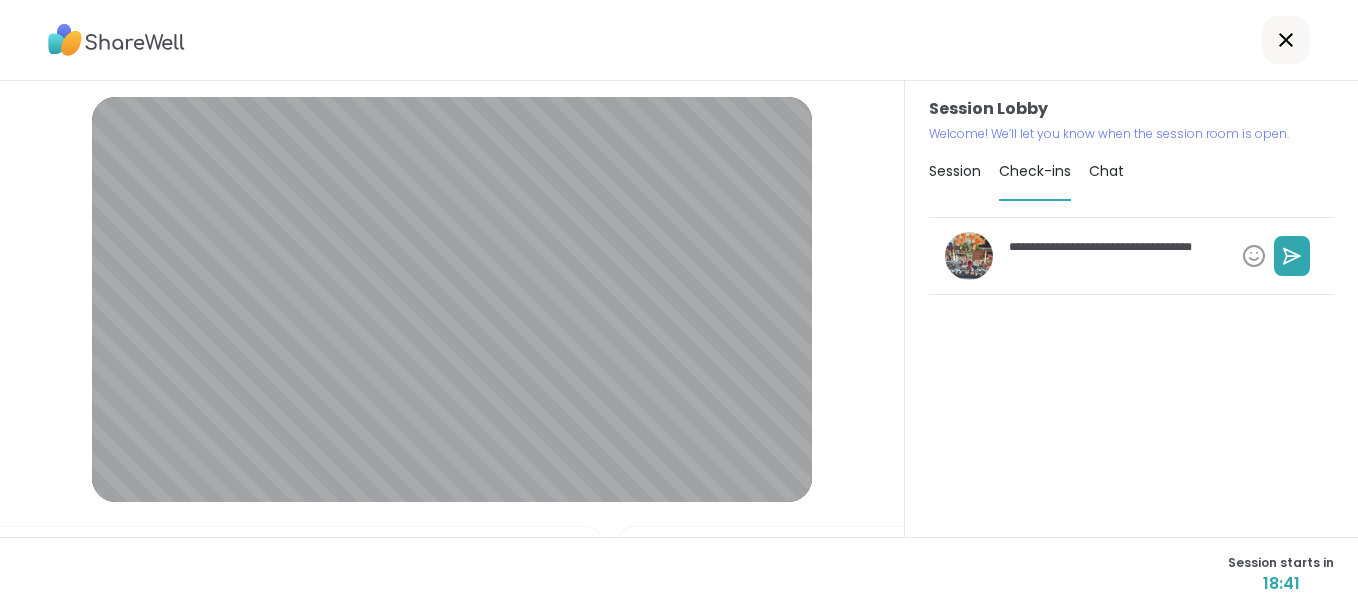 type on "*" 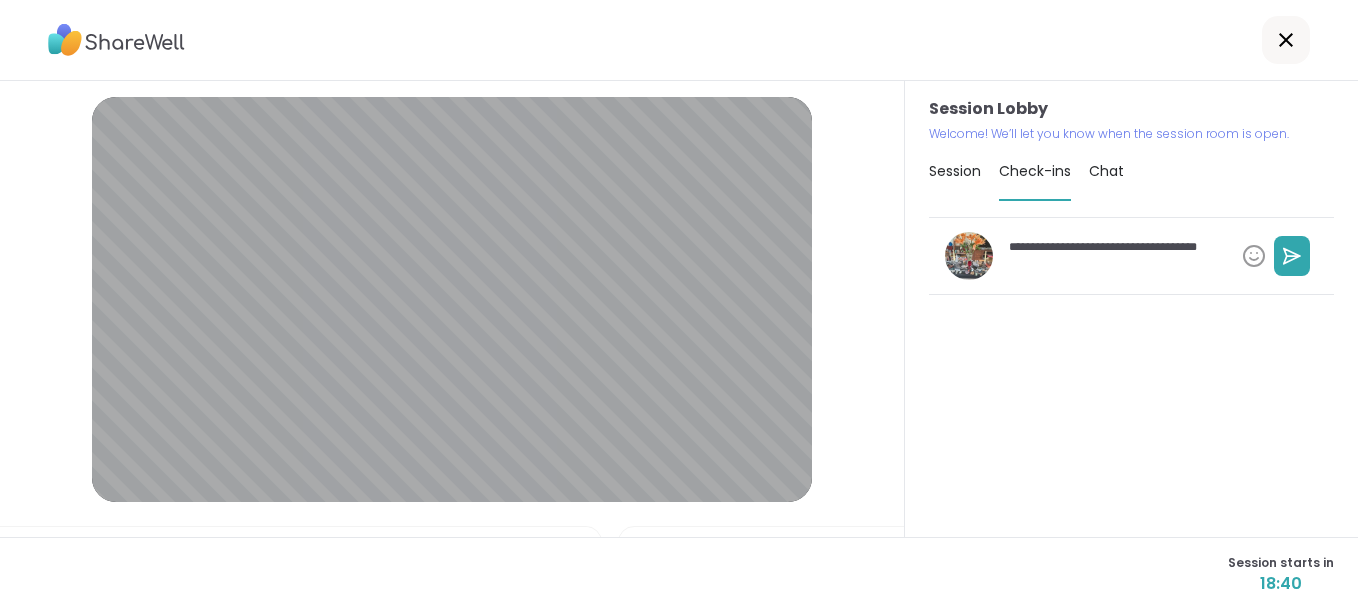type on "*" 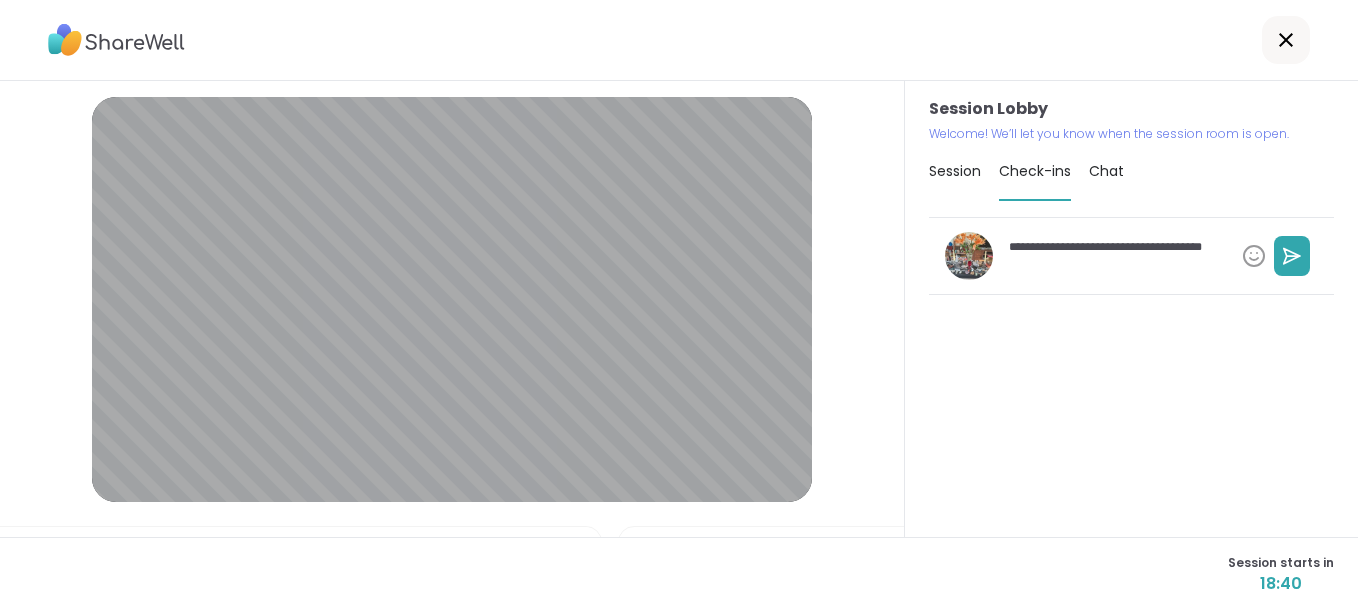 type on "*" 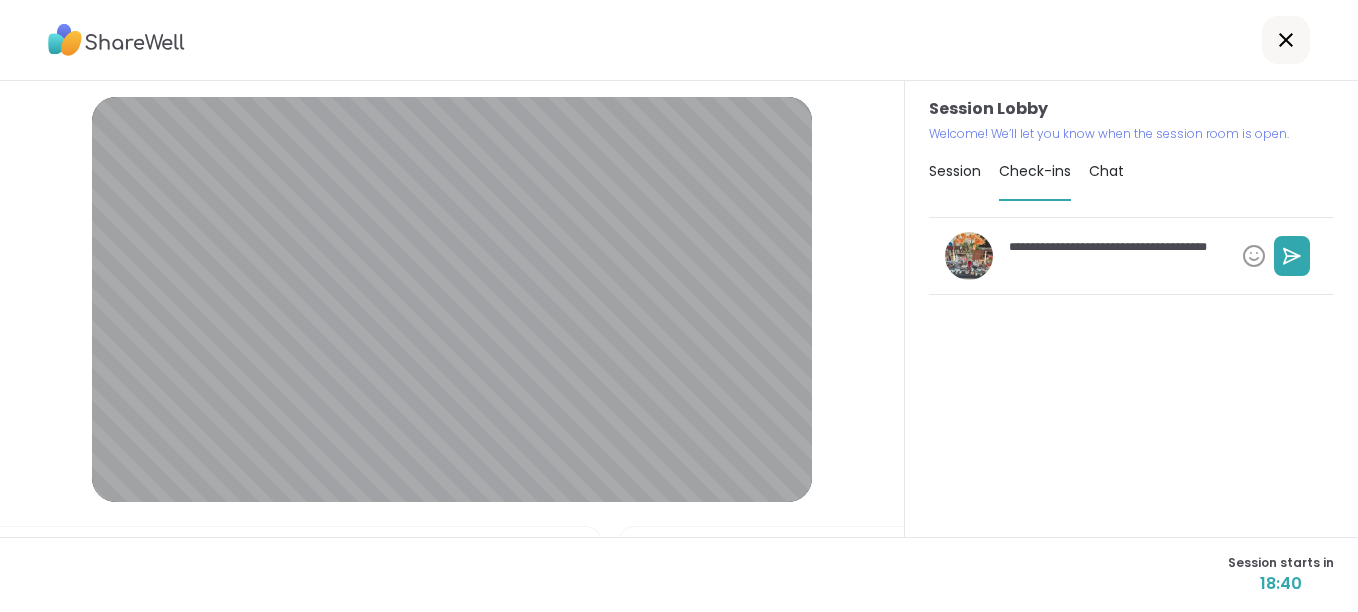 type on "*" 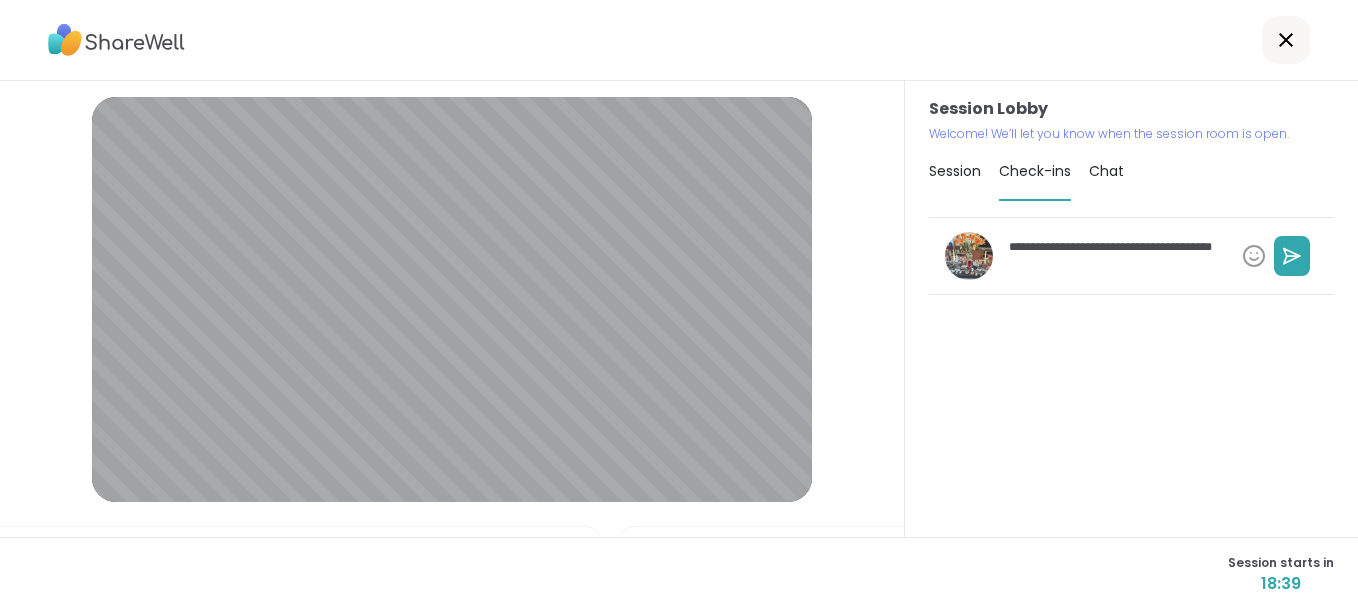 type on "*" 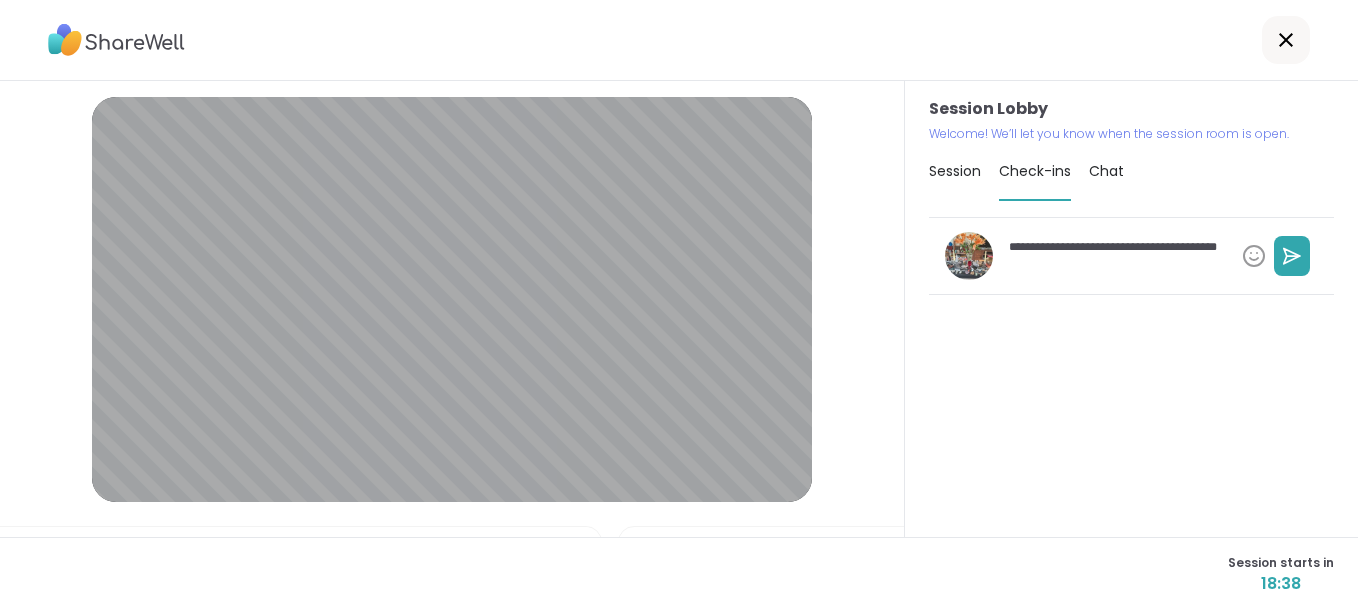 type on "*" 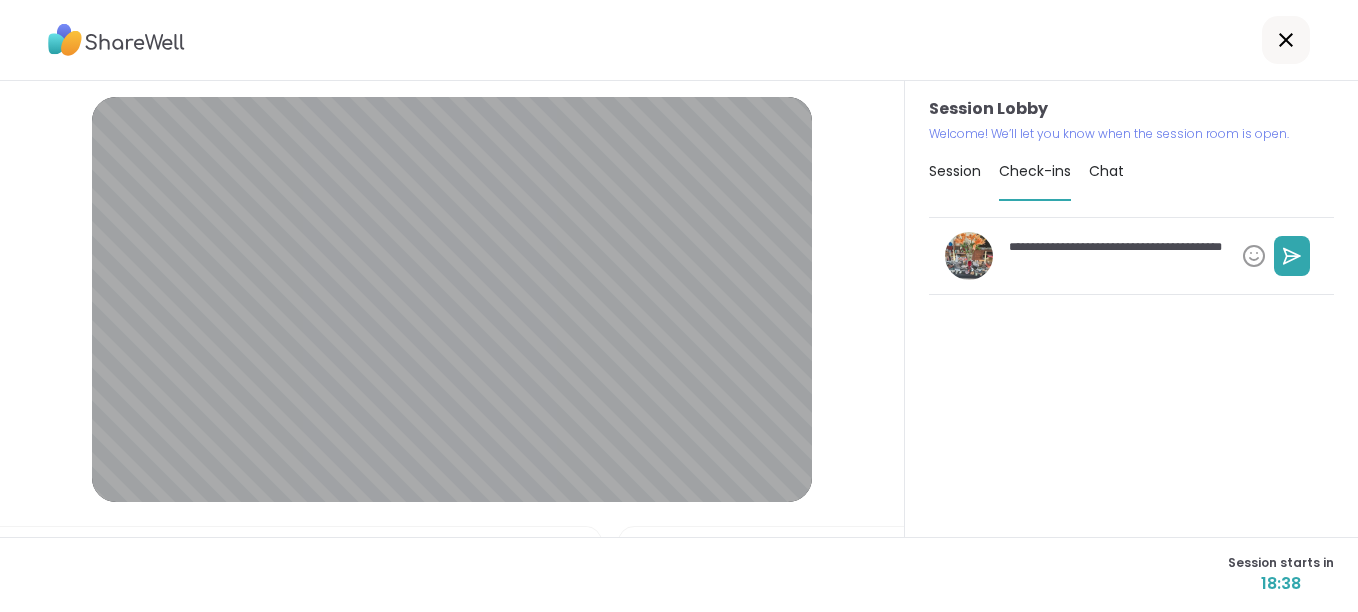 type on "*" 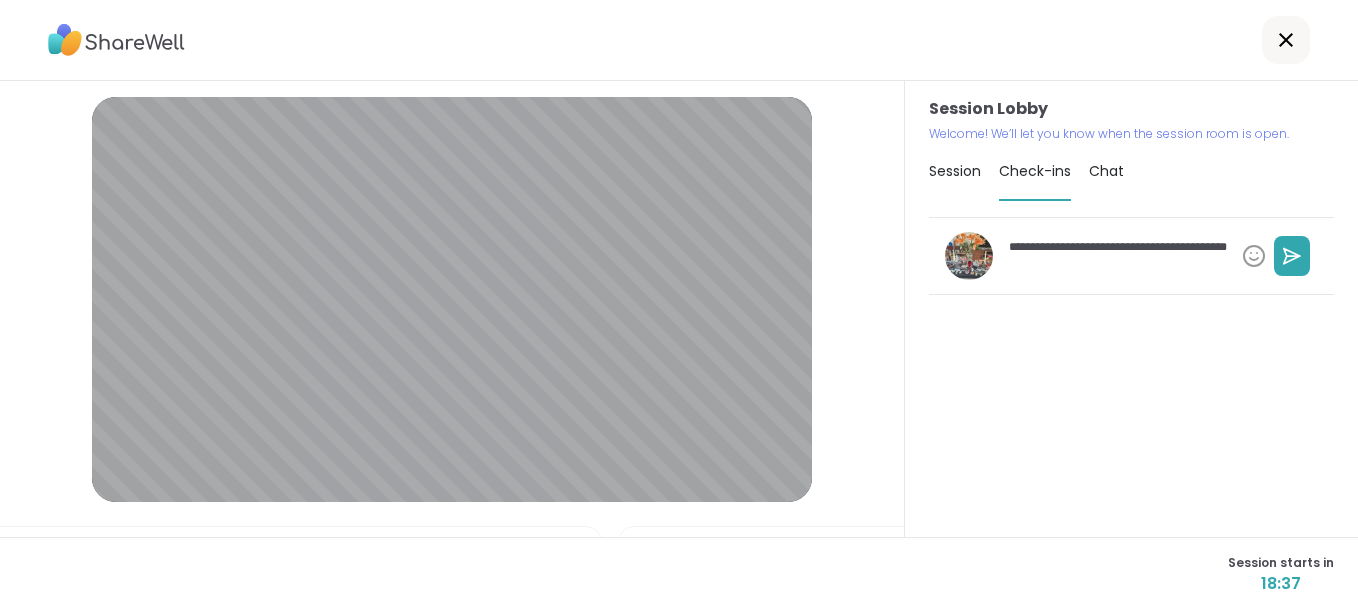 type on "*" 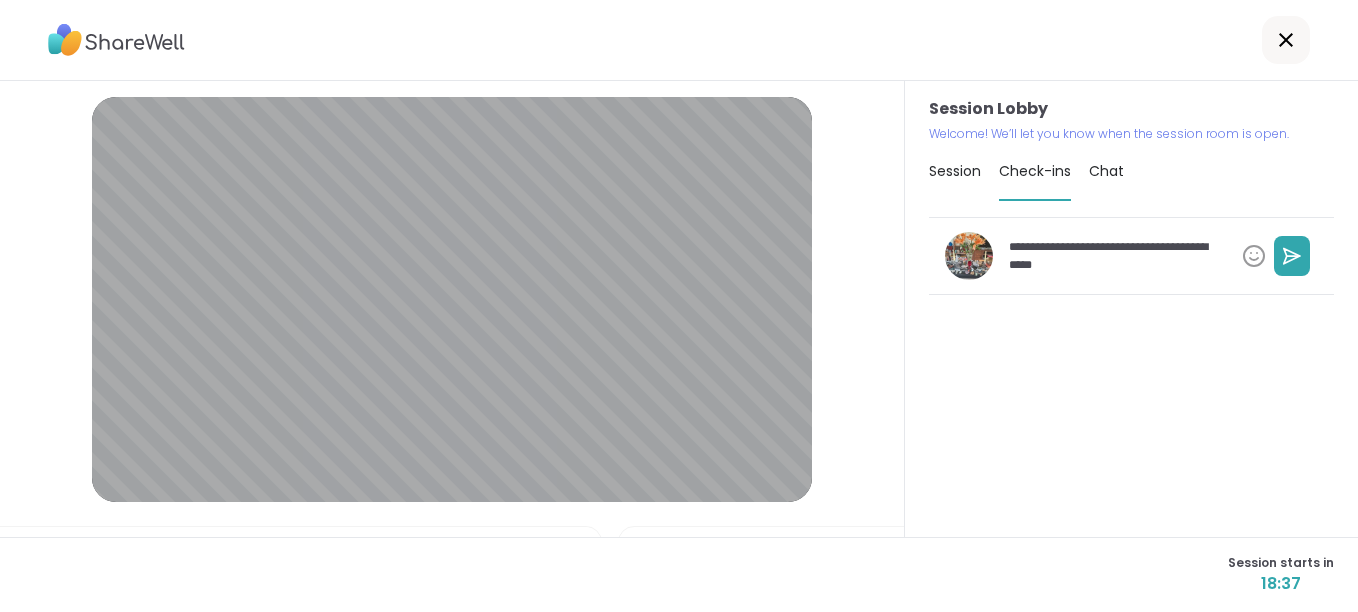 type on "*" 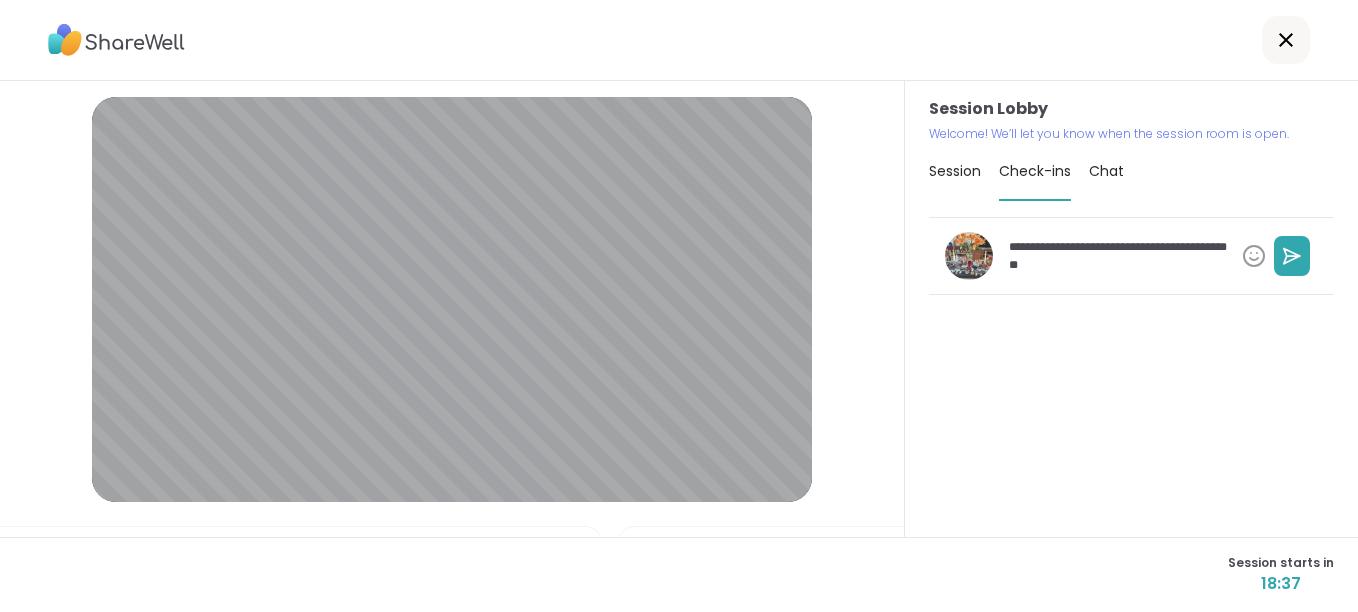 type on "*" 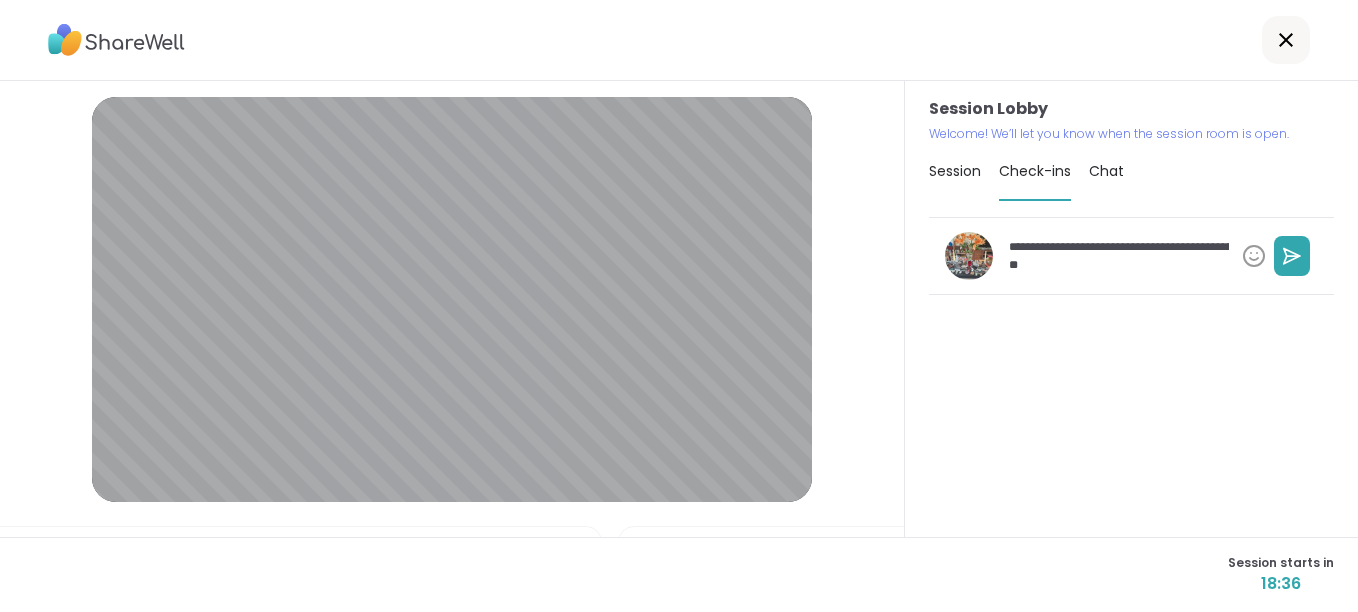 type on "*" 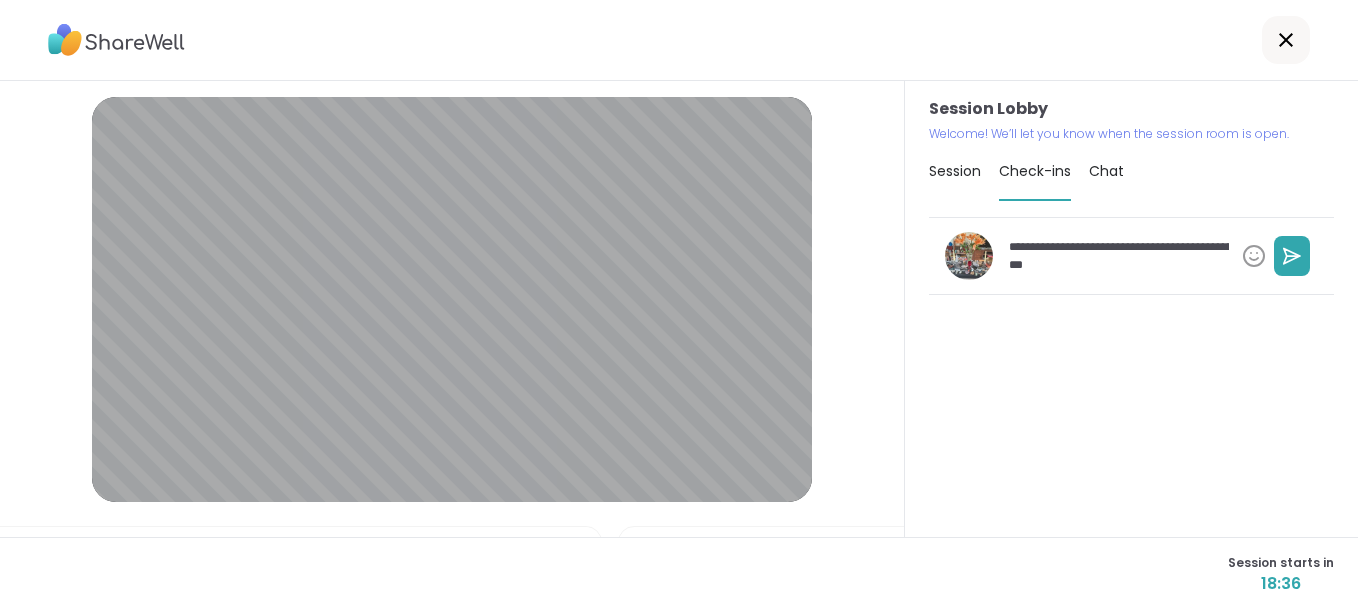 type on "*" 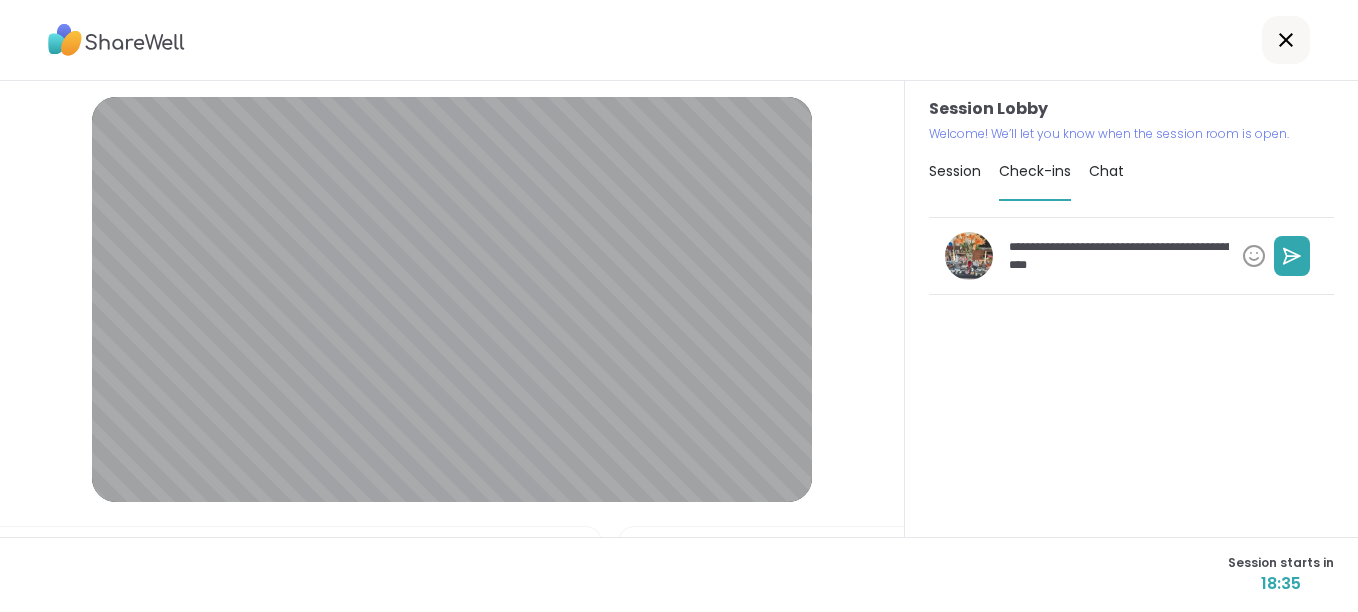 type on "*" 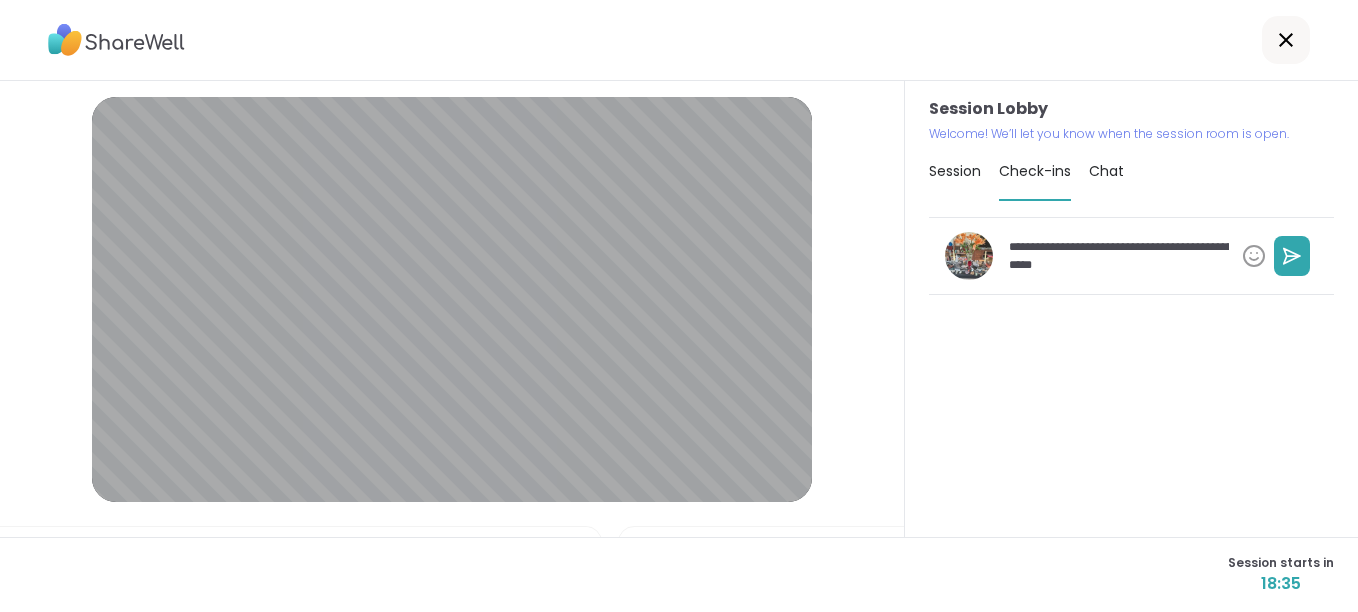 type on "*" 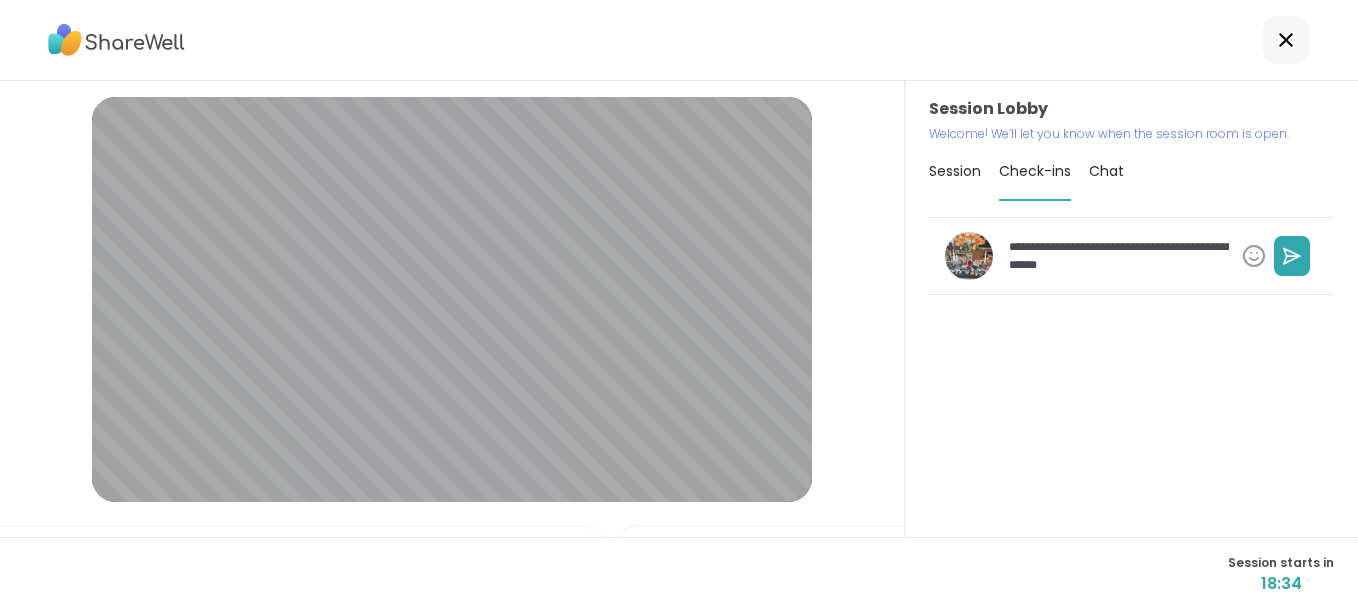 type on "*" 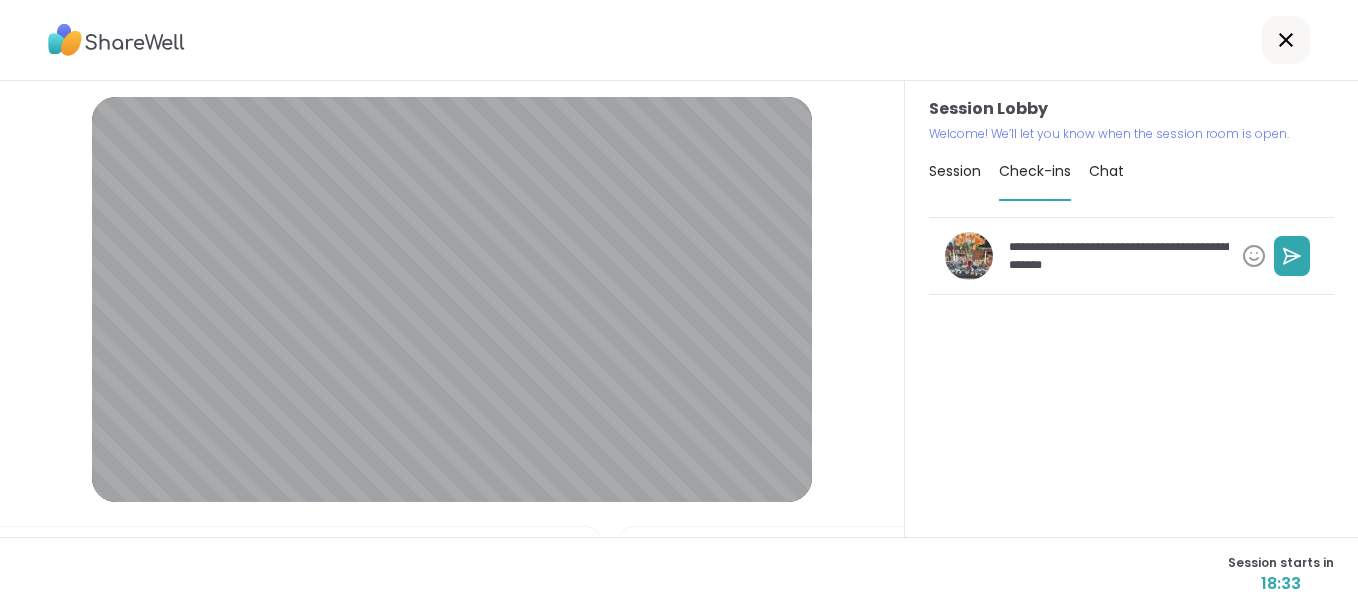 type on "*" 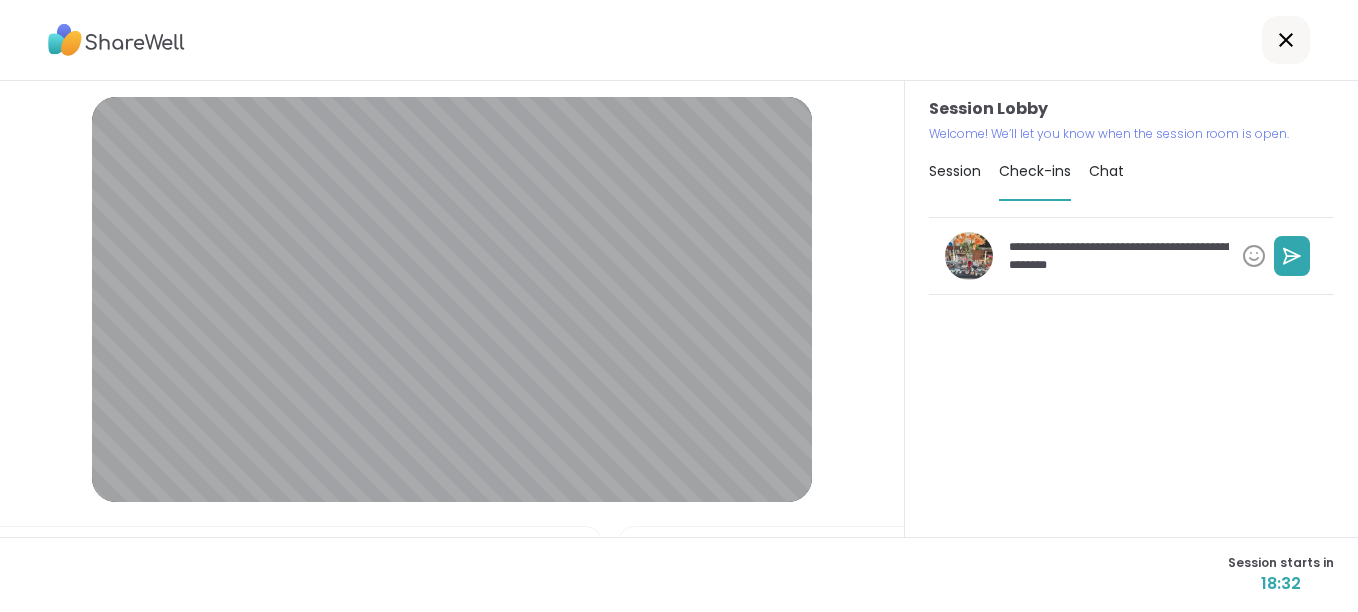 type on "*" 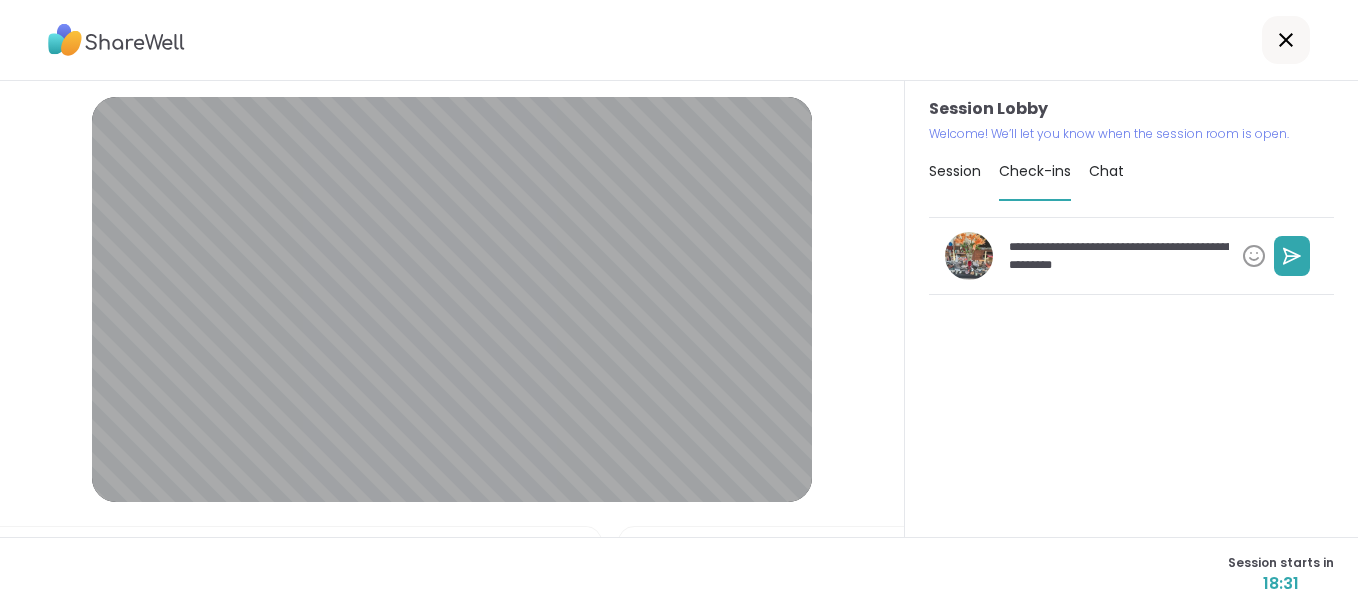 type on "*" 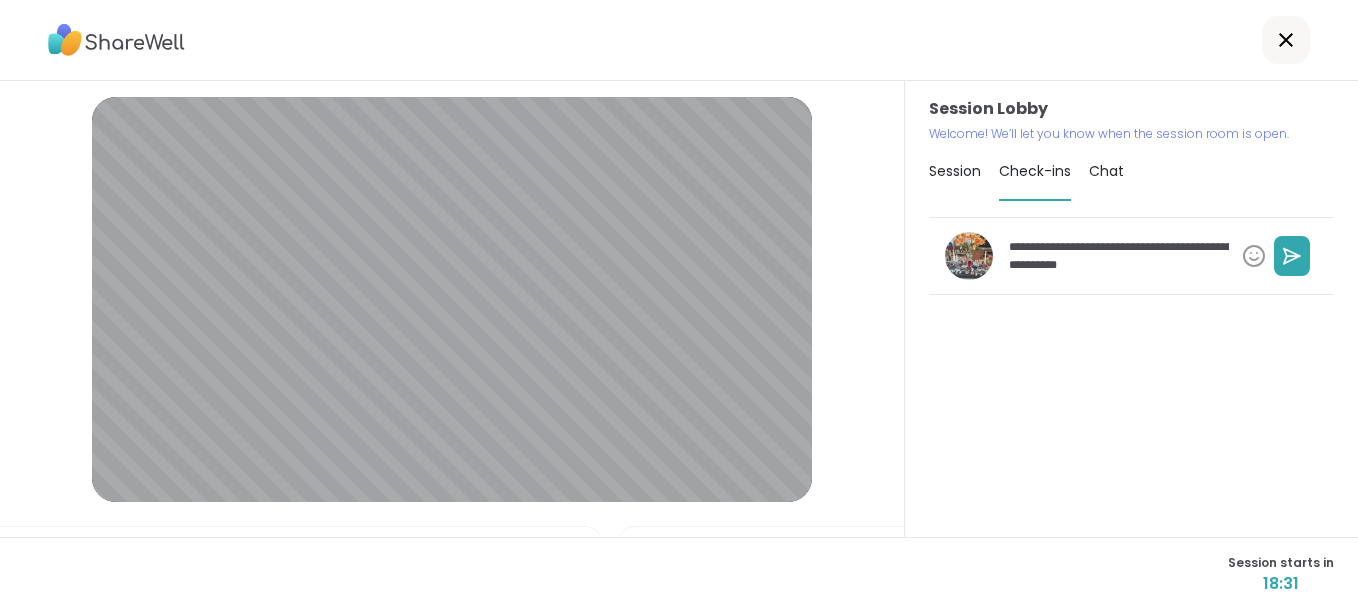 type on "*" 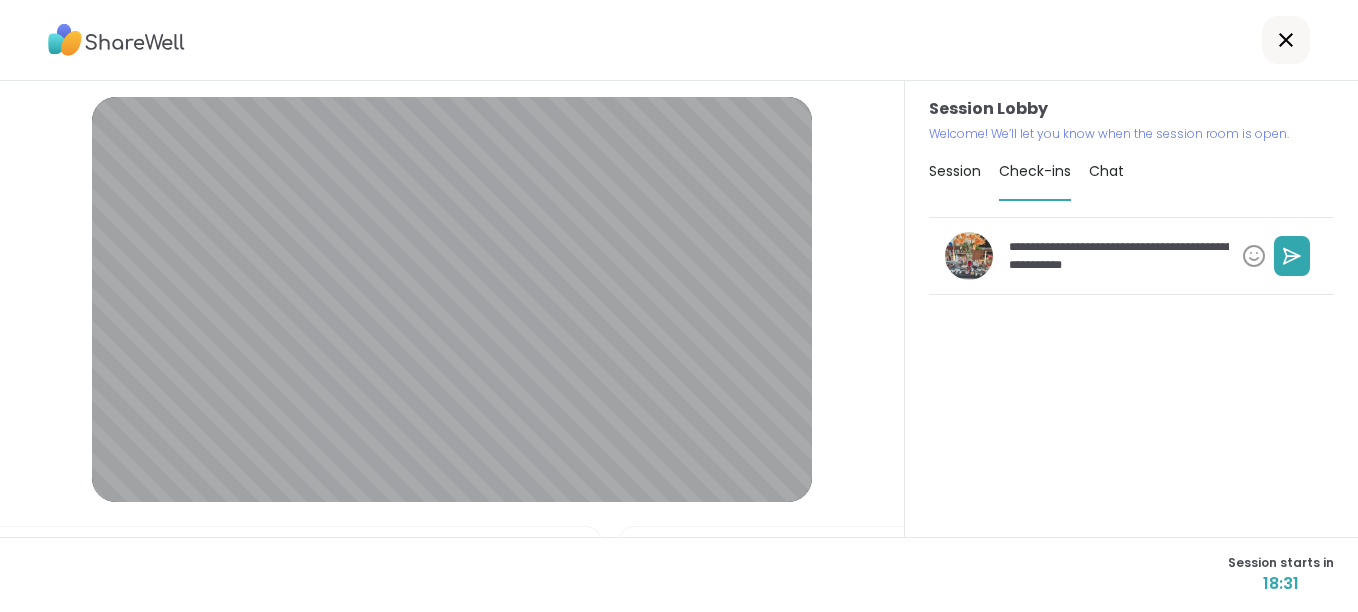 type on "*" 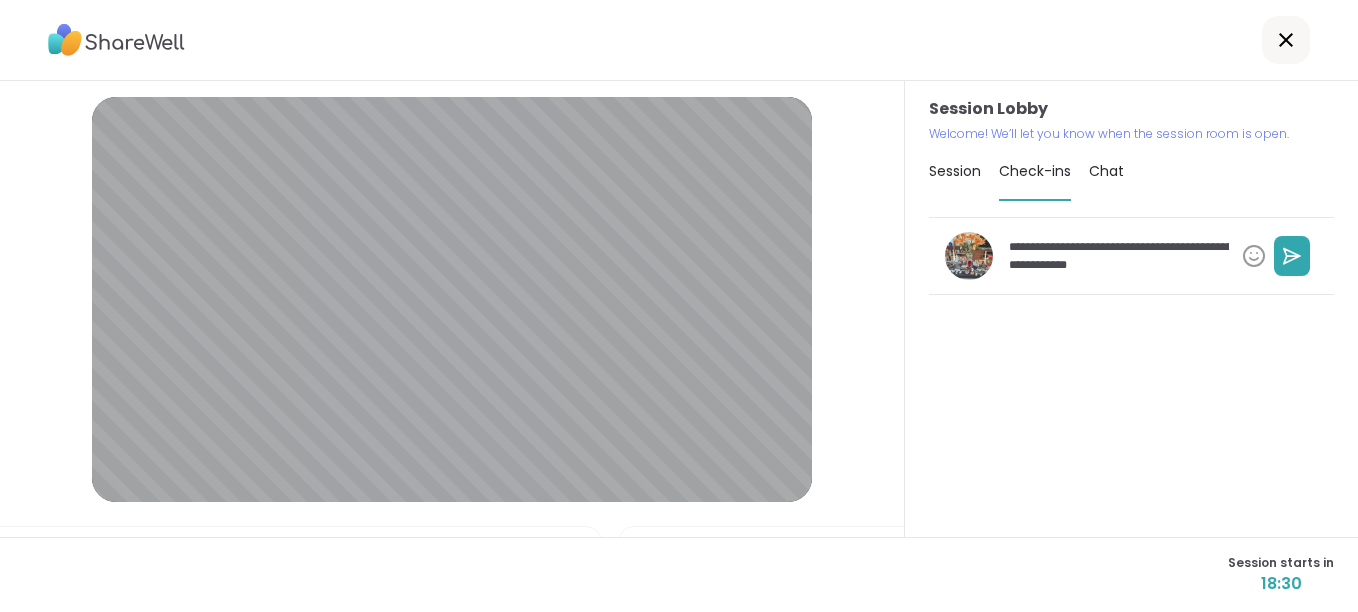 type on "*" 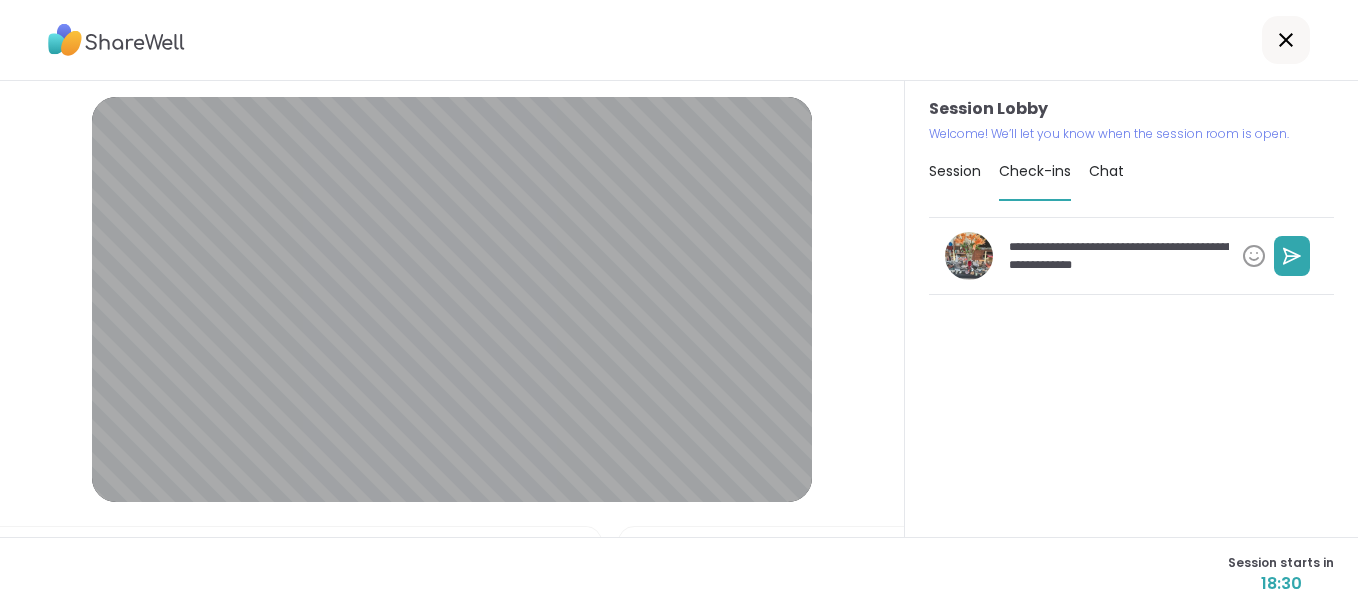 type on "*" 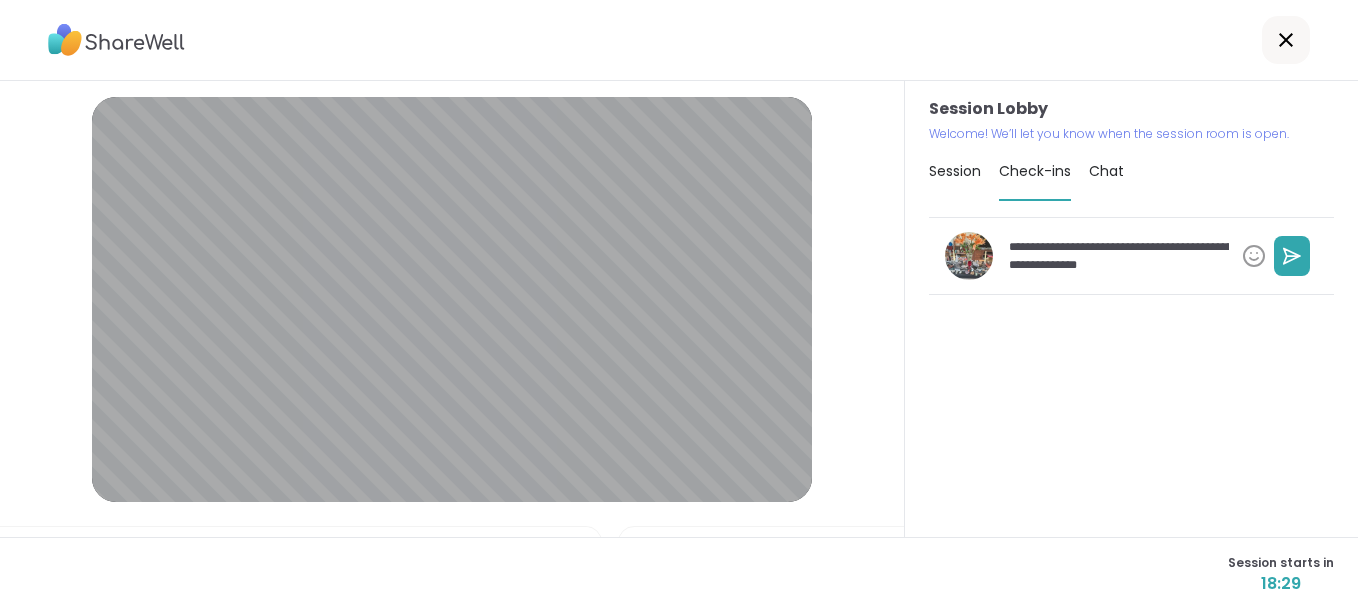 type on "*" 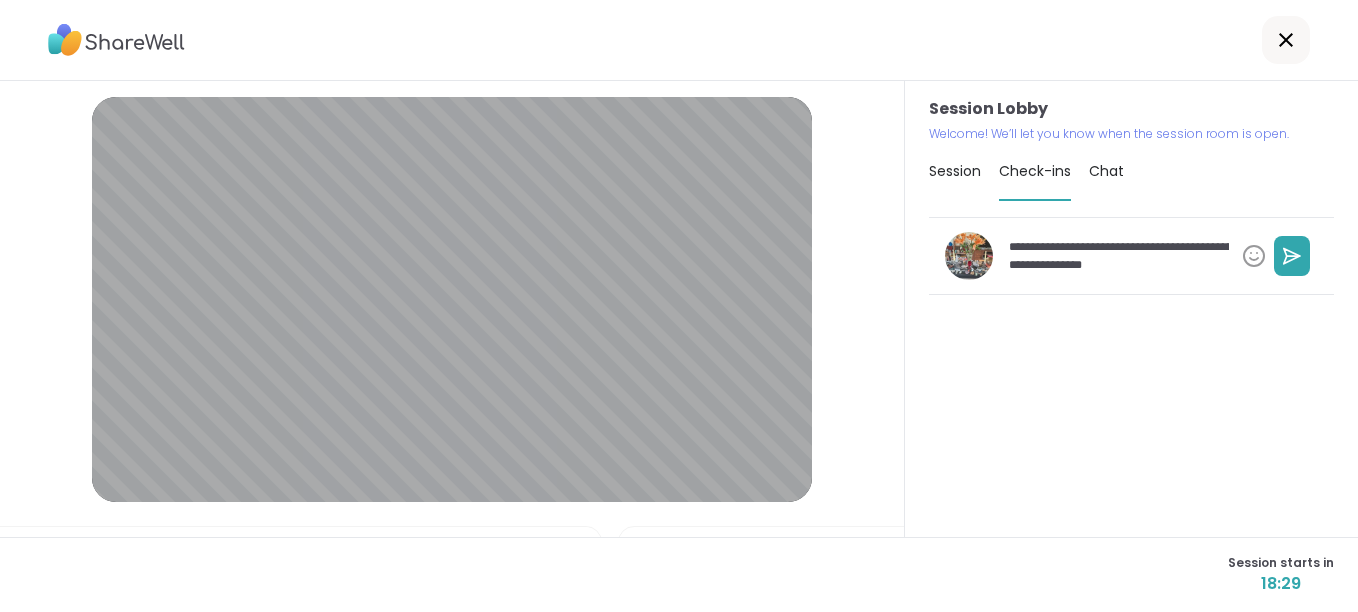 type on "*" 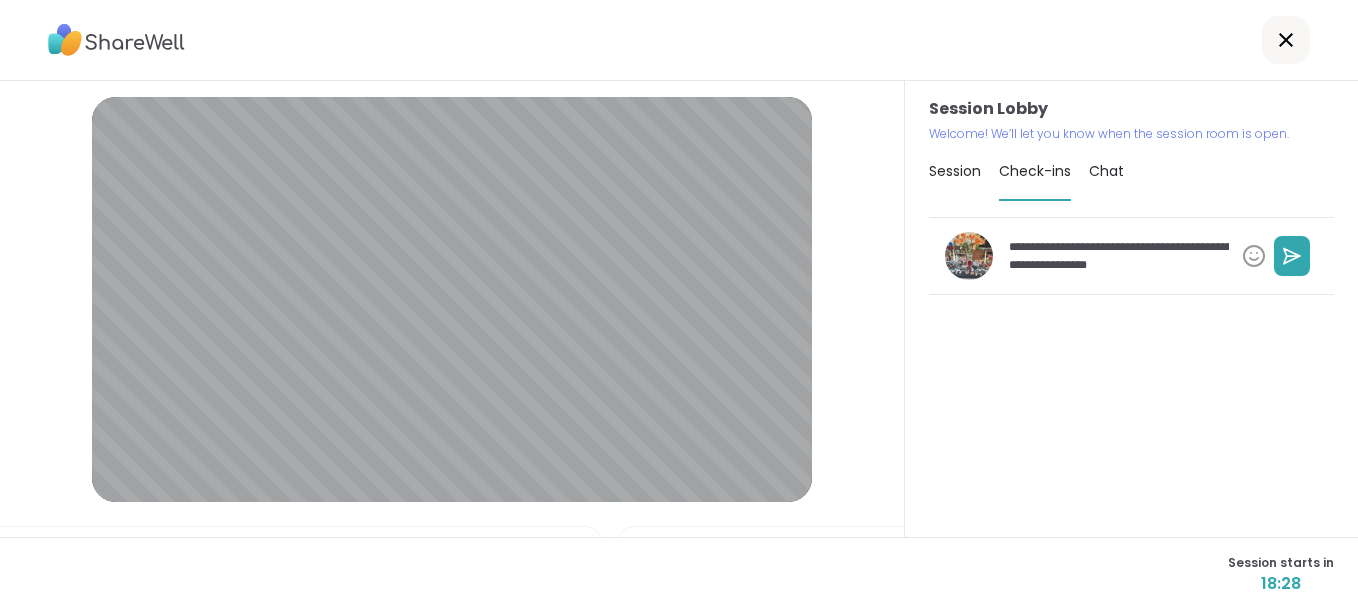 type on "*" 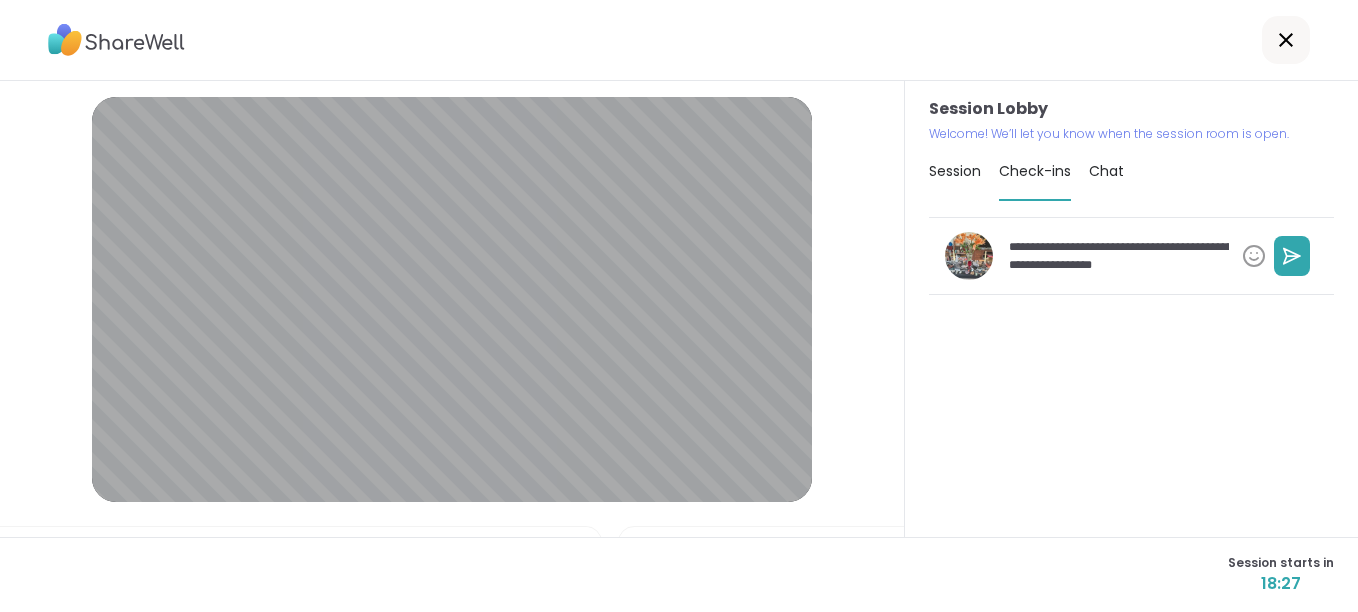 type on "*" 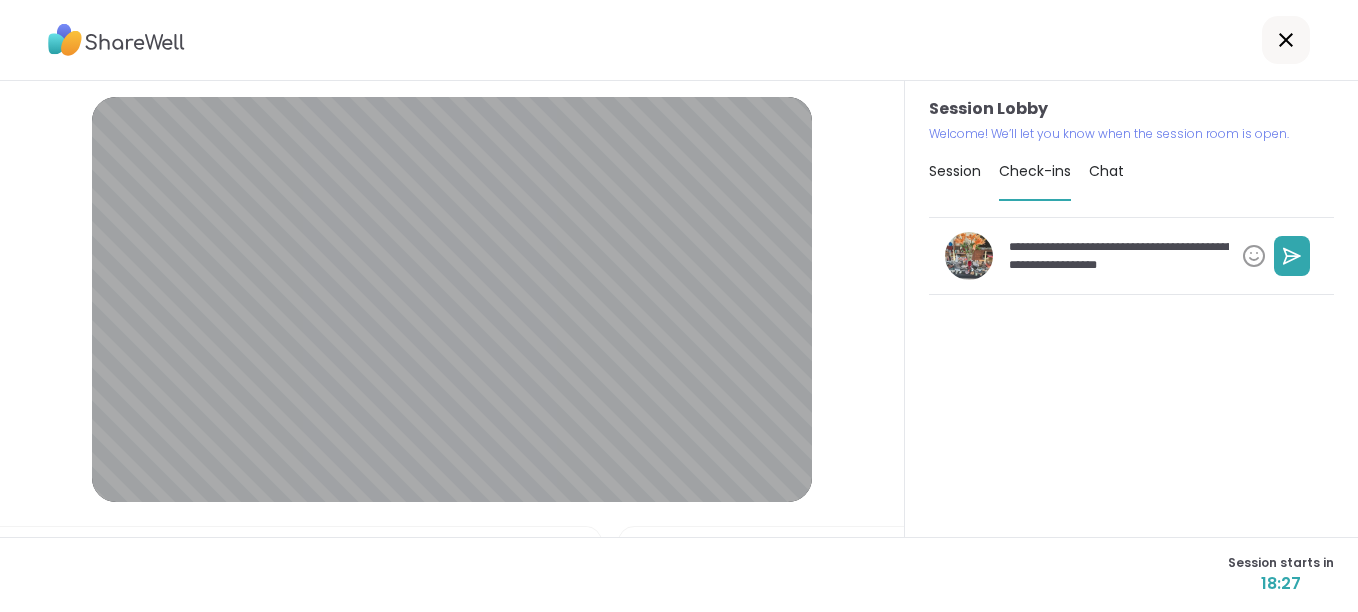 type on "*" 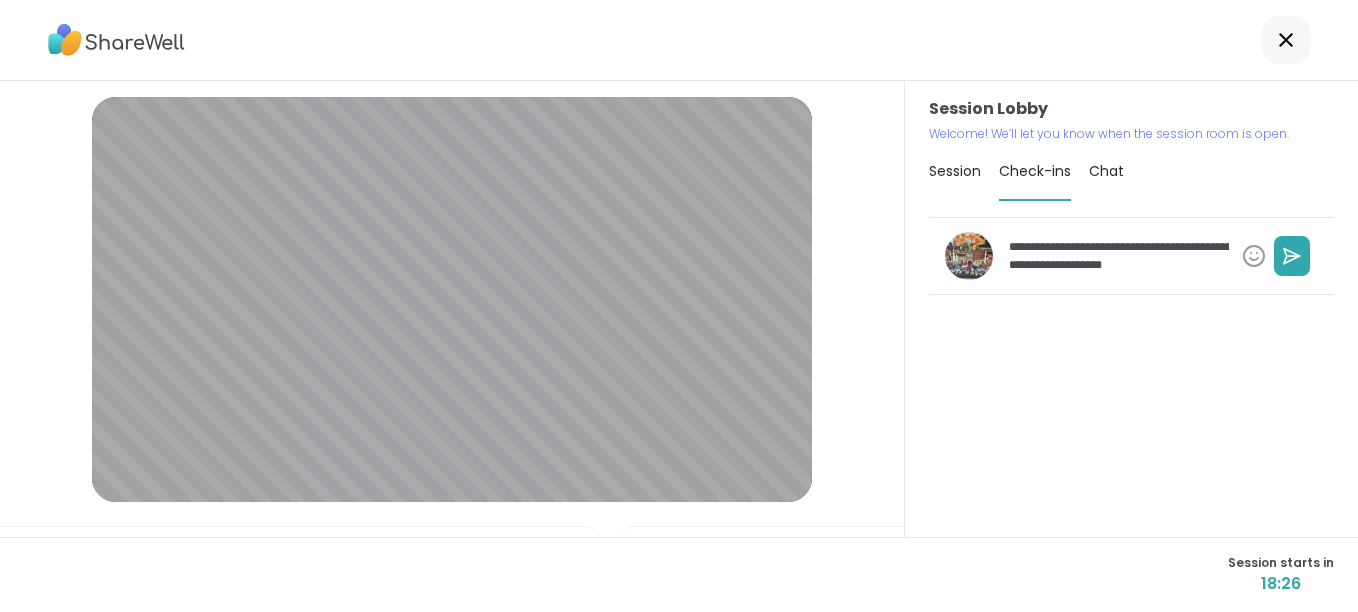 type on "*" 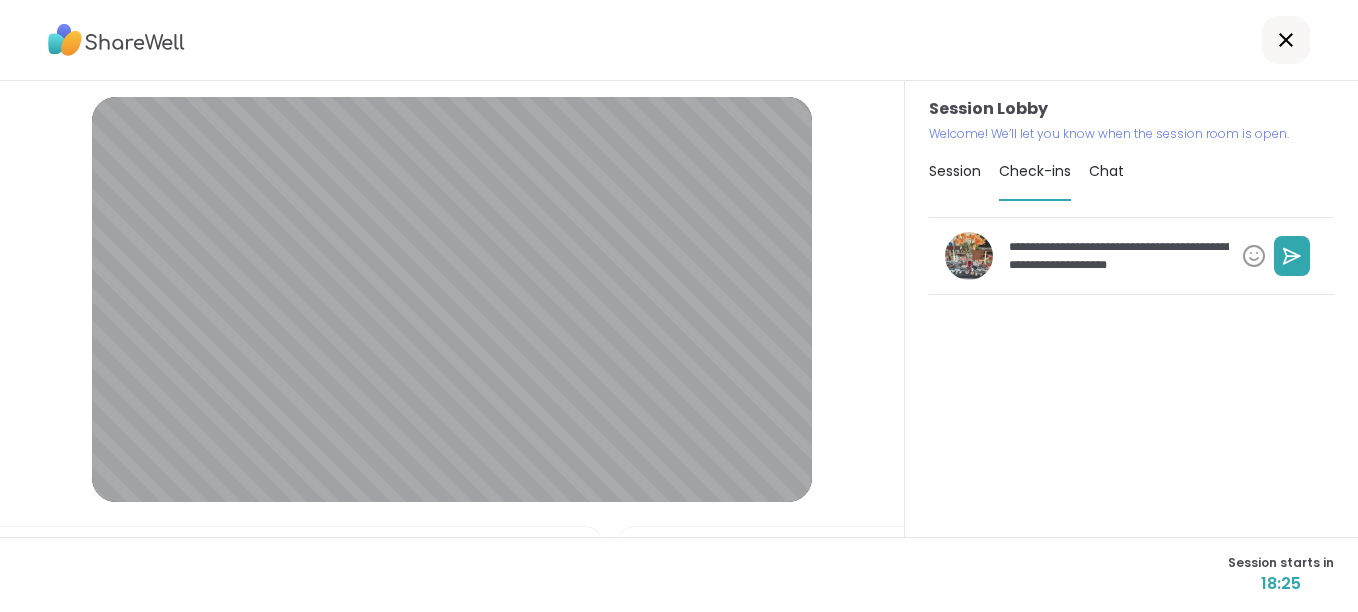 type on "*" 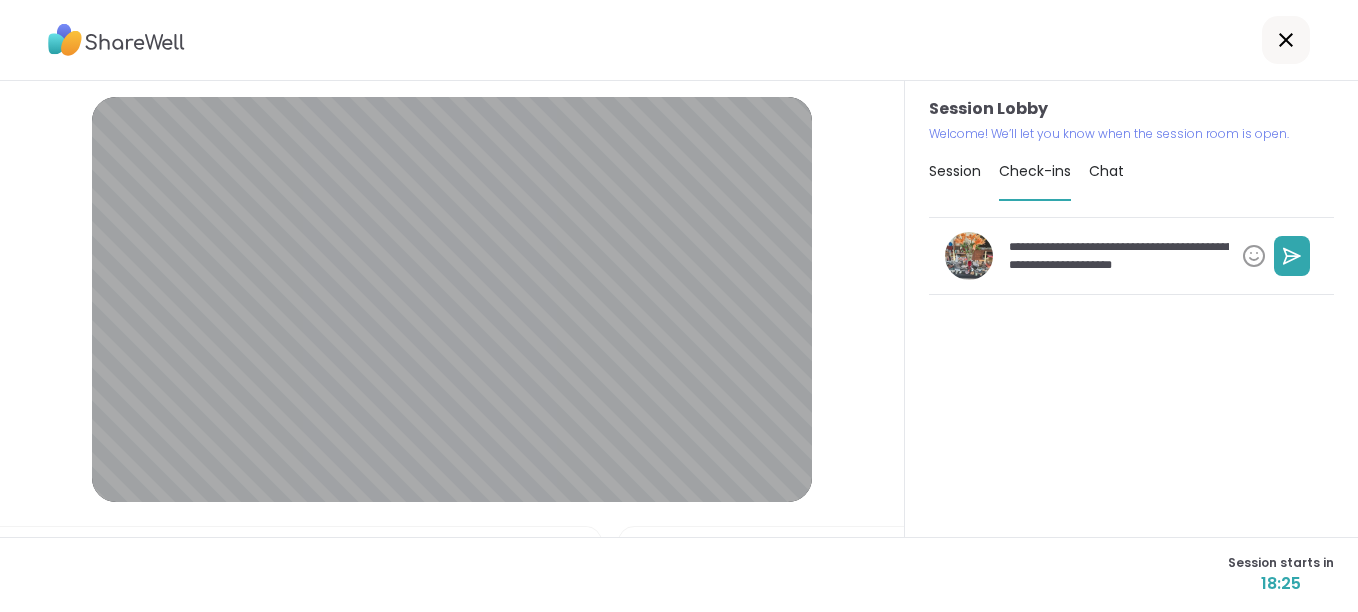 type on "*" 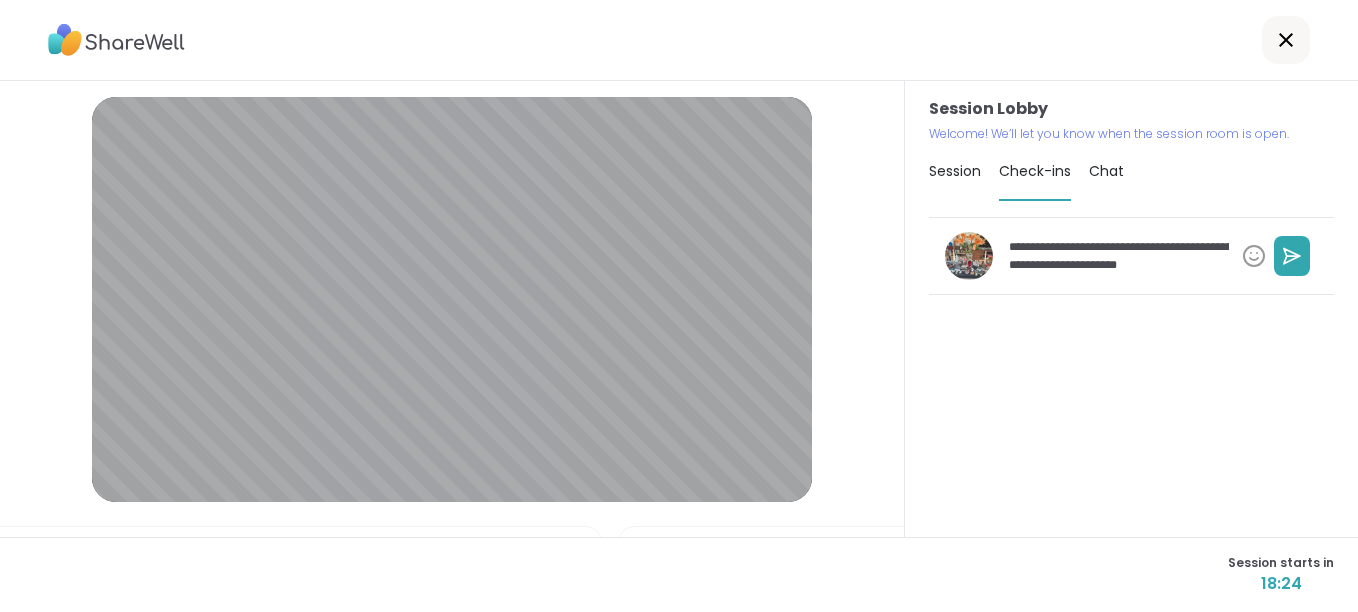 type on "*" 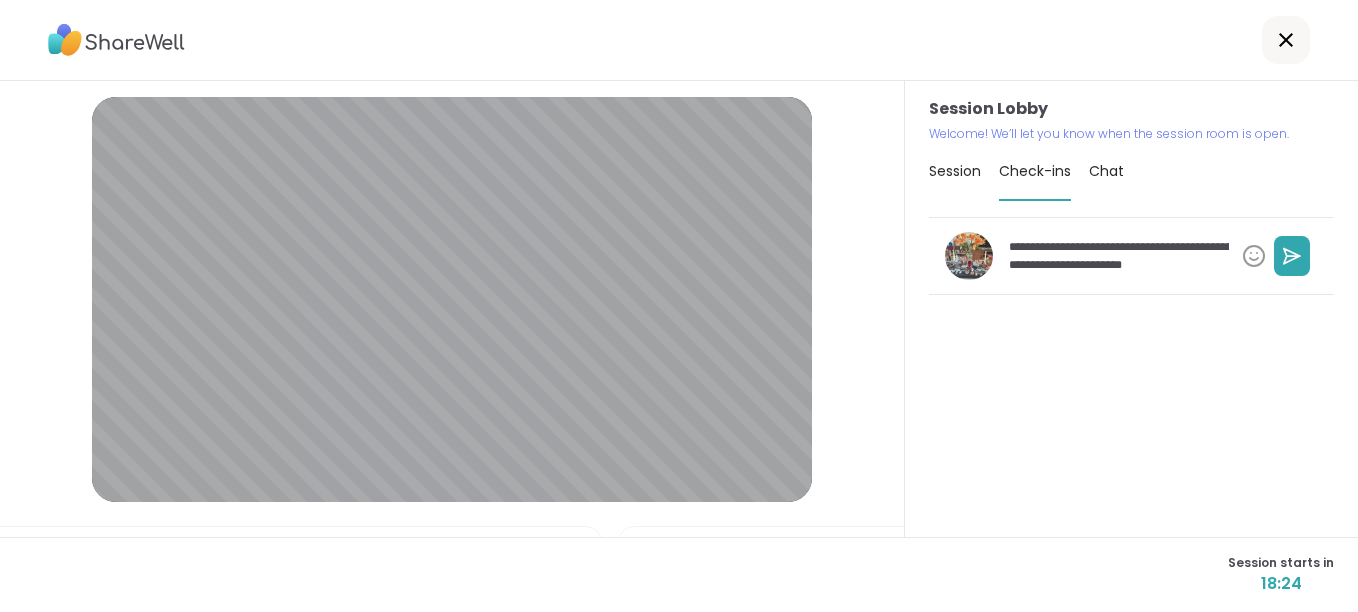 type on "*" 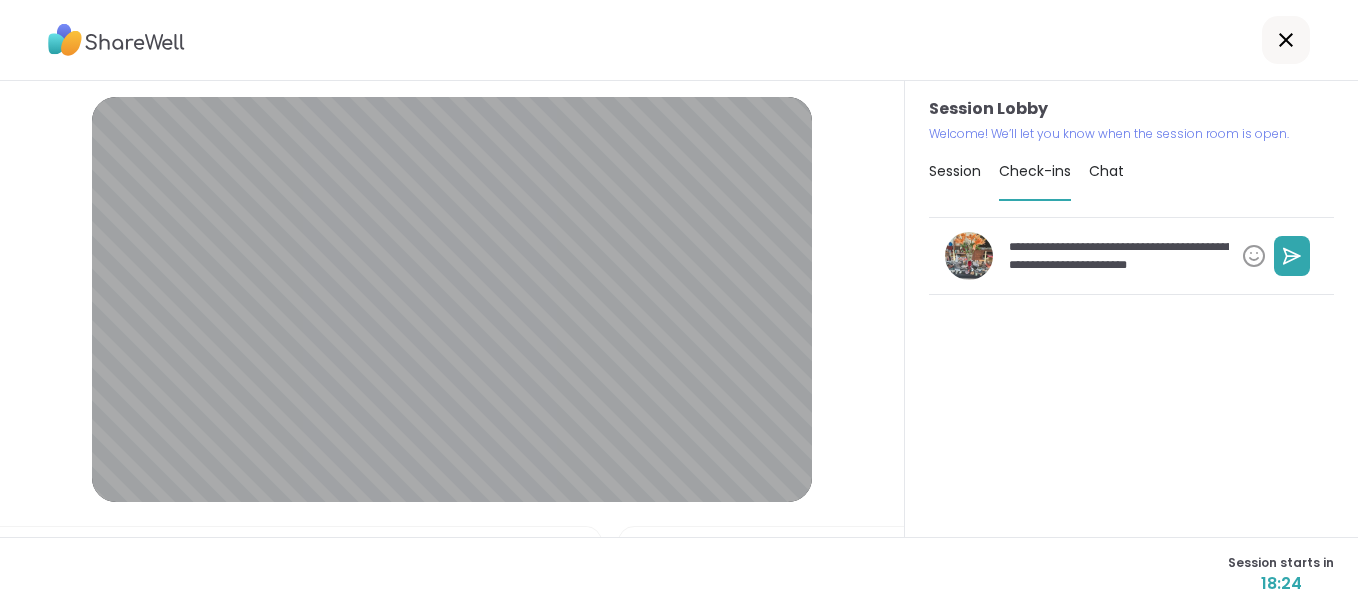 type on "*" 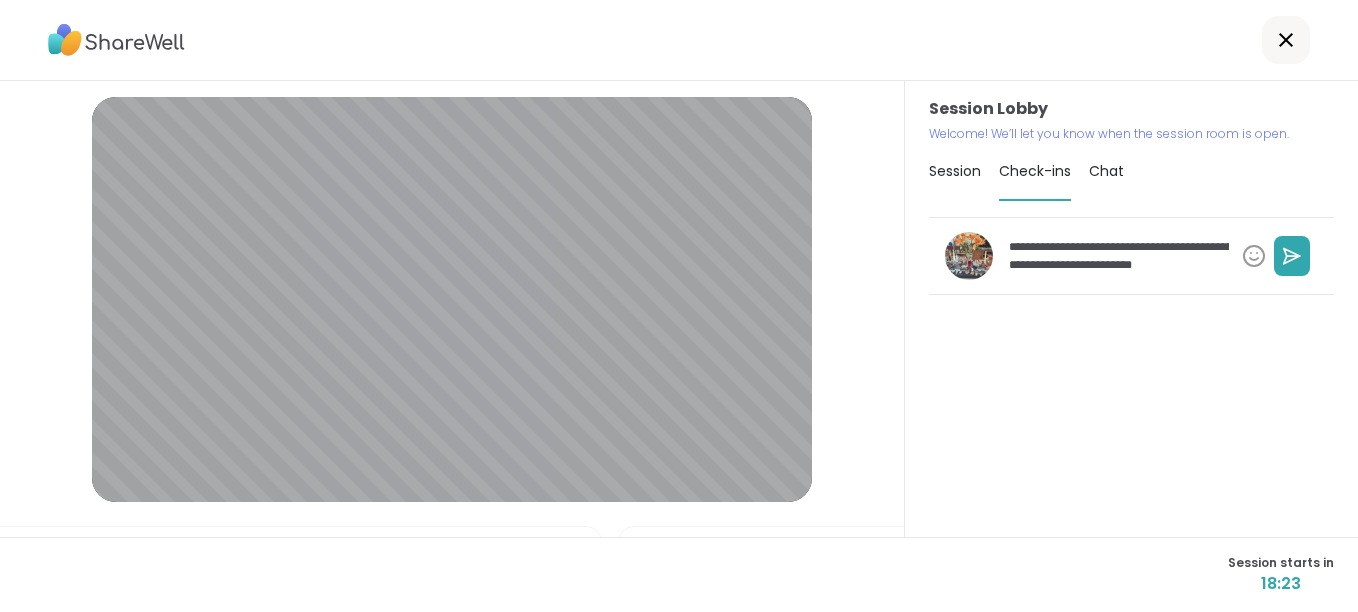 type on "*" 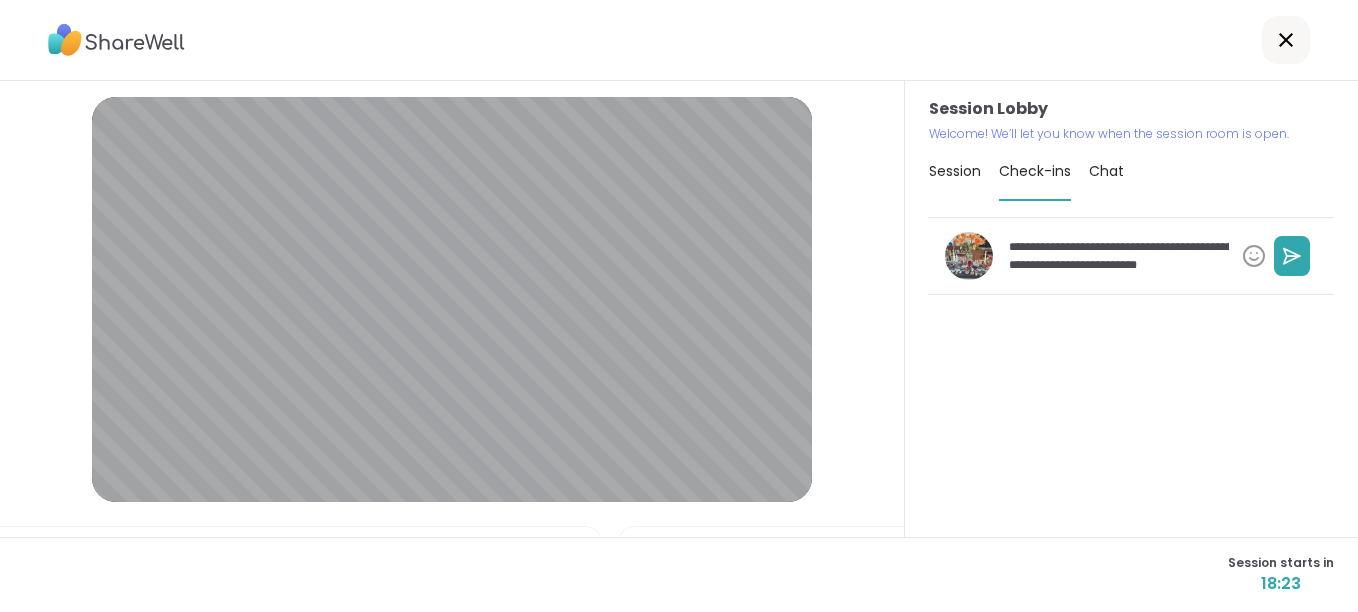 type on "*" 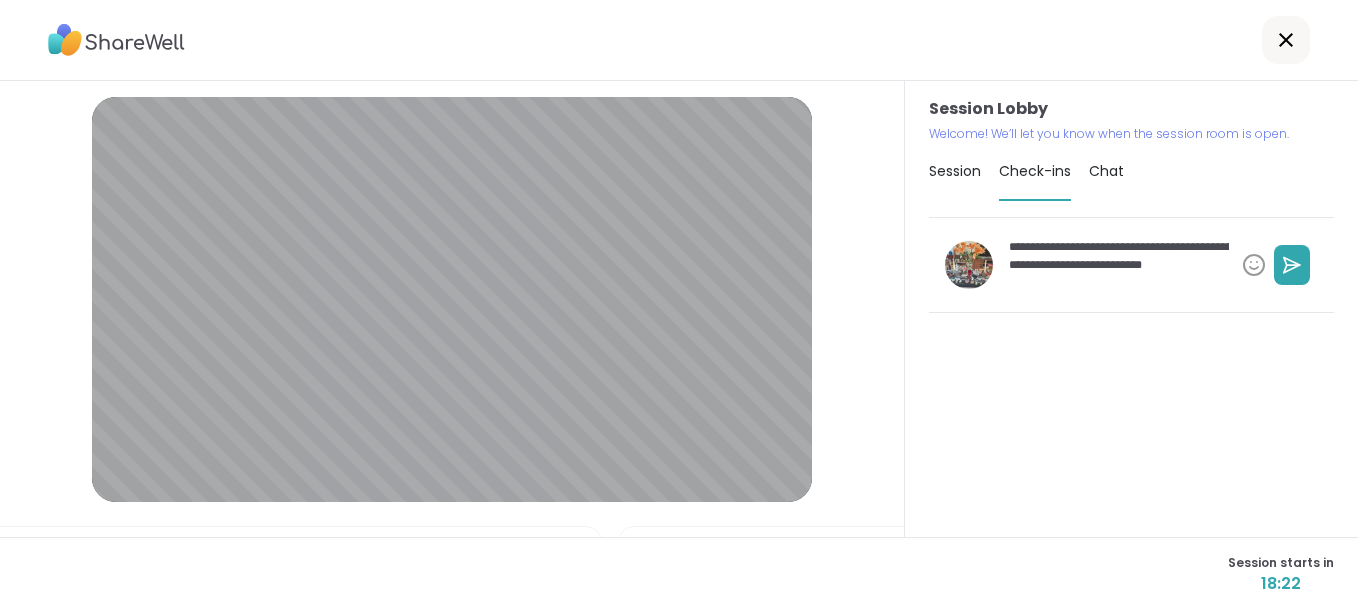 type on "*" 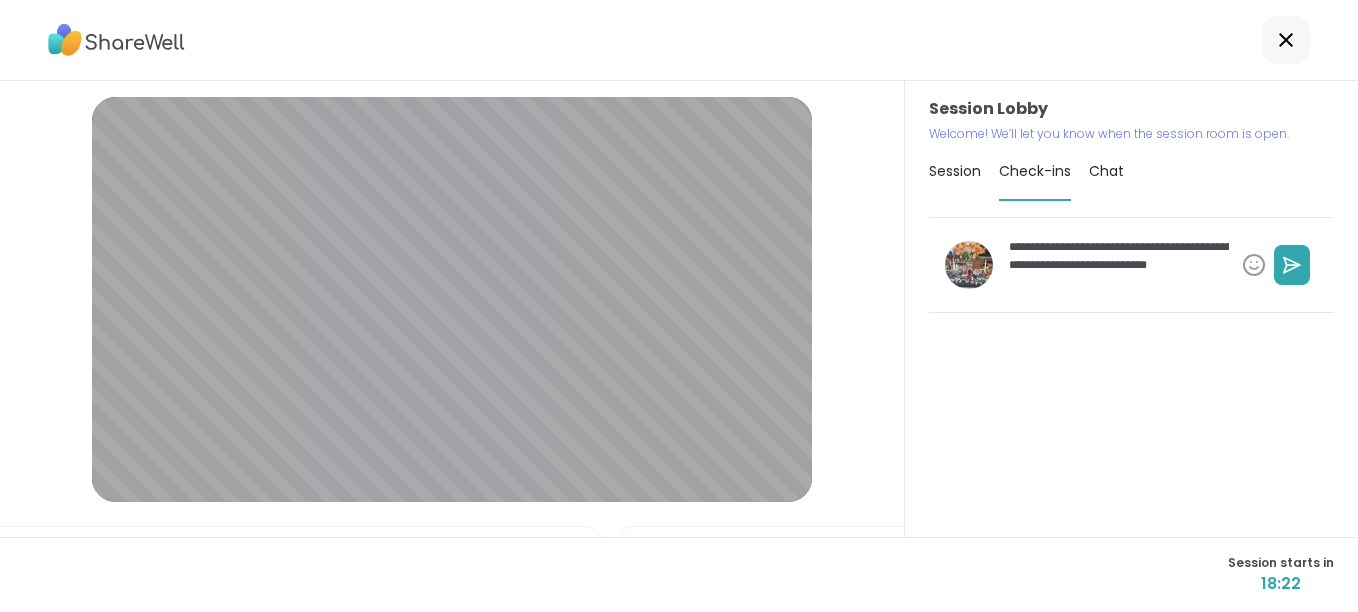 type on "*" 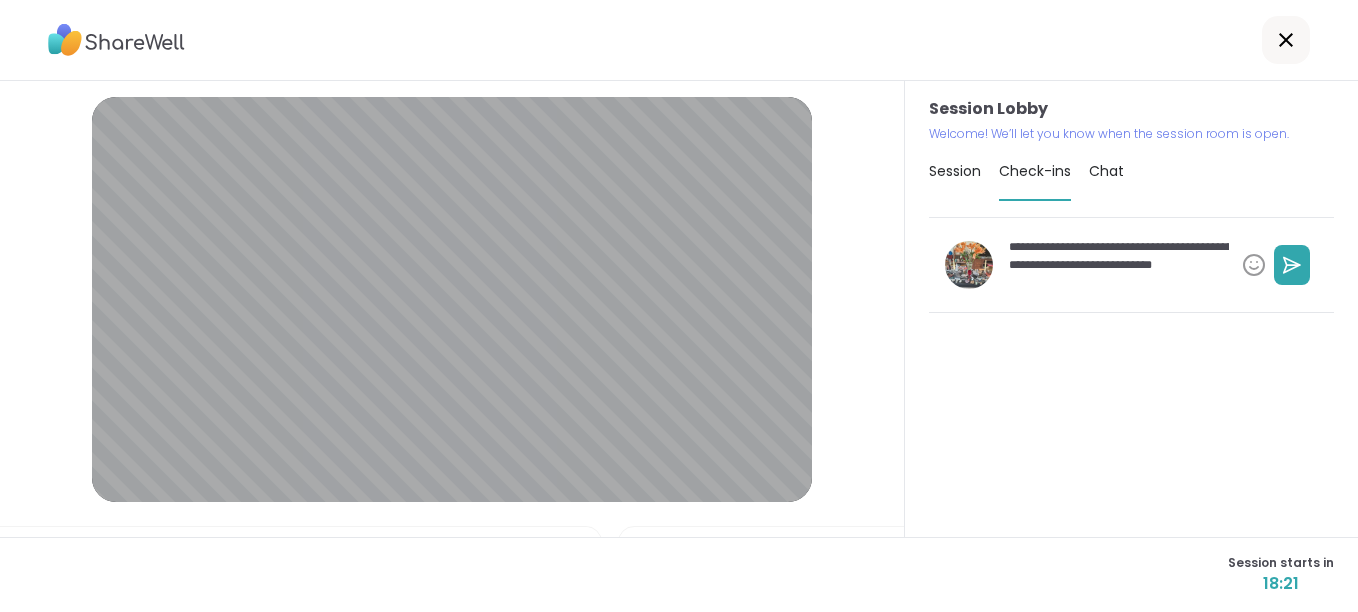 type on "*" 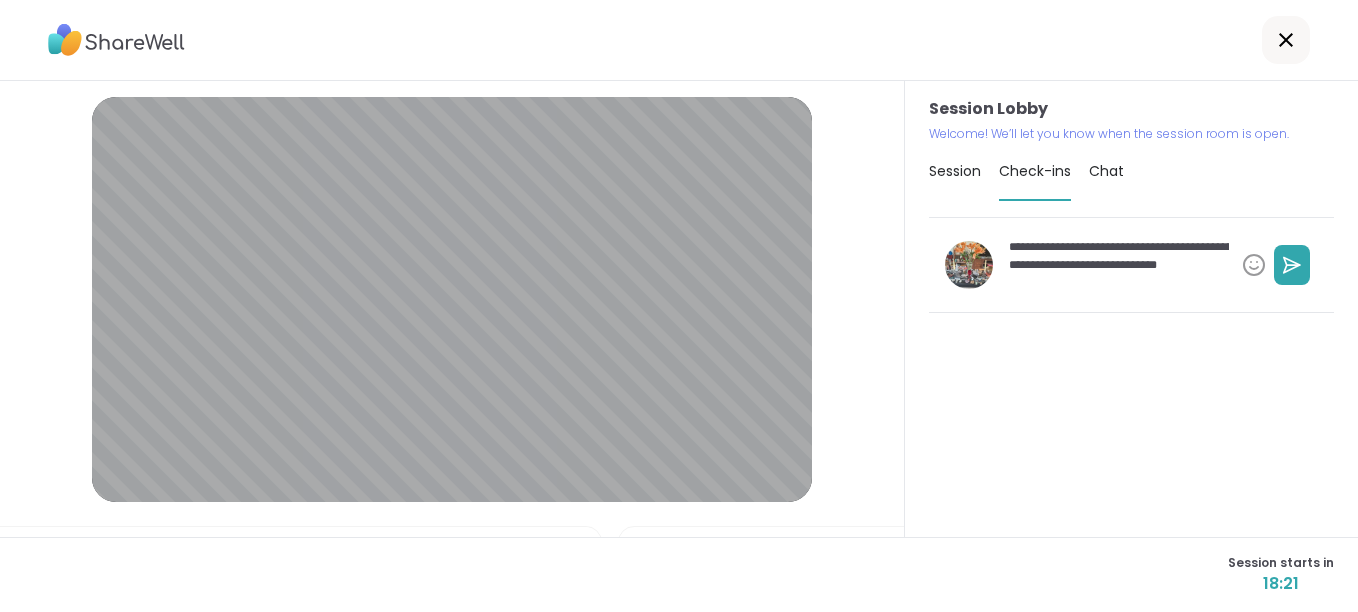 type on "*" 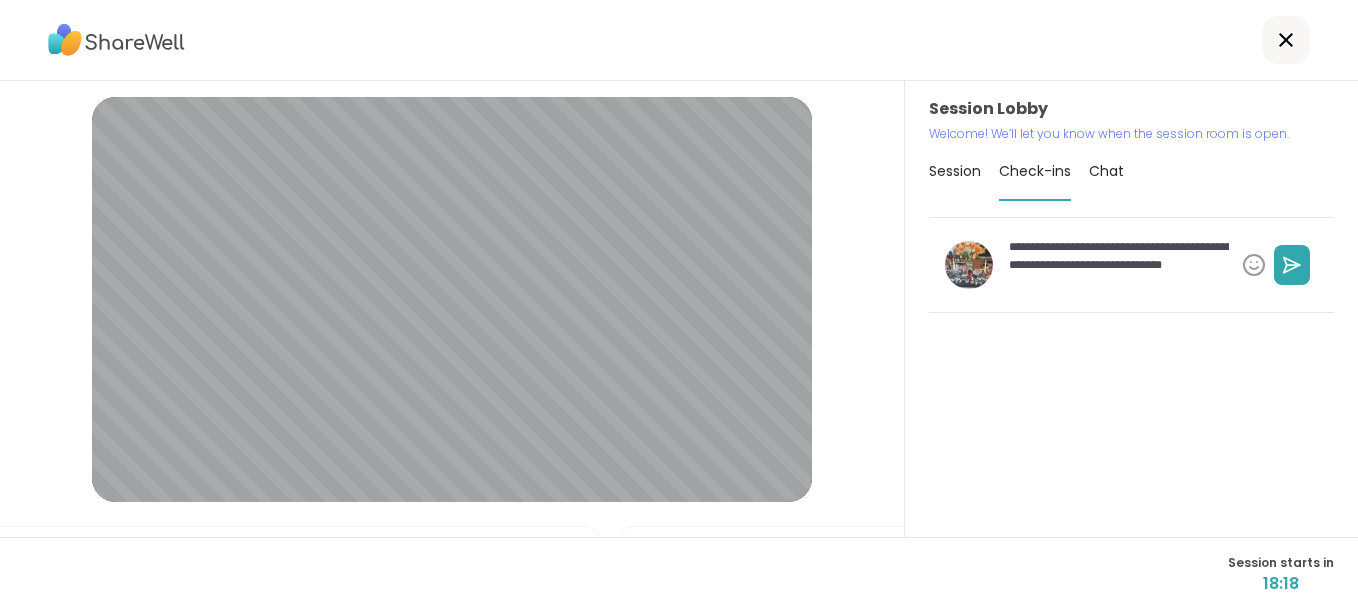 type on "*" 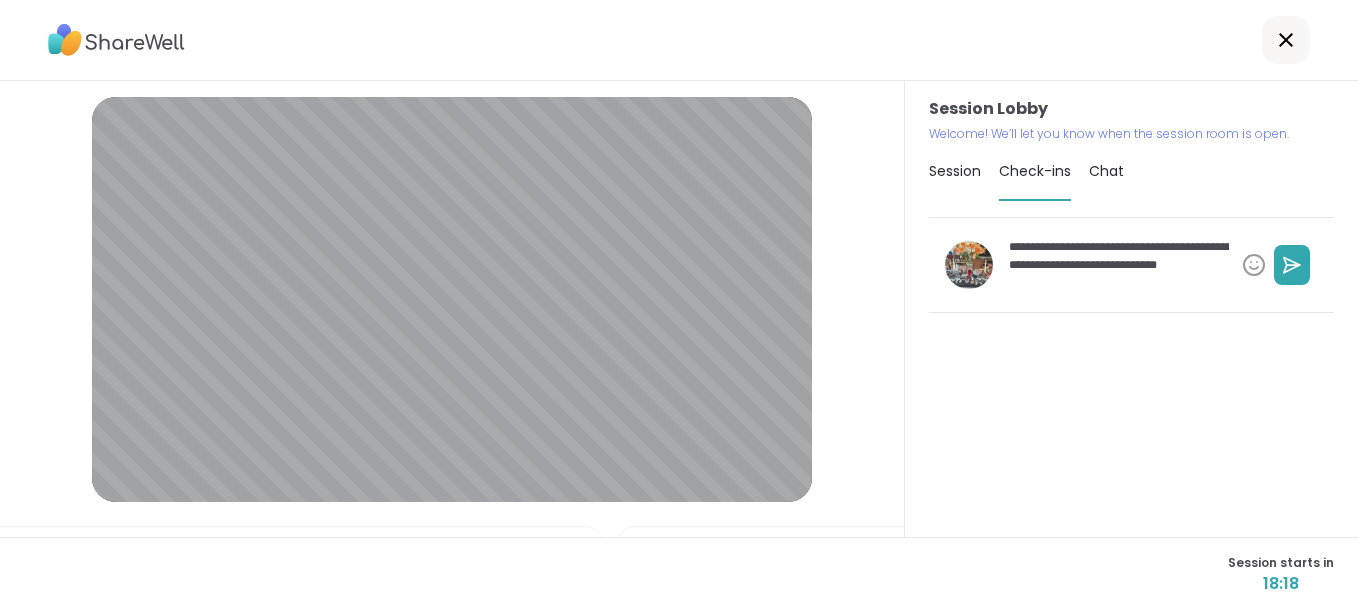 type on "*" 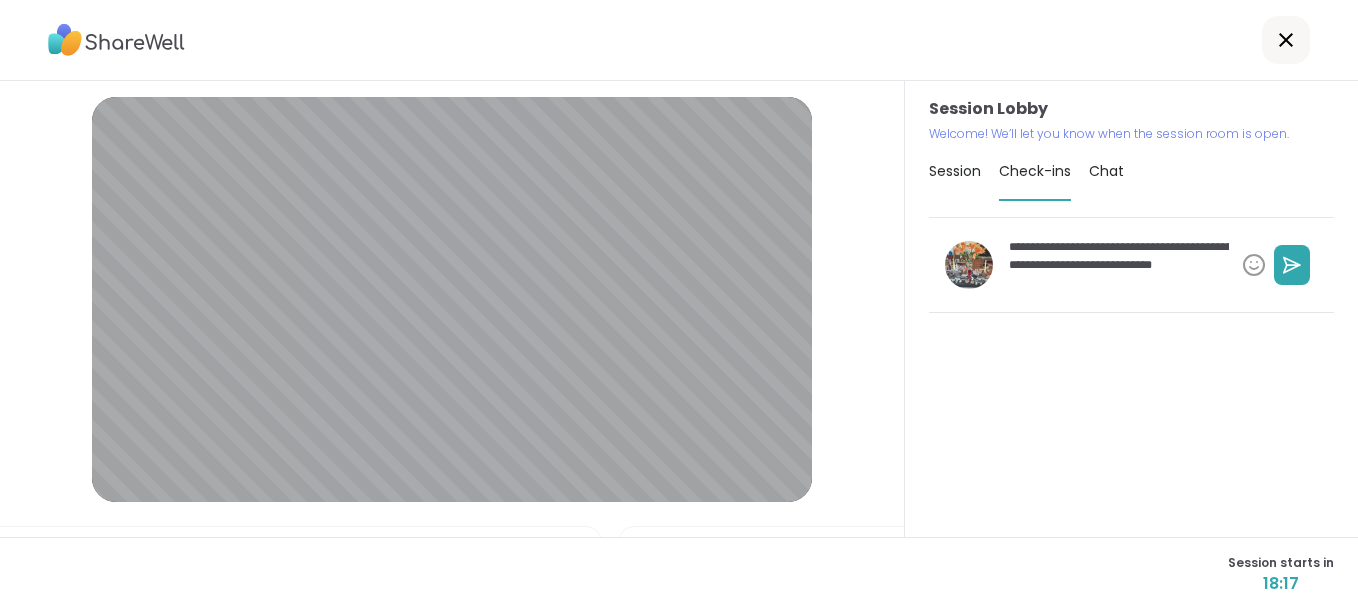 type on "*" 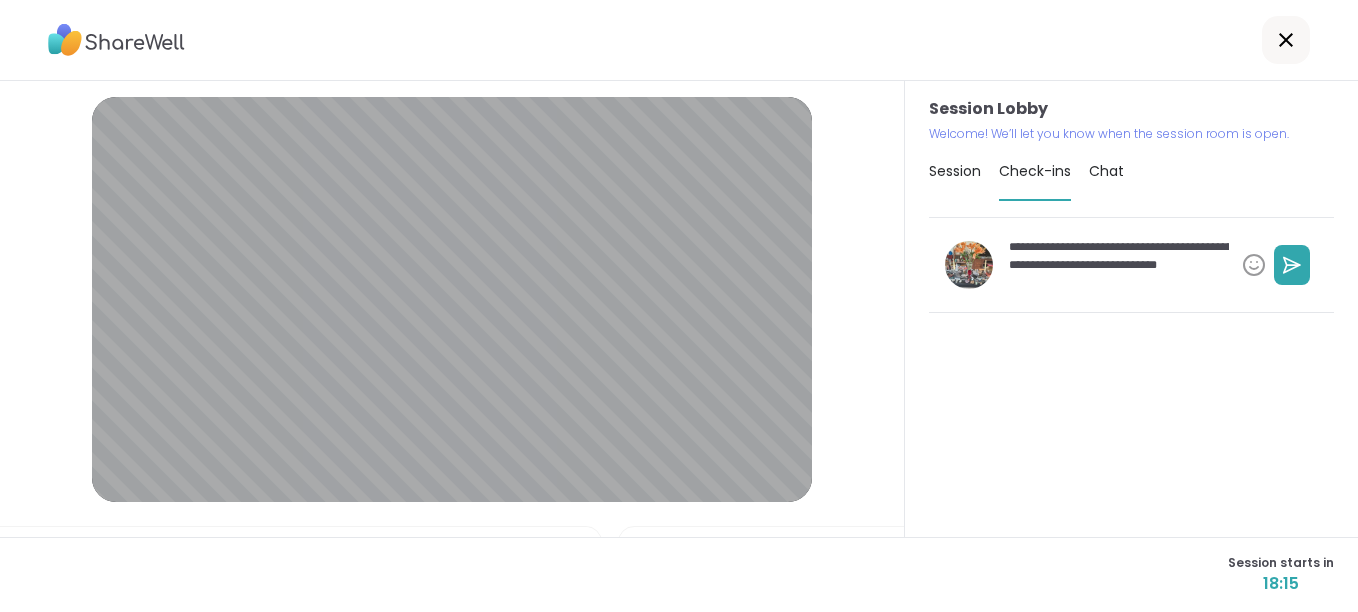 type on "*" 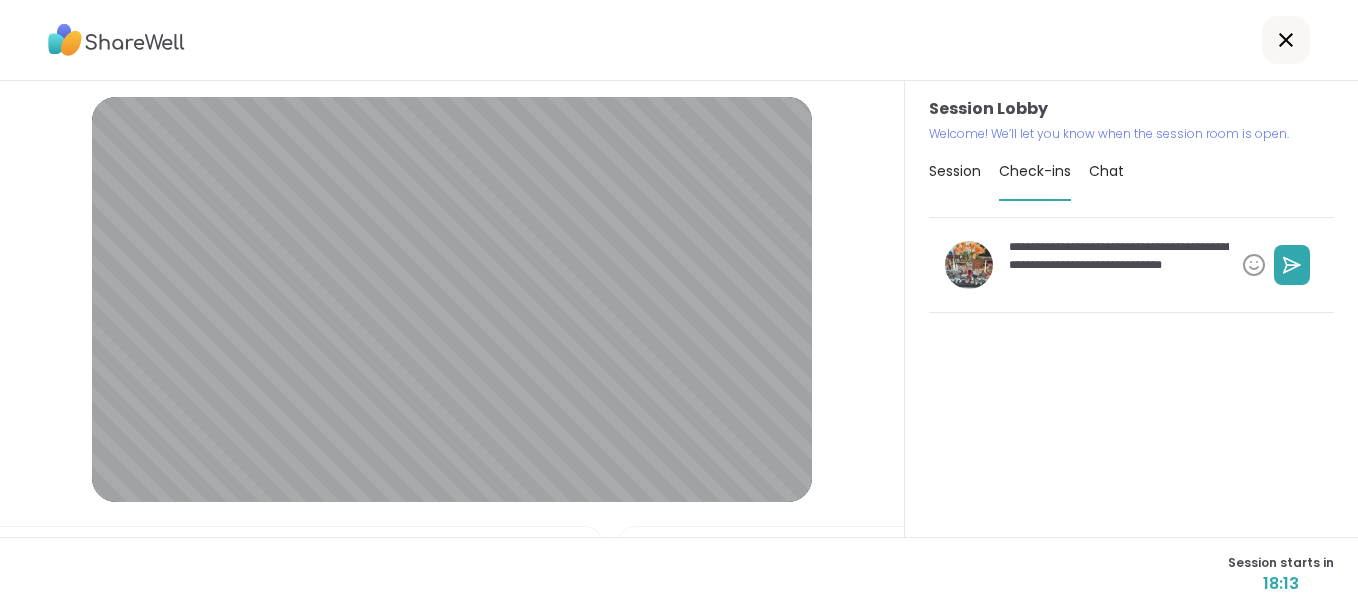 type on "*" 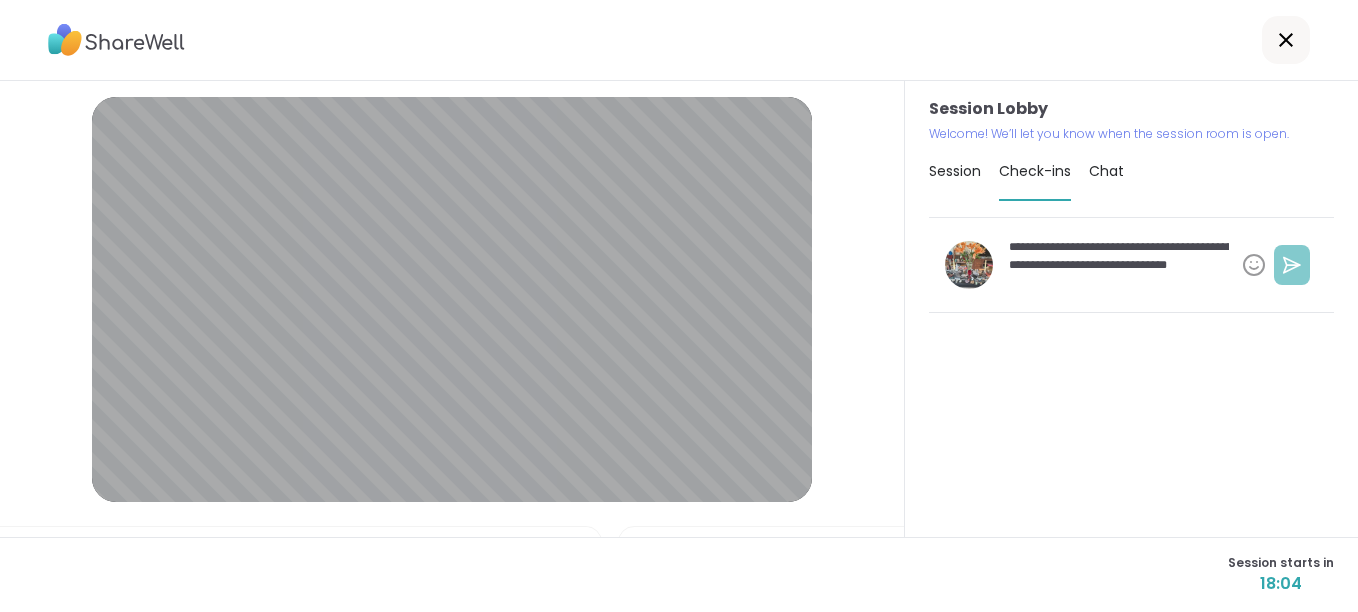 type on "**********" 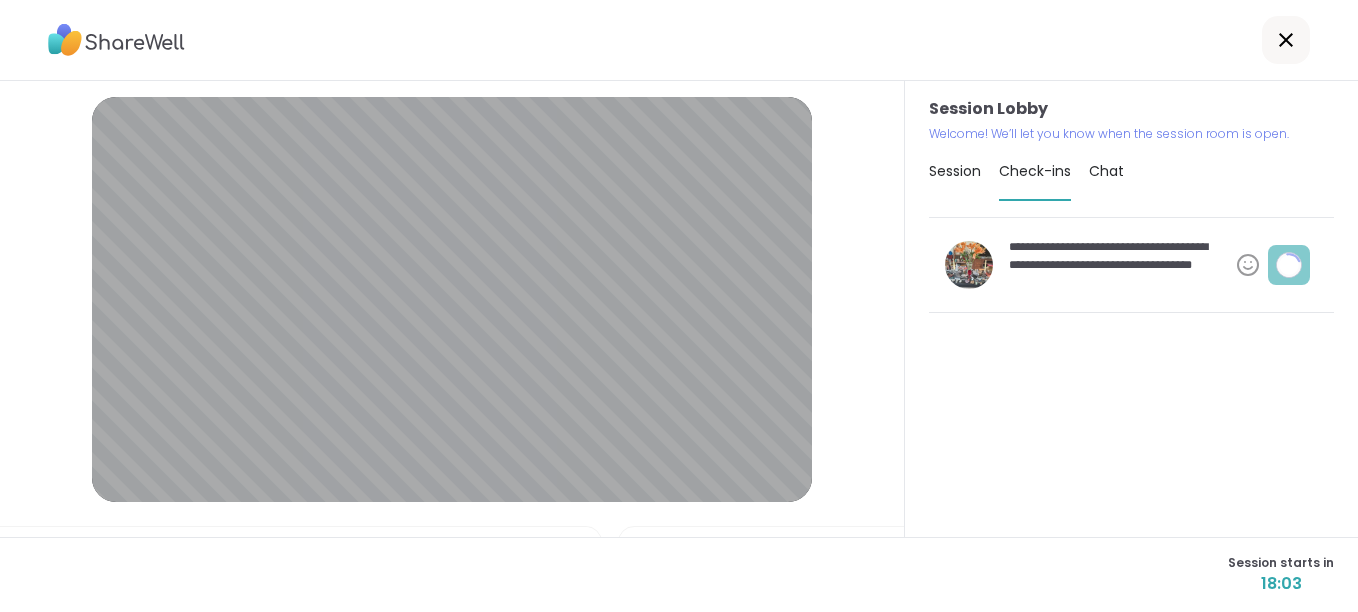 type on "*" 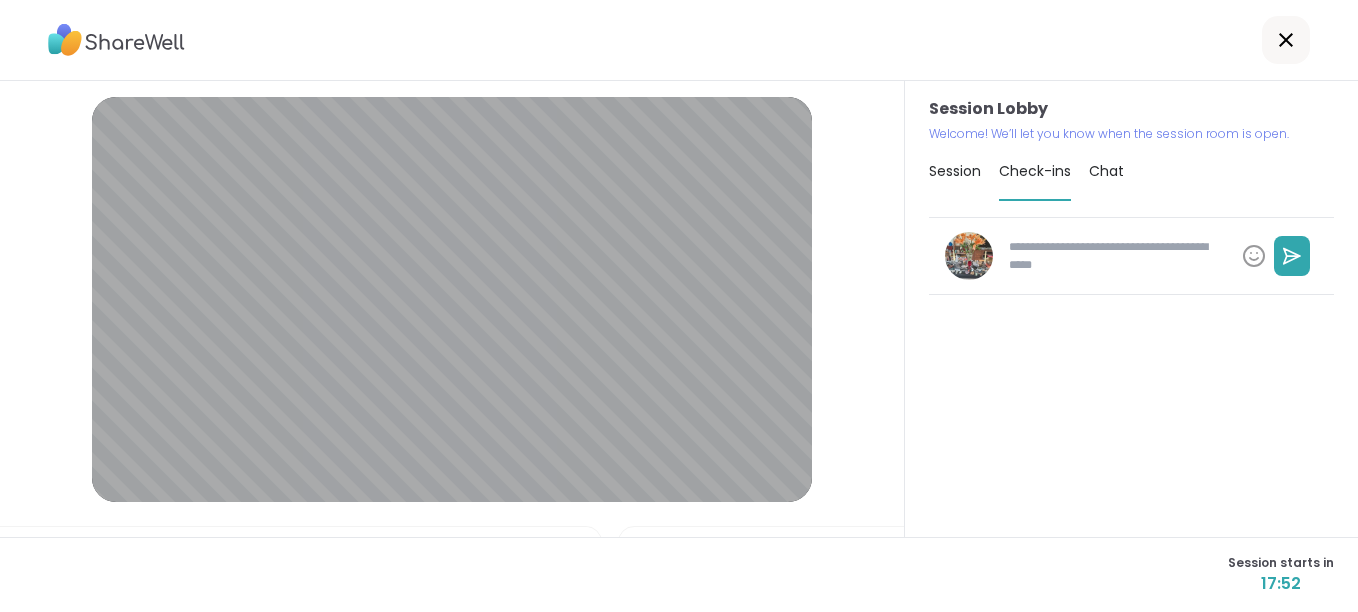 click at bounding box center [1131, 368] 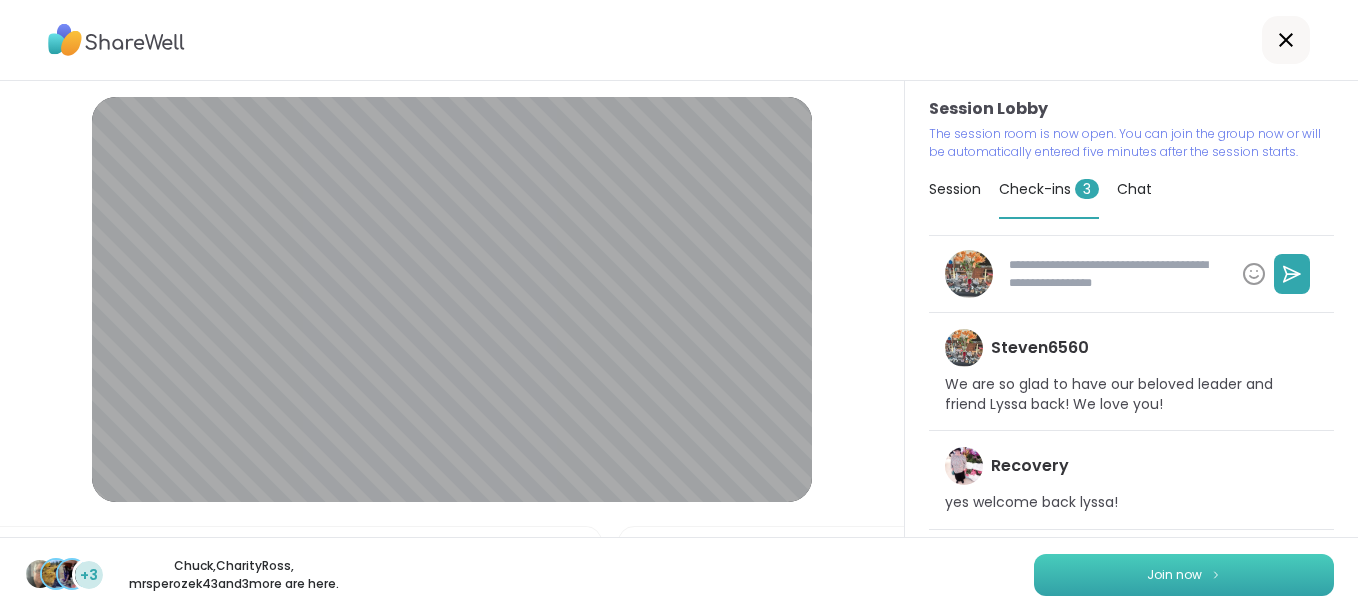 click on "Join now" at bounding box center [1174, 575] 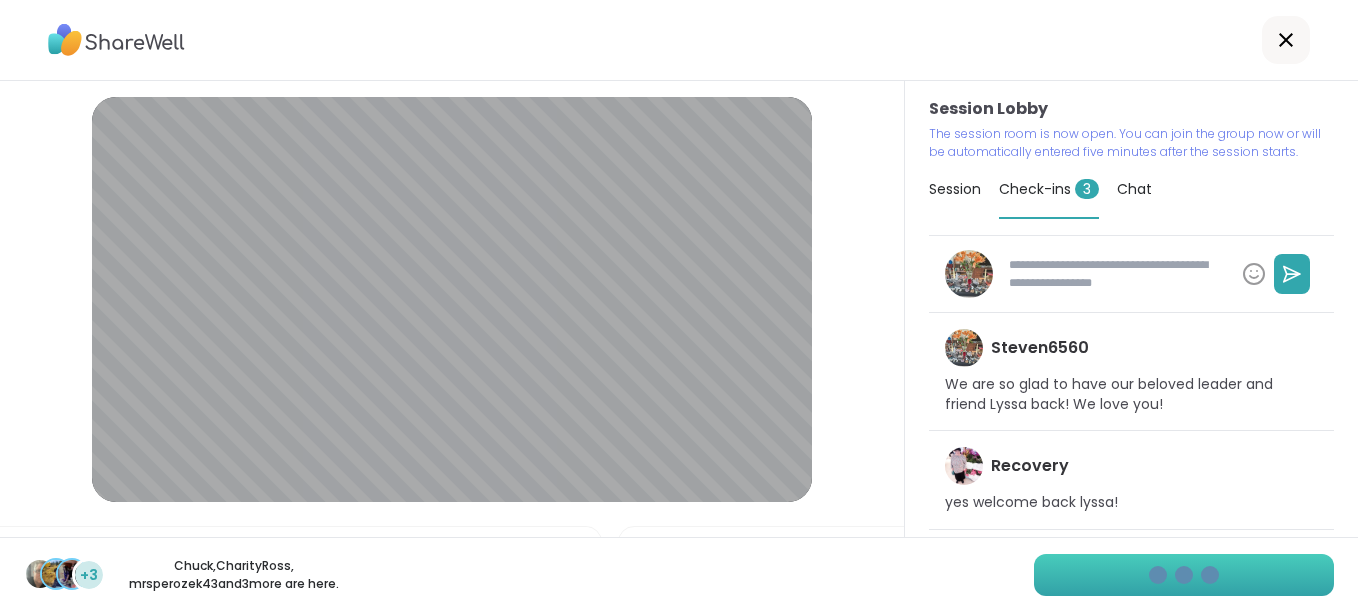 type on "*" 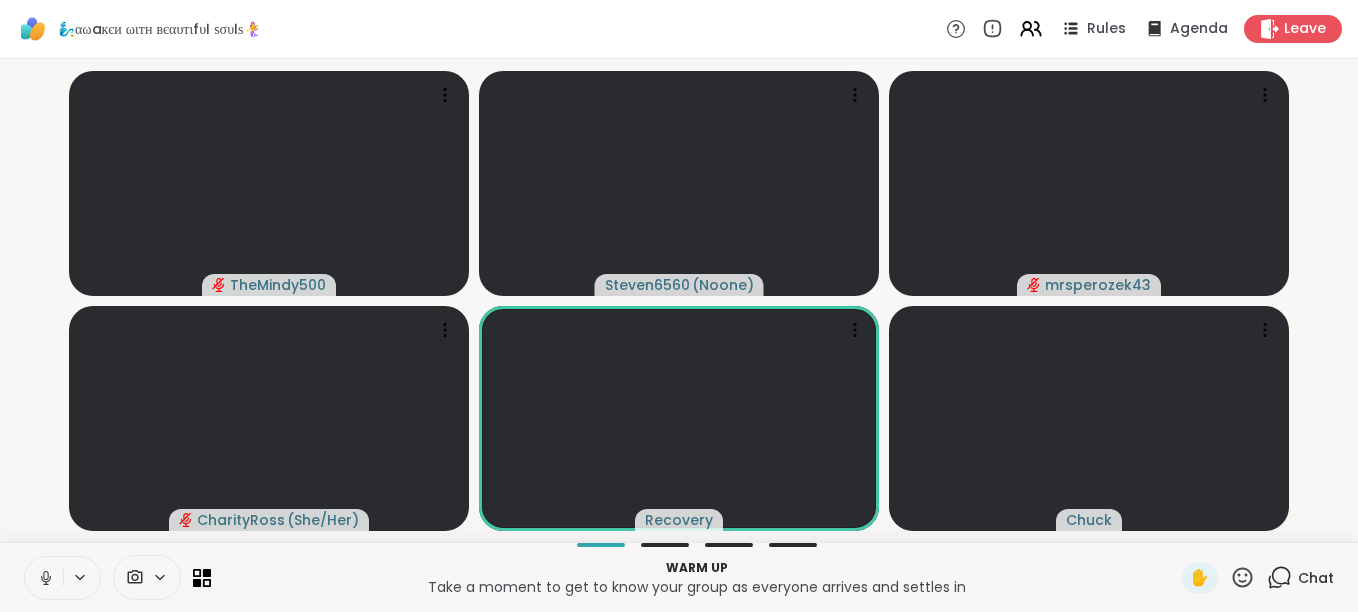 click on "Chat" at bounding box center [1316, 578] 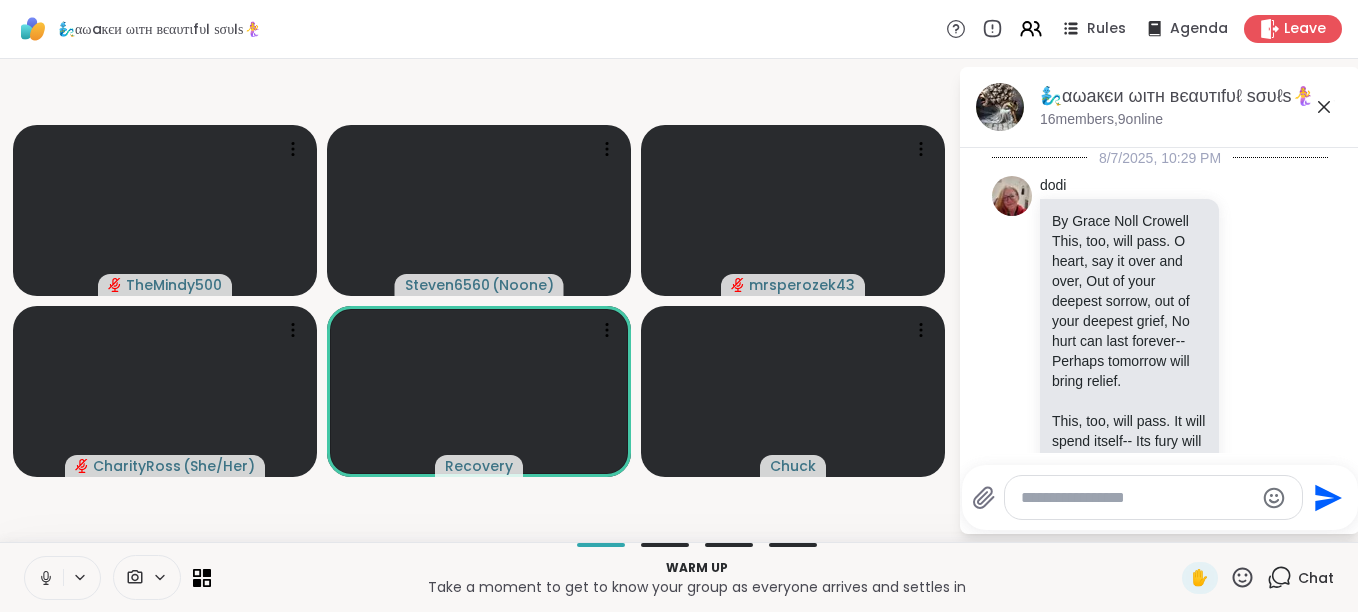 scroll, scrollTop: 3255, scrollLeft: 0, axis: vertical 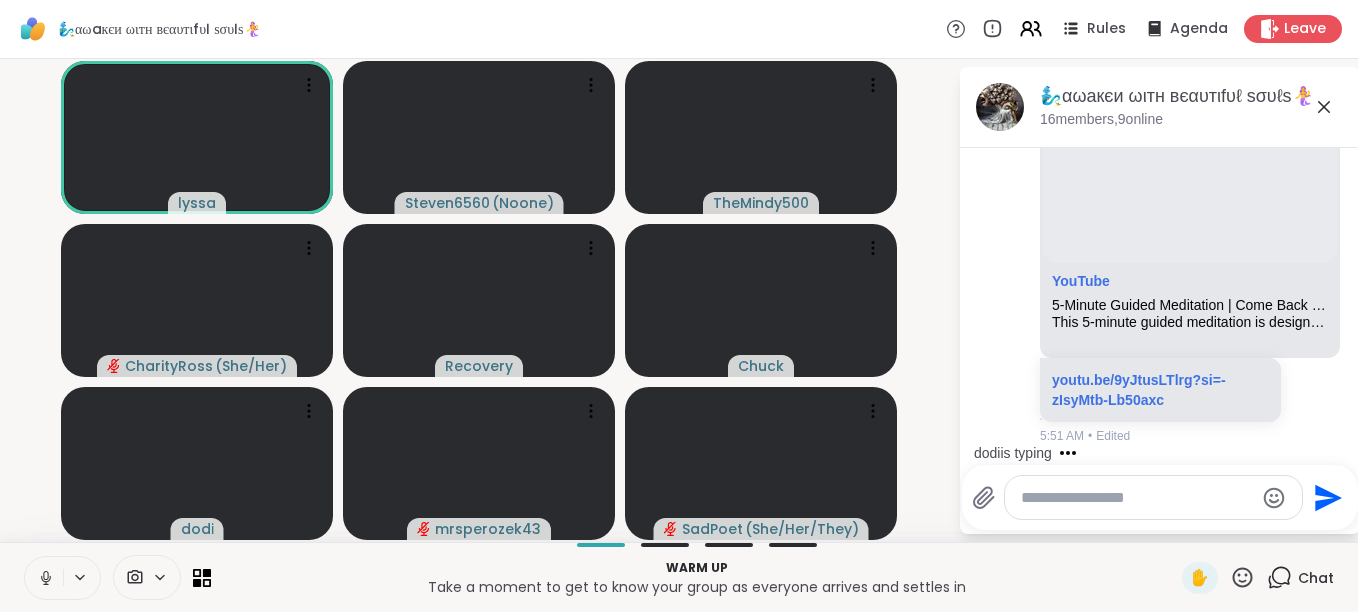 click 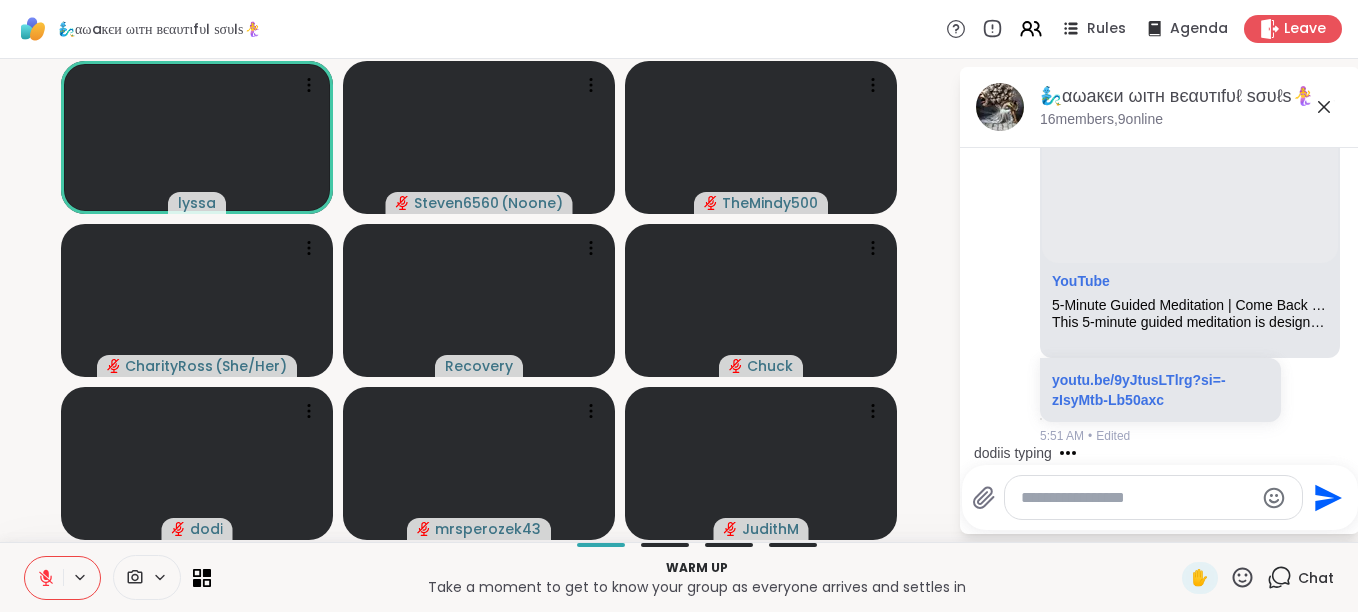 click 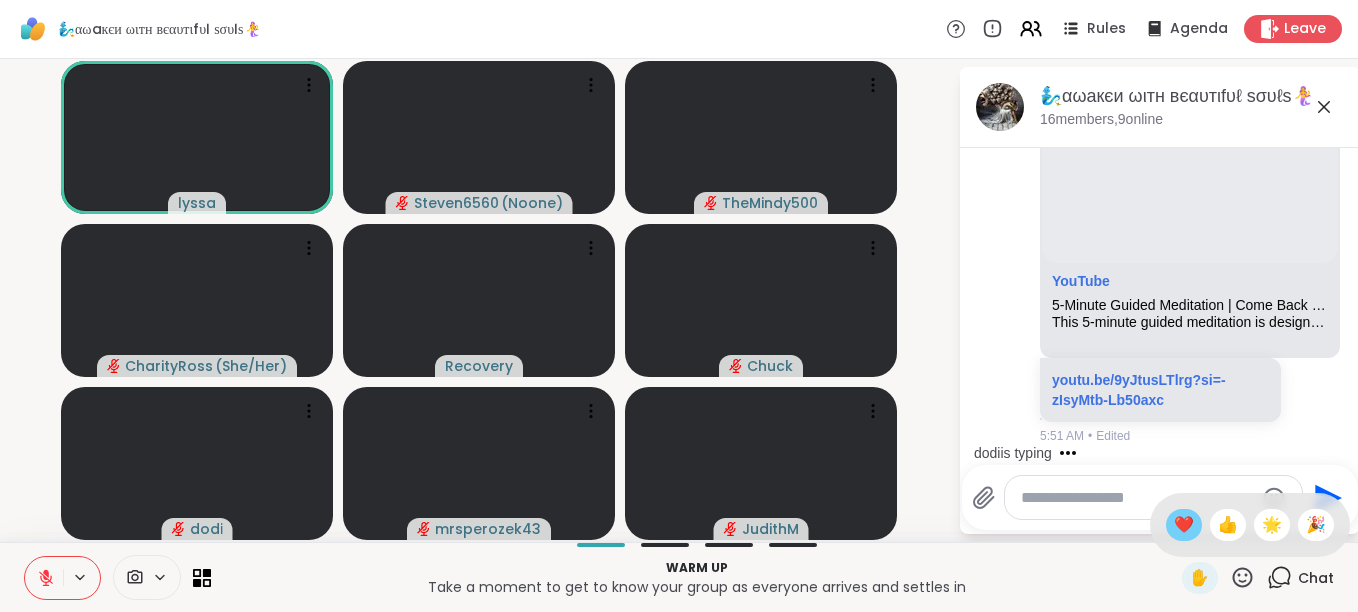 click on "❤️" at bounding box center (1184, 525) 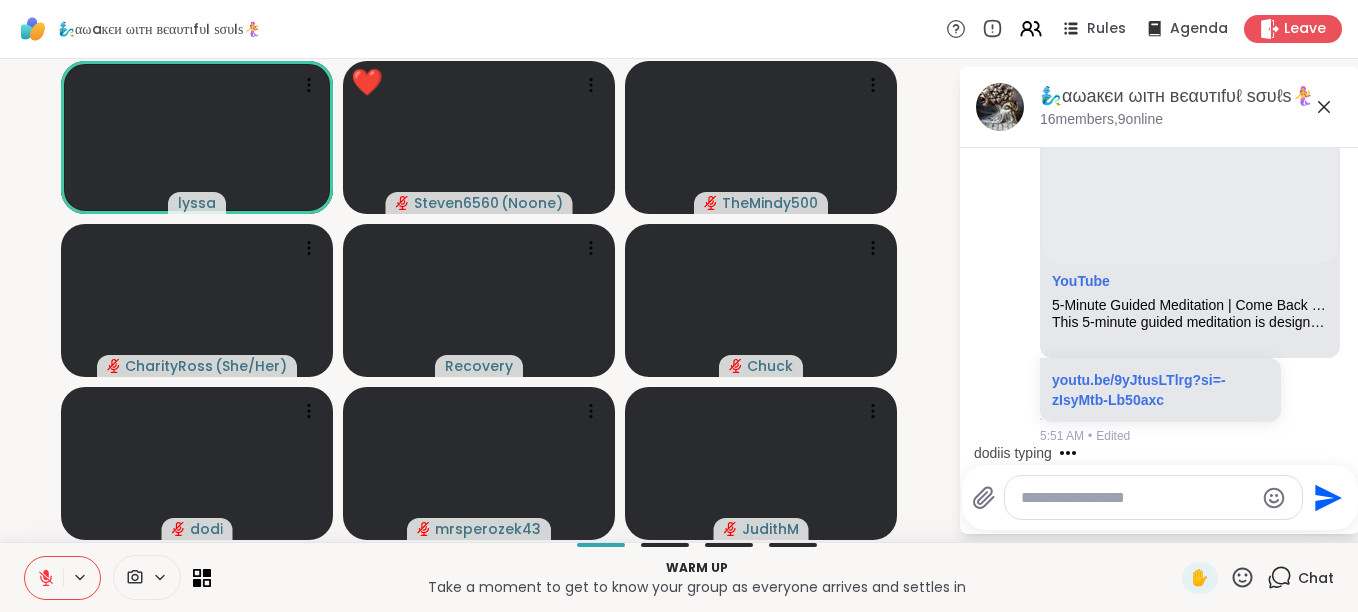 click 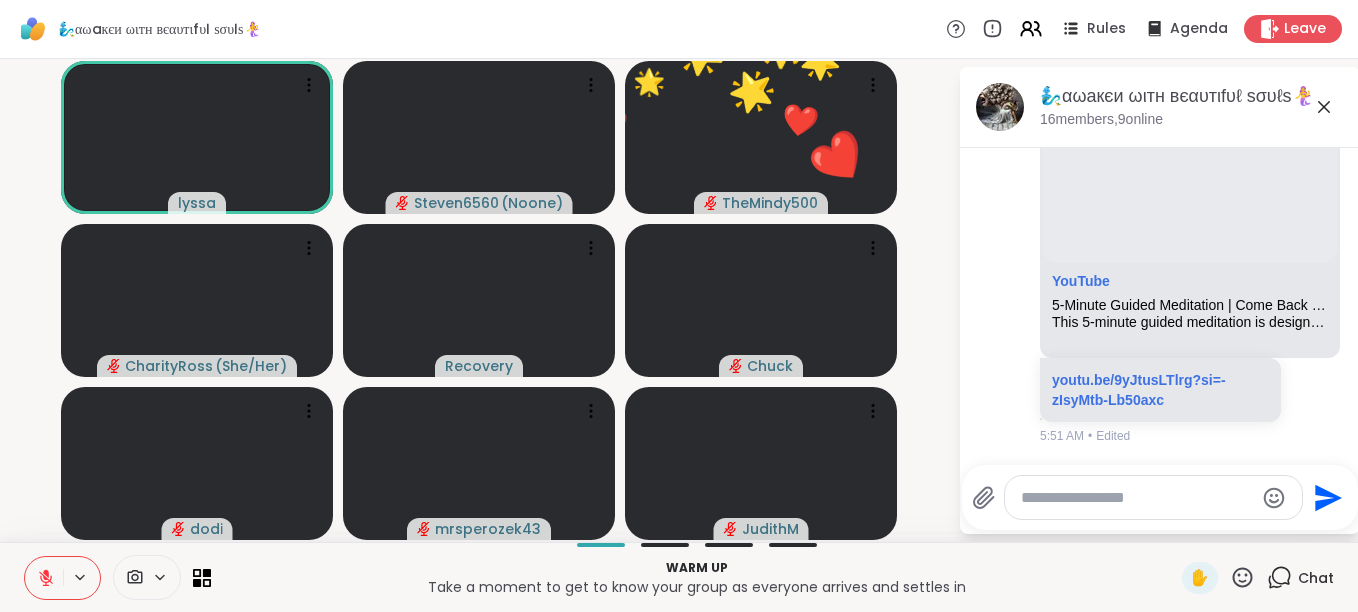 click 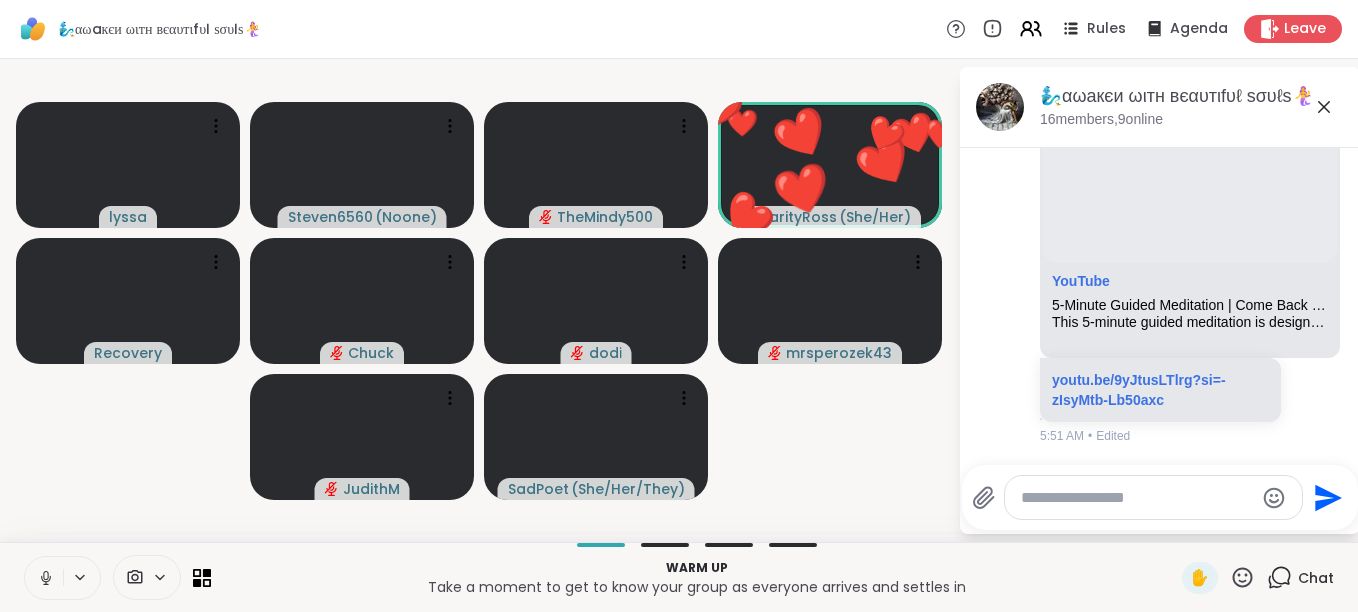 click 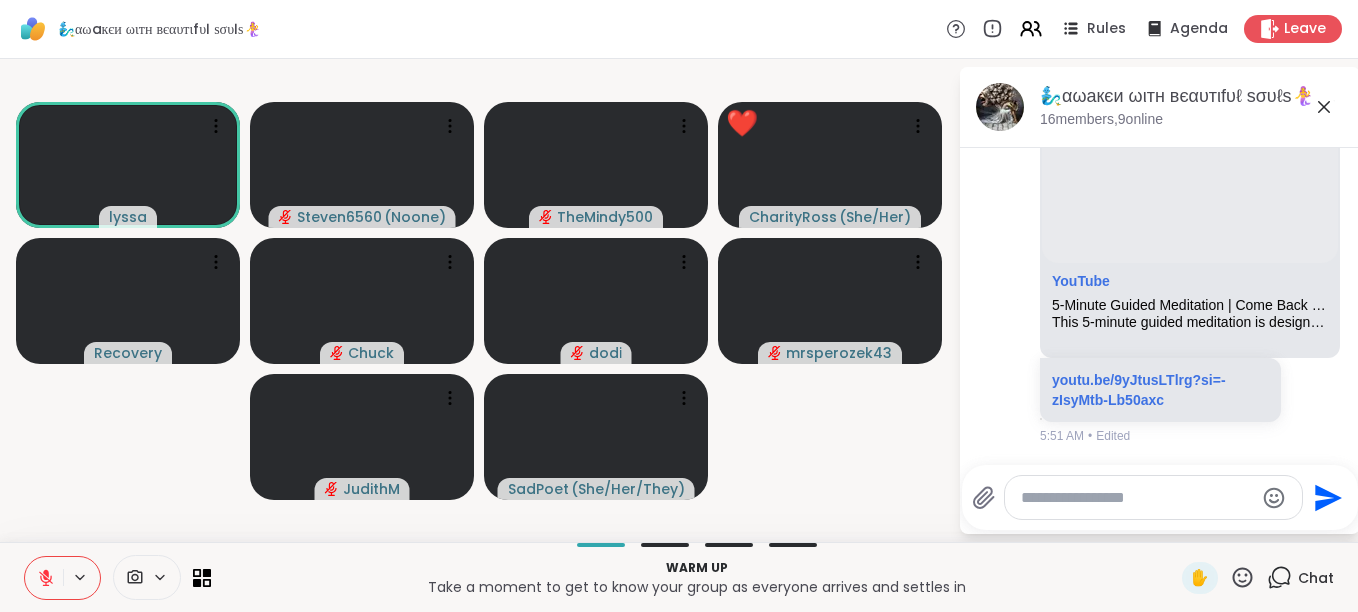 click 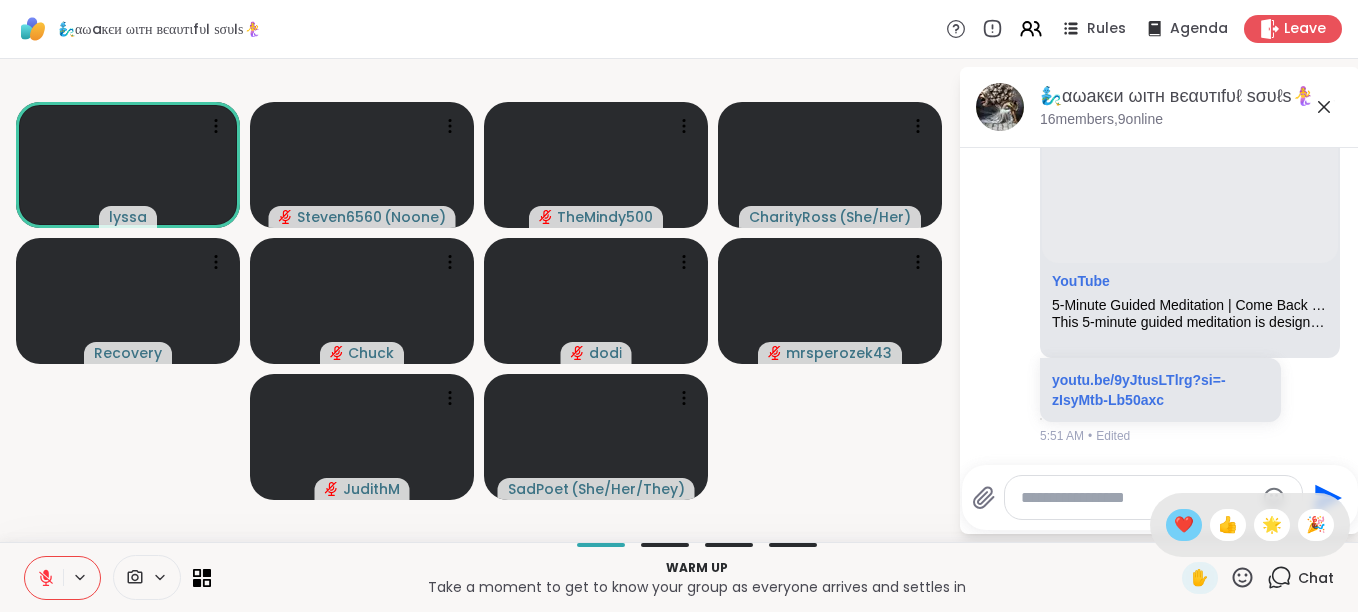 click on "❤️" at bounding box center [1184, 525] 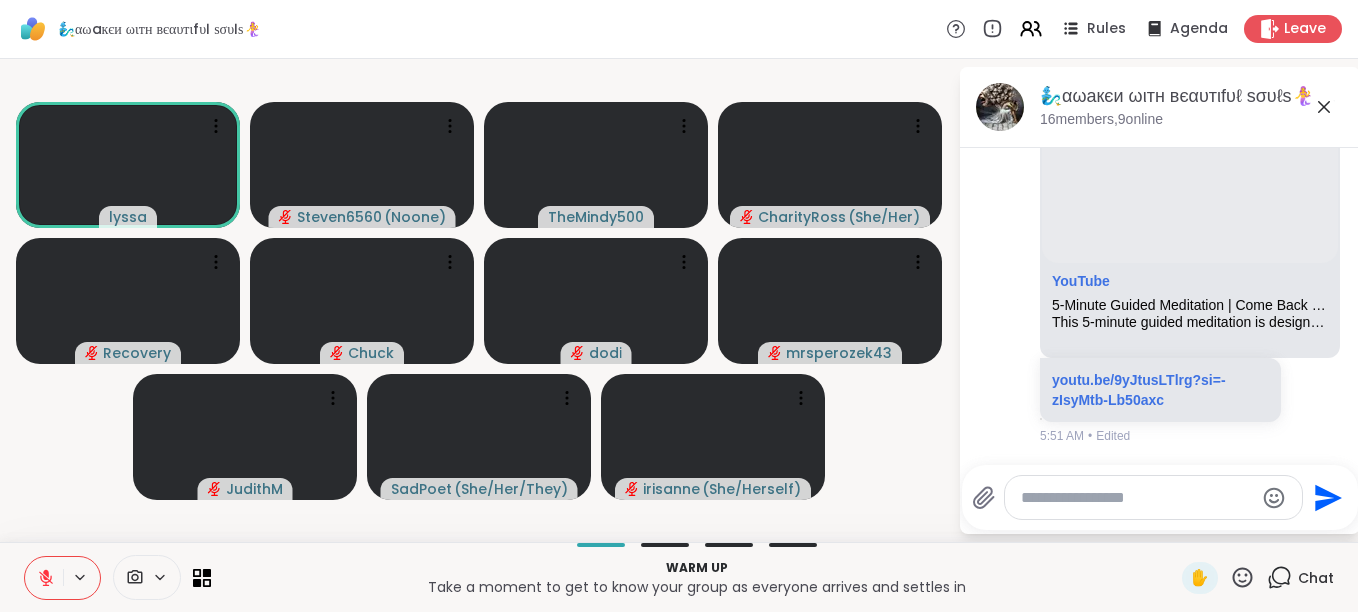 click 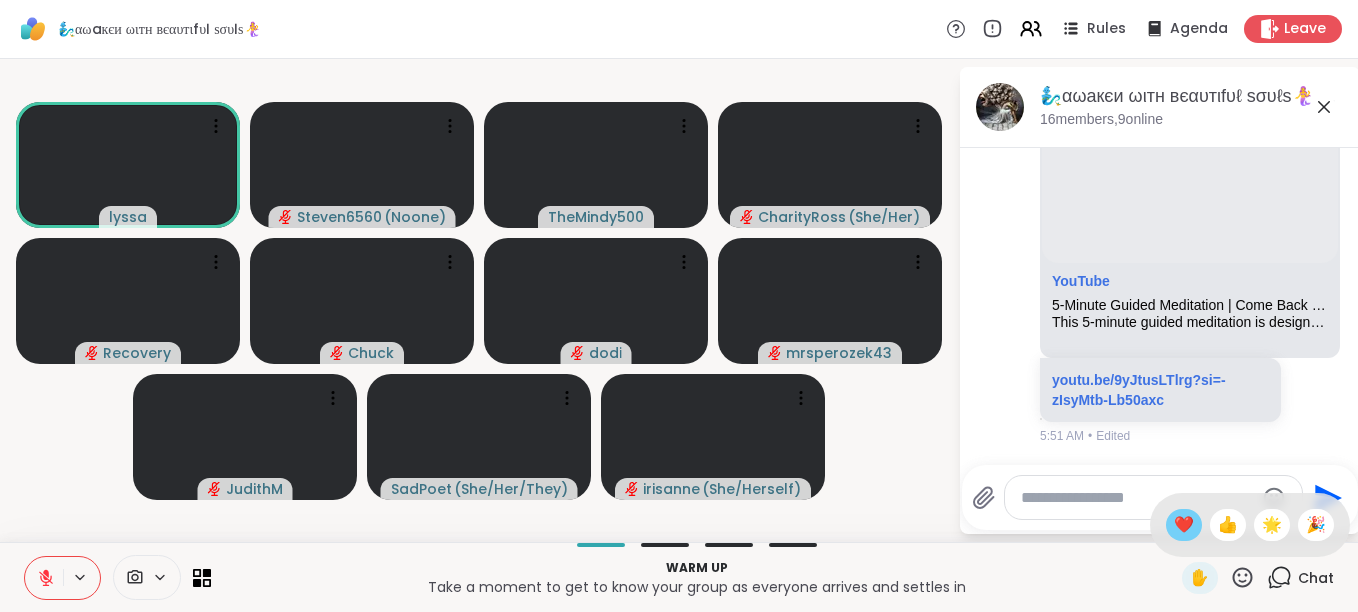 click on "❤️" at bounding box center (1184, 525) 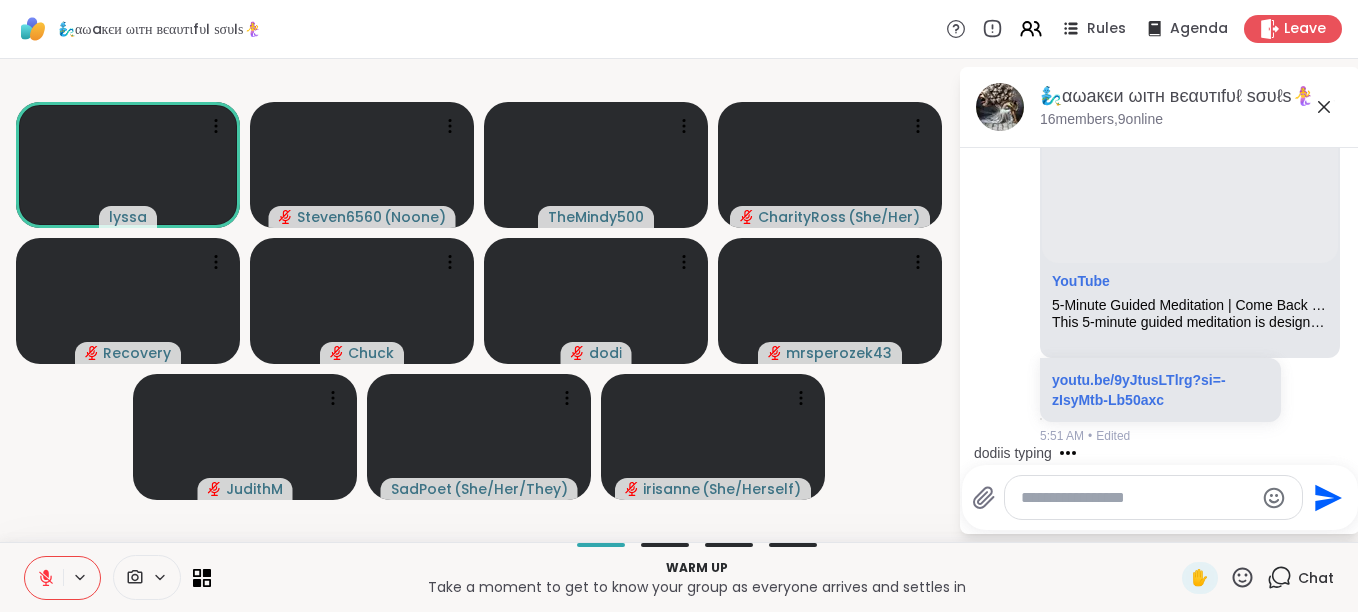 click 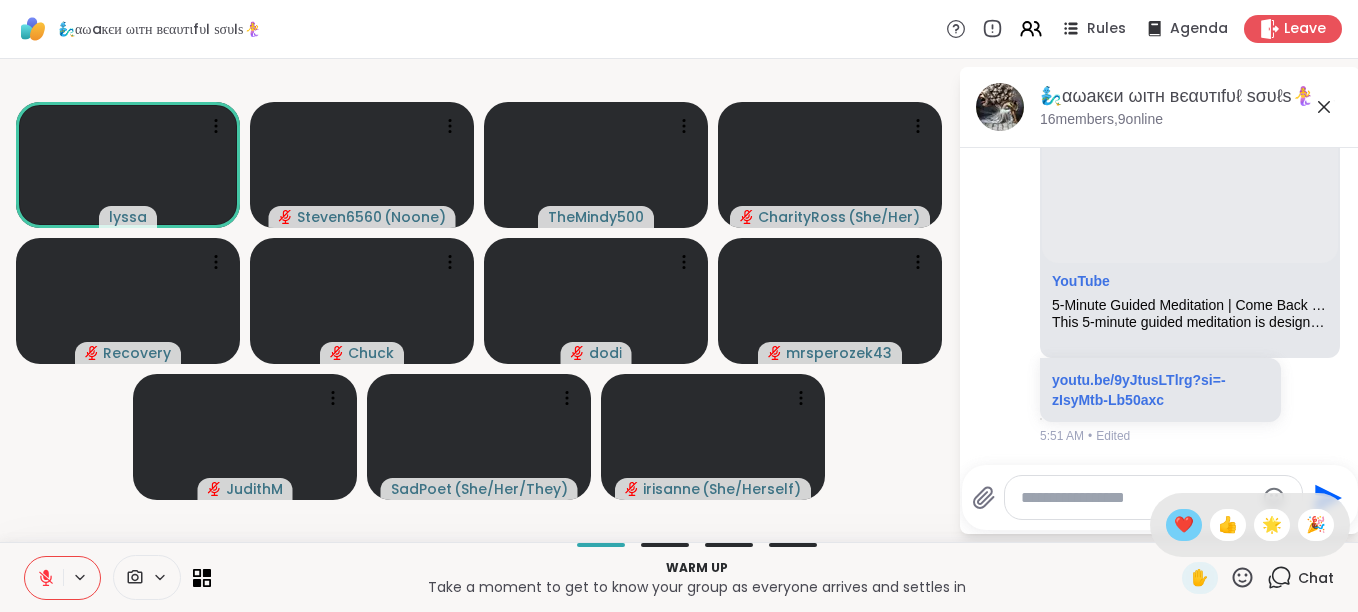 click on "❤️" at bounding box center [1184, 525] 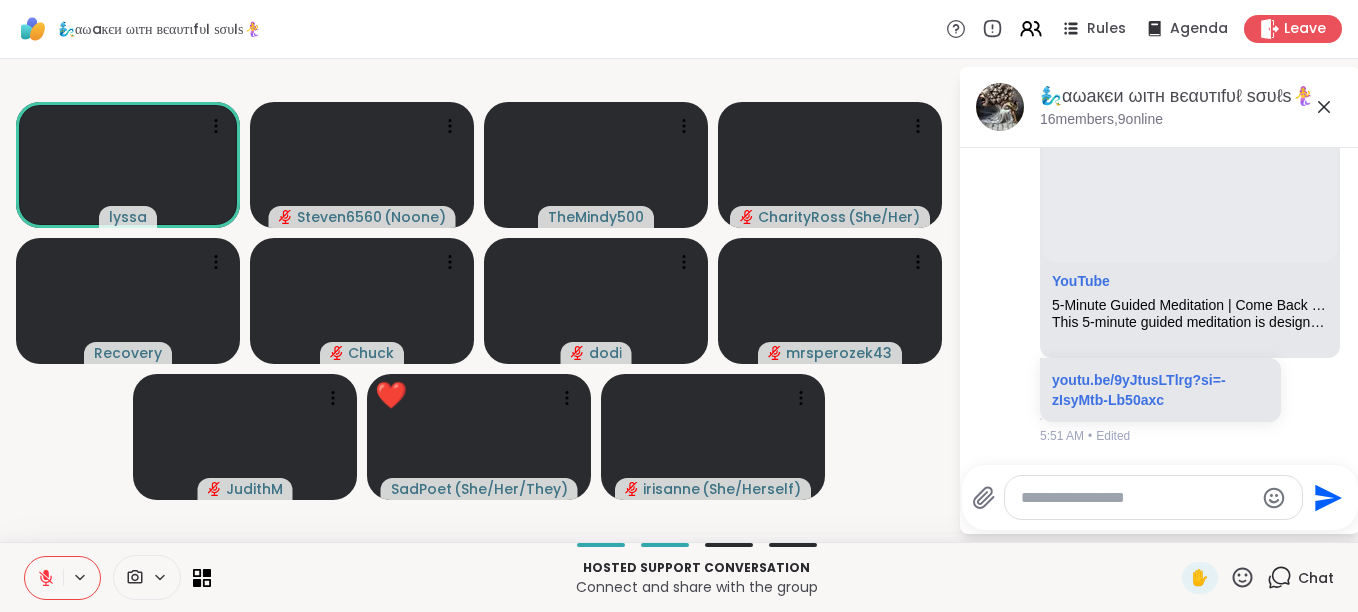 click 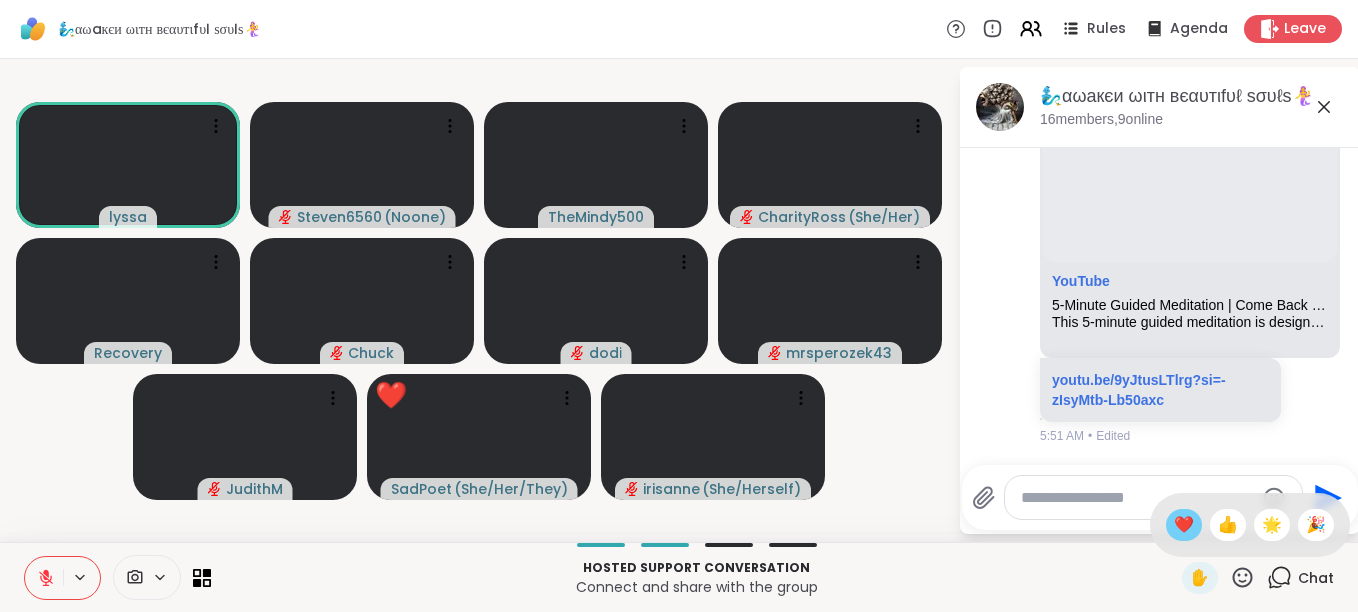 click on "❤️" at bounding box center [1184, 525] 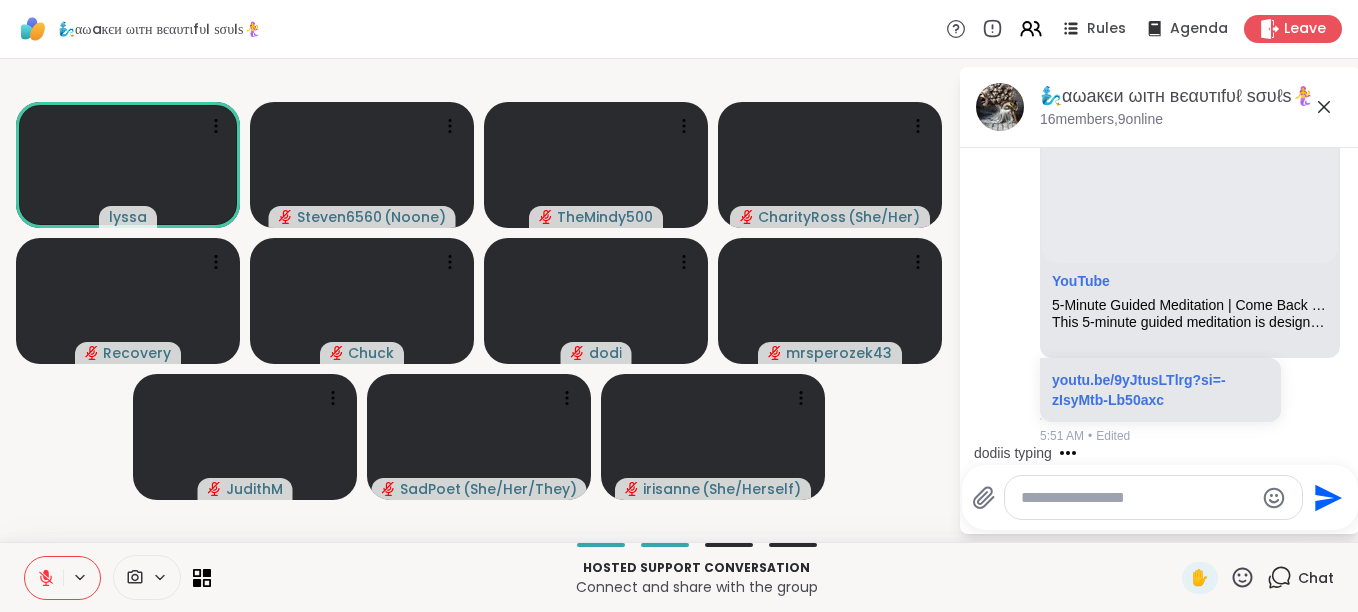 click 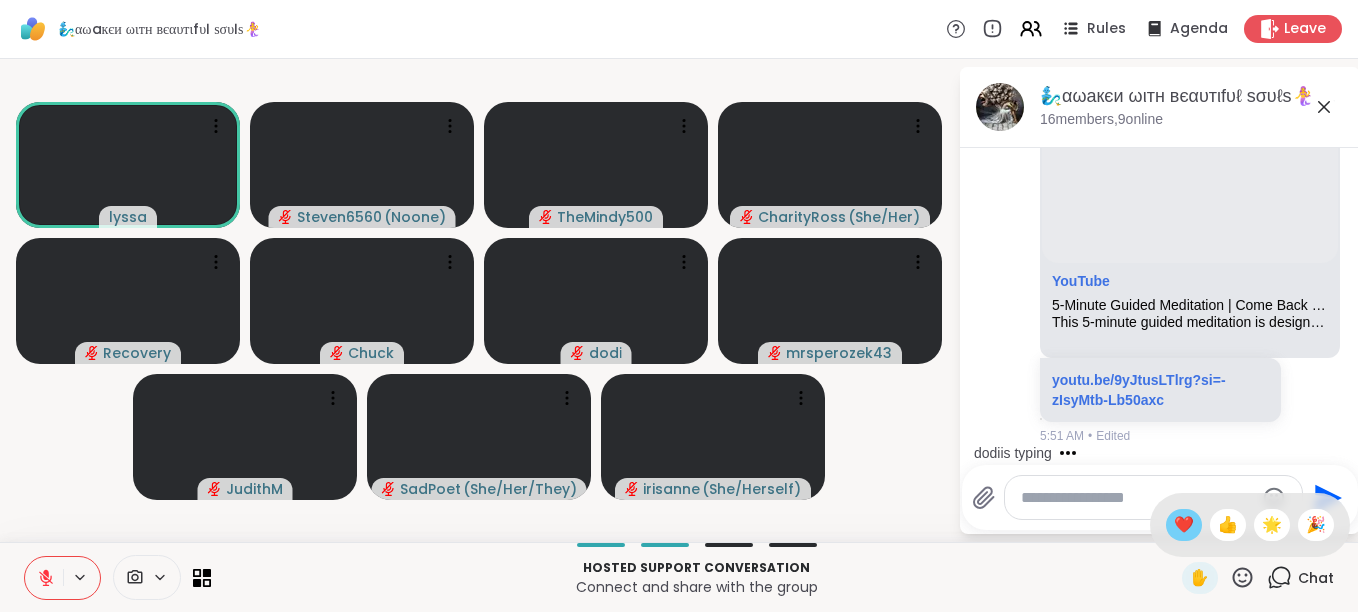 click on "❤️" at bounding box center [1184, 525] 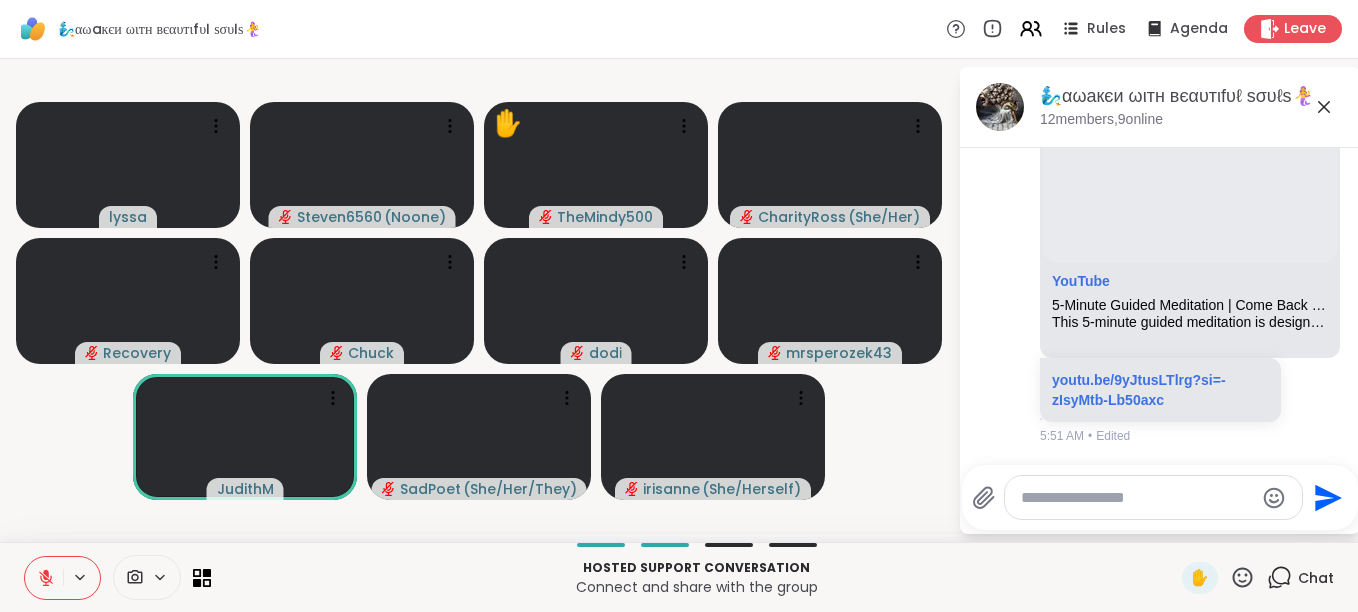 click 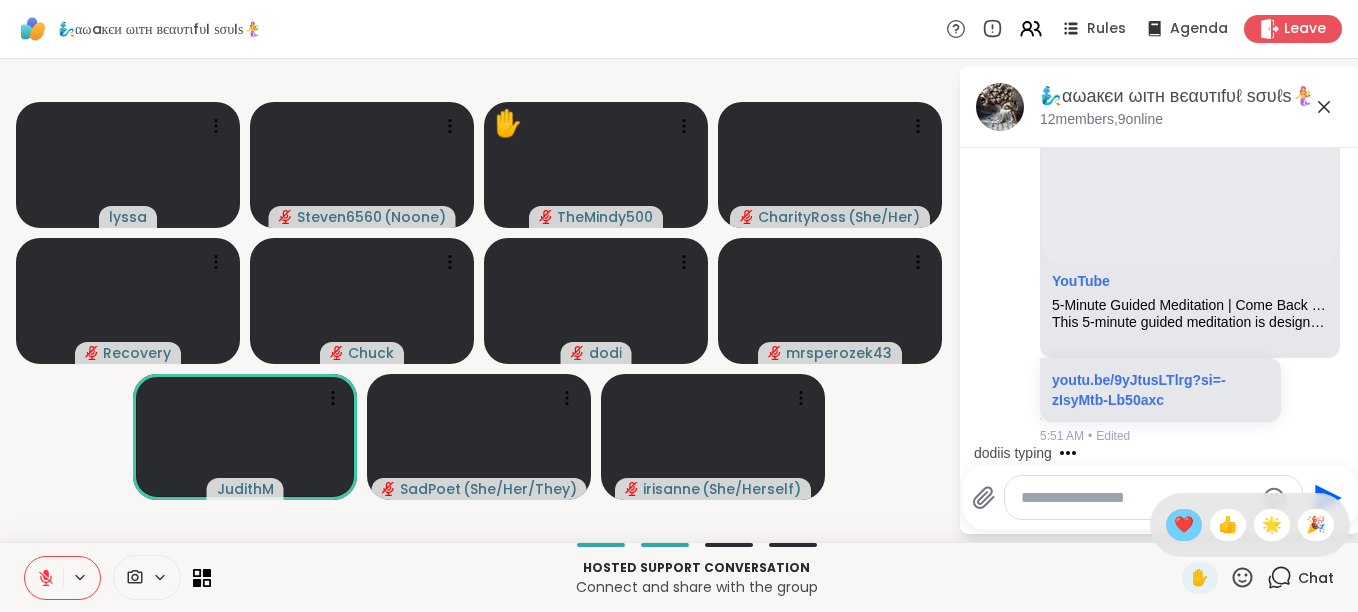 click on "❤️" at bounding box center [1184, 525] 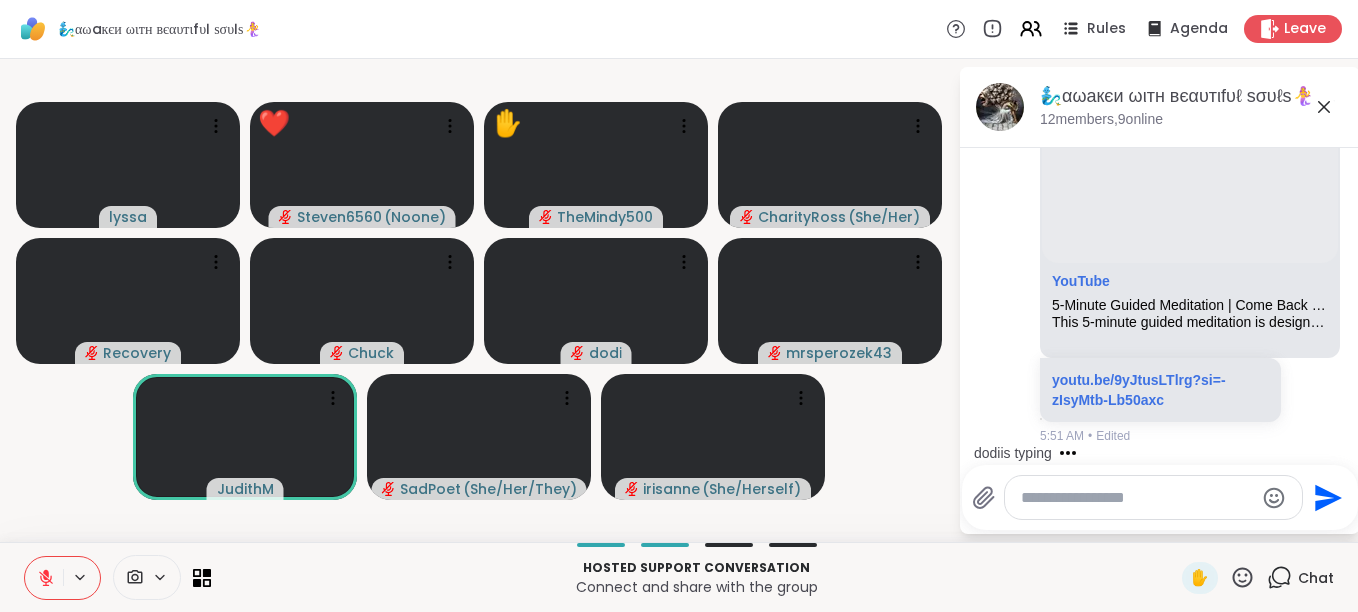 click 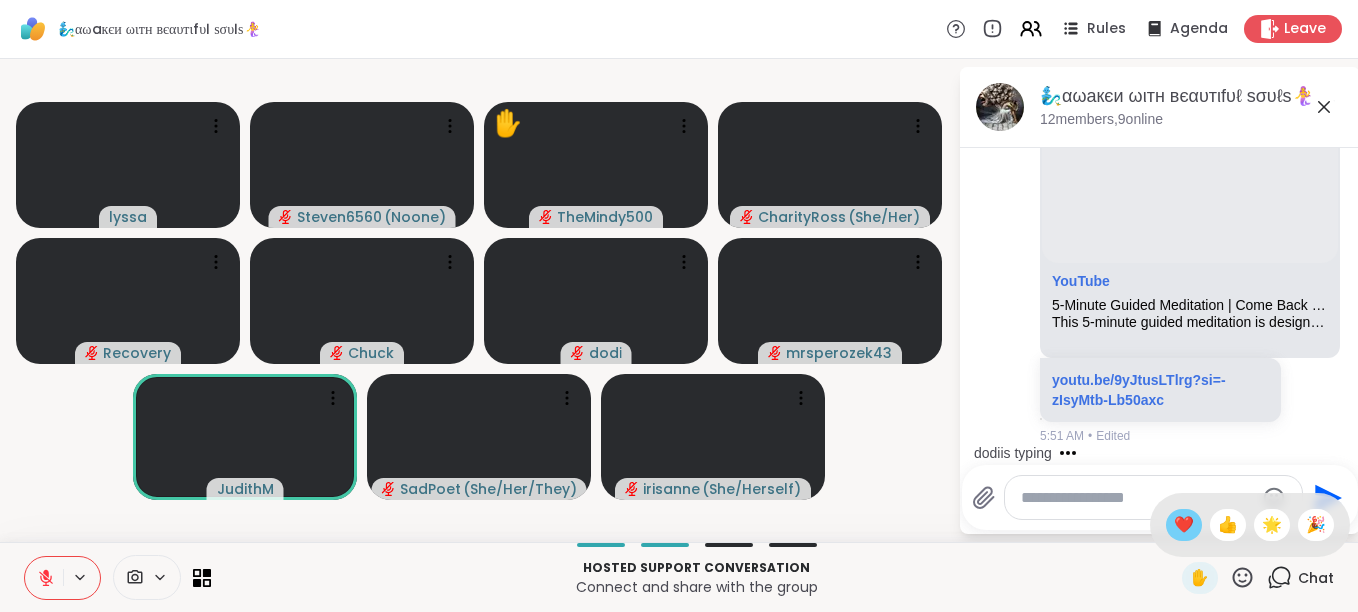 click on "❤️" at bounding box center (1184, 525) 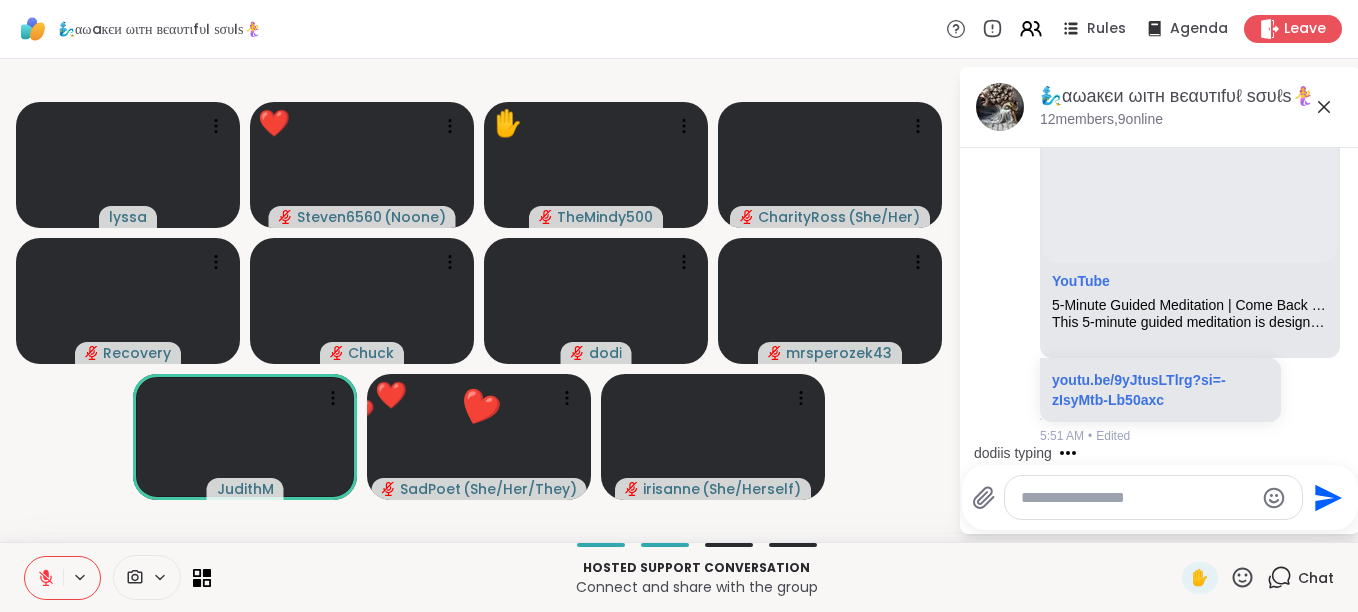 click 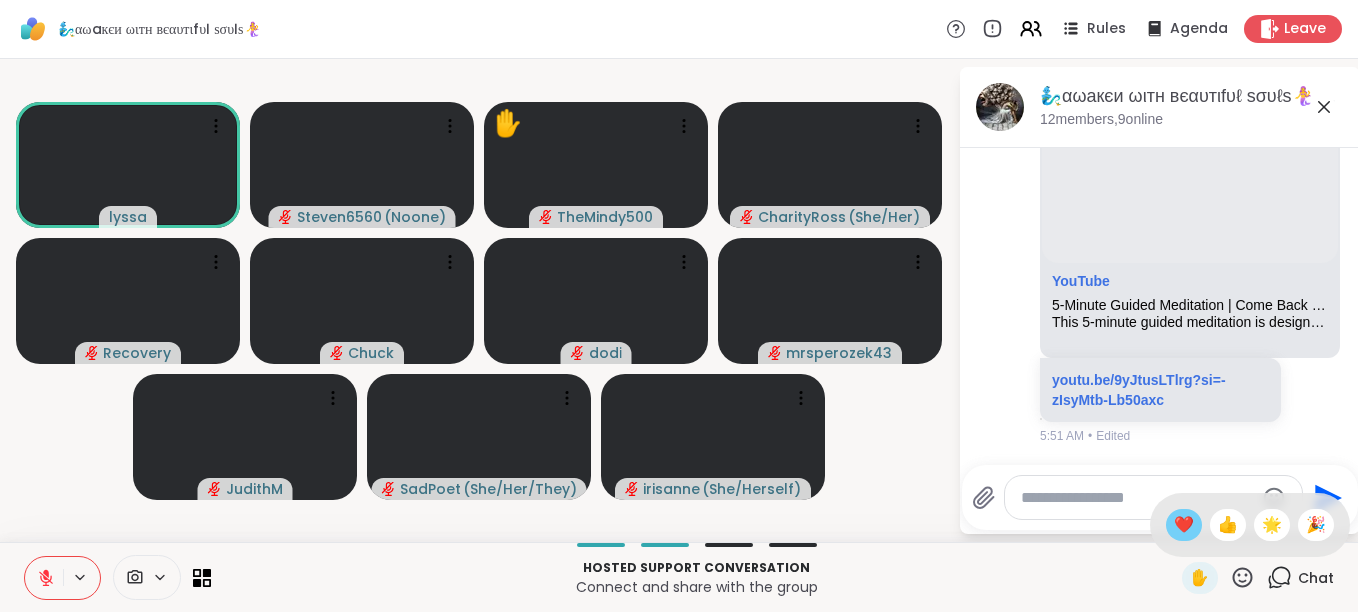 click on "❤️" at bounding box center (1184, 525) 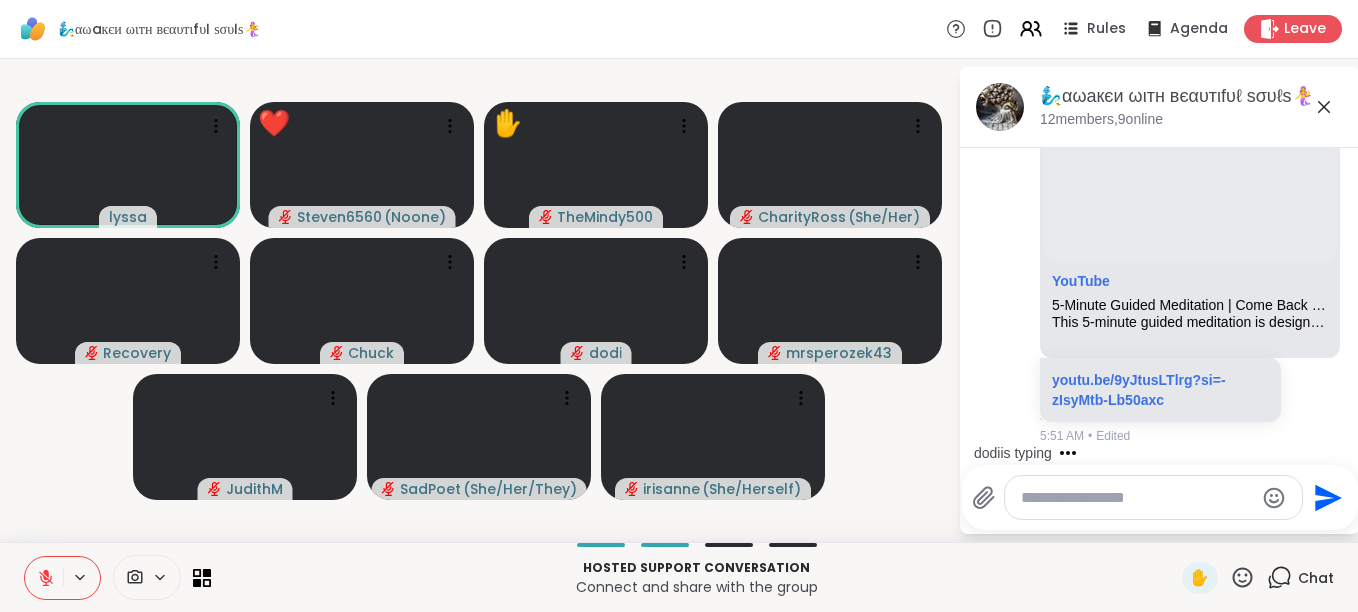 click 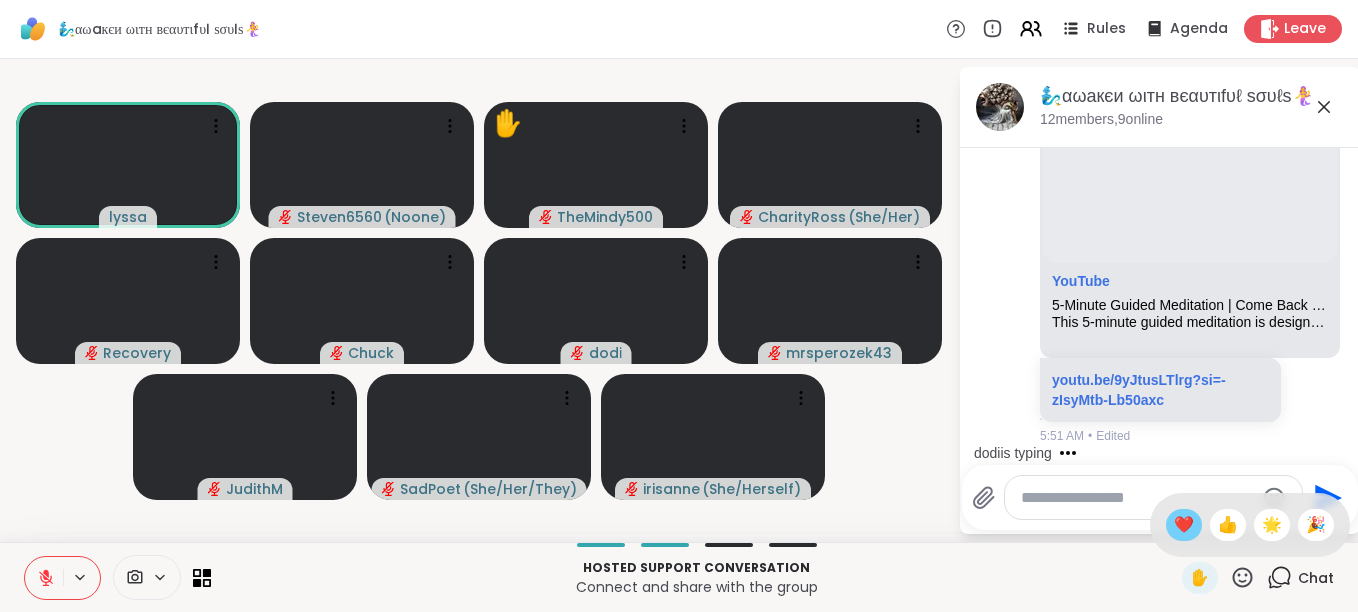 click on "❤️" at bounding box center [1184, 525] 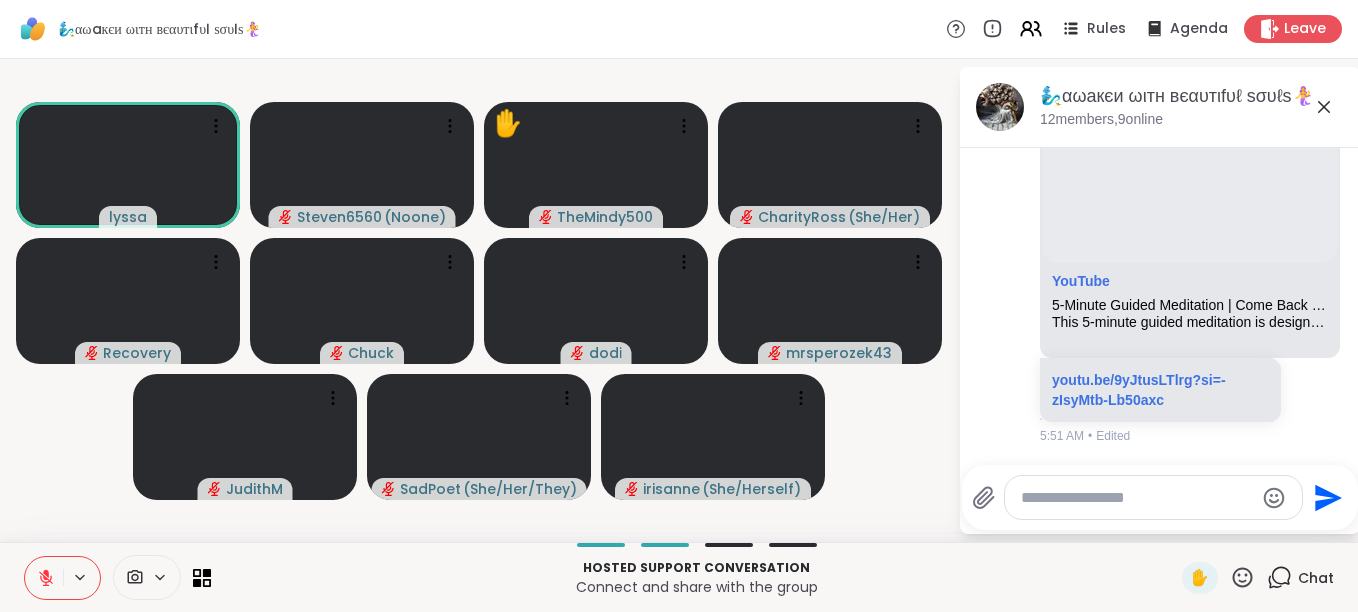 click 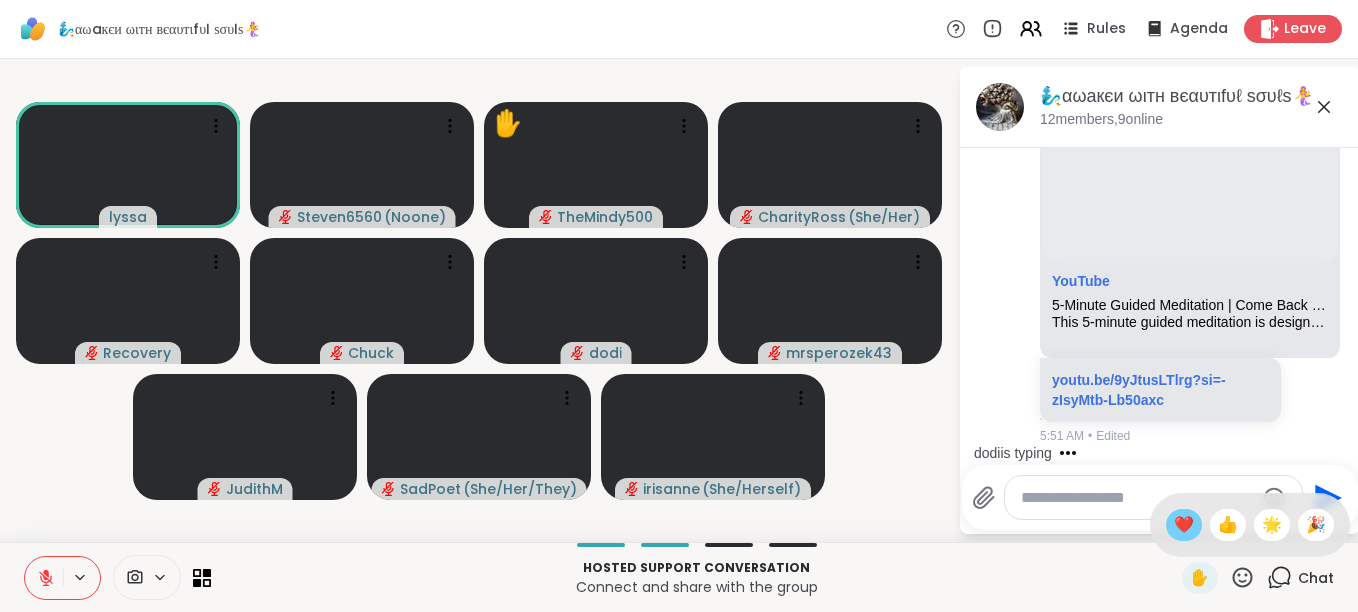 click on "❤️" at bounding box center [1184, 525] 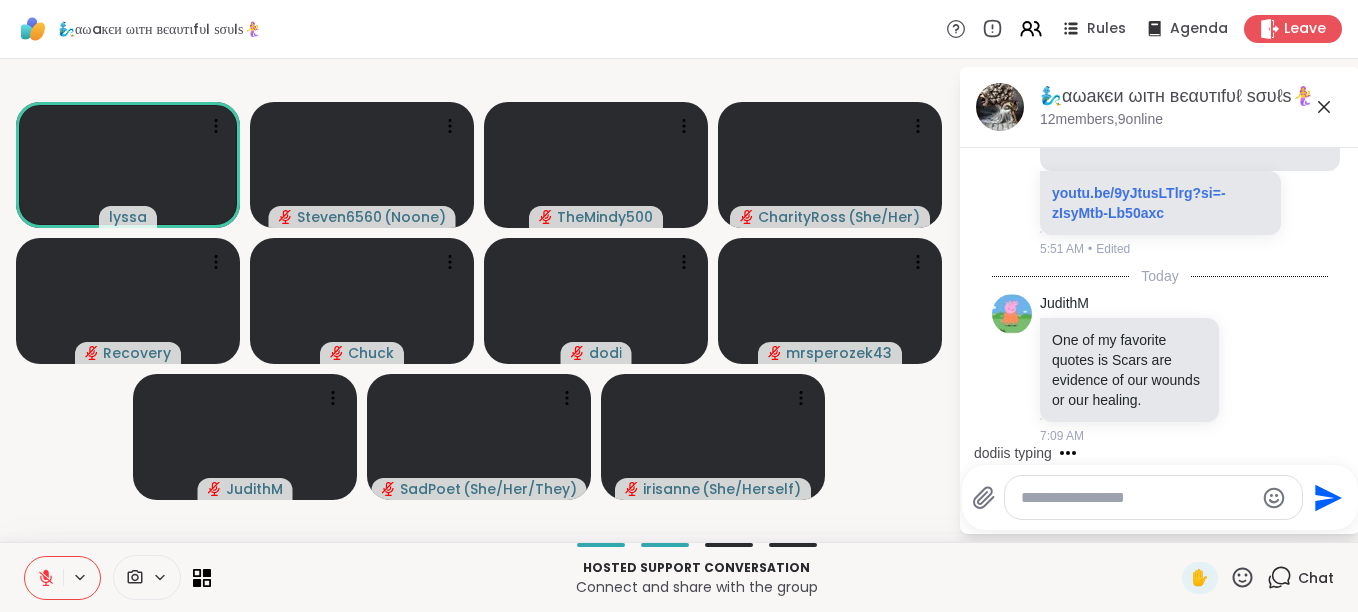 scroll, scrollTop: 3490, scrollLeft: 0, axis: vertical 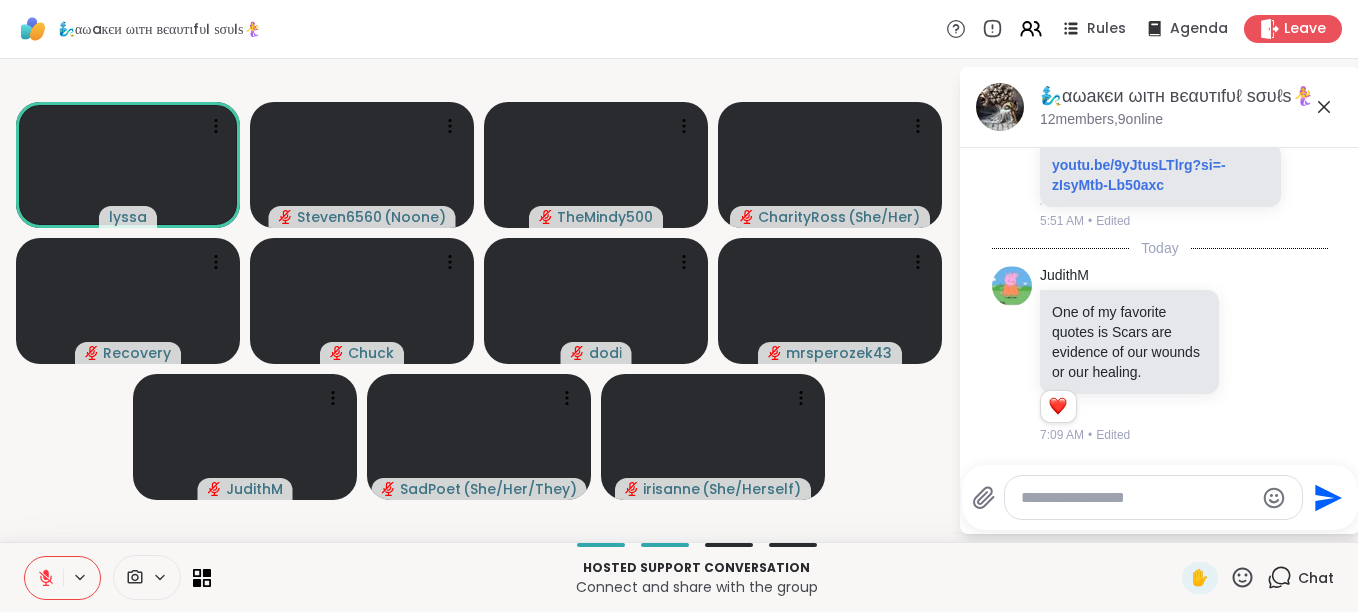 click 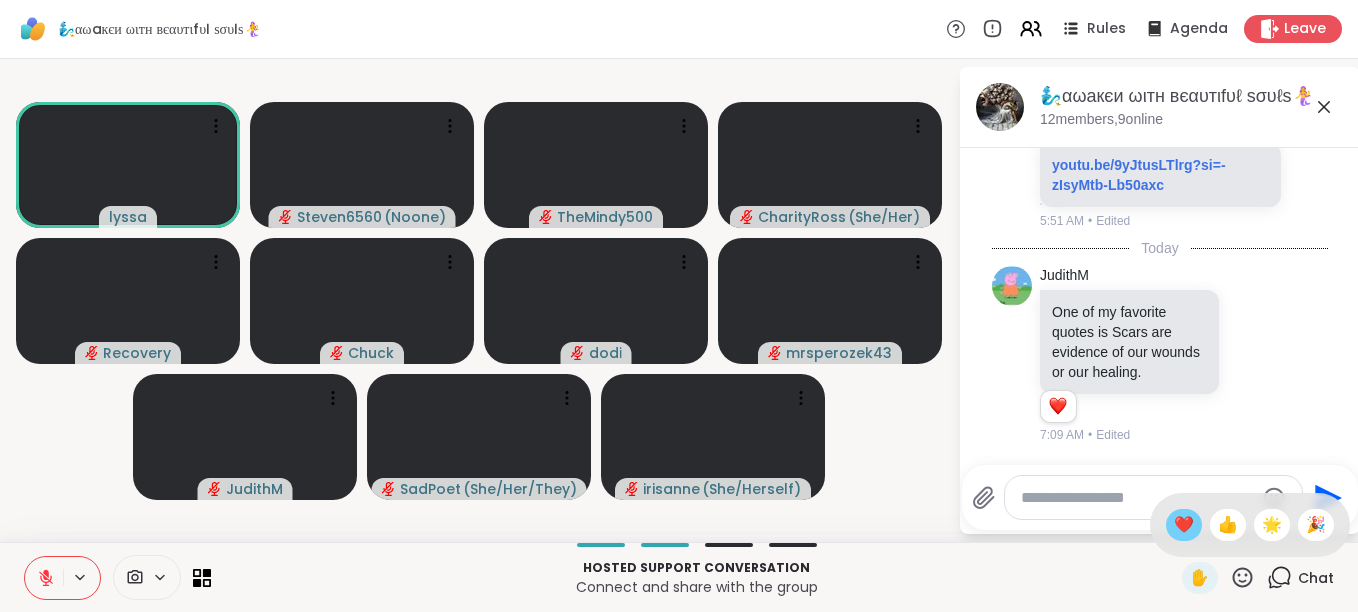click on "❤️" at bounding box center (1184, 525) 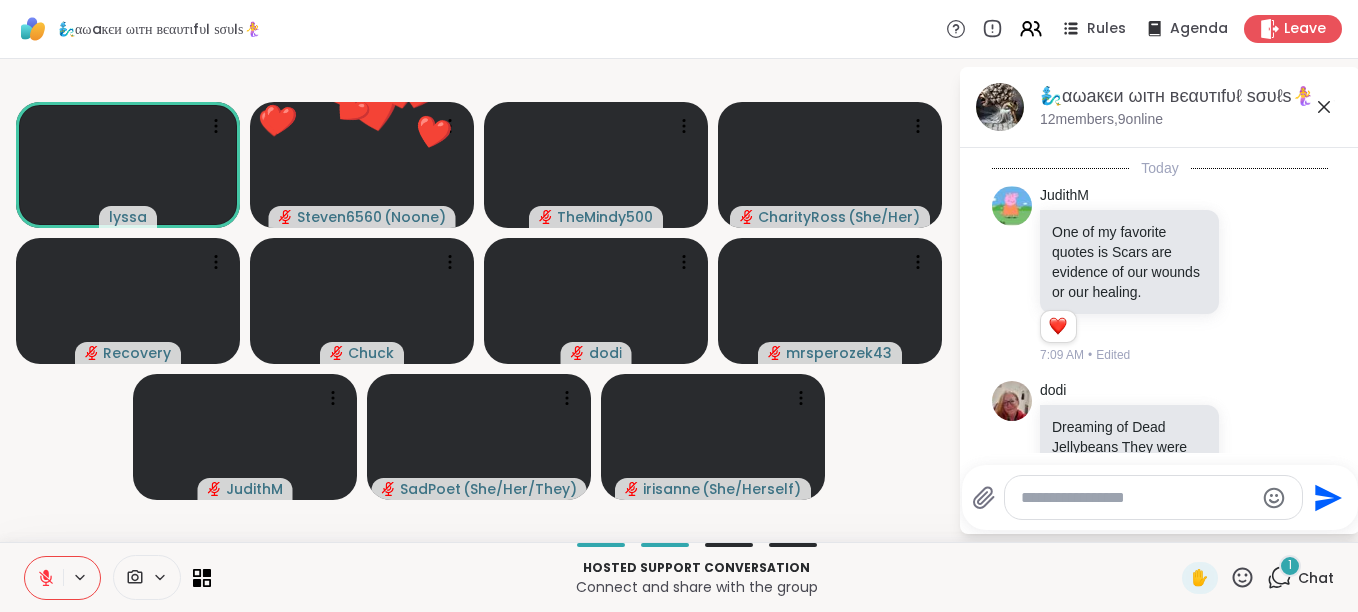 scroll, scrollTop: 4237, scrollLeft: 0, axis: vertical 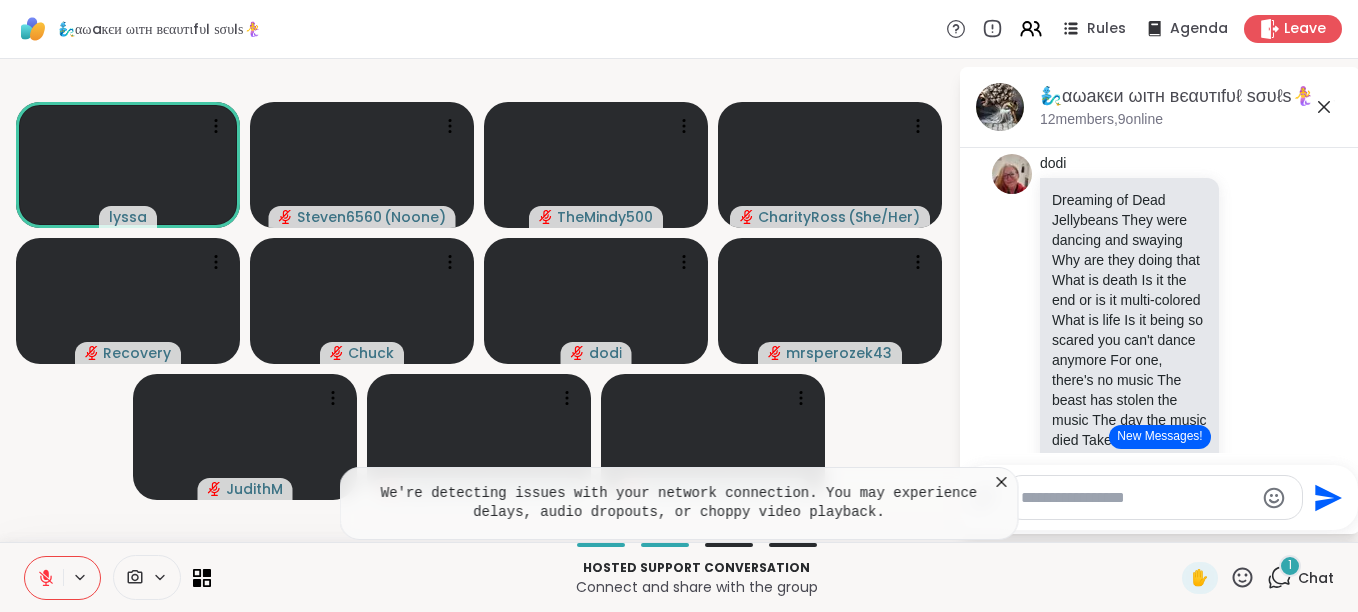 click 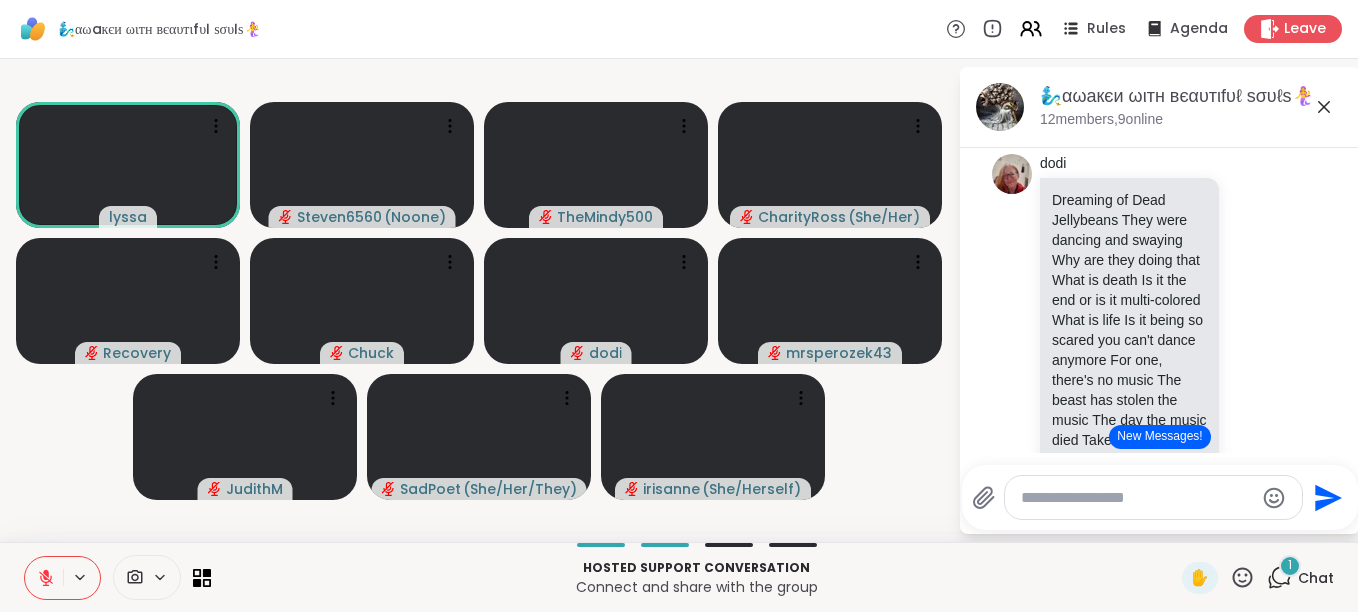 click 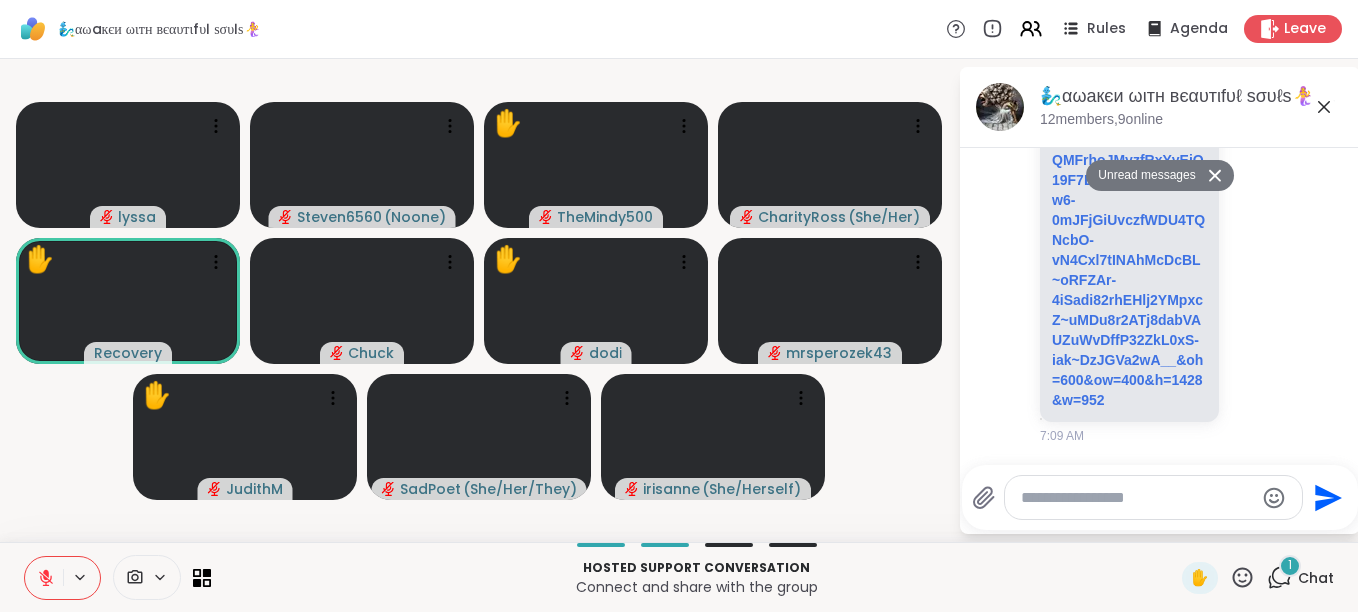 scroll, scrollTop: 5403, scrollLeft: 0, axis: vertical 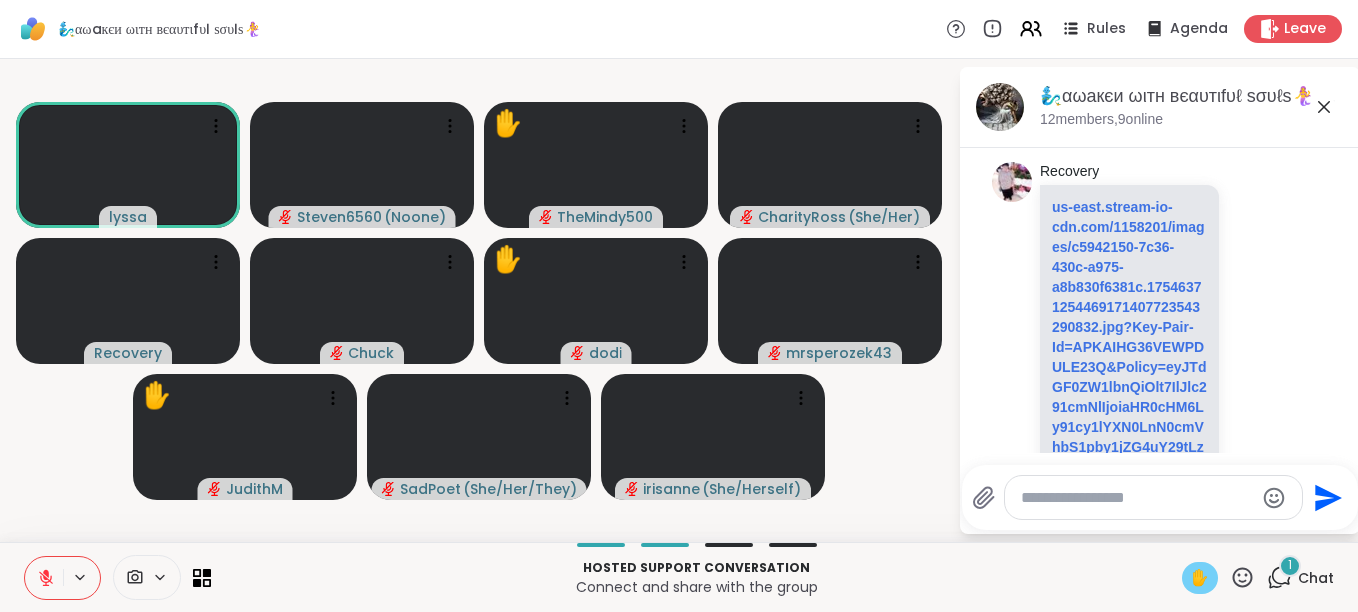 click on "✋" at bounding box center (1200, 578) 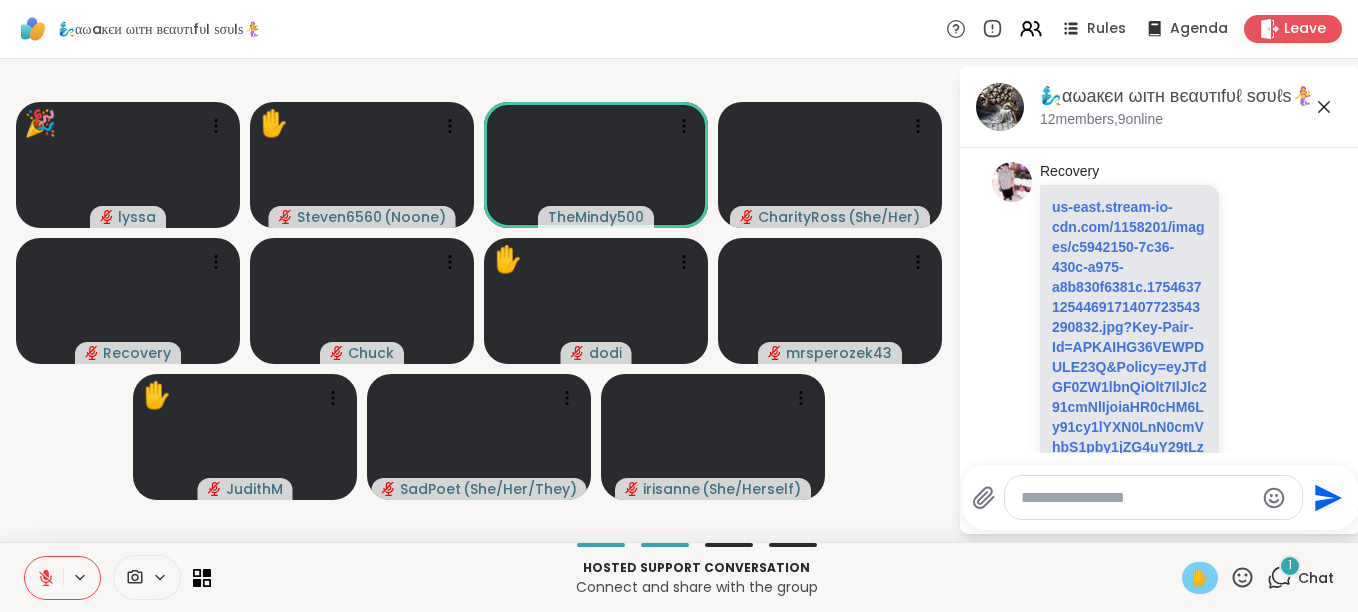 click on "✋" at bounding box center [1200, 578] 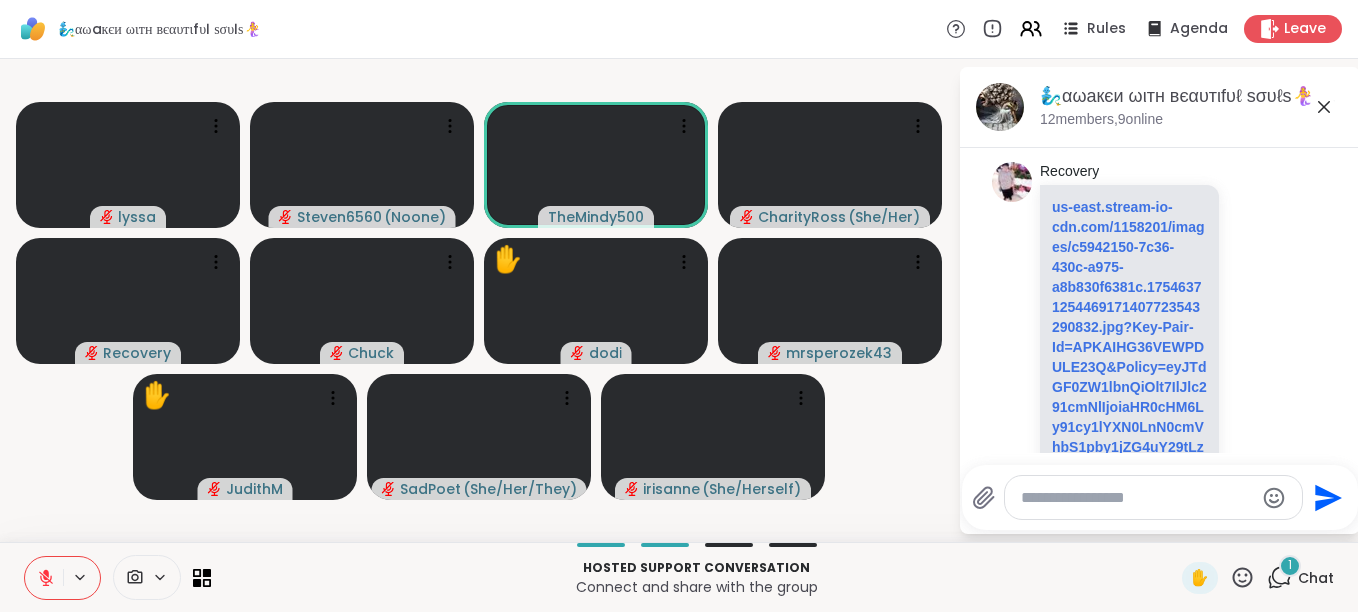 click 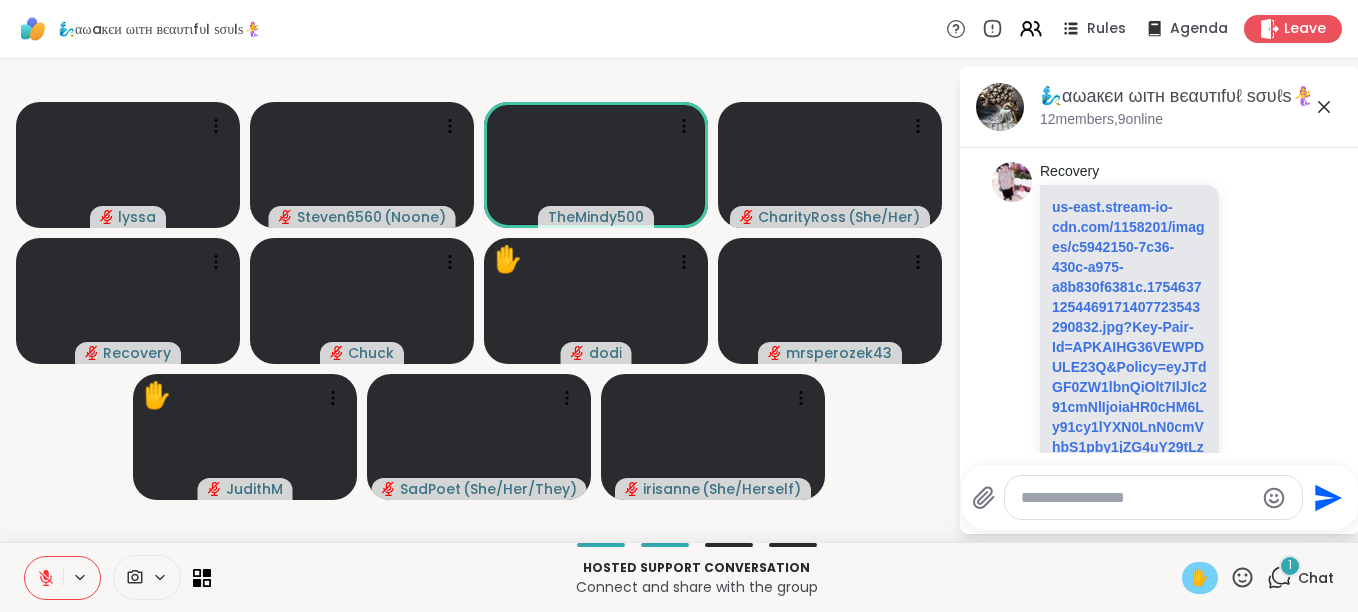 click on "✋" at bounding box center [1200, 578] 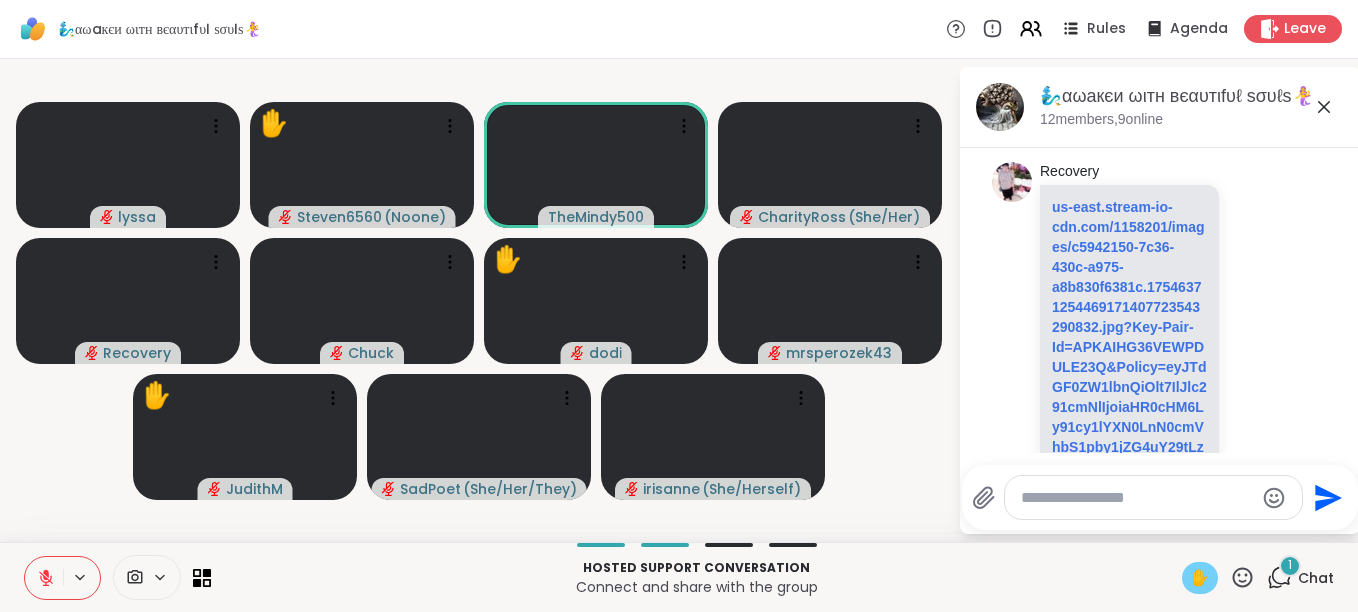 click 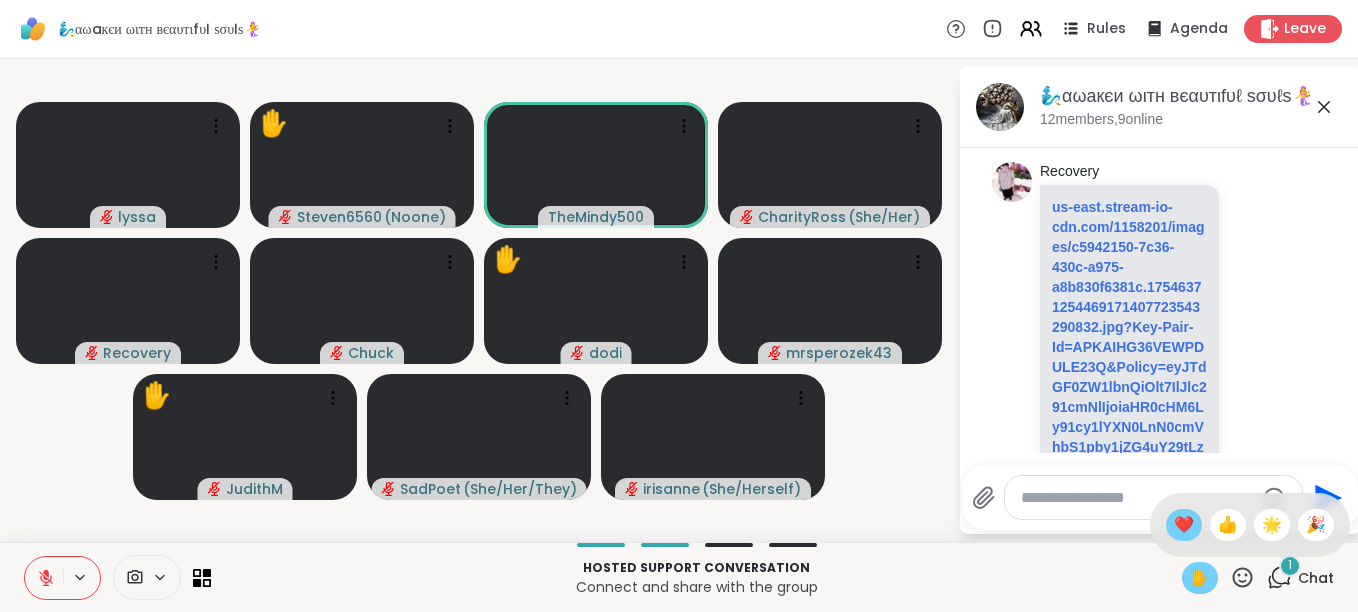 click on "❤️" at bounding box center [1184, 525] 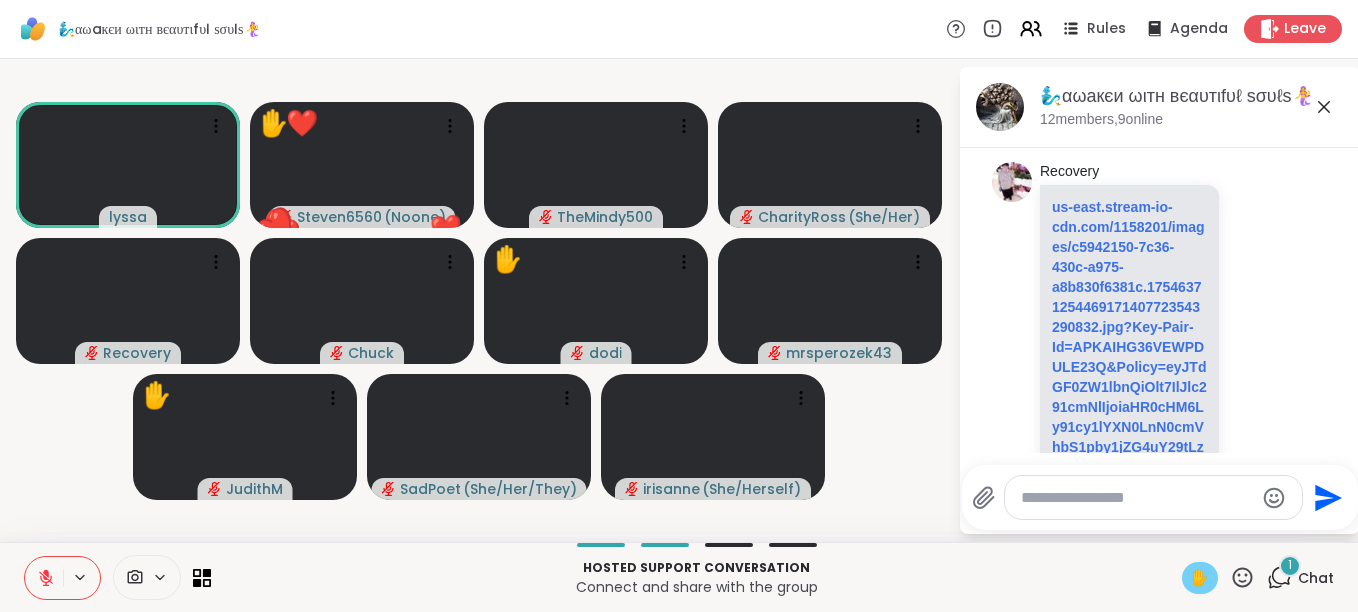 click 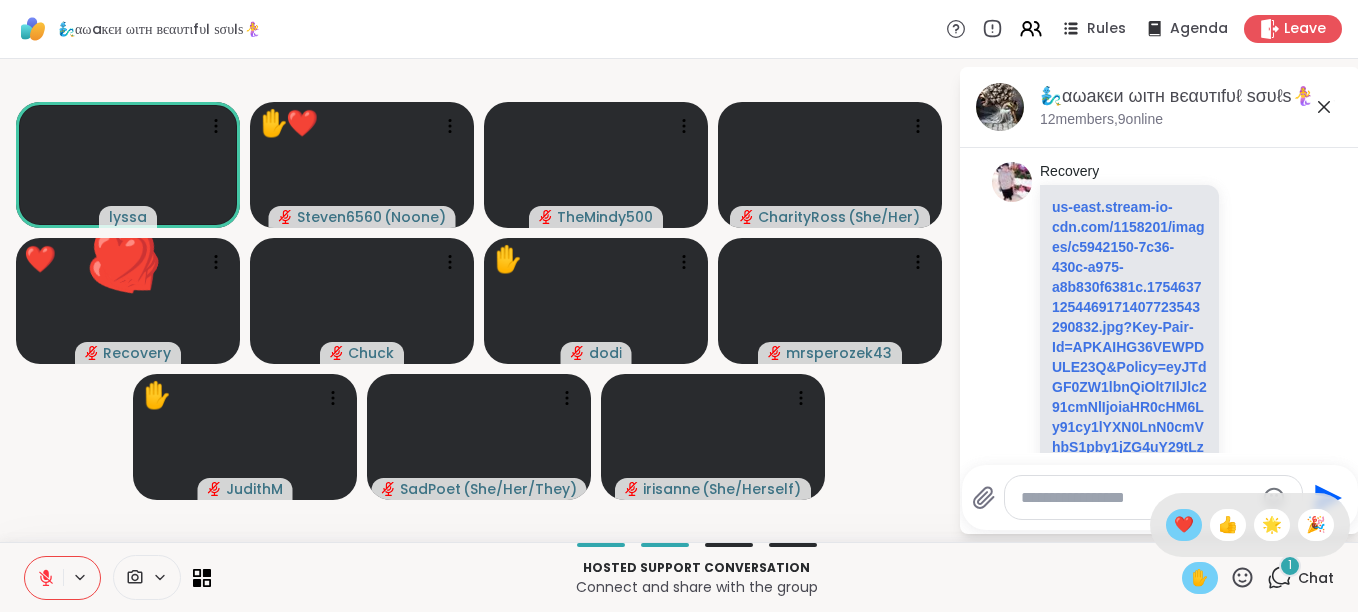 click on "❤️" at bounding box center (1184, 525) 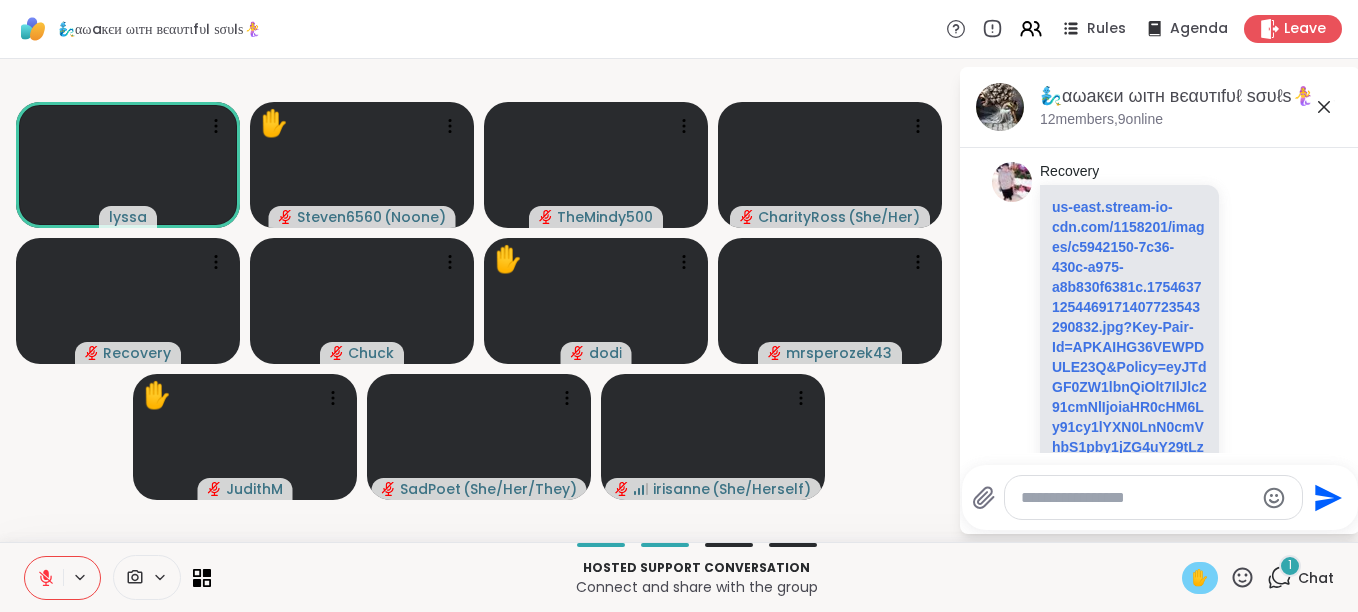 click 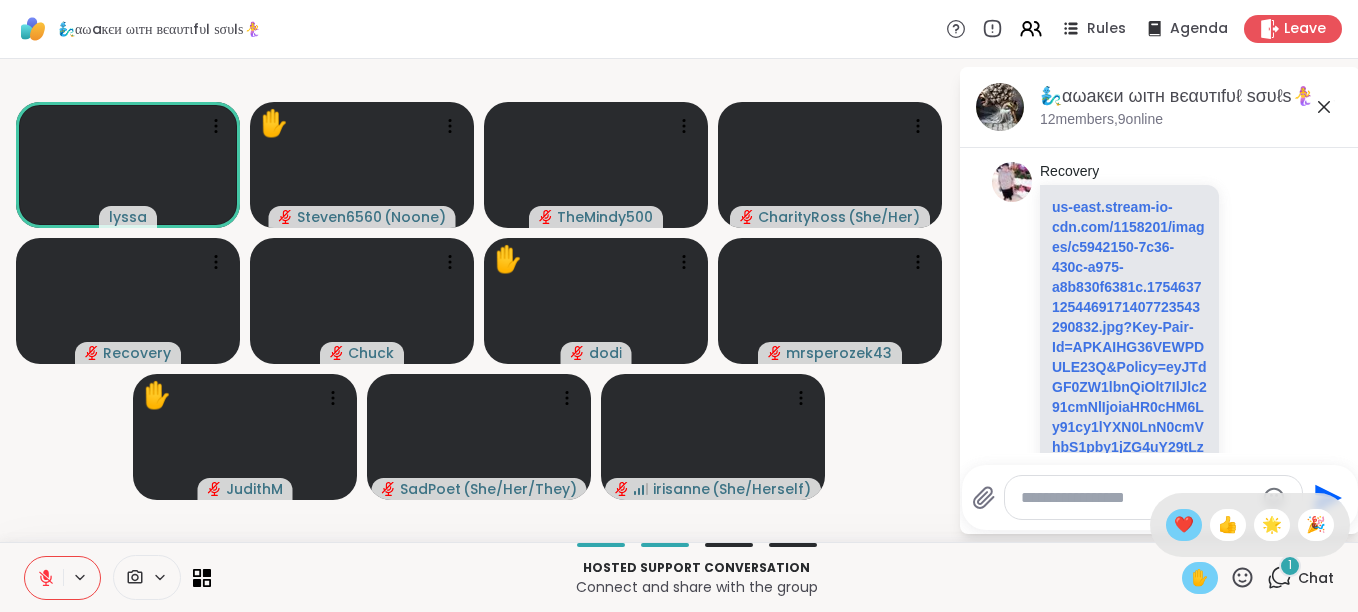 click on "❤️" at bounding box center (1184, 525) 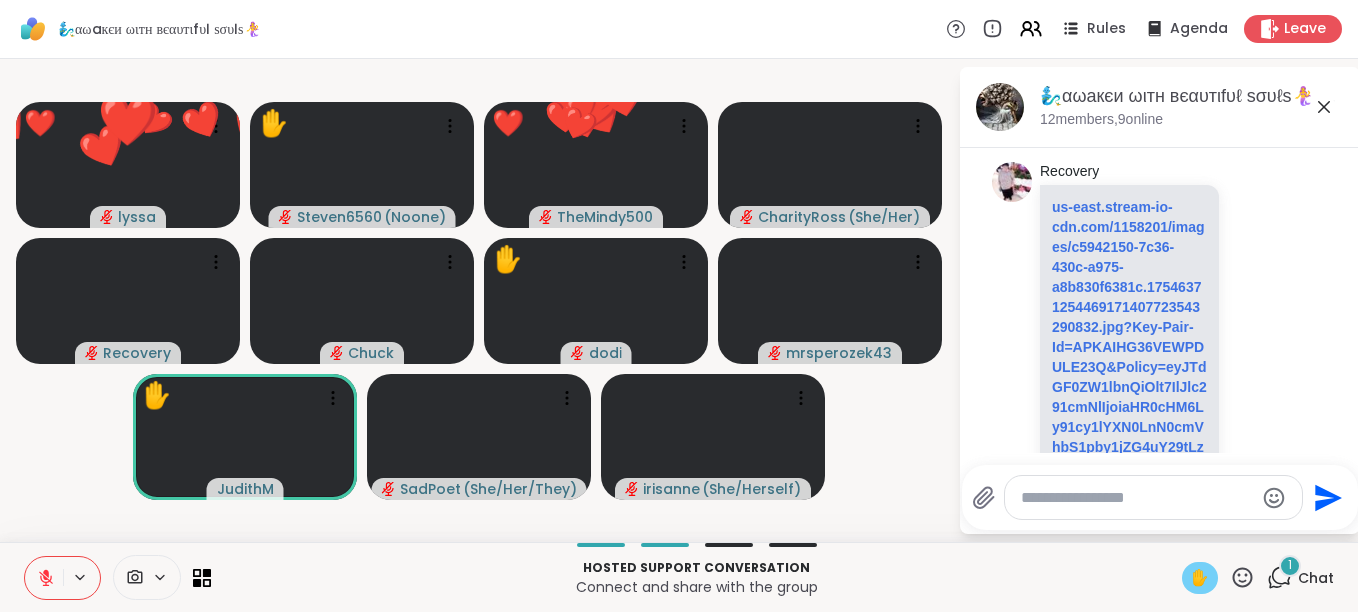 click 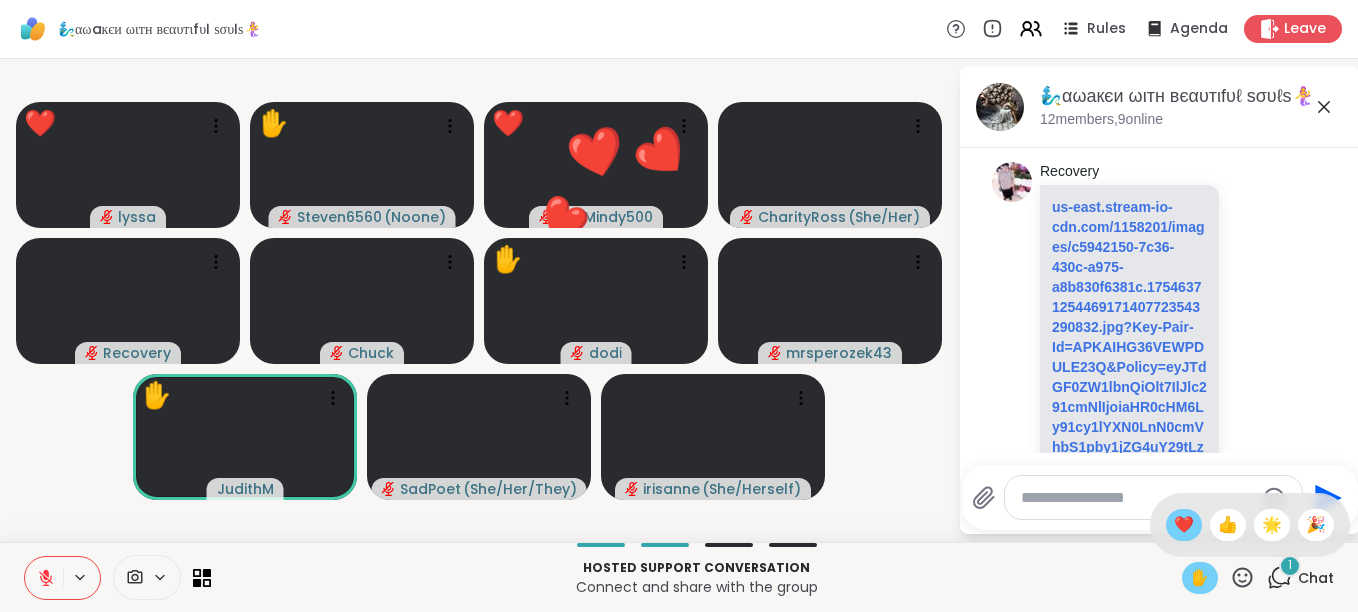 click on "❤️" at bounding box center (1184, 525) 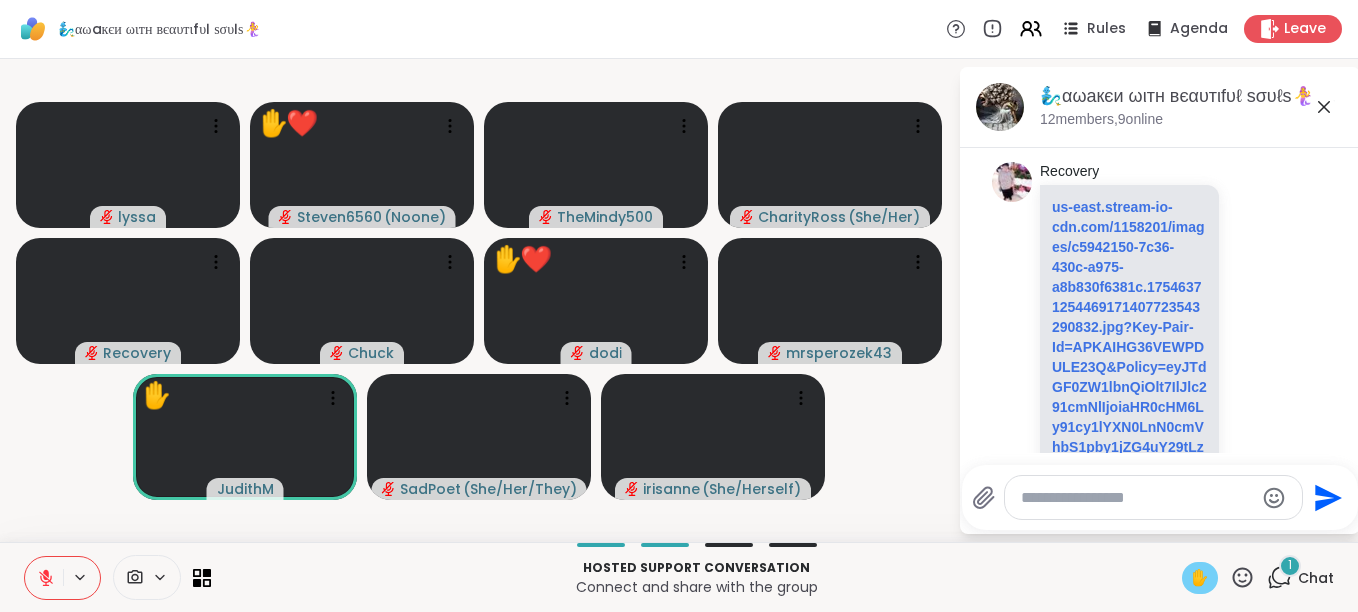 click 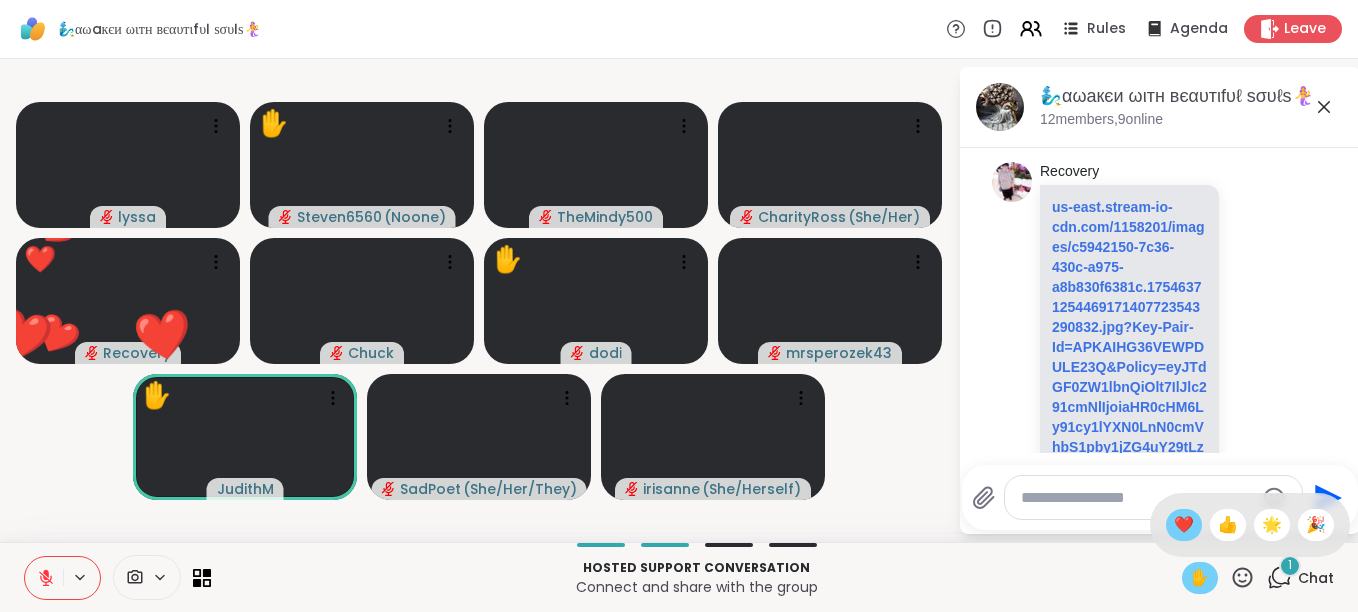 click on "❤️" at bounding box center [1184, 525] 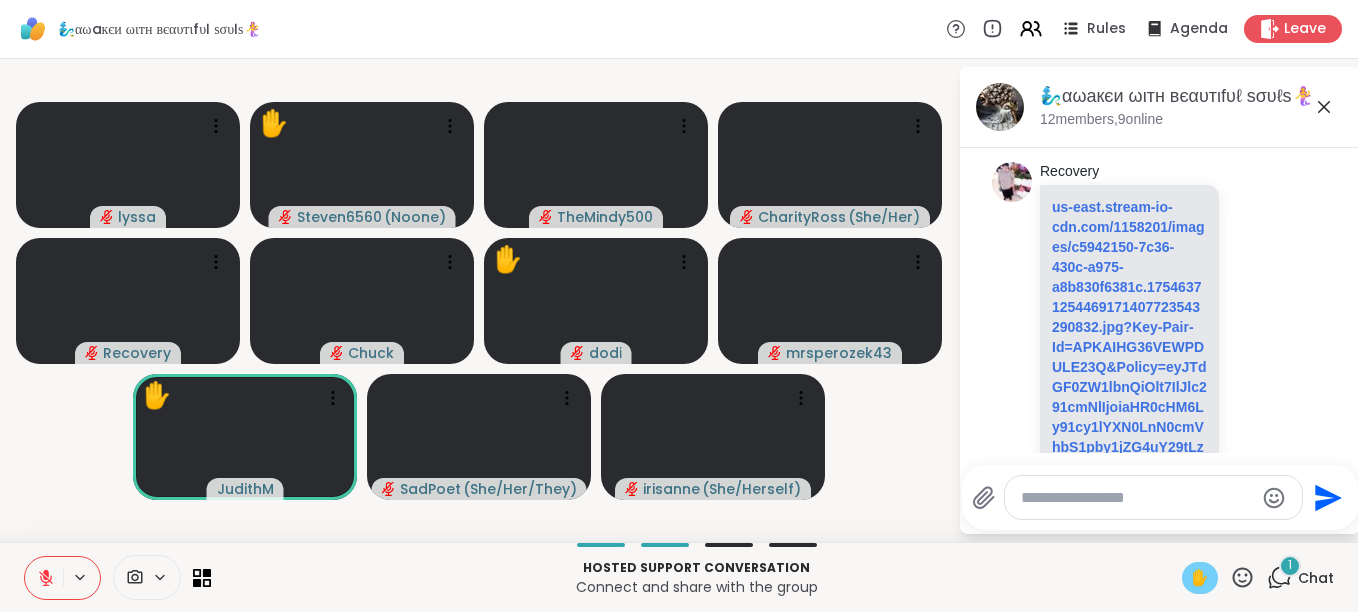 click on "lyssa ✋ Steven6560 ( Noone ) TheMindy500 CharityRoss ( She/Her ) Recovery Chuck ✋ dodi mrsperozek43 ✋ JudithM SadPoet ( She/Her/They ) irisanne ( She/Herself )" at bounding box center [479, 300] 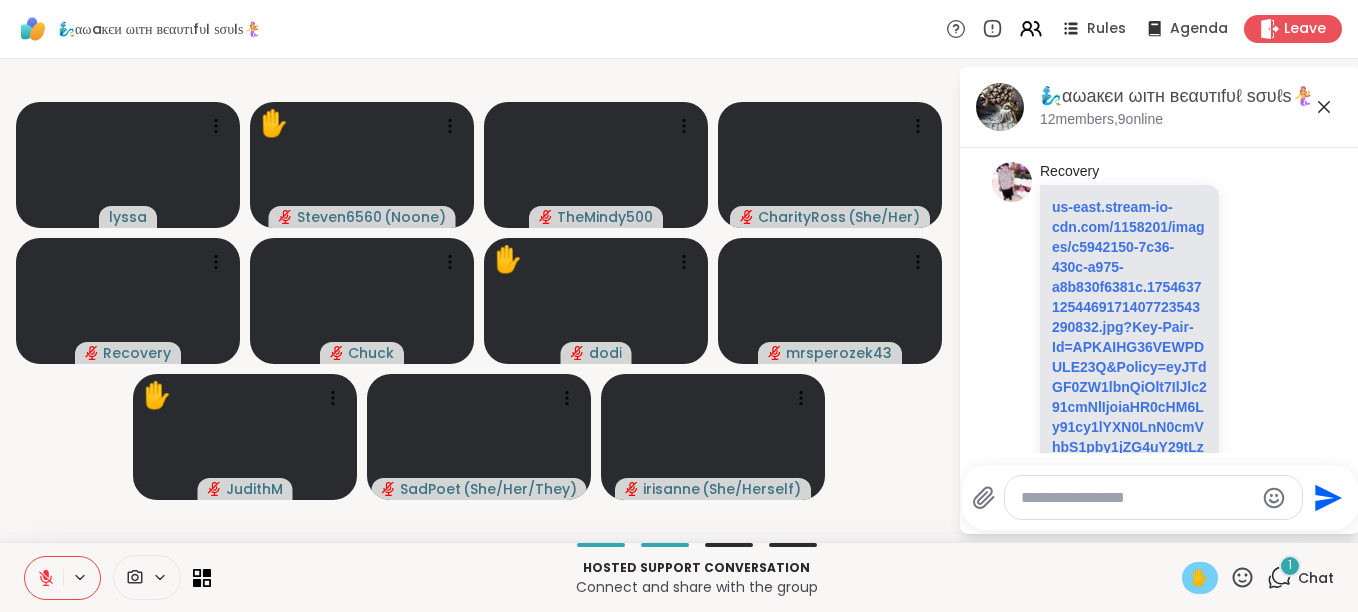 click on "lyssa ✋ Steven6560 ( Noone ) TheMindy500 CharityRoss ( She/Her ) Recovery Chuck ✋ dodi mrsperozek43 ✋ JudithM SadPoet ( She/Her/They ) irisanne ( She/Herself )" at bounding box center [479, 300] 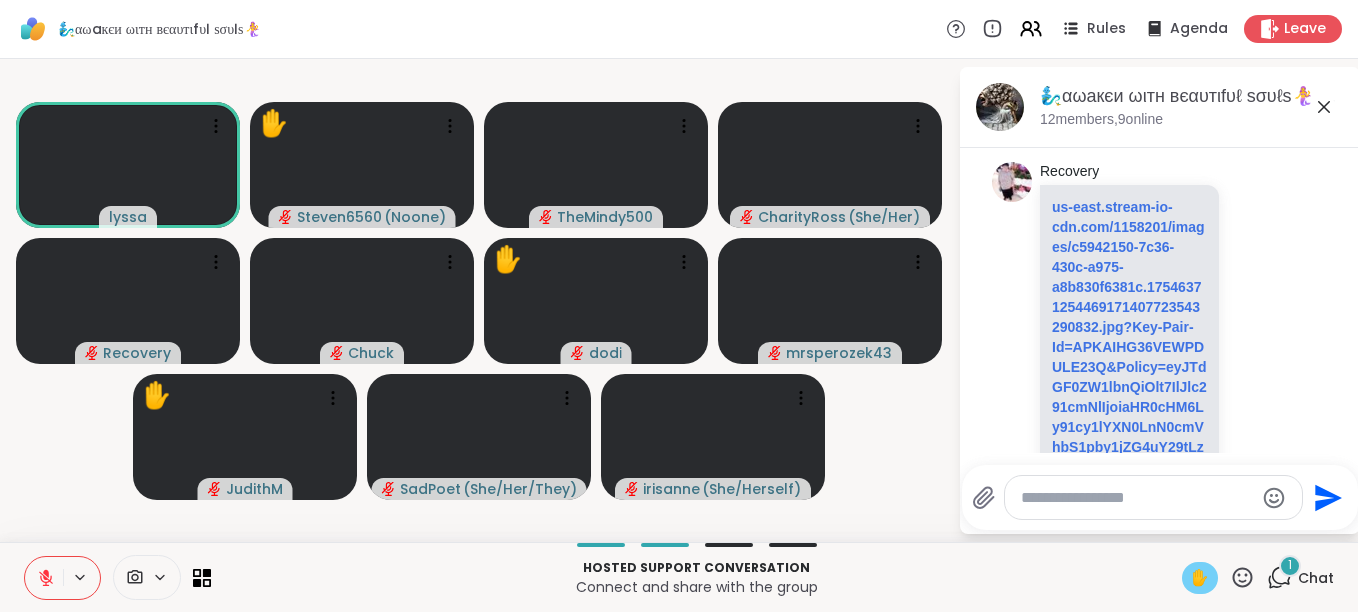 click on "lyssa ✋ Steven6560 ( Noone ) TheMindy500 CharityRoss ( She/Her ) Recovery Chuck ✋ dodi mrsperozek43 ✋ JudithM SadPoet ( She/Her/They ) irisanne ( She/Herself )" at bounding box center [479, 300] 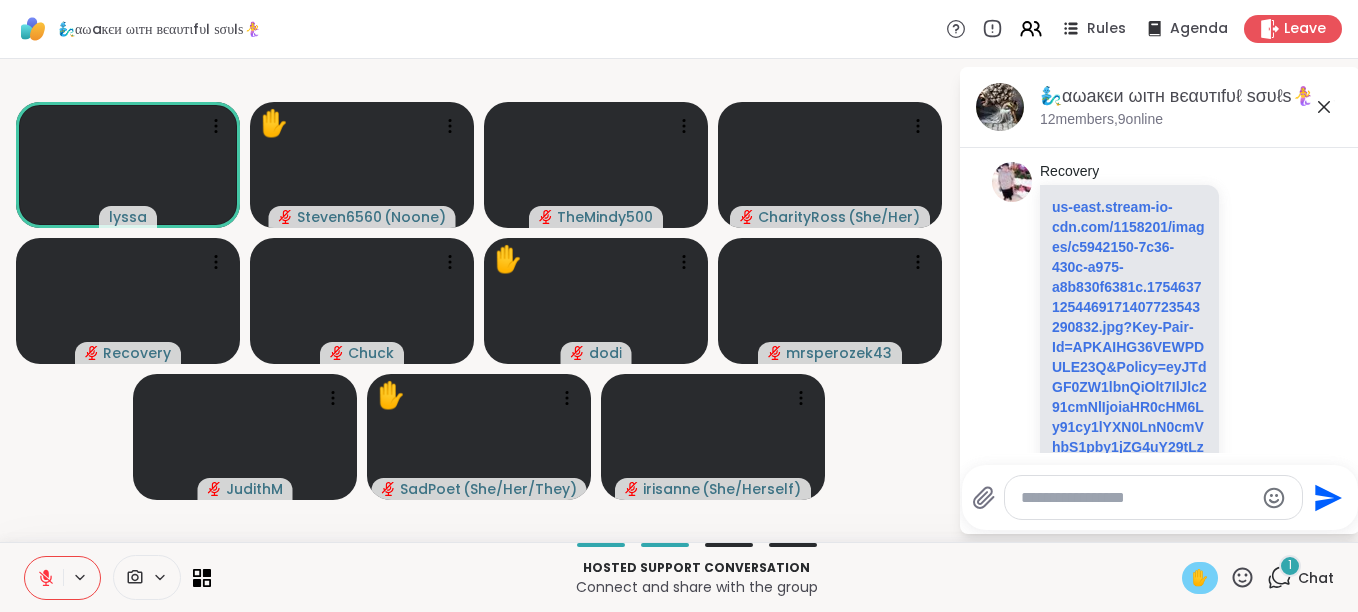 click 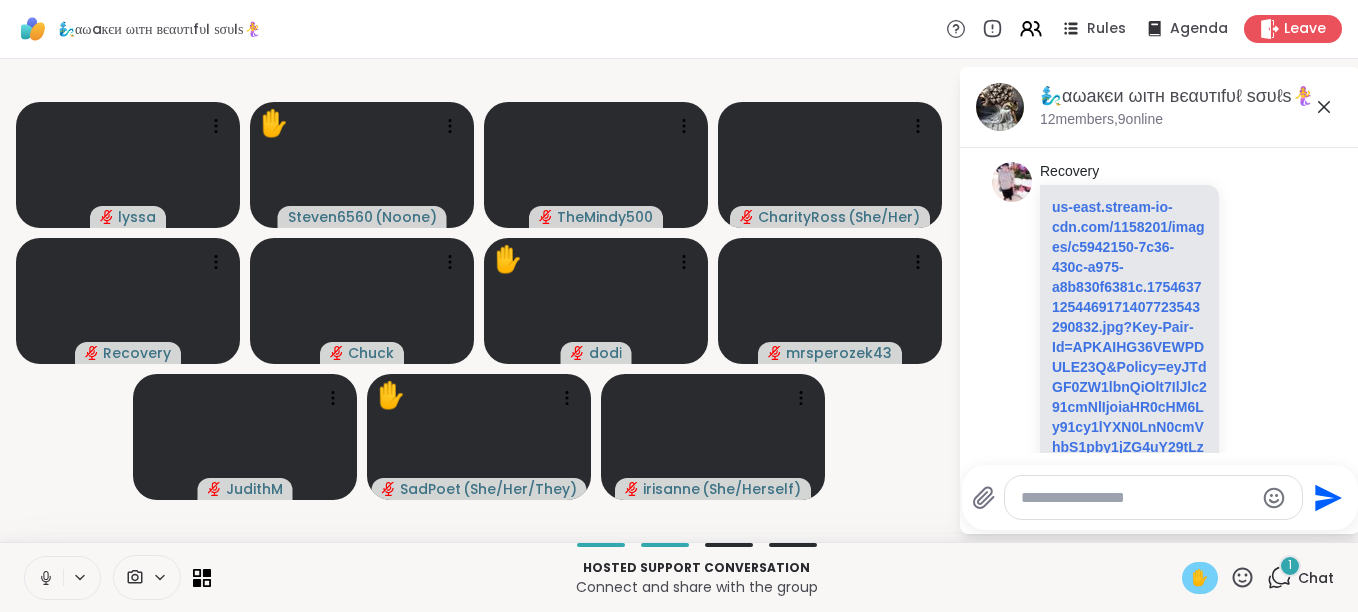 click 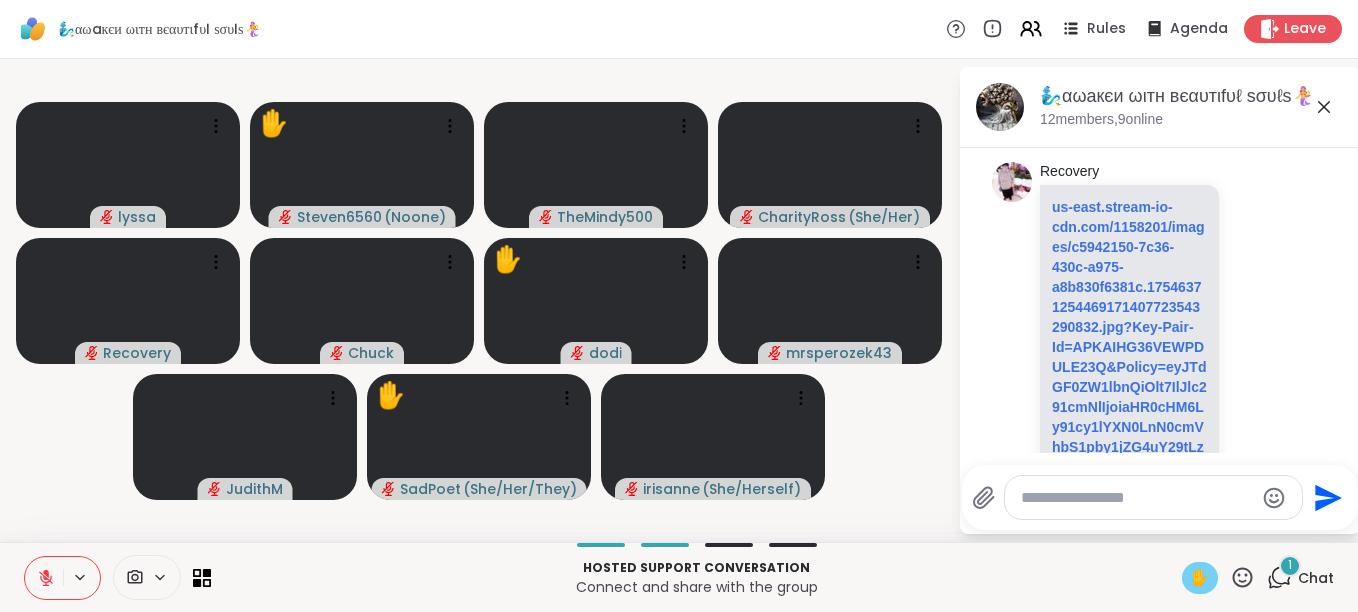 click 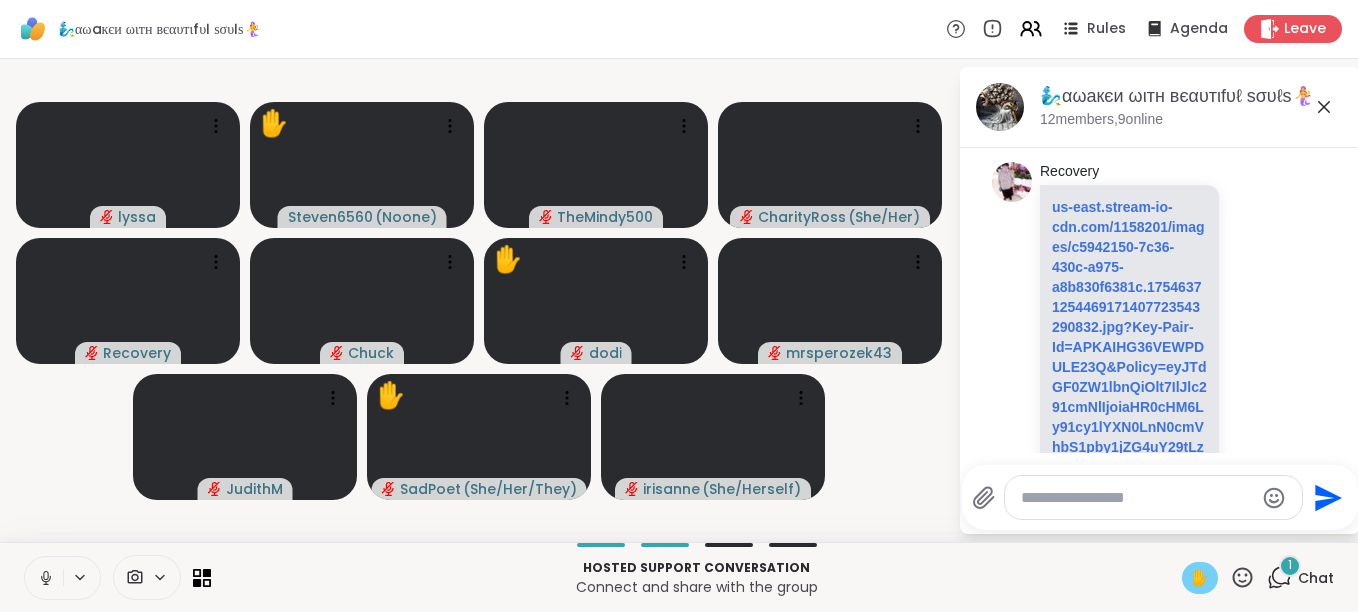 click 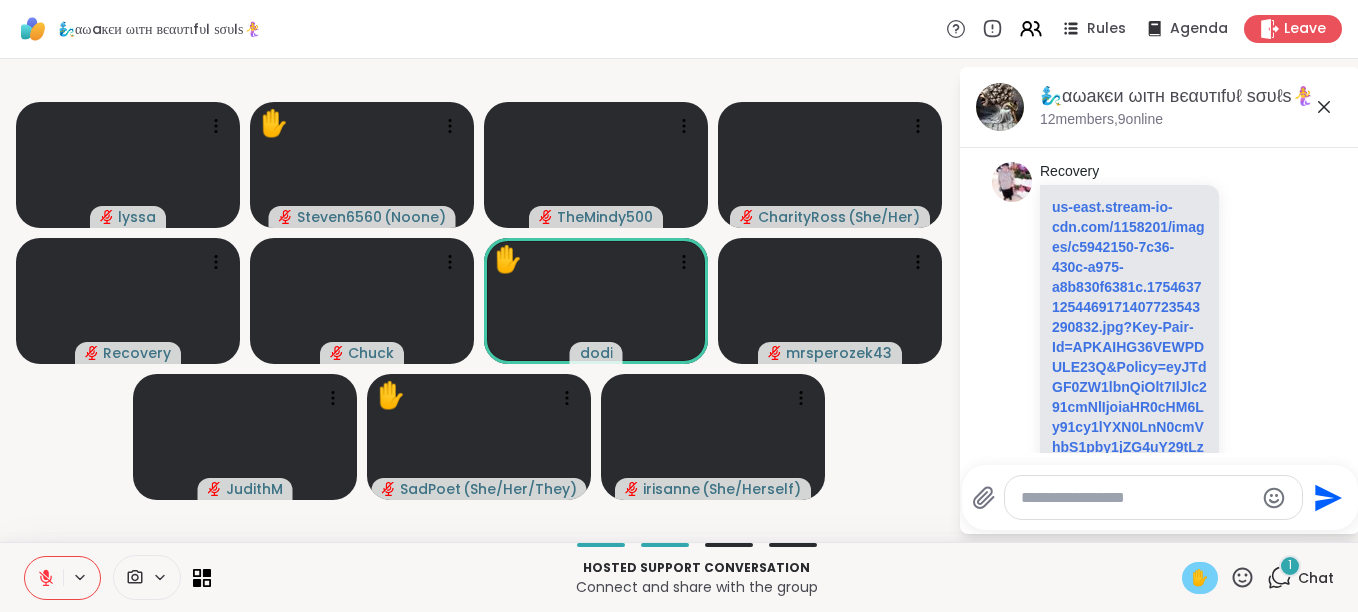 click 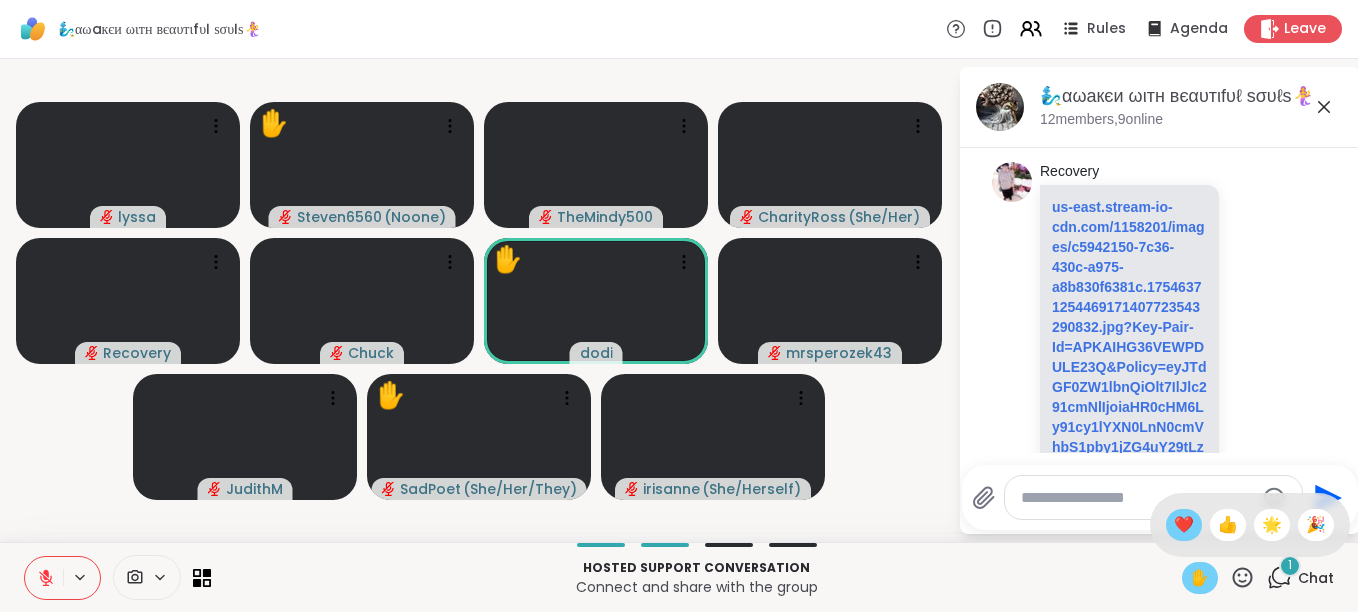 click on "❤️" at bounding box center (1184, 525) 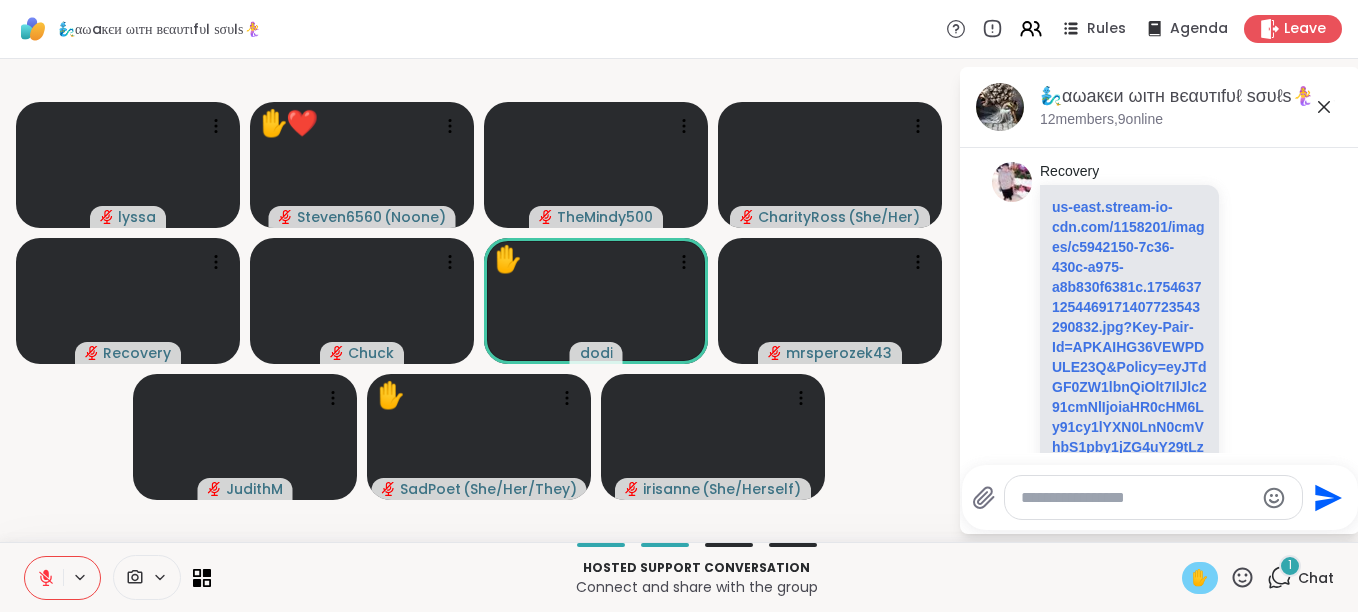 click 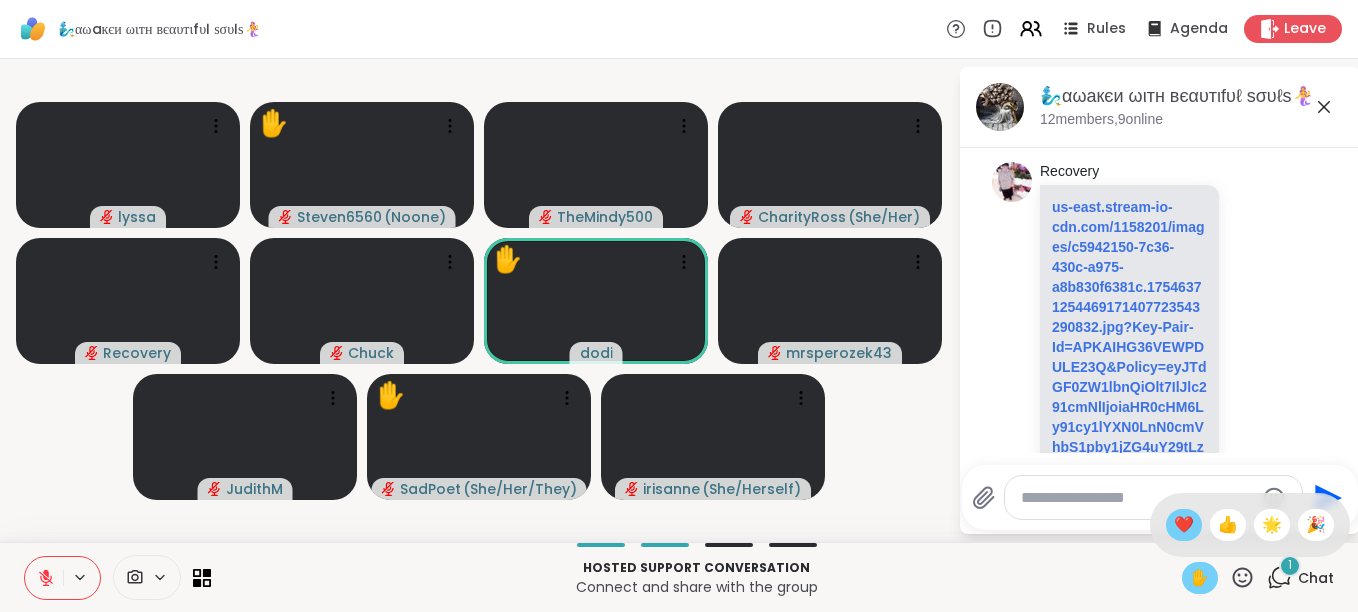 click on "❤️" at bounding box center (1184, 525) 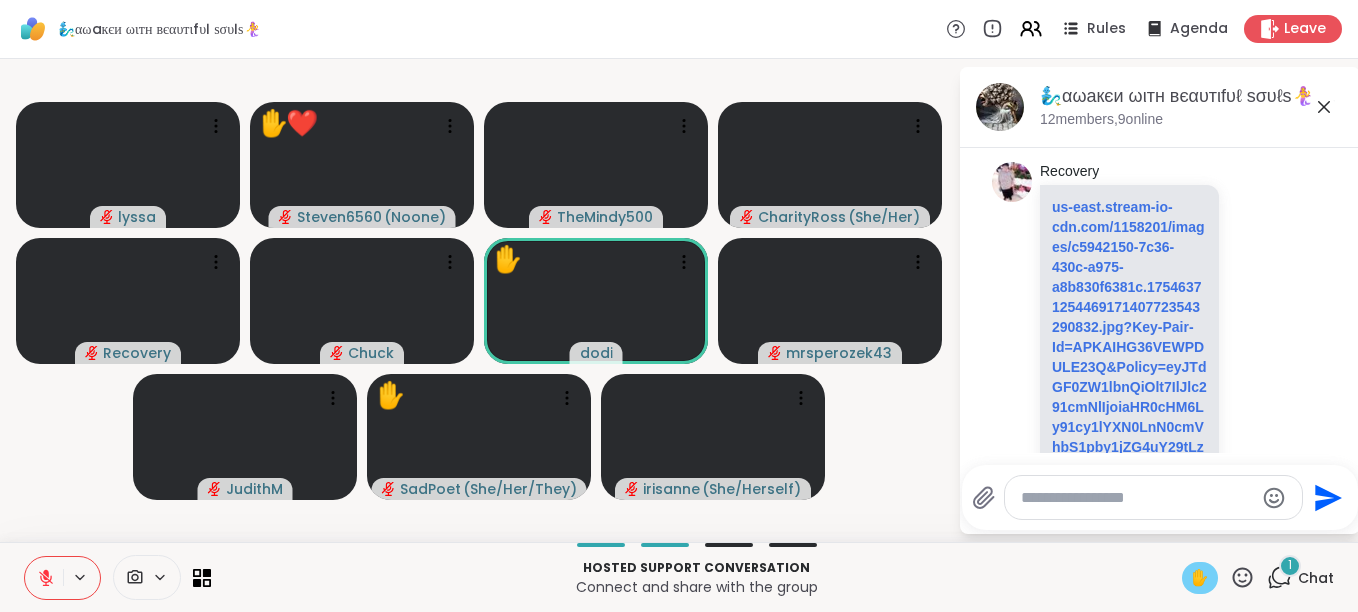 click 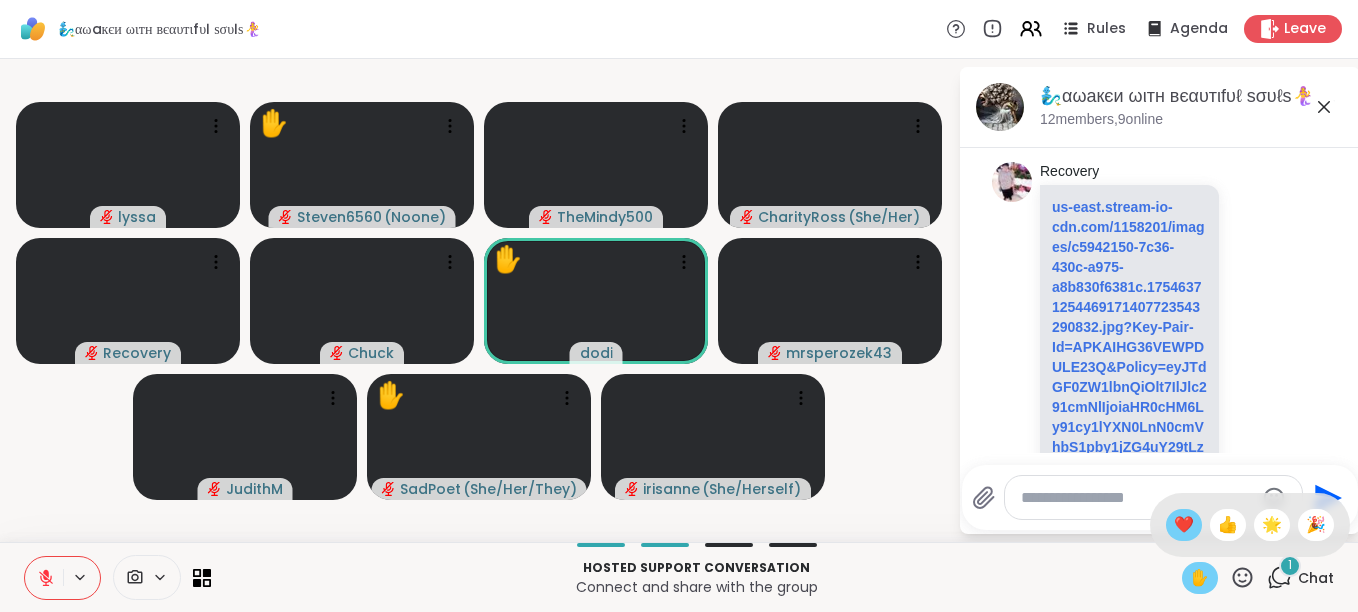 click on "❤️" at bounding box center [1184, 525] 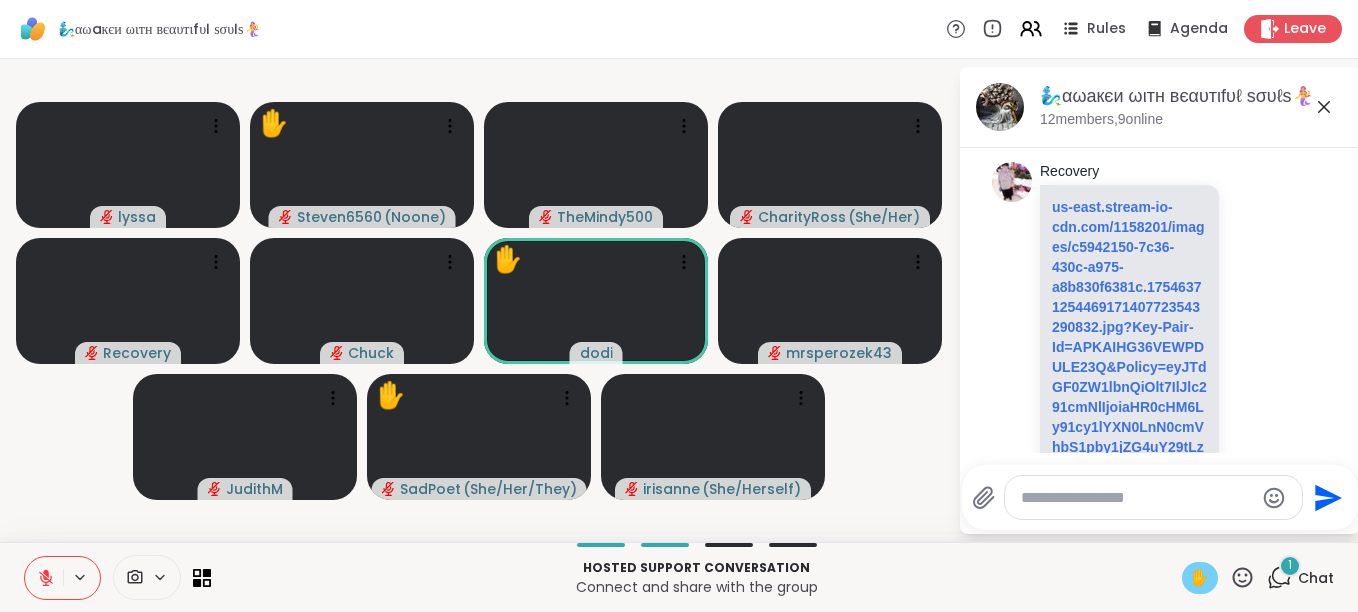 click 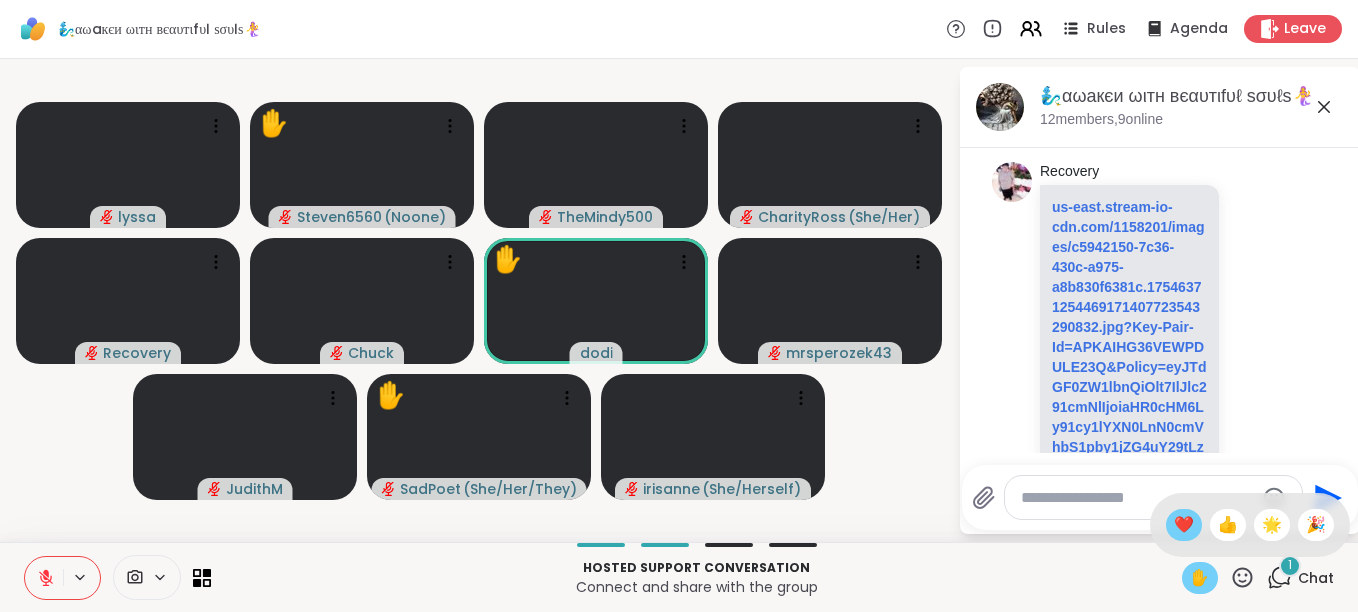click on "❤️" at bounding box center (1184, 525) 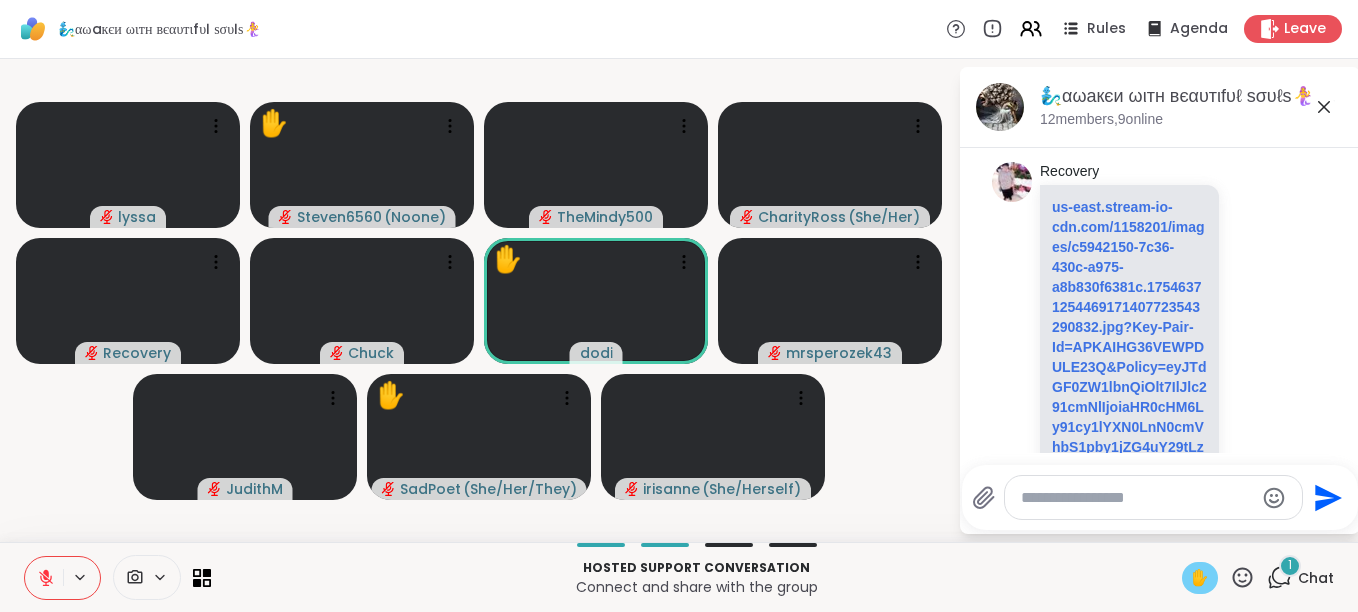 click 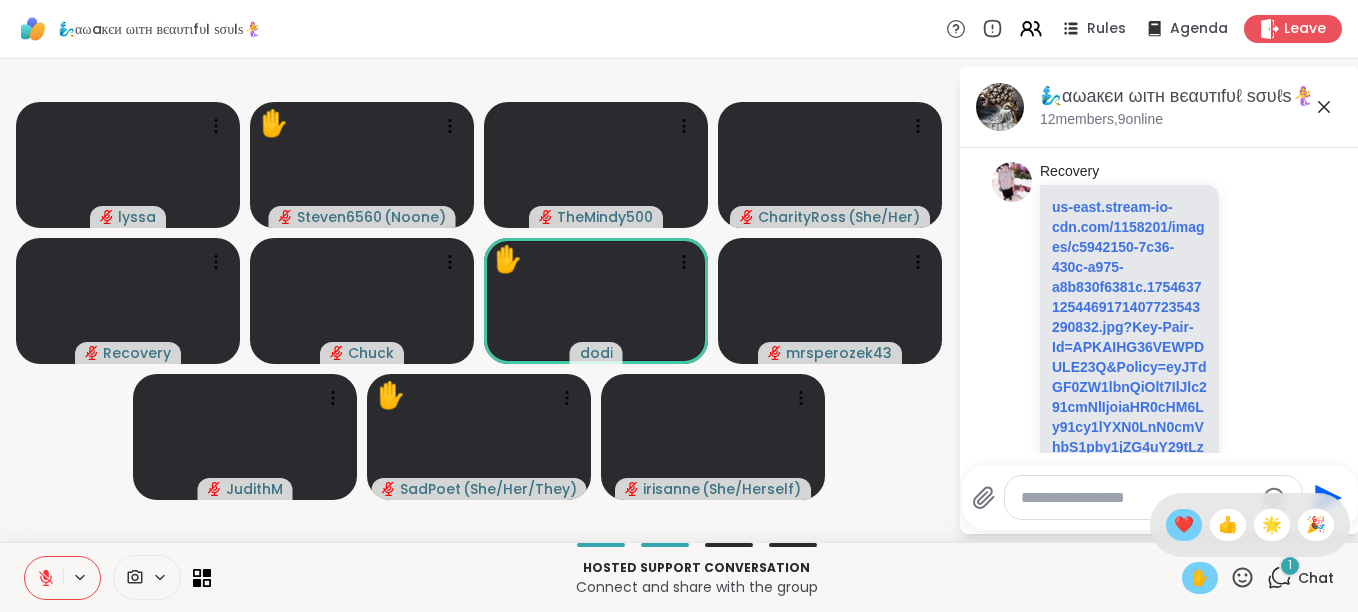 click on "❤️" at bounding box center (1184, 525) 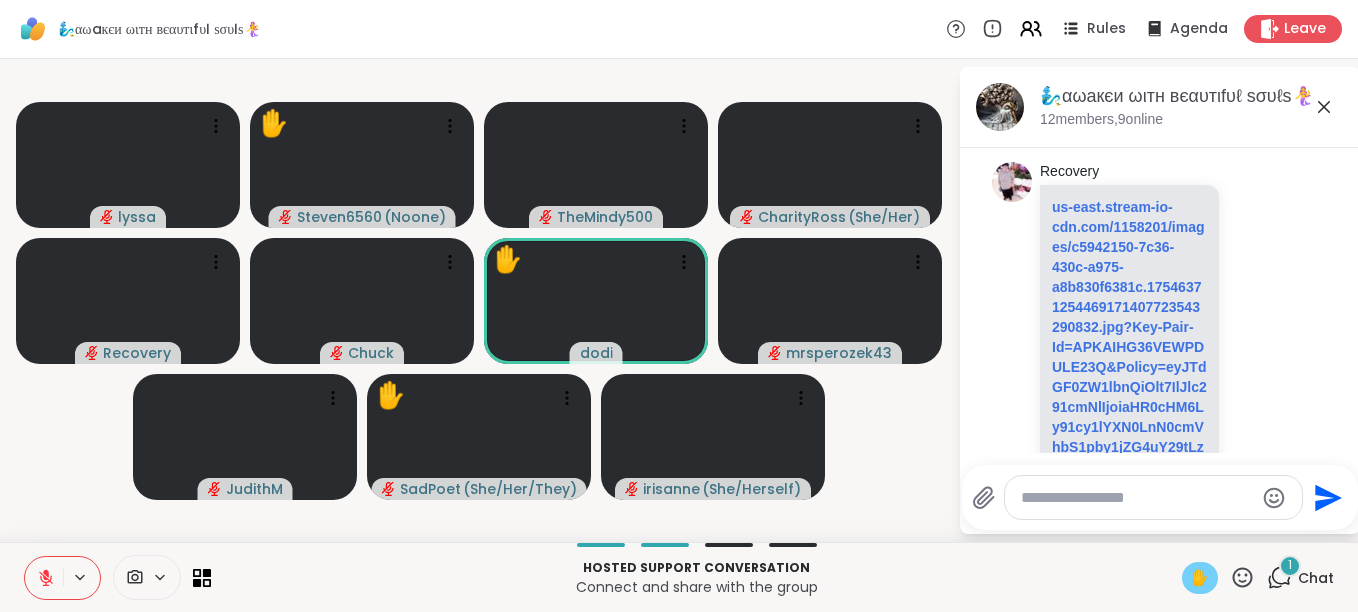 click 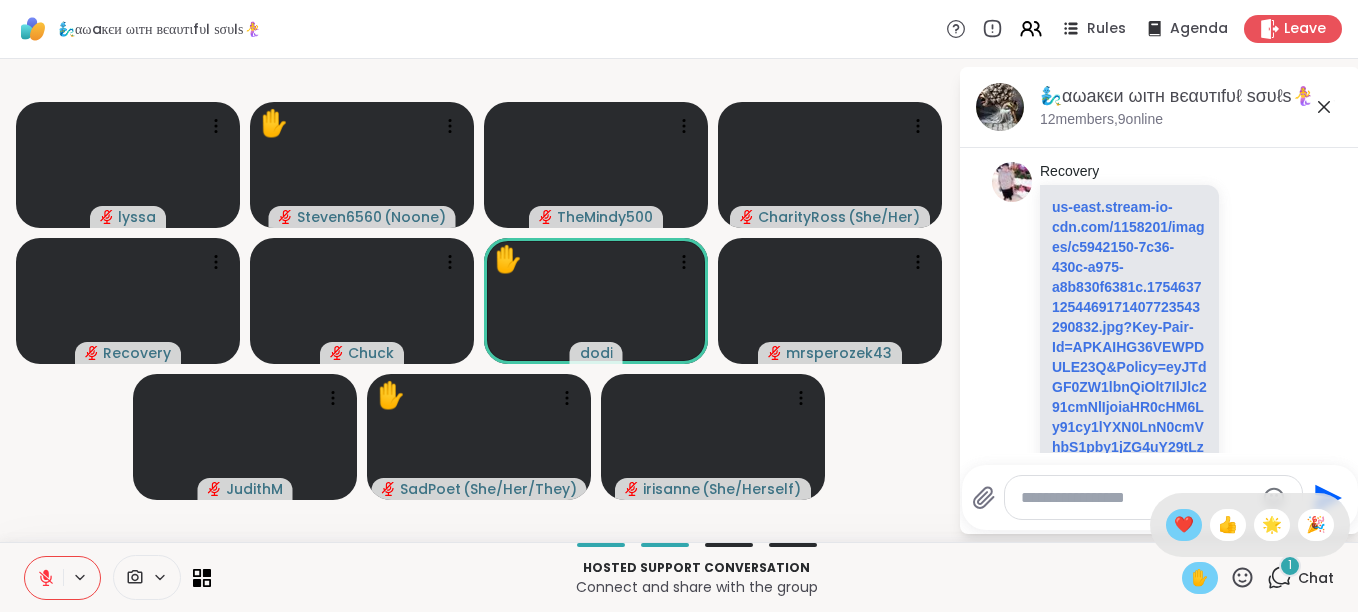 click on "❤️" at bounding box center (1184, 525) 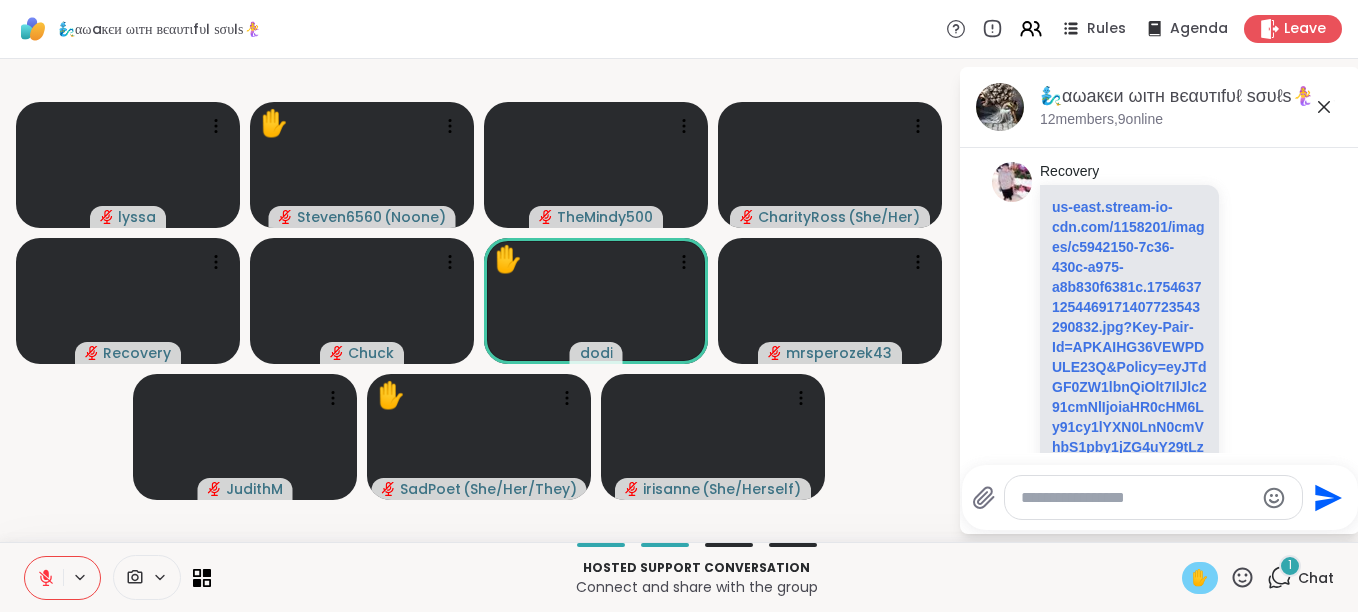 click 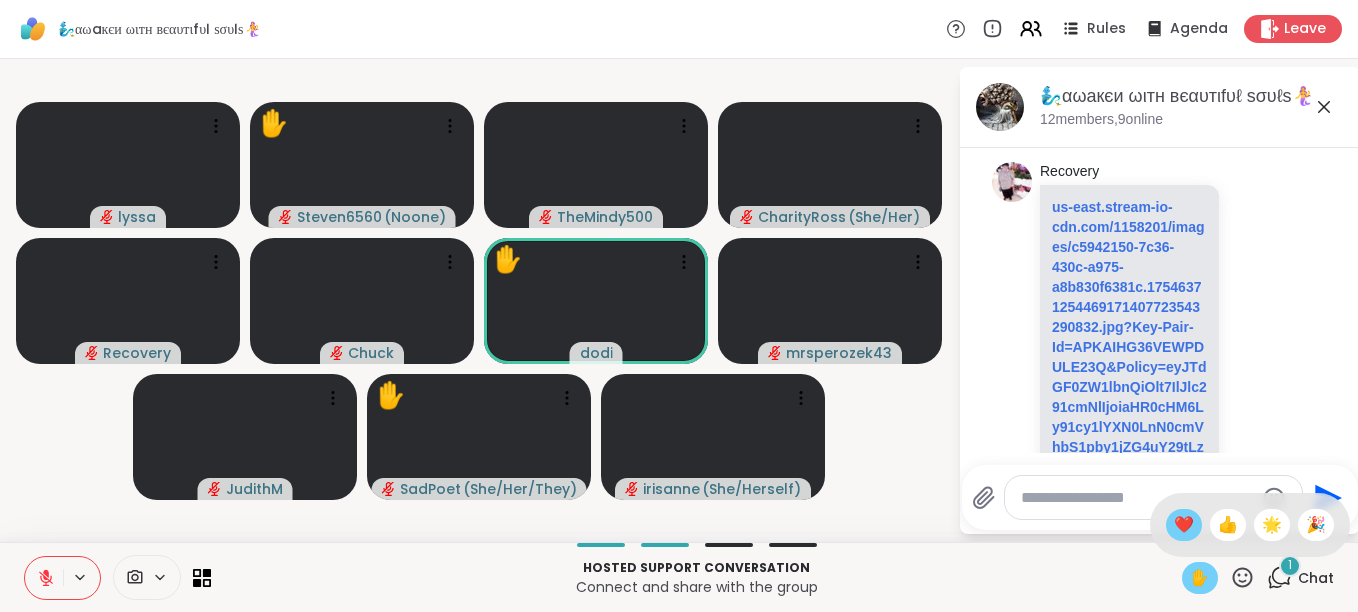 click on "❤️" at bounding box center [1184, 525] 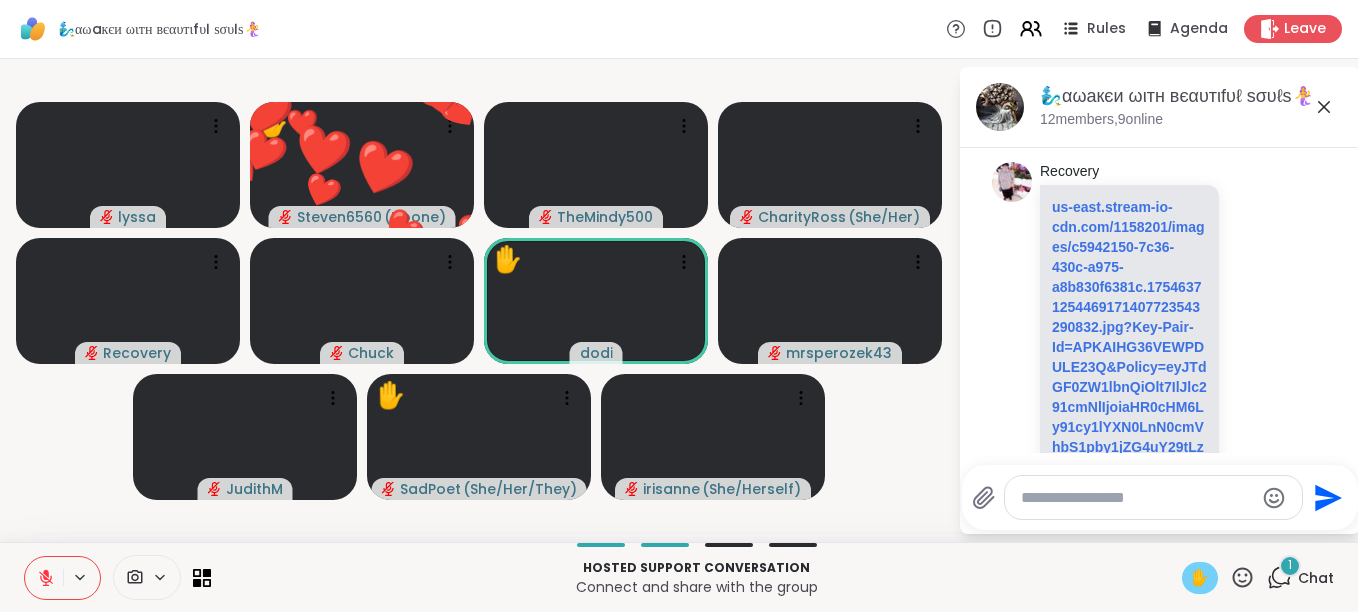 click at bounding box center [1137, 498] 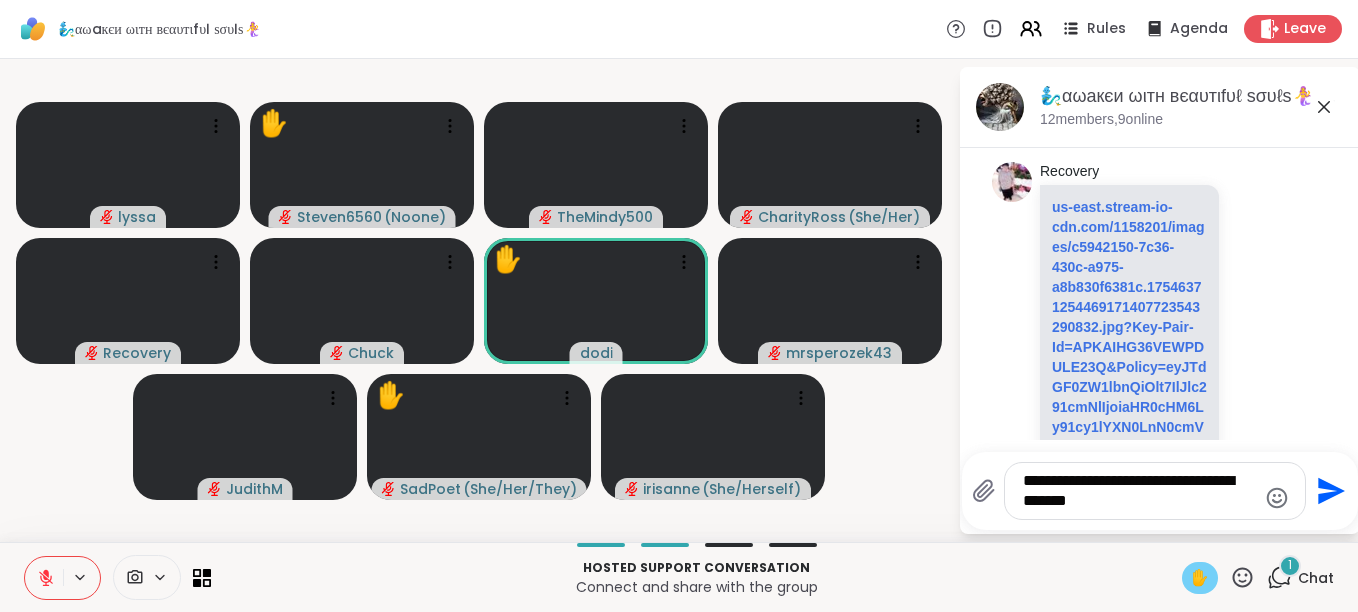 type on "**********" 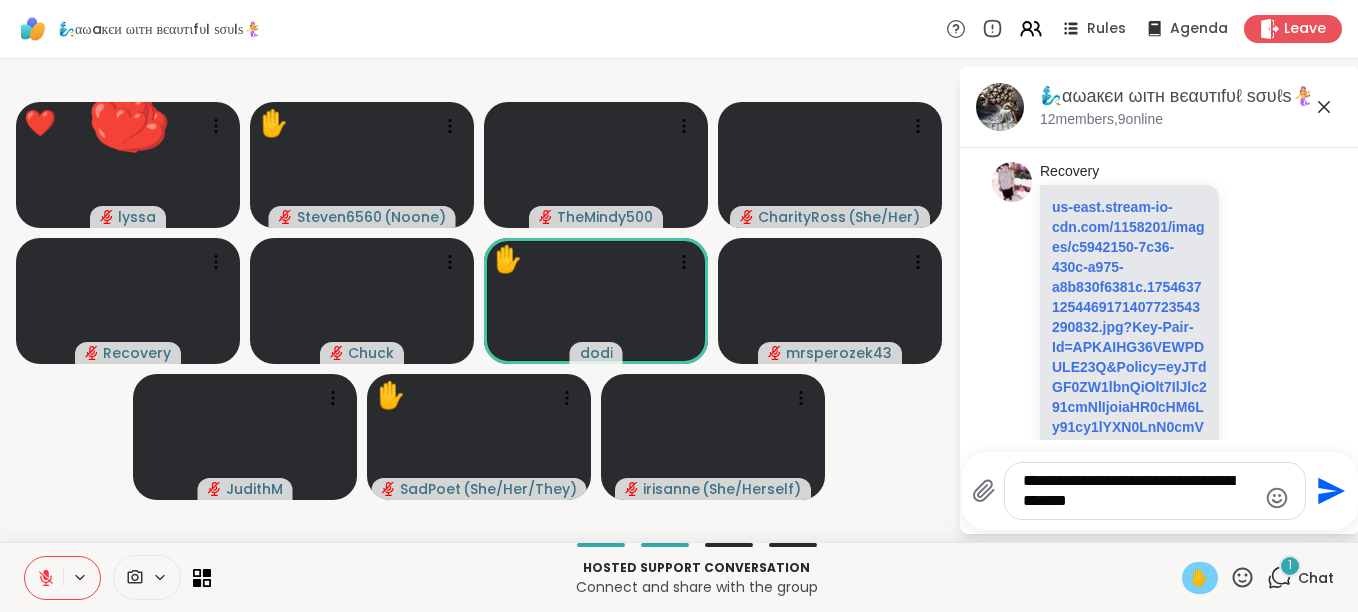 click on "Send" 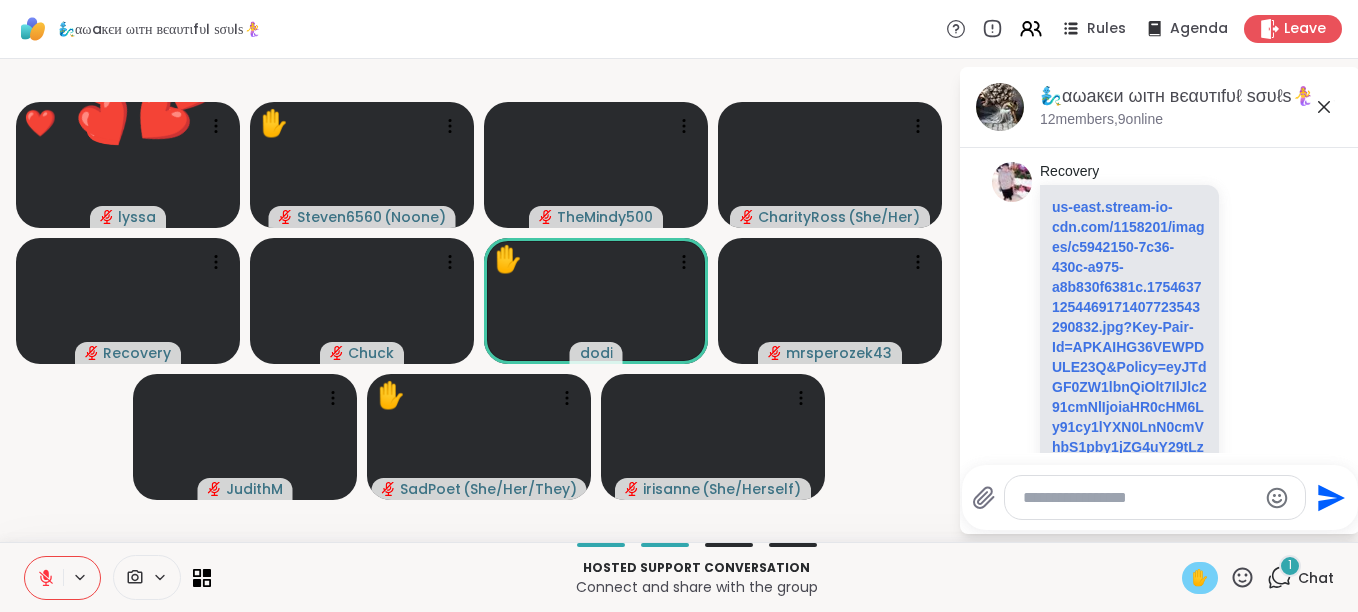 click 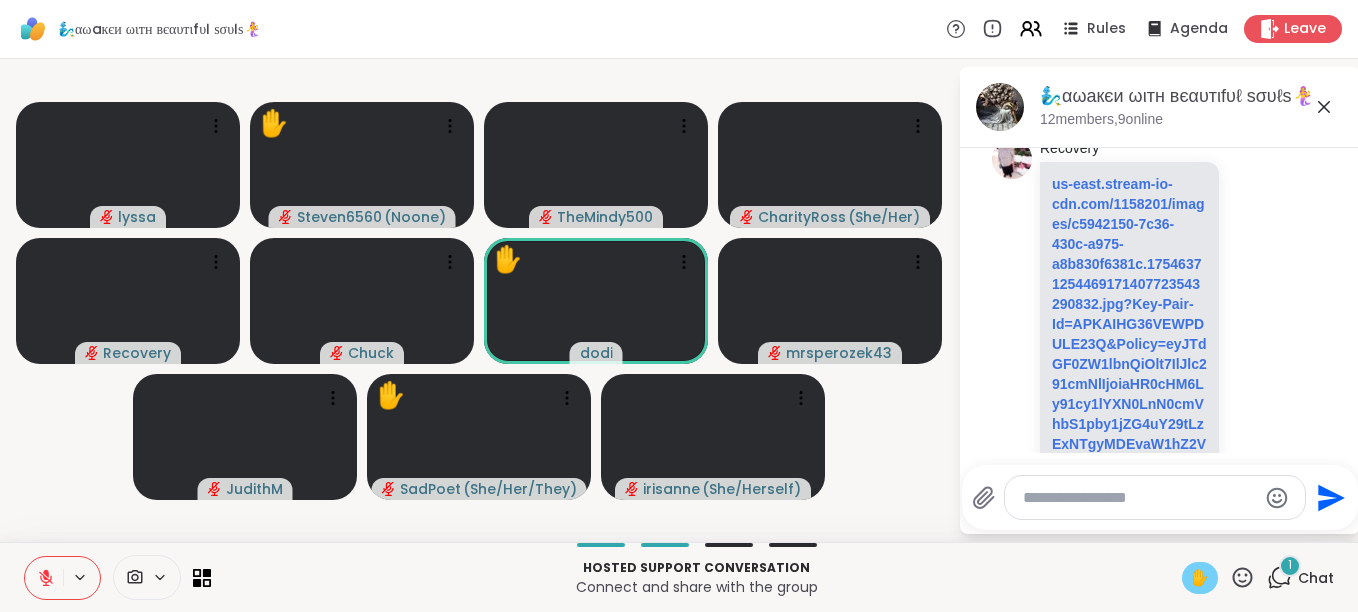 scroll, scrollTop: 4416, scrollLeft: 0, axis: vertical 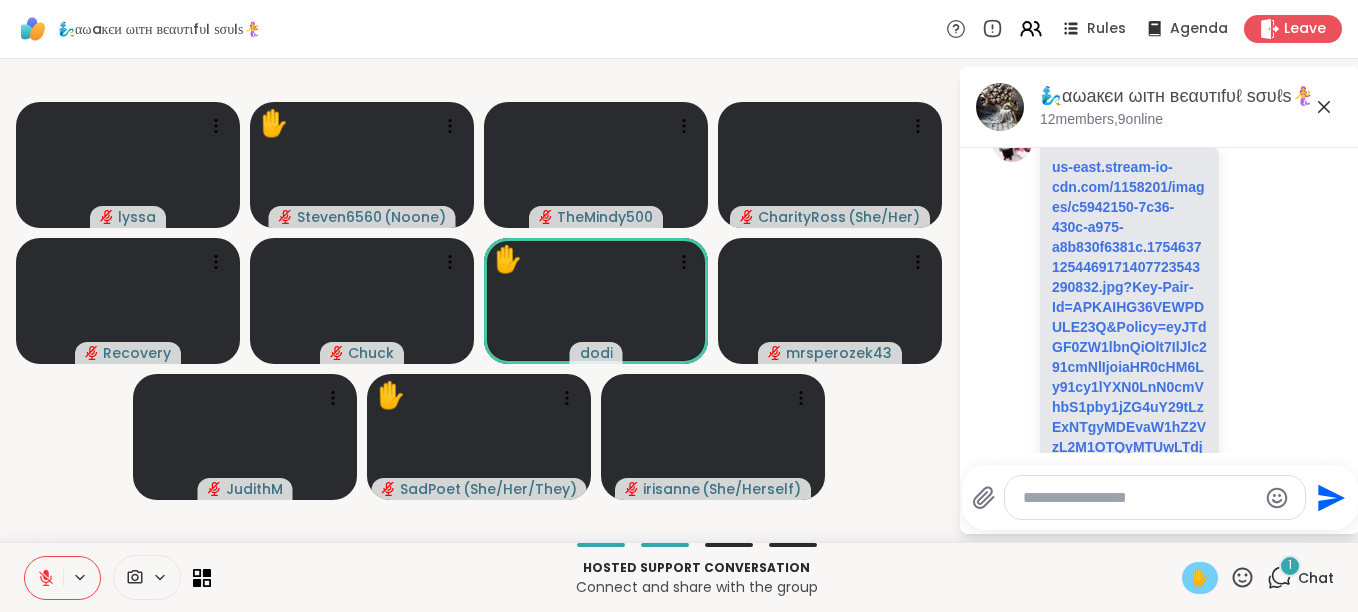 drag, startPoint x: 1335, startPoint y: 444, endPoint x: 1239, endPoint y: 469, distance: 99.20181 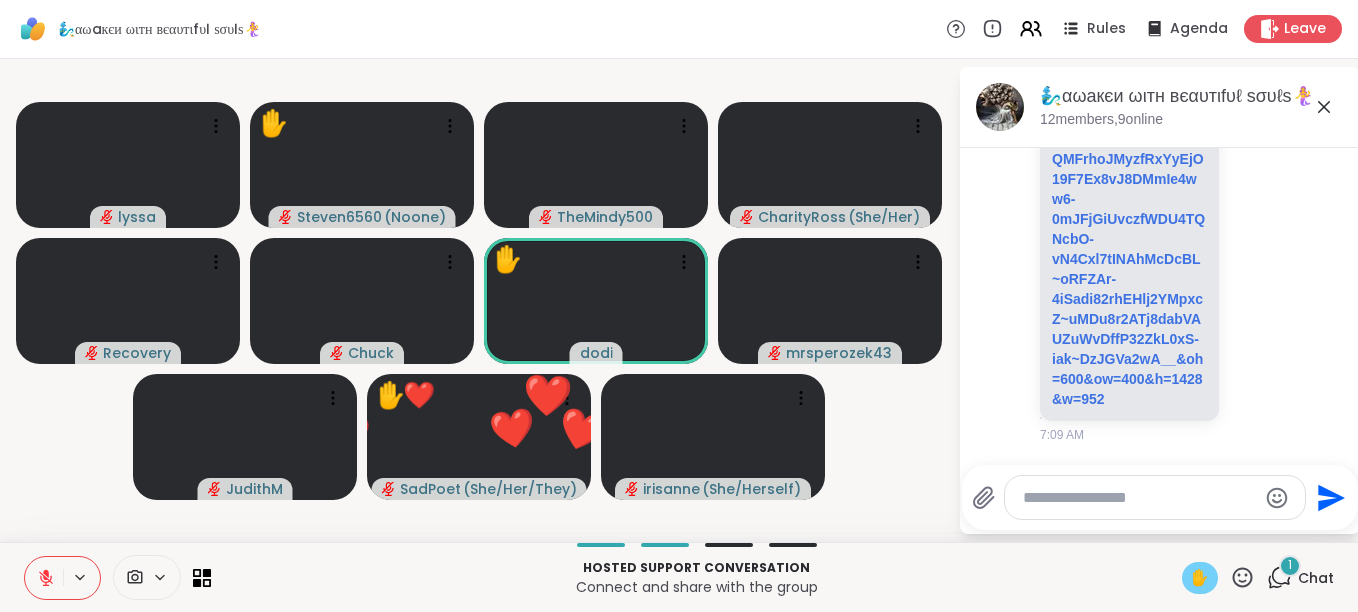 scroll, scrollTop: 5403, scrollLeft: 0, axis: vertical 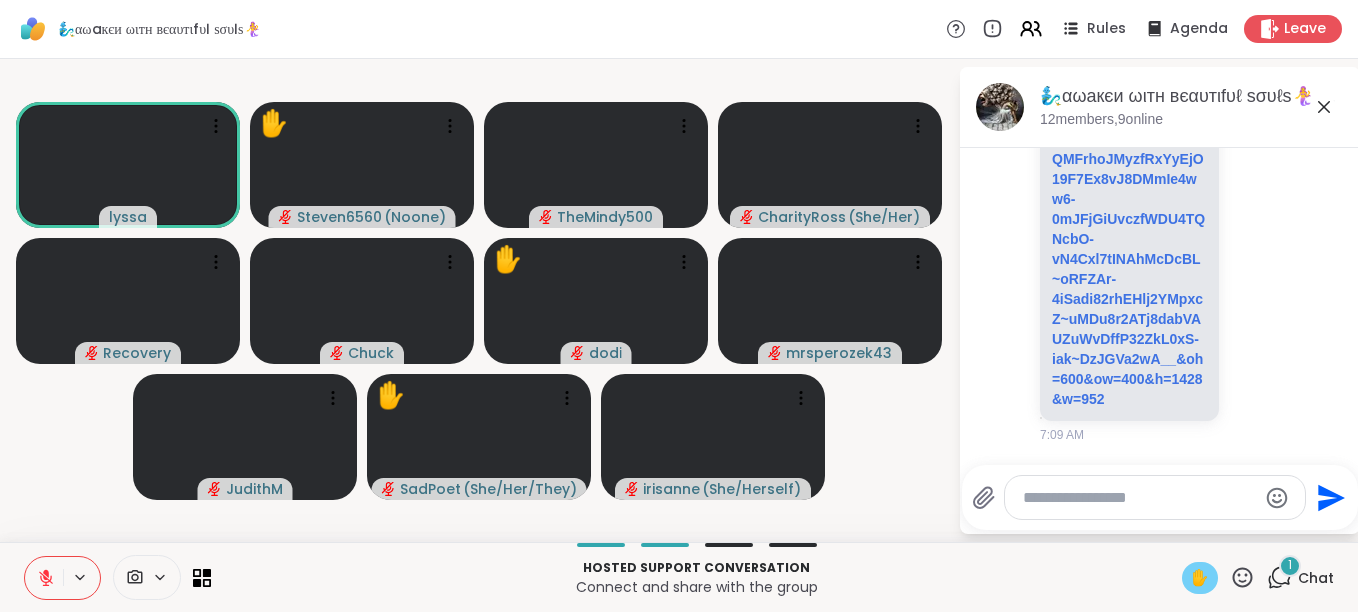 drag, startPoint x: 1131, startPoint y: 495, endPoint x: 1013, endPoint y: 494, distance: 118.004234 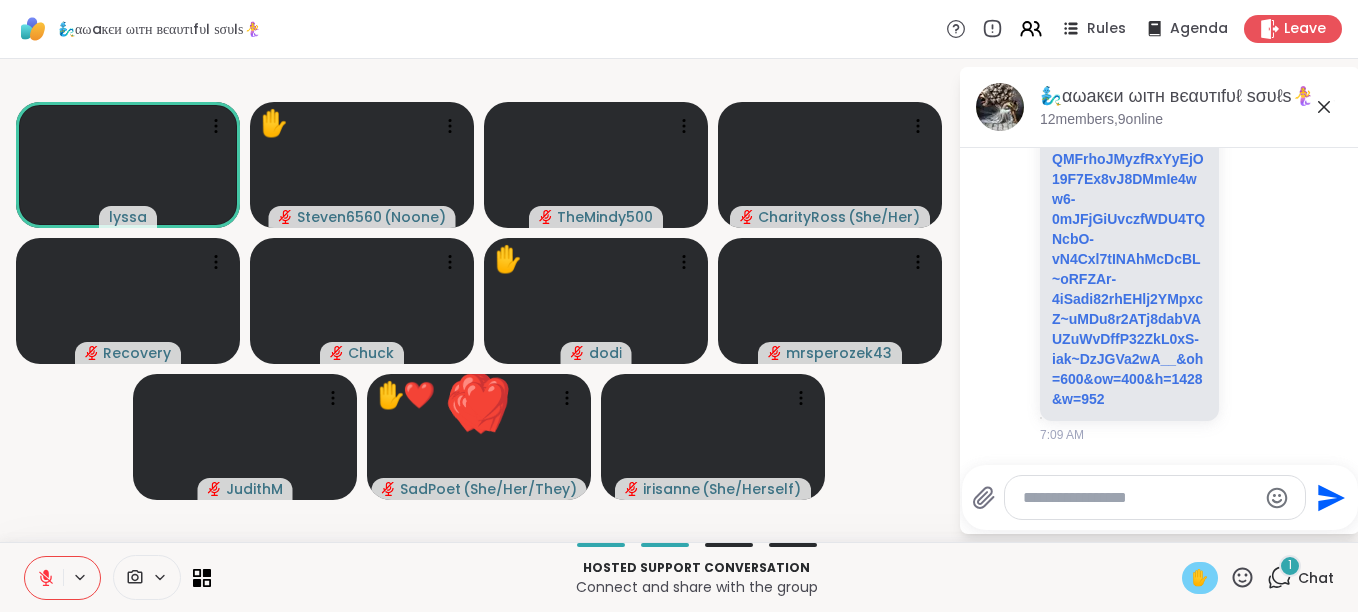 click at bounding box center [1139, 498] 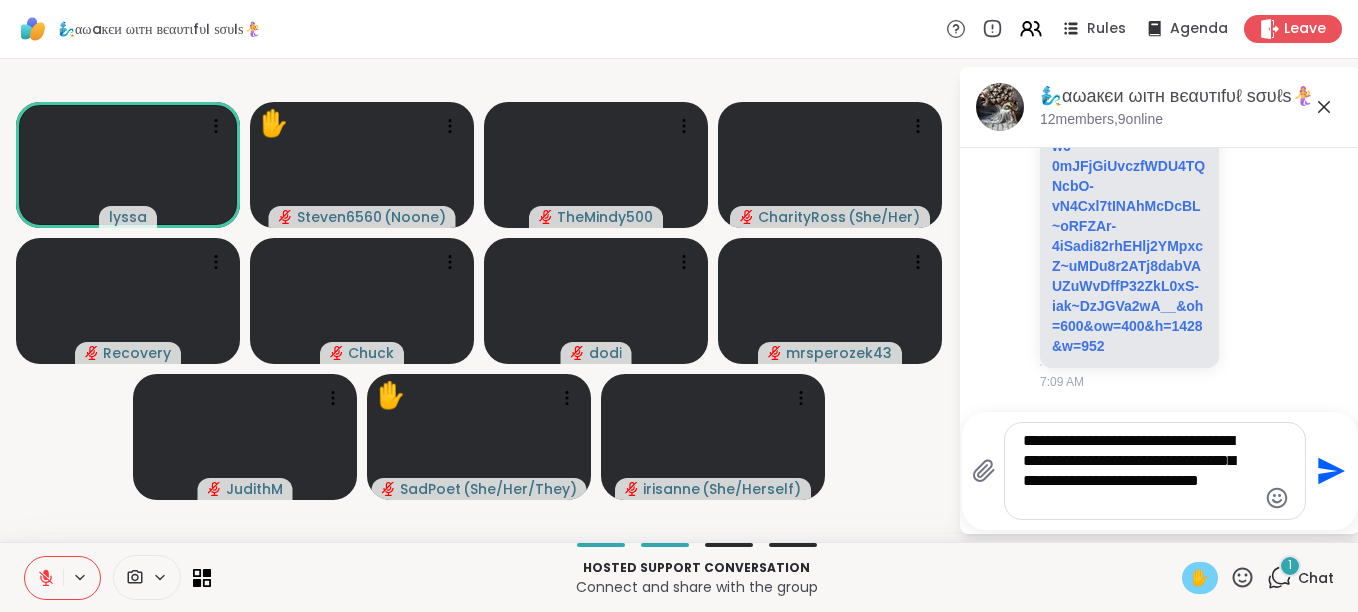 type on "**********" 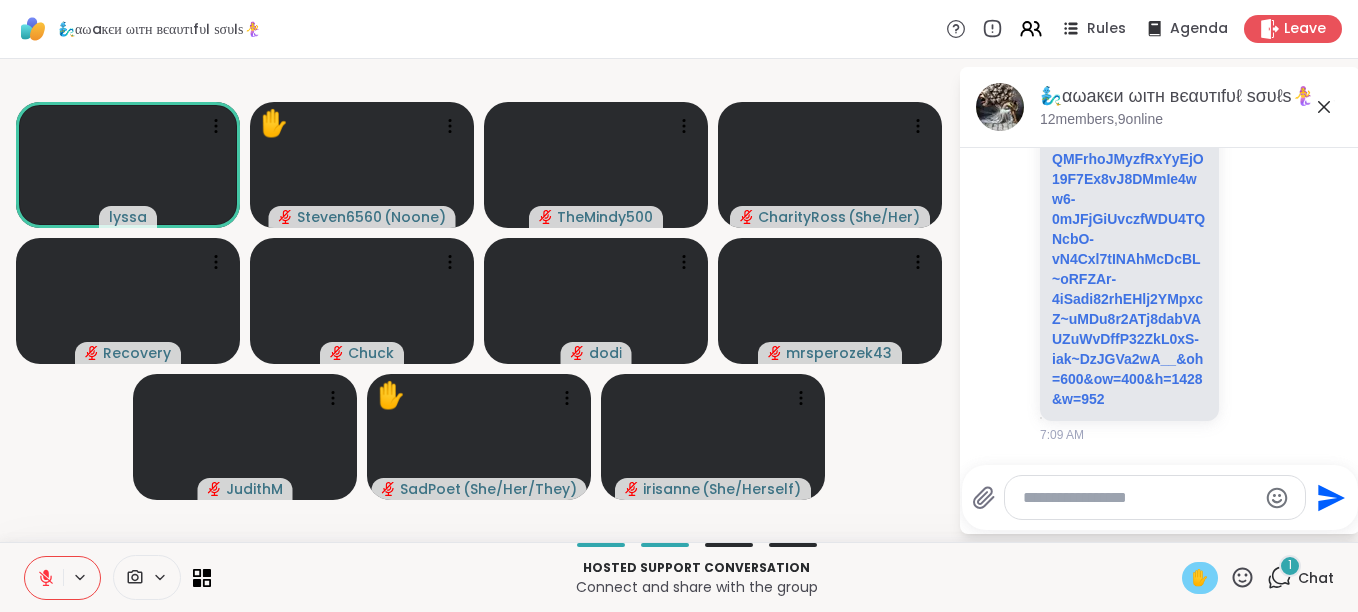 click on "🧞‍♂️αωaкєи ωιтн вєαυтιfυℓ ѕσυℓѕ🧜‍♀️ Rules Agenda Leave lyssa ✋ Steven6560 ( Noone ) TheMindy500 CharityRoss ( She/Her ) Recovery Chuck dodi mrsperozek43 JudithM ✋ SadPoet ( She/Her/They ) irisanne ( She/Herself ) 🧞‍♂️αωaкєи ωιтн вєαυтιfυℓ ѕσυℓѕ🧜‍♀️, Aug 08 12 members, 9 online 8/7/2025, 10:29 PM dodi By Grace Noll Crowell
This, too, will pass.
O heart, say it over and over,
Out of your deepest sorrow,
out of your deepest grief,
No hurt can last forever--
Perhaps tomorrow will bring relief.
This, too, will pass.
It will spend itself--
Its fury will die as the wind dies down
with the setting sun;
Assuaged and calm, you will rest again,
Forgetting a thing that is done.
Repeat it again and again,
O heart, for your comfort;
This, too, will pass
as surely as passed before
The old forgotten pain, and the other sorrows
That once you bore.
2 2 2 5:15 AM • Edited You 11:31 PM • Sent" at bounding box center [679, 306] 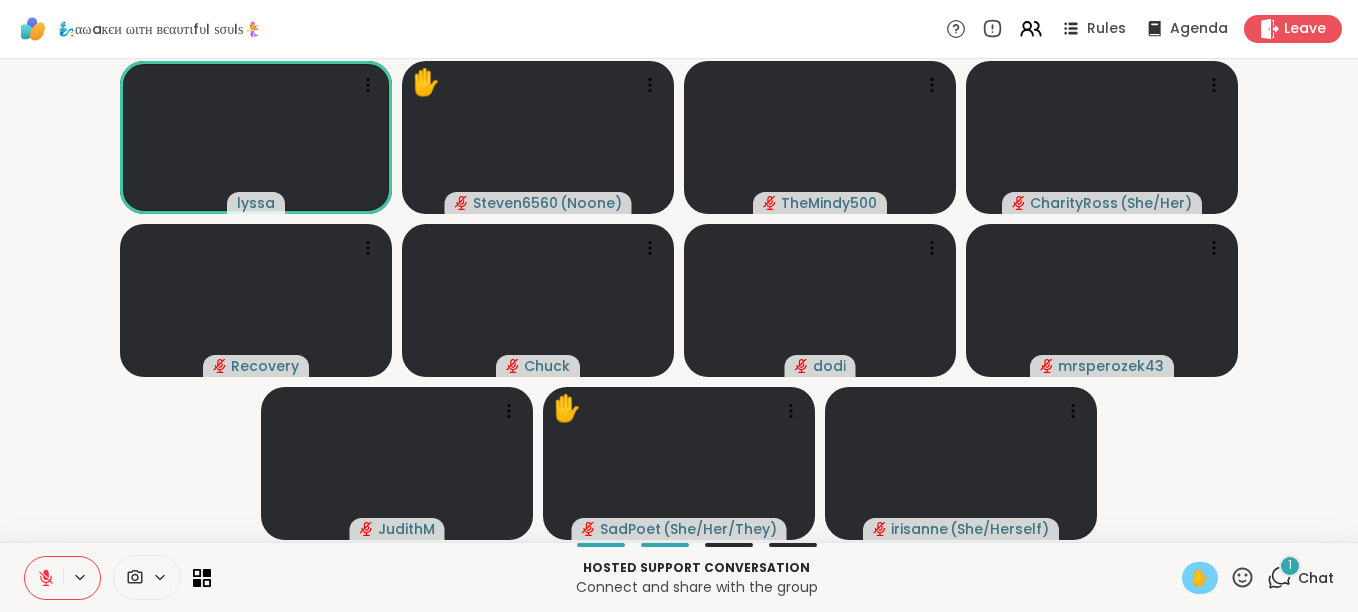 click on "Chat" at bounding box center [1316, 578] 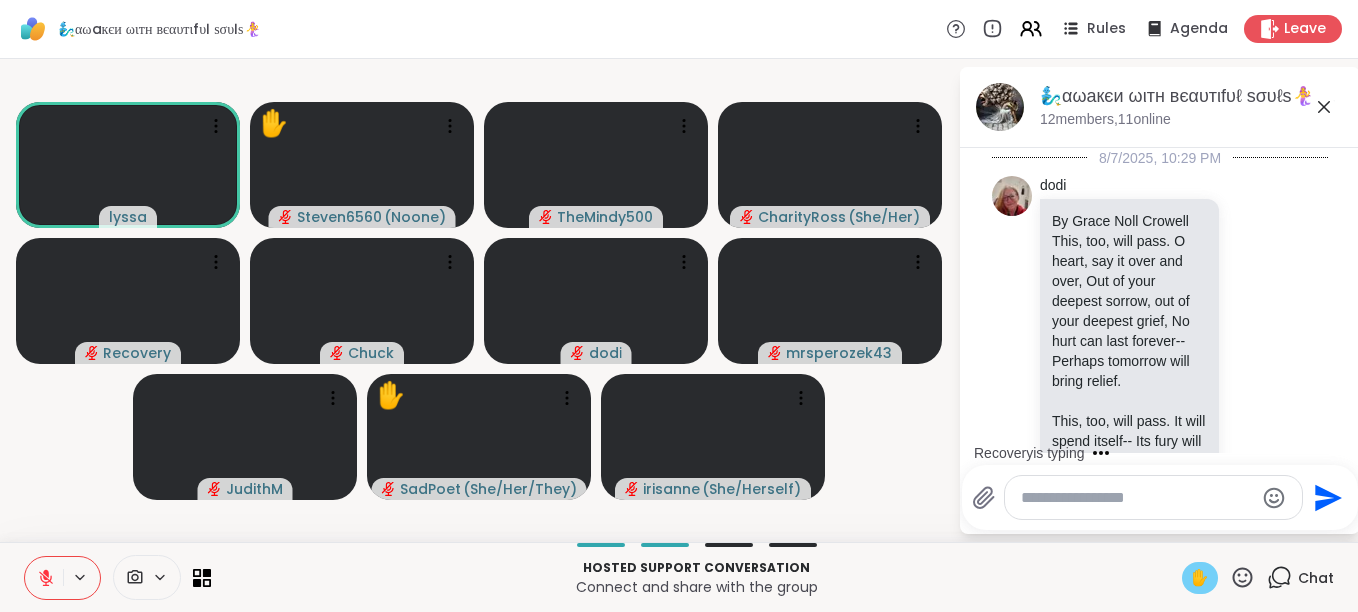 scroll, scrollTop: 7295, scrollLeft: 0, axis: vertical 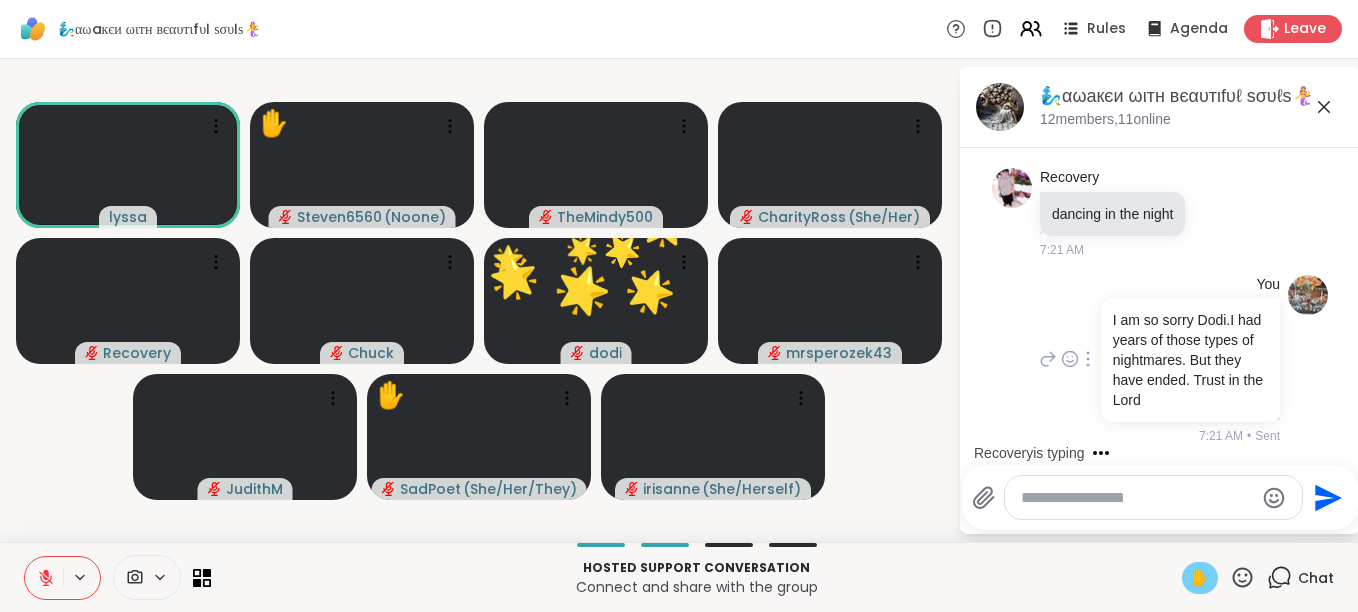 click on "You I am so sorry Dodi.I had years of those types of nightmares. But they have ended. Trust in the Lord 7:21 AM • Sent" at bounding box center [1160, 360] 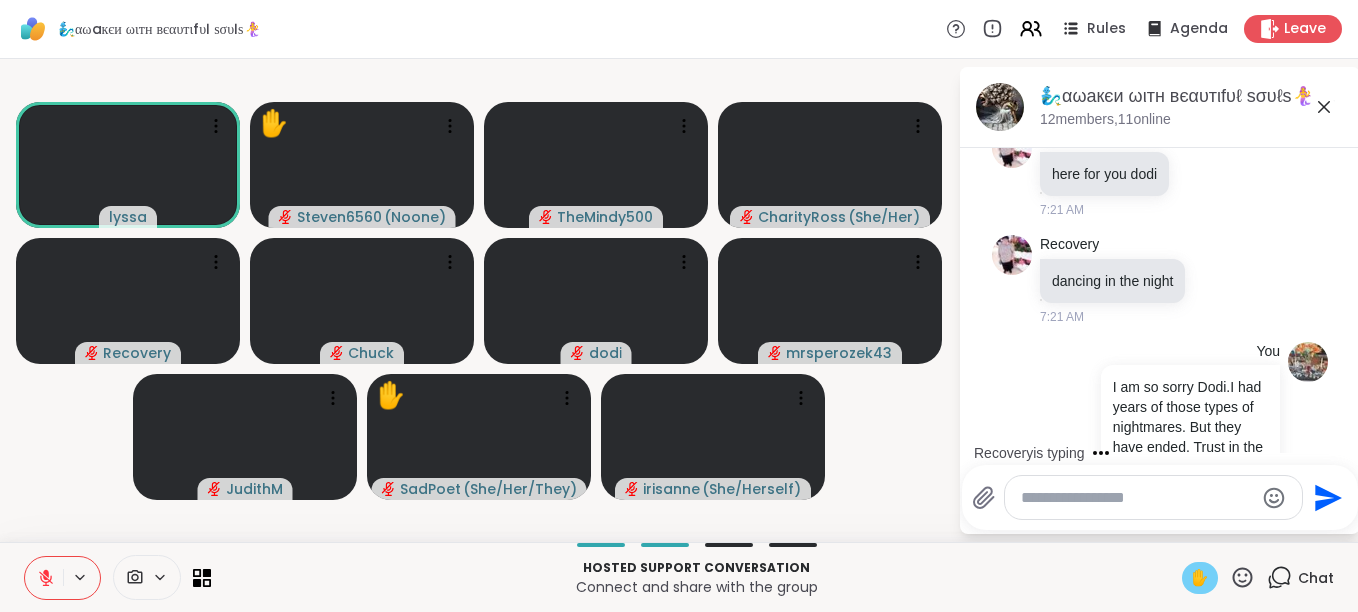 scroll, scrollTop: 6815, scrollLeft: 0, axis: vertical 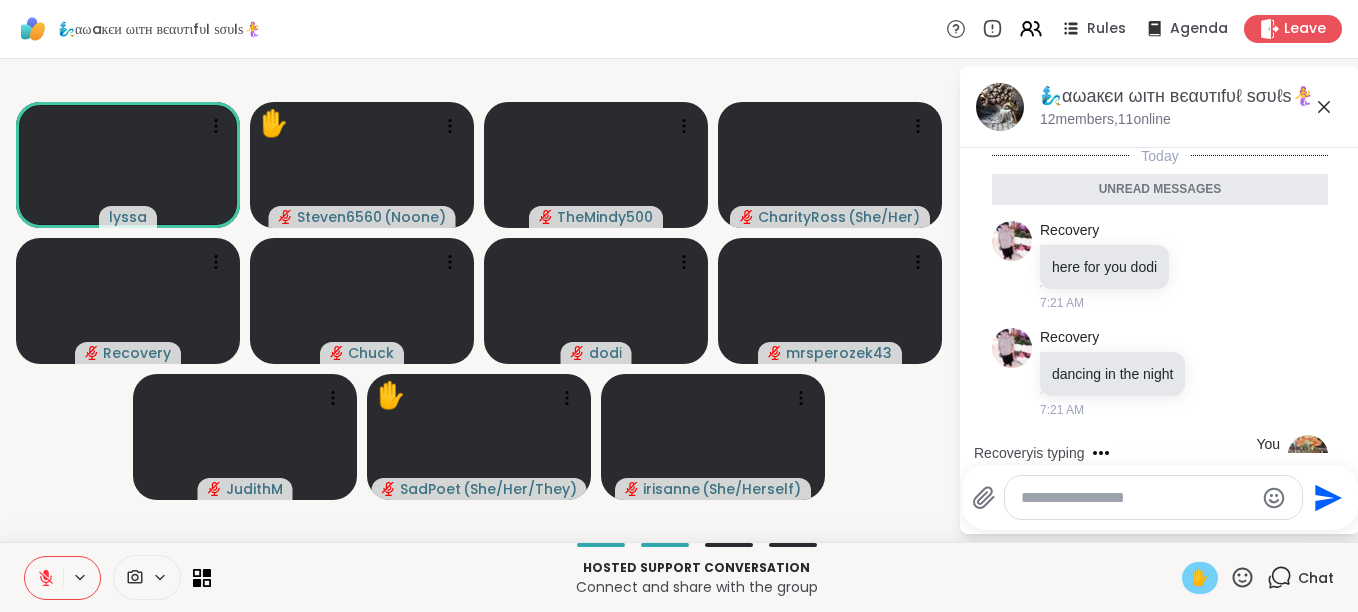 click on "Recovery  is typing" at bounding box center (1164, 453) 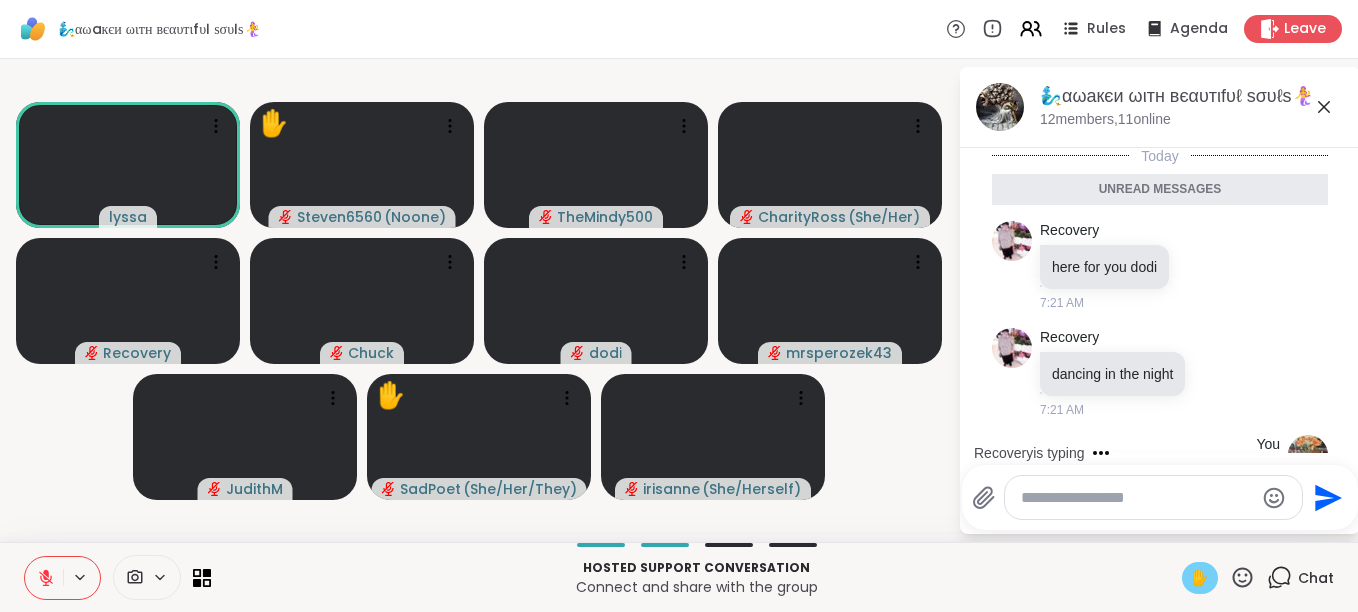 click on "Recovery  is typing" at bounding box center (1164, 453) 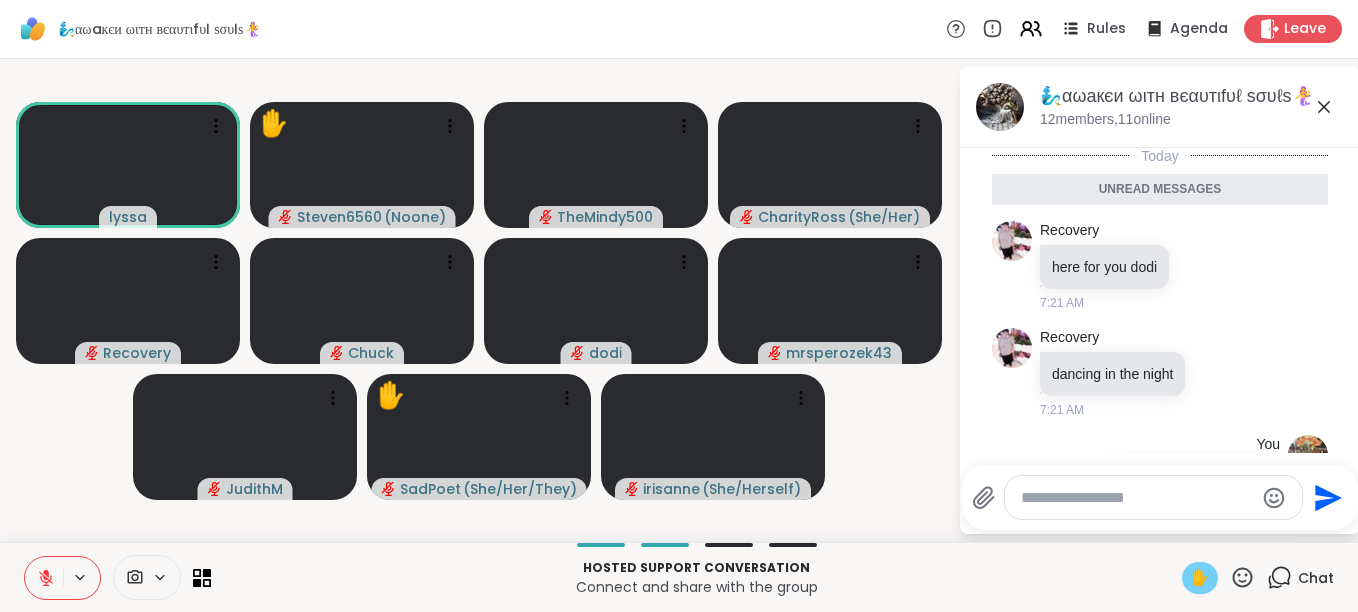 drag, startPoint x: 1337, startPoint y: 438, endPoint x: 1213, endPoint y: 484, distance: 132.25732 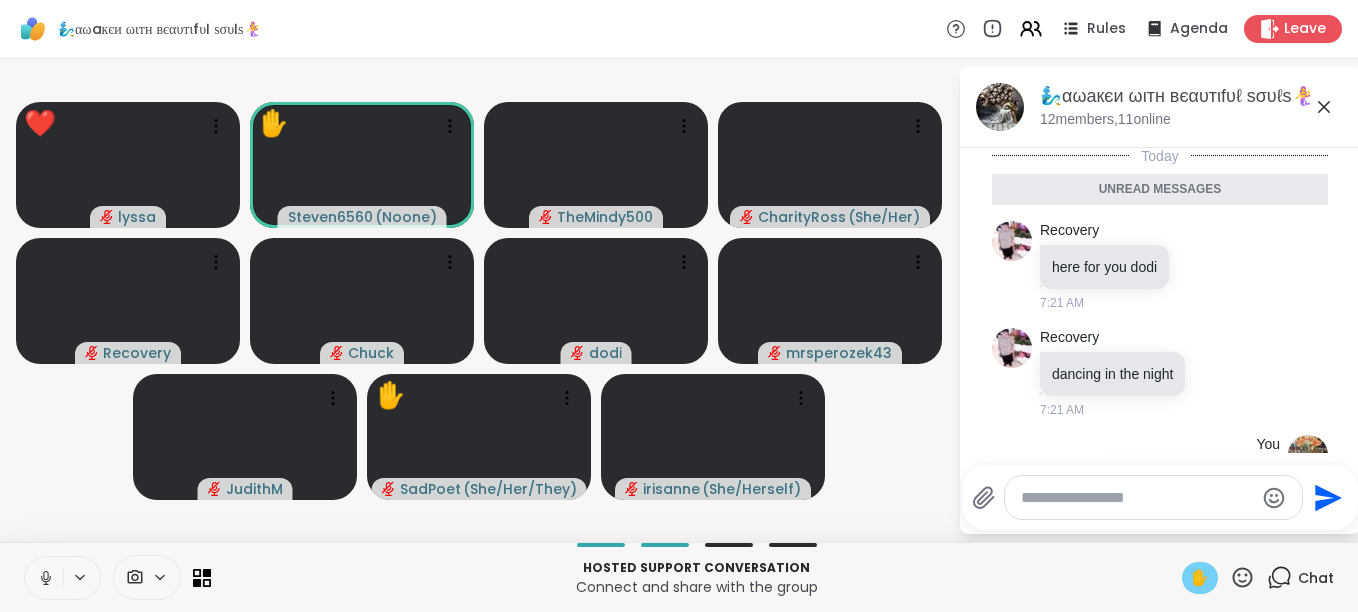 click 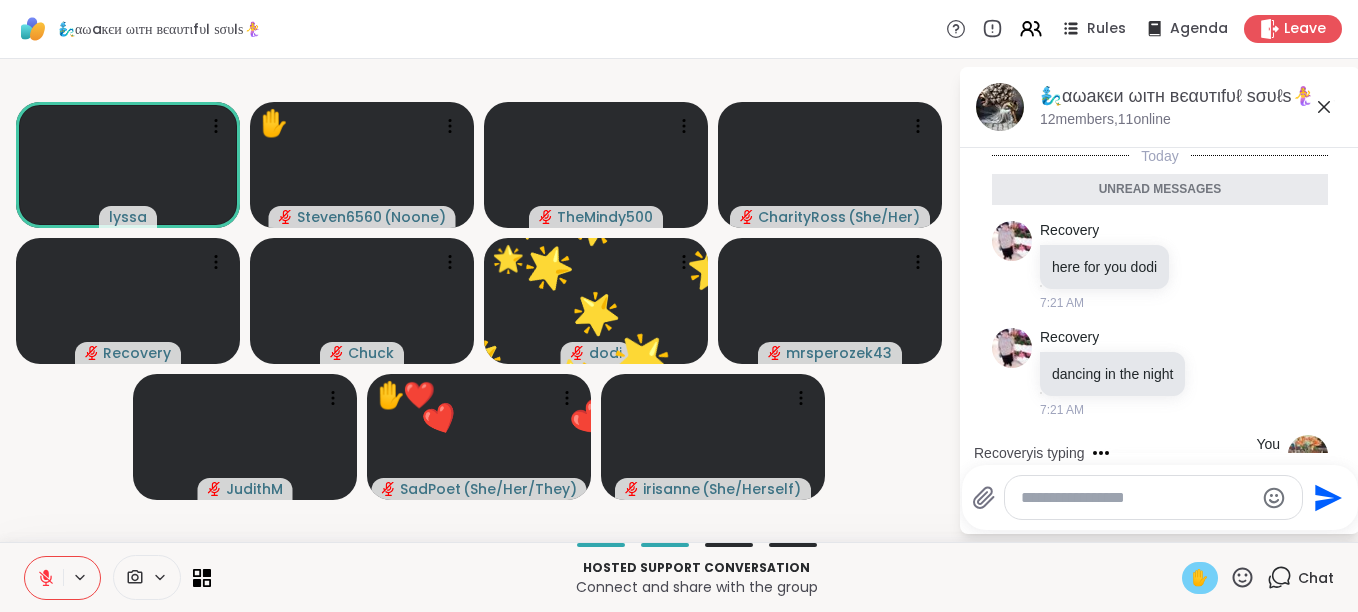click on "✋" at bounding box center (1200, 578) 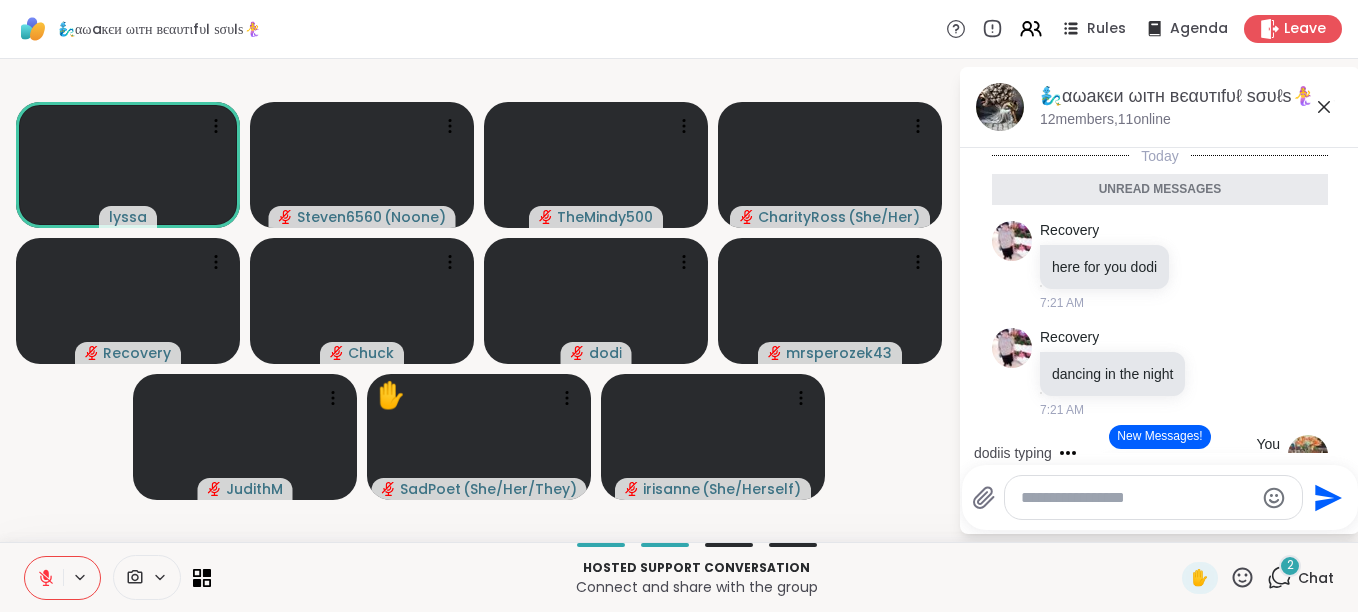 click on "dodi  is typing" at bounding box center [1164, 453] 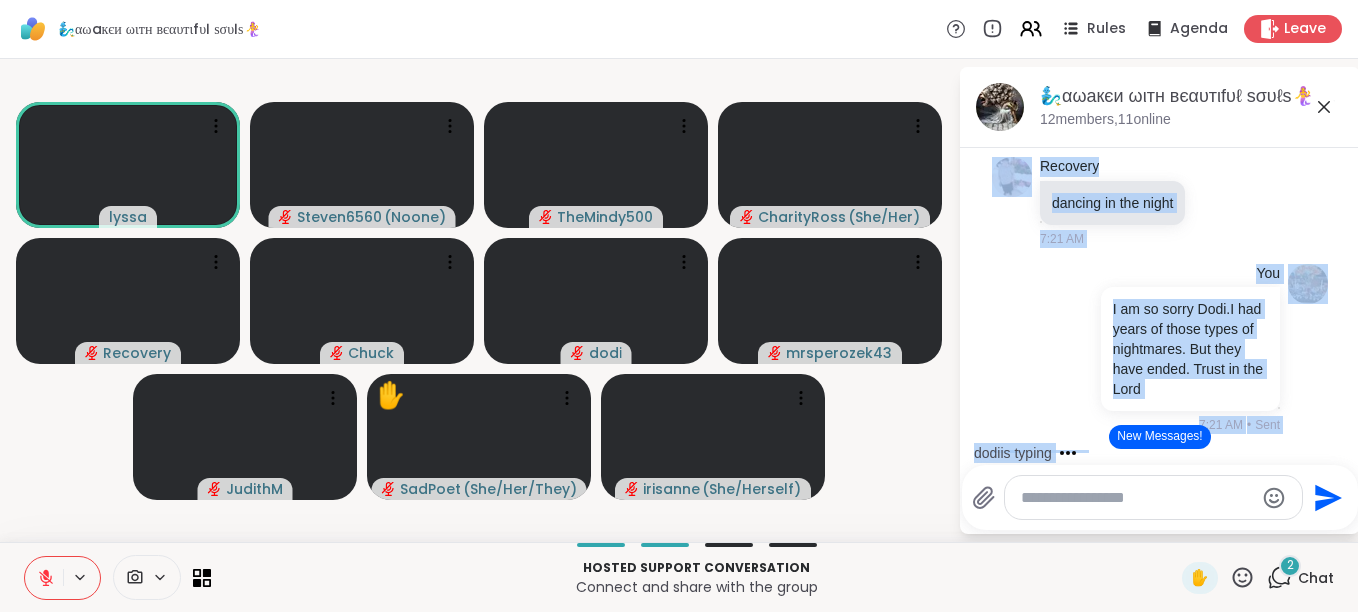 drag, startPoint x: 1335, startPoint y: 449, endPoint x: 1335, endPoint y: 437, distance: 12 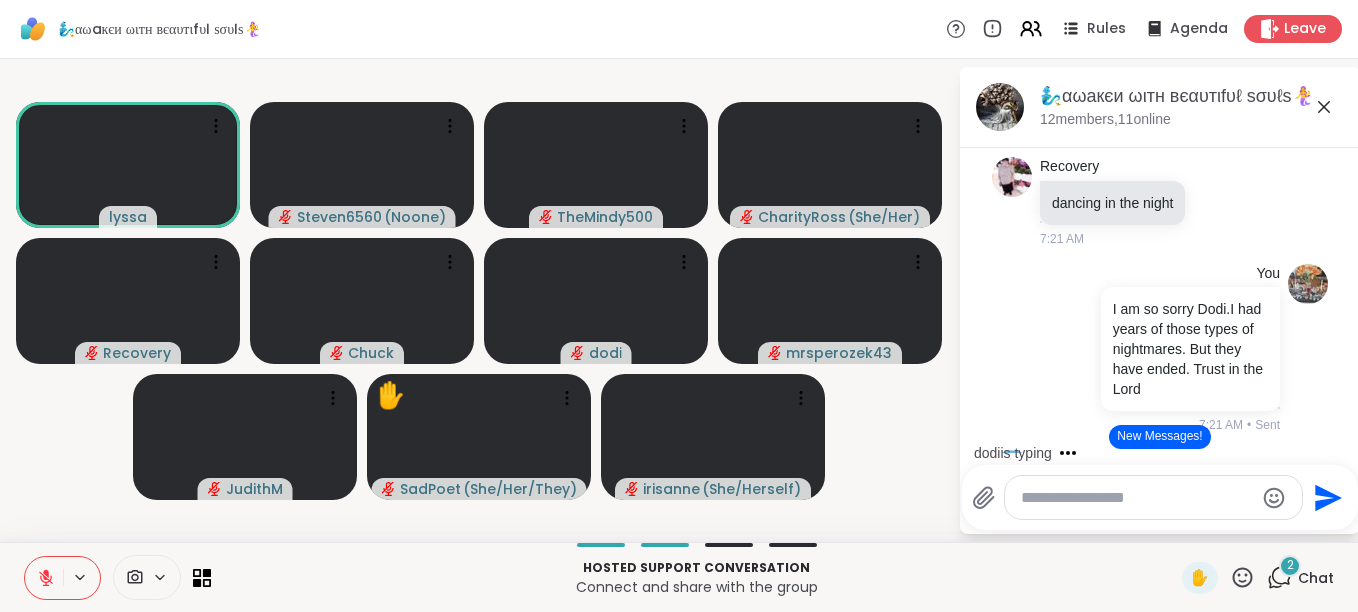 scroll, scrollTop: 6991, scrollLeft: 0, axis: vertical 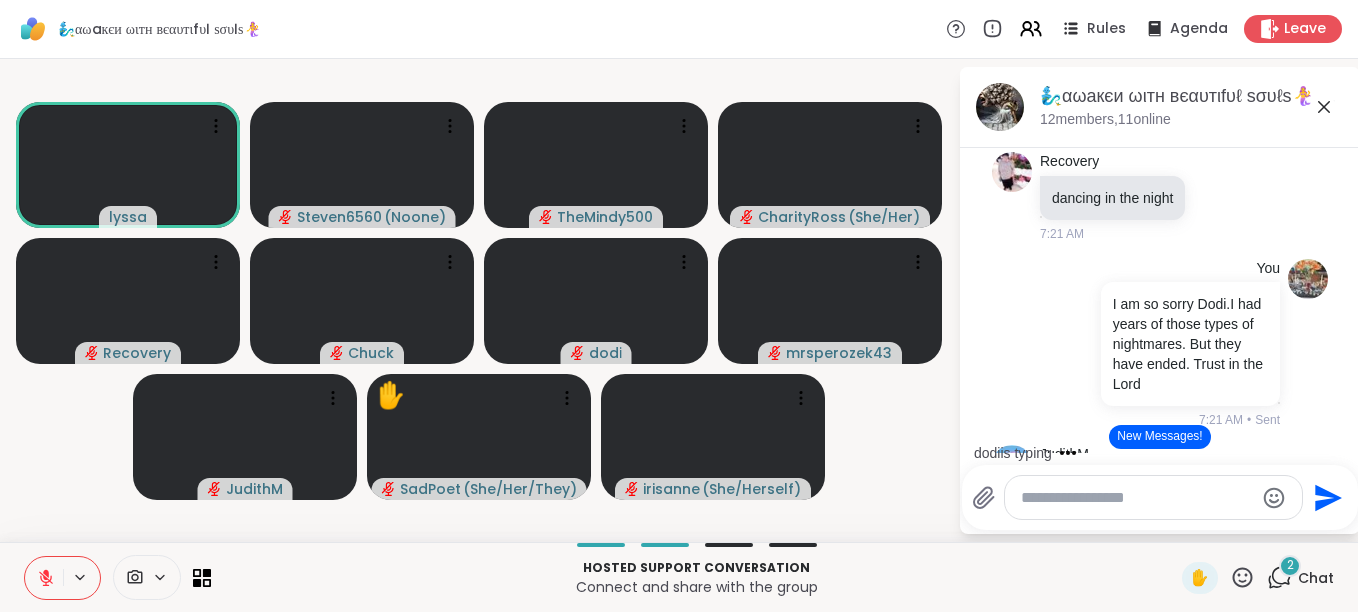 click on "dodi  is typing" at bounding box center (1164, 453) 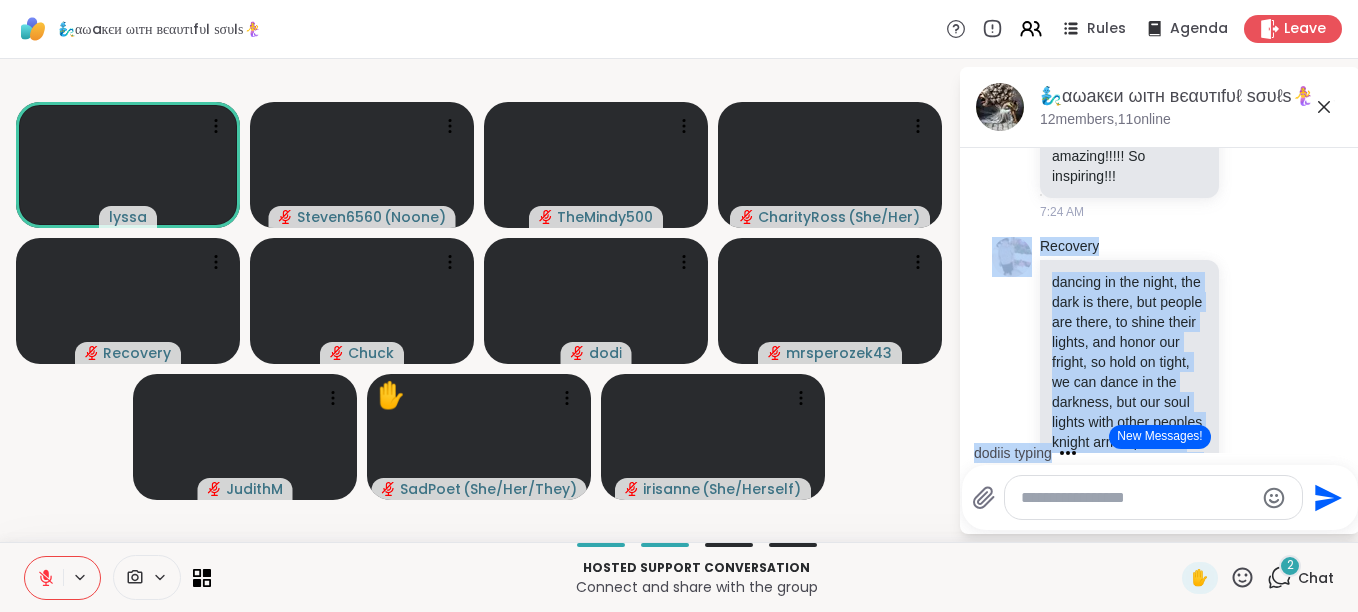 scroll, scrollTop: 7386, scrollLeft: 0, axis: vertical 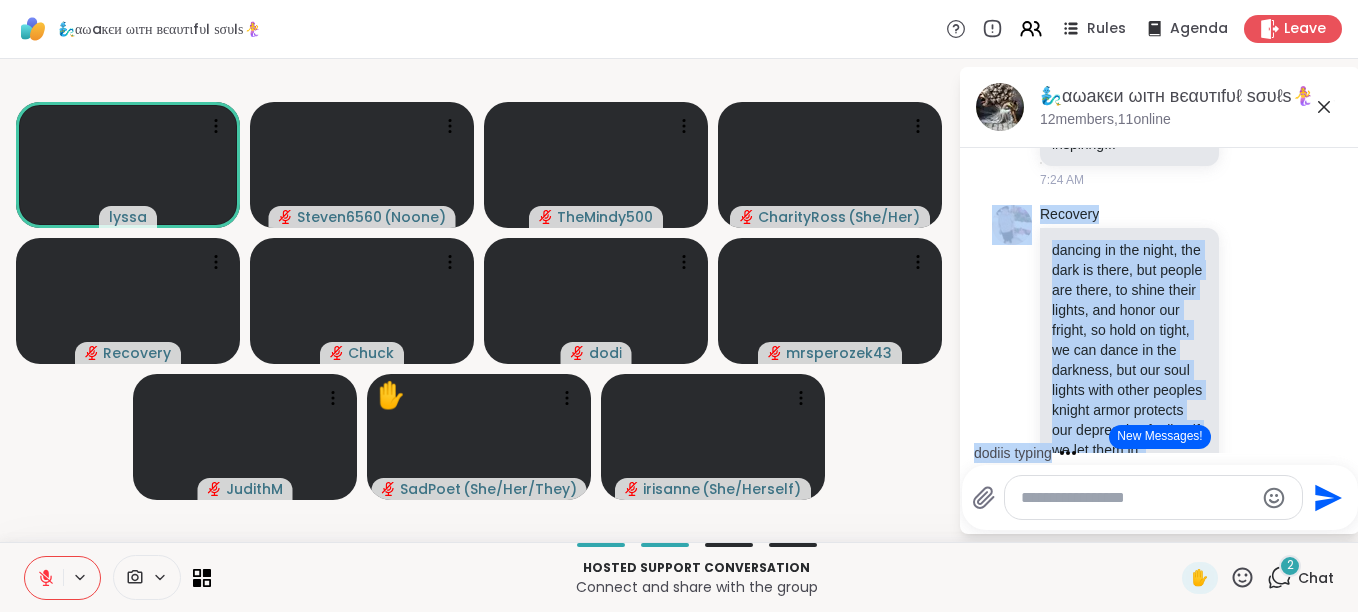 click on "8/7/2025, 10:29 PM dodi By Grace Noll Crowell
This, too, will pass.
O heart, say it over and over,
Out of your deepest sorrow,
out of your deepest grief,
No hurt can last forever--
Perhaps tomorrow will bring relief.
This, too, will pass.
It will spend itself--
Its fury will die as the wind dies down
with the setting sun;
Assuaged and calm, you will rest again,
Forgetting a thing that is done.
Repeat it again and again,
O heart, for your comfort;
This, too, will pass
as surely as passed before
The old forgotten pain, and the other sorrows
That once you bore.
As certain as stars at night,
or dawn after darkness,
Inherent as the lift of the blowing grass,
Whatever your despair or your frustration--
This, too, will pass 2 2 2 5:15 AM • Edited You This message was deleted 11:31 PM • Sent You Very beautiful Dodi! I needed to read and feel this! 1 1 11:58 PM • Edited Today irisanne dodi
Thank you Dodi 1 1 5:16 AM • Edited Apu • 1" at bounding box center (1160, 300) 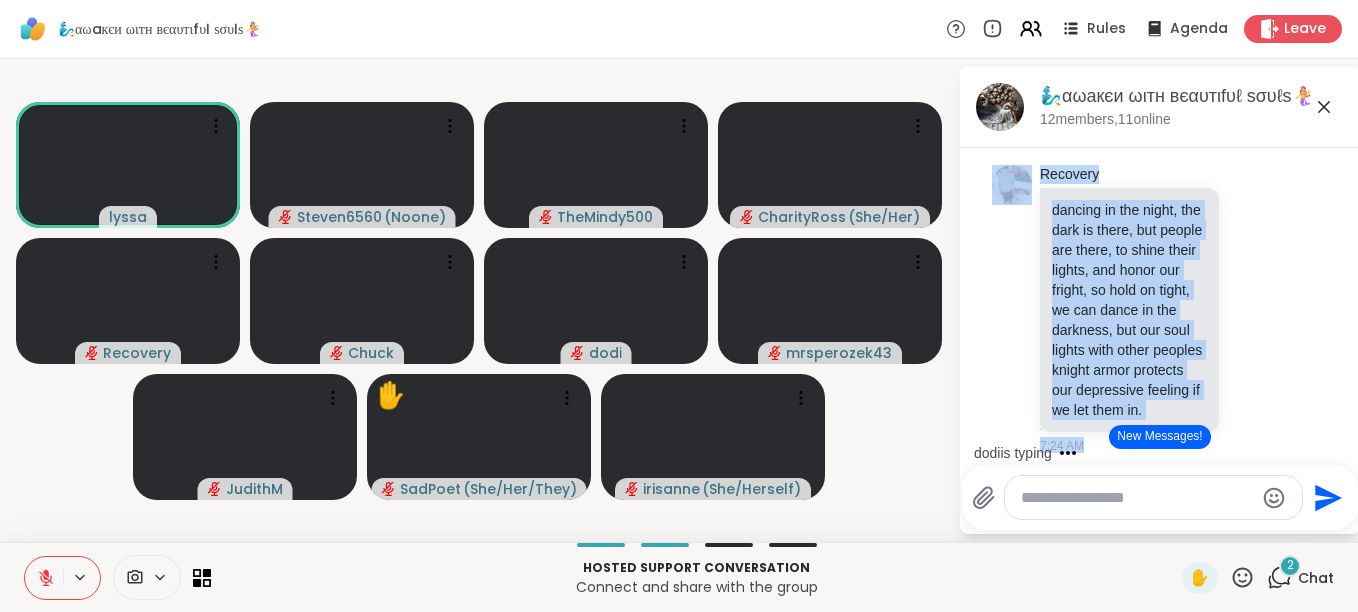 scroll, scrollTop: 7426, scrollLeft: 0, axis: vertical 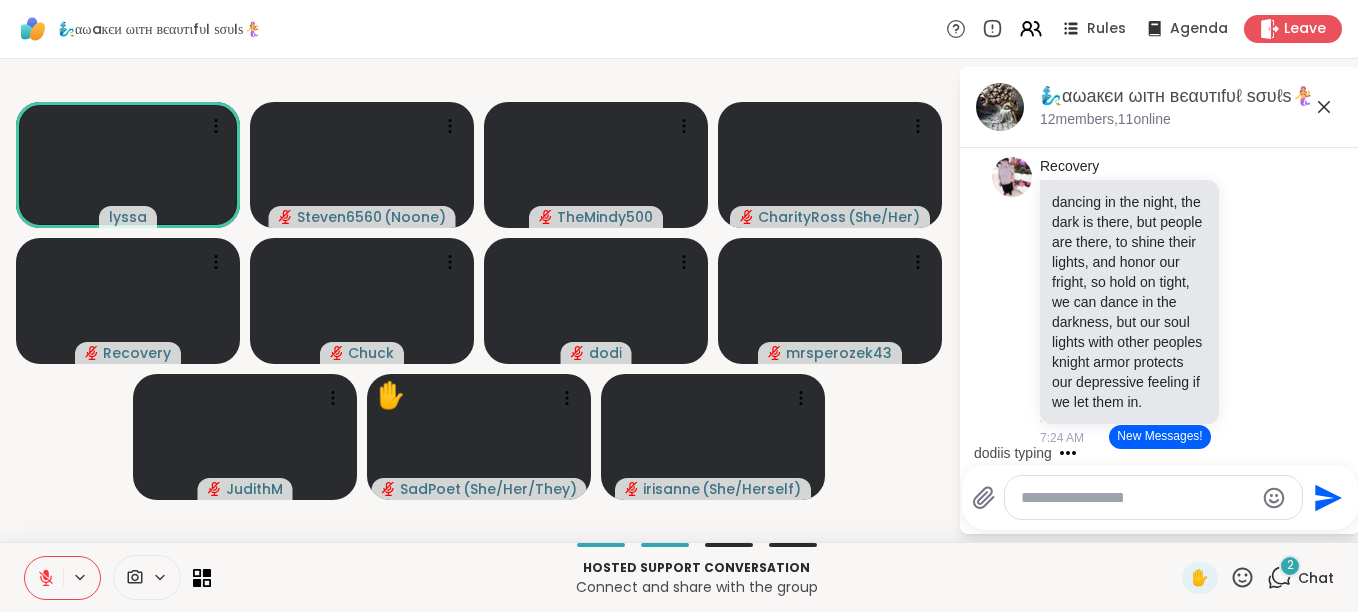 click on "2" at bounding box center (1290, 566) 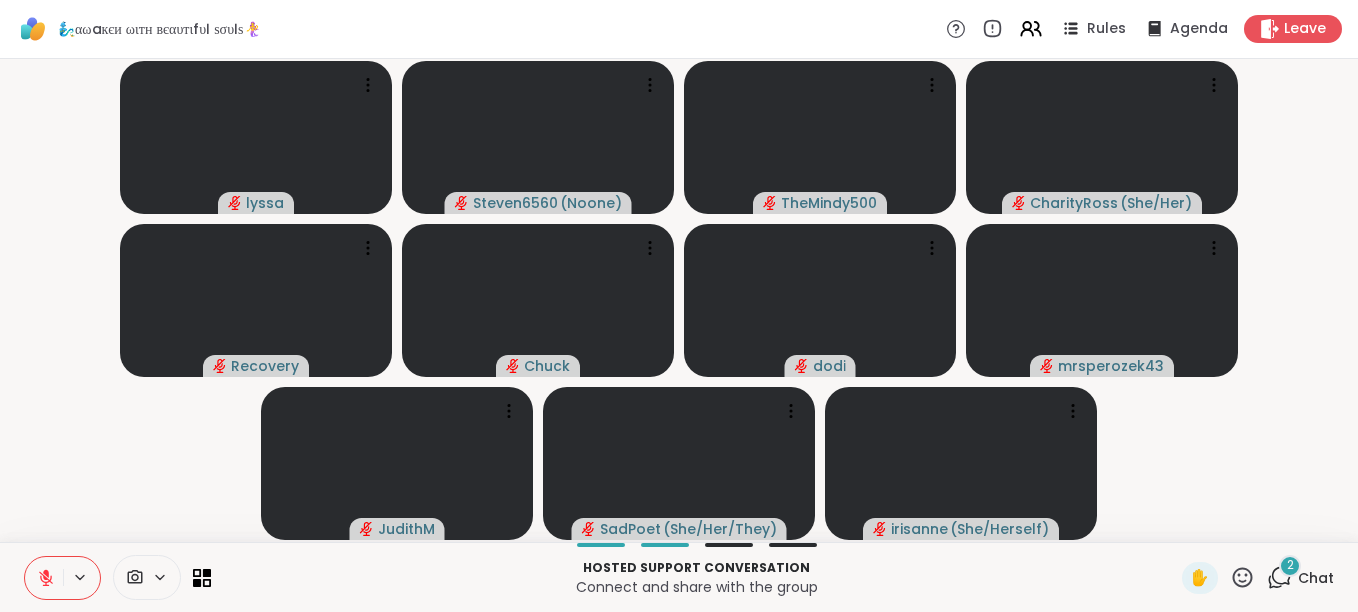 click on "2" at bounding box center (1290, 566) 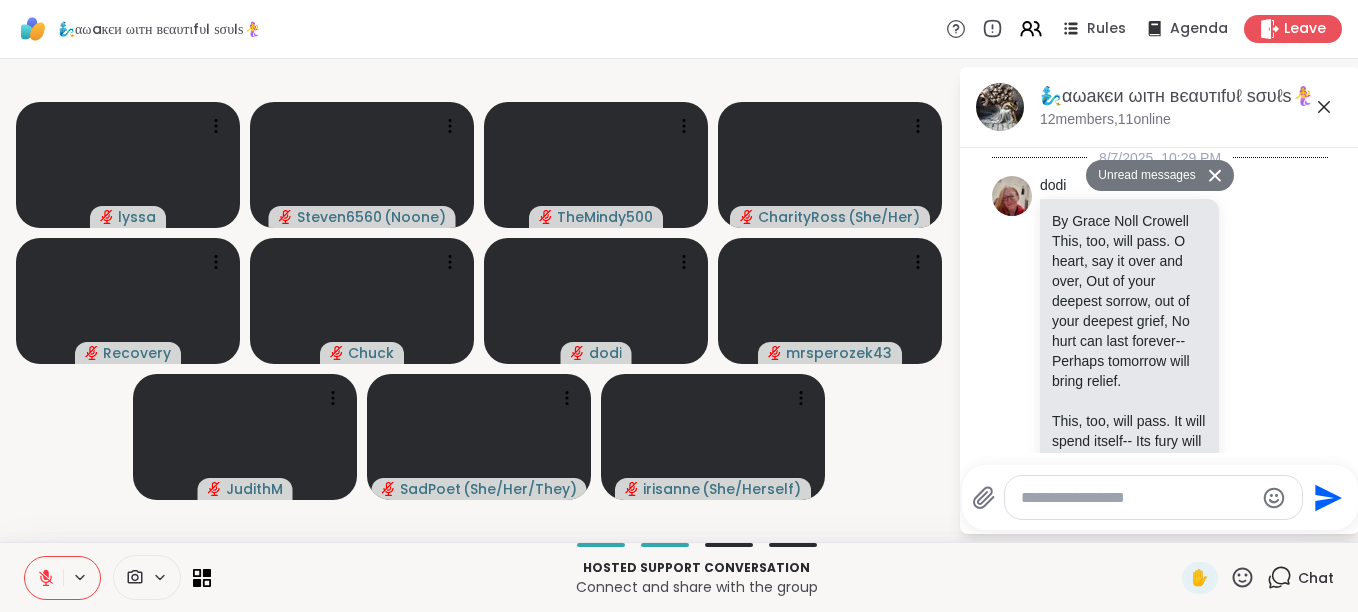 scroll, scrollTop: 7788, scrollLeft: 0, axis: vertical 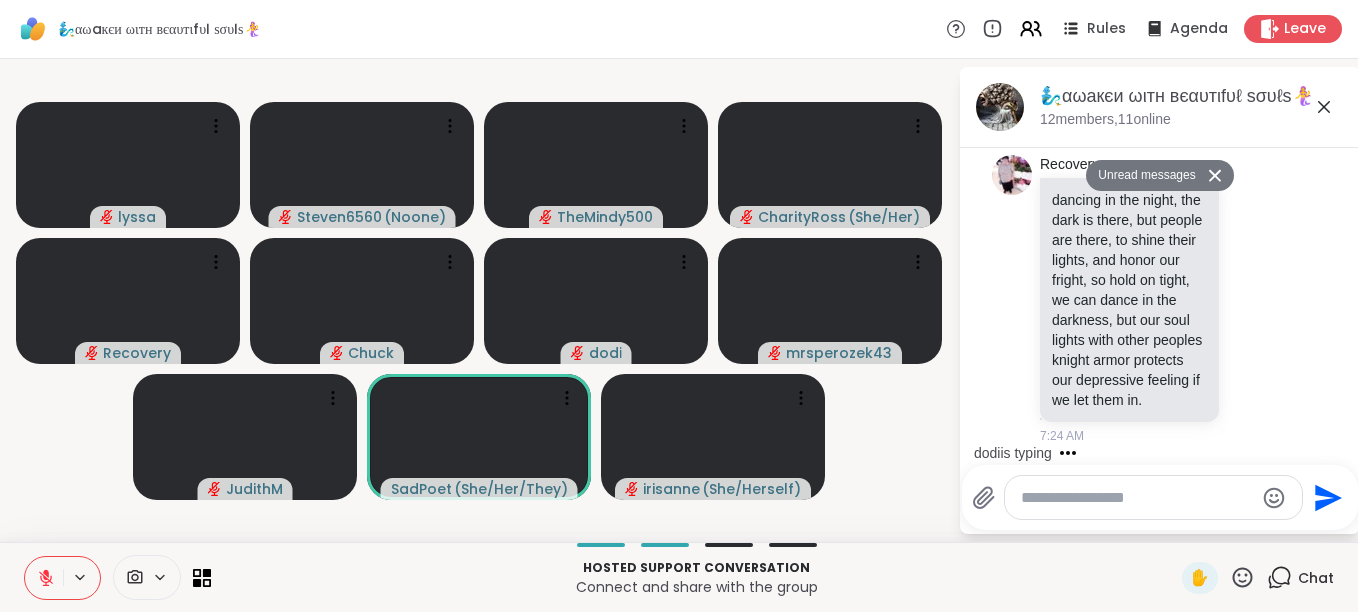 click on "8/7/2025, 10:29 PM dodi By Grace Noll Crowell
This, too, will pass.
O heart, say it over and over,
Out of your deepest sorrow,
out of your deepest grief,
No hurt can last forever--
Perhaps tomorrow will bring relief.
This, too, will pass.
It will spend itself--
Its fury will die as the wind dies down
with the setting sun;
Assuaged and calm, you will rest again,
Forgetting a thing that is done.
Repeat it again and again,
O heart, for your comfort;
This, too, will pass
as surely as passed before
The old forgotten pain, and the other sorrows
That once you bore.
As certain as stars at night,
or dawn after darkness,
Inherent as the lift of the blowing grass,
Whatever your despair or your frustration--
This, too, will pass 2 2 2 5:15 AM • Edited You This message was deleted 11:31 PM • Sent You Very beautiful Dodi! I needed to read and feel this! 1 1 11:58 PM • Edited Today irisanne dodi
Thank you Dodi 1 1 5:16 AM • Edited Apu • 1" at bounding box center (1160, 300) 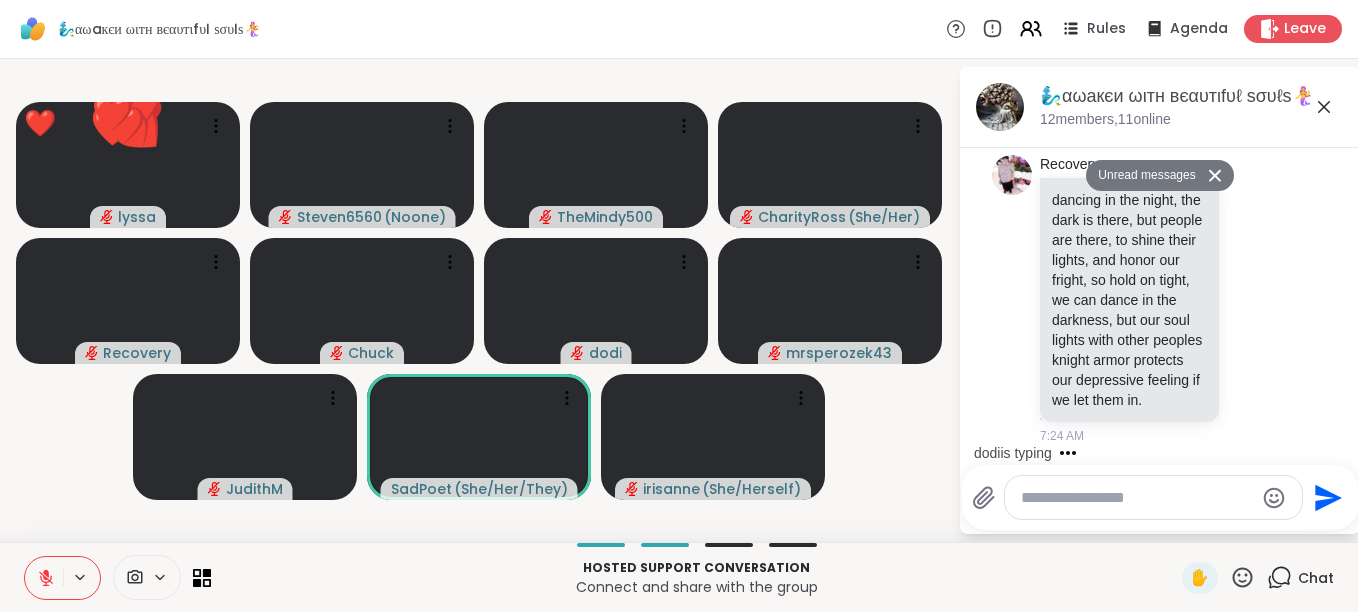 click on "dodi  is typing" at bounding box center (1164, 453) 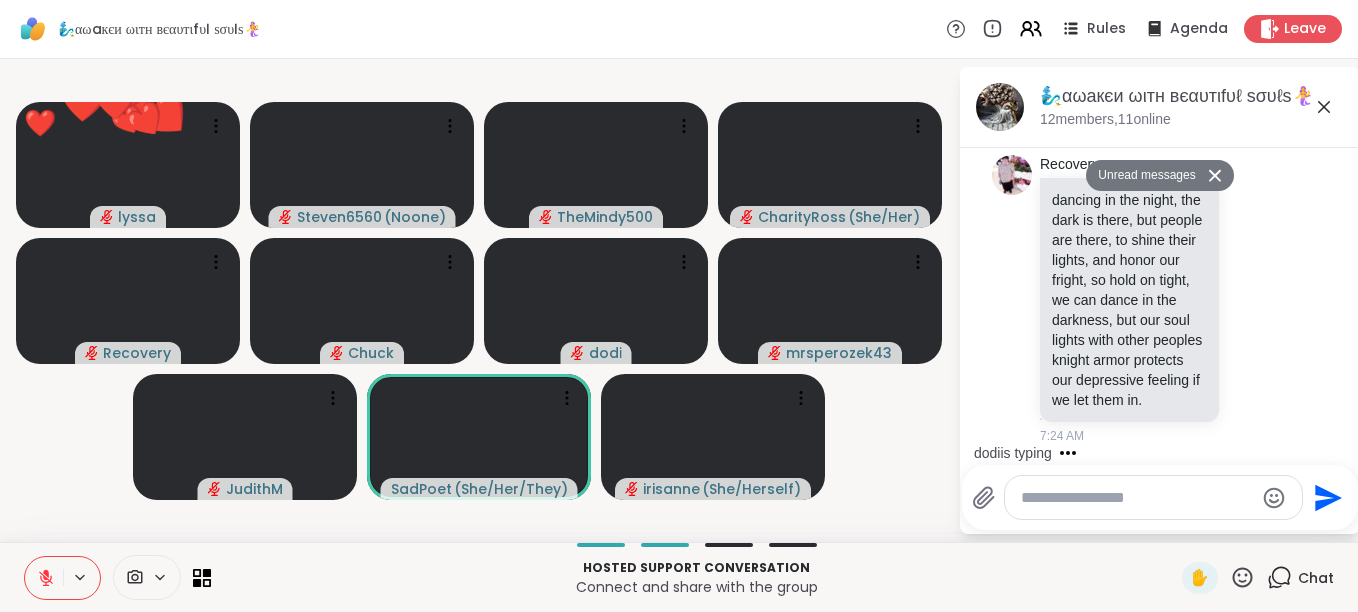 click on "dodi  is typing" at bounding box center [1164, 453] 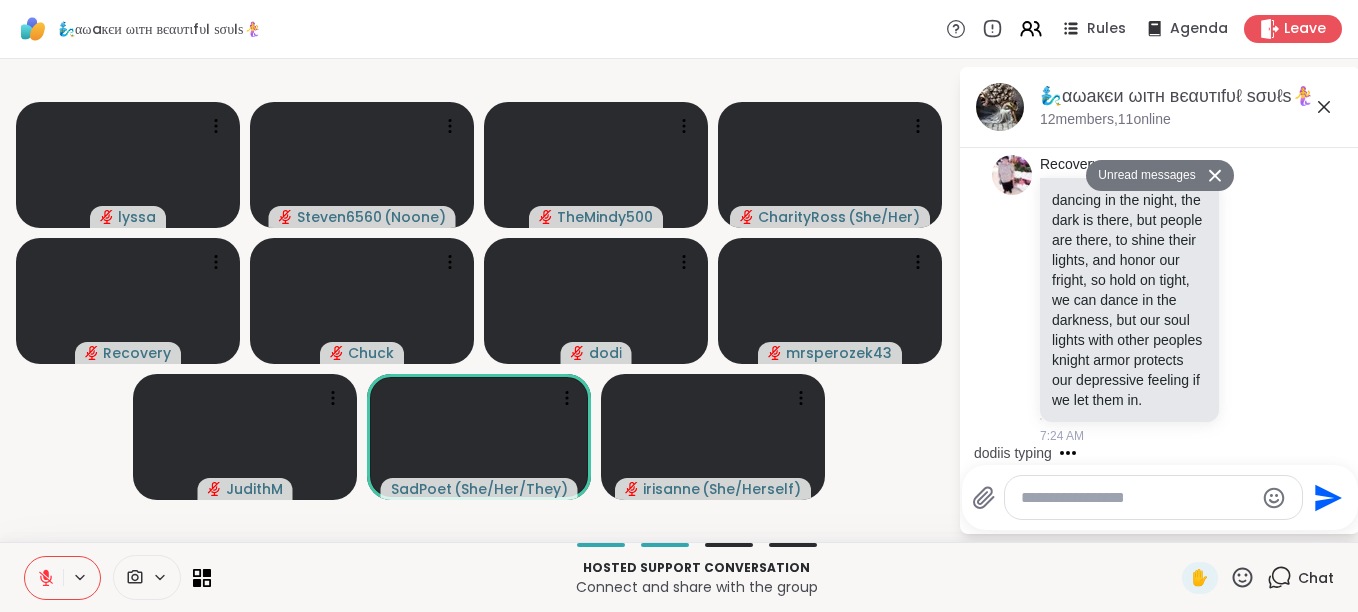 click 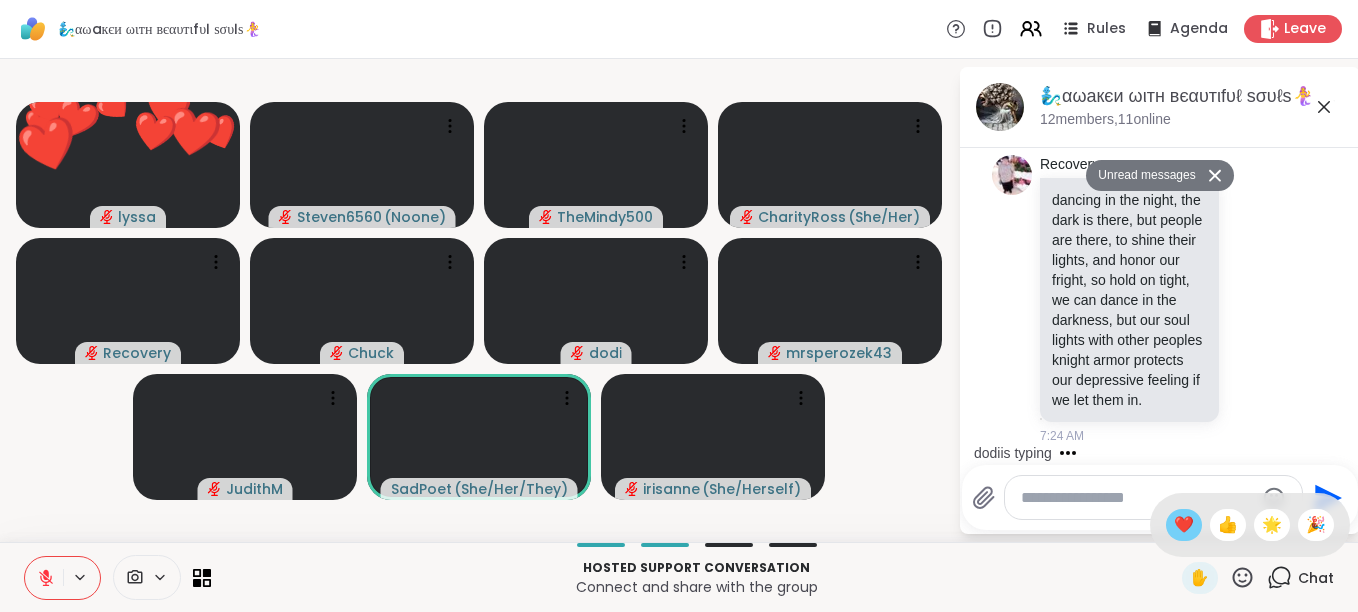 click on "❤️" at bounding box center (1184, 525) 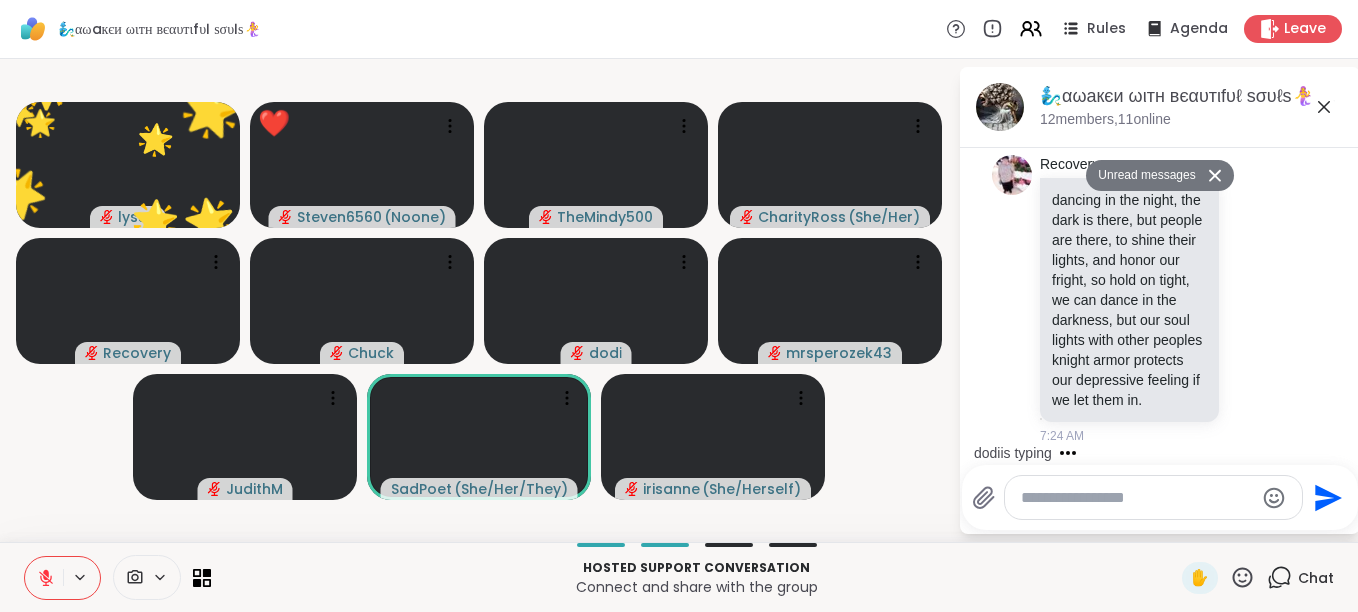 click 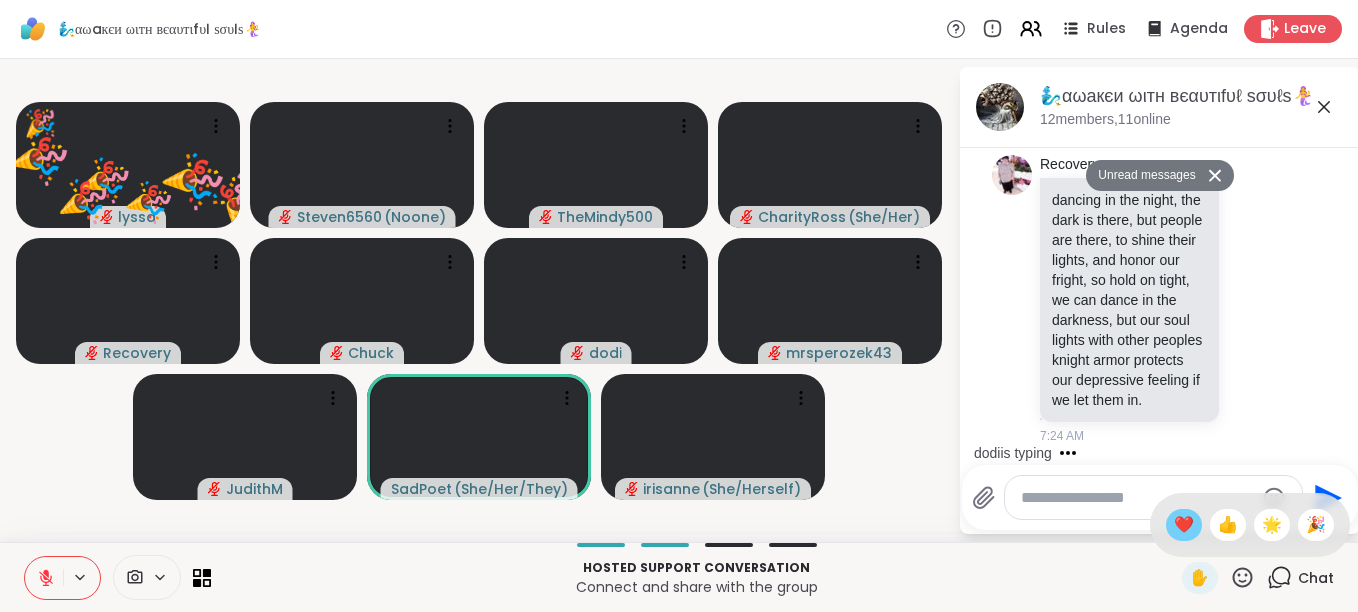 click on "❤️" at bounding box center [1184, 525] 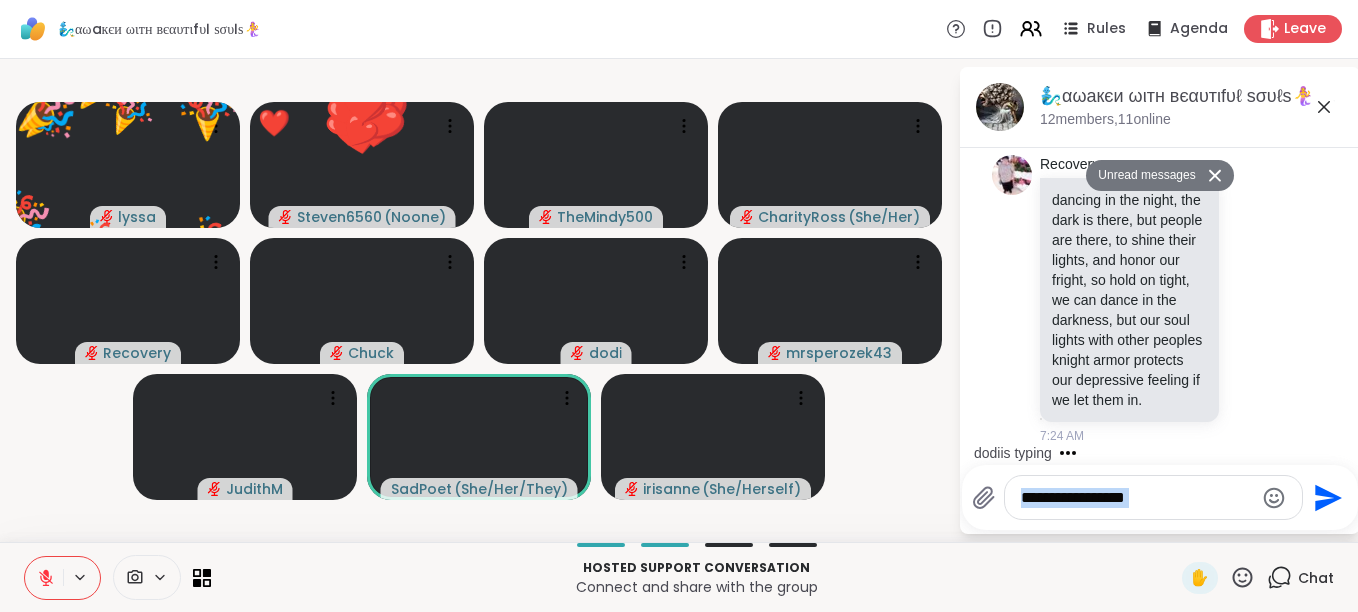 click on "Send" at bounding box center (1160, 497) 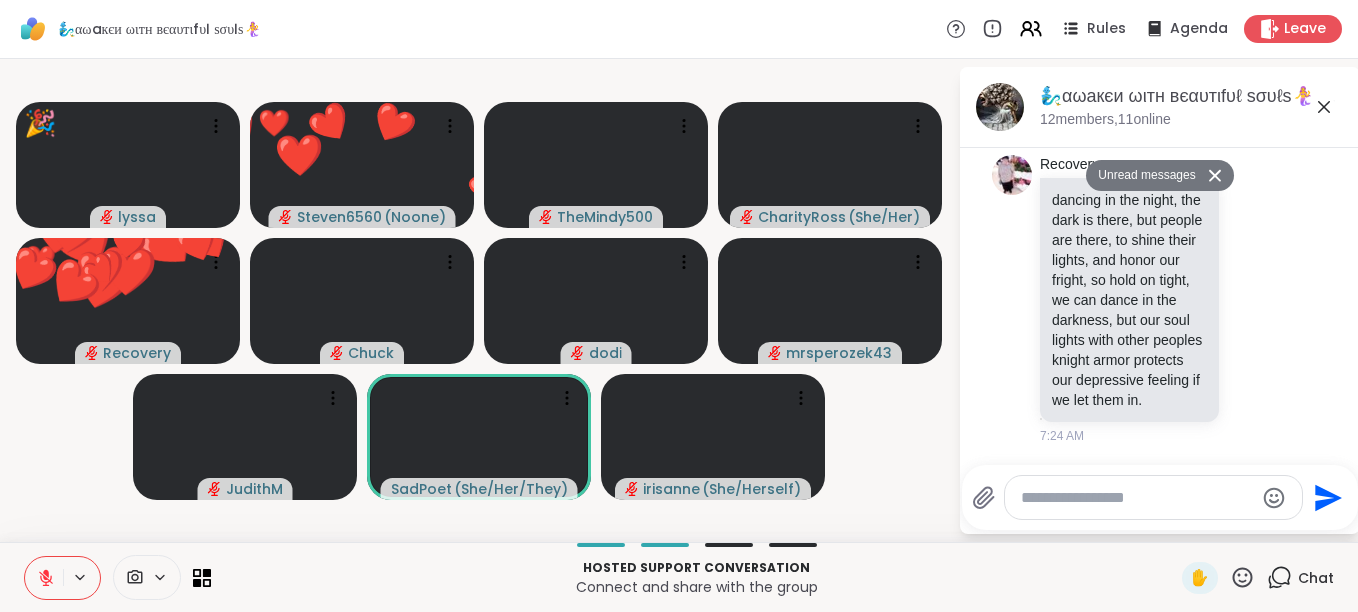 drag, startPoint x: 1174, startPoint y: 525, endPoint x: 1101, endPoint y: 556, distance: 79.30952 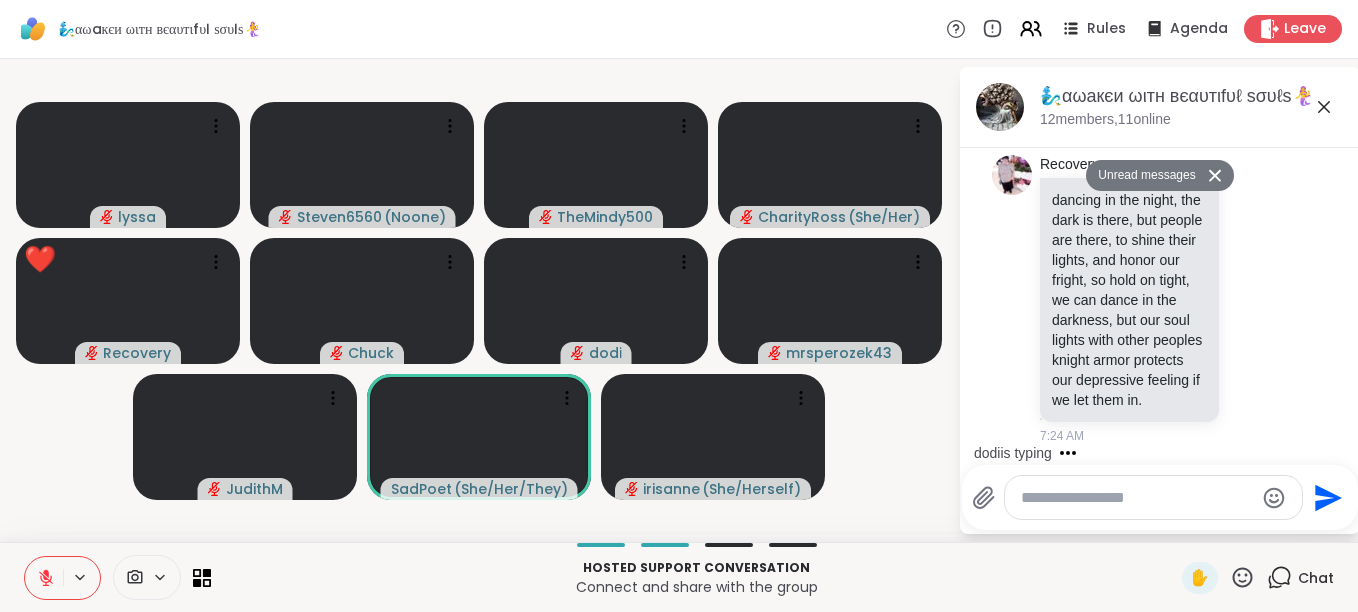 click 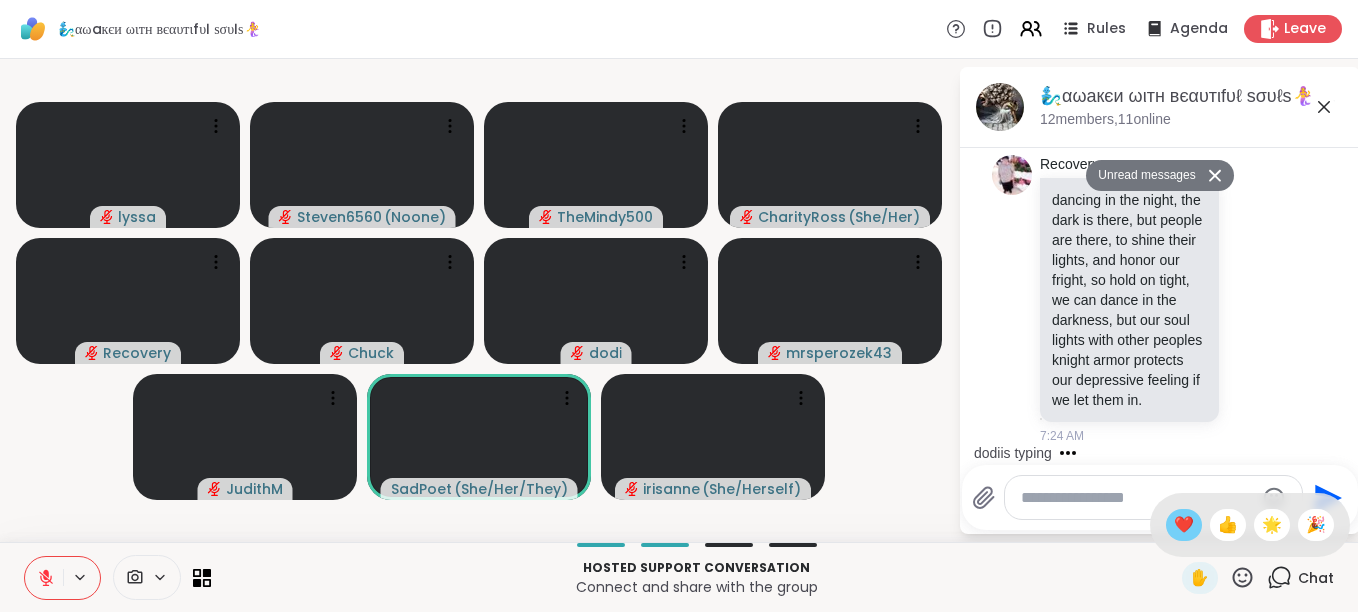 click on "❤️" at bounding box center [1184, 525] 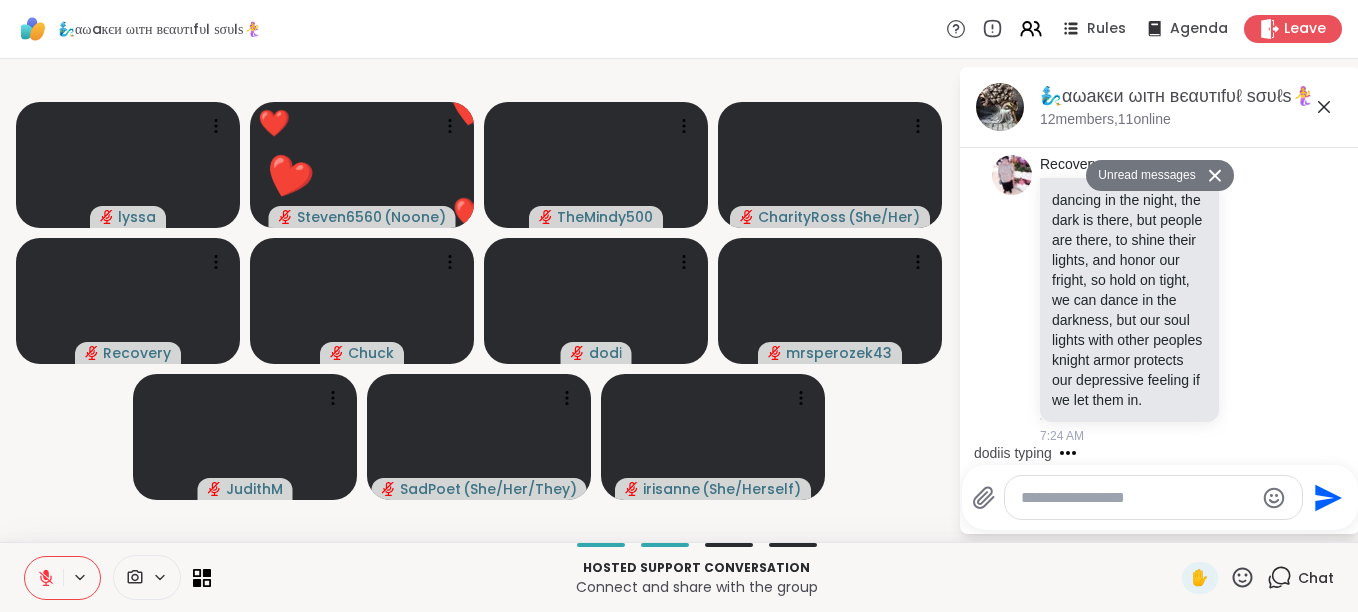 click 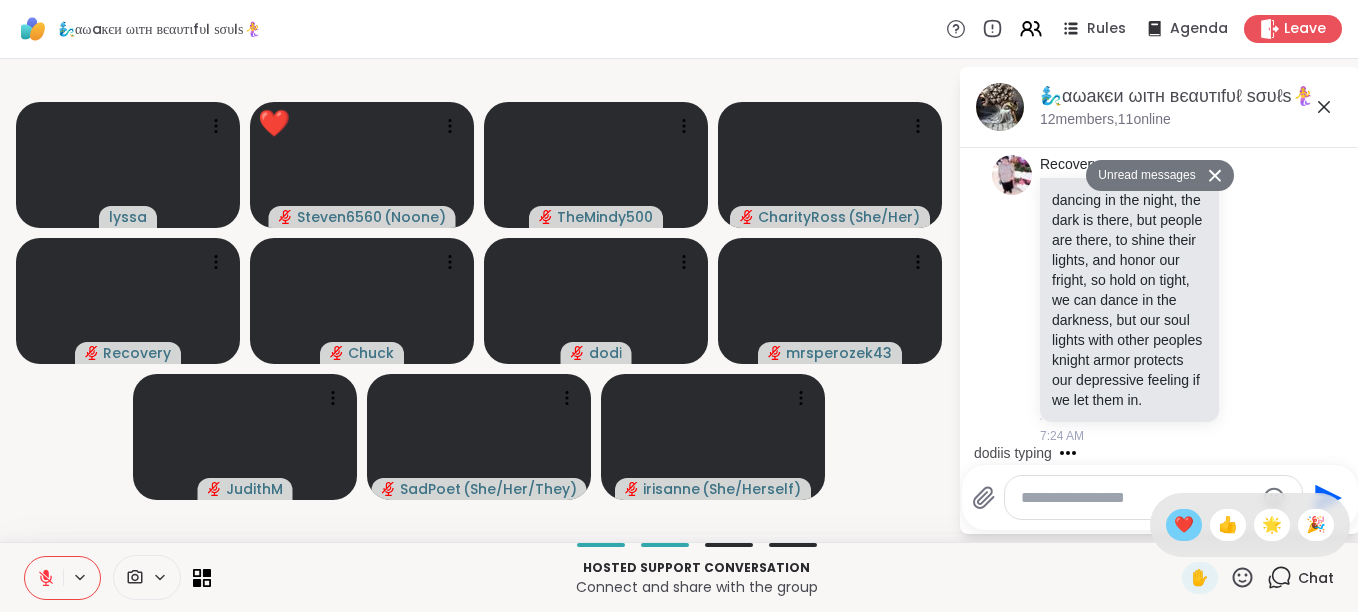 click on "❤️" at bounding box center (1184, 525) 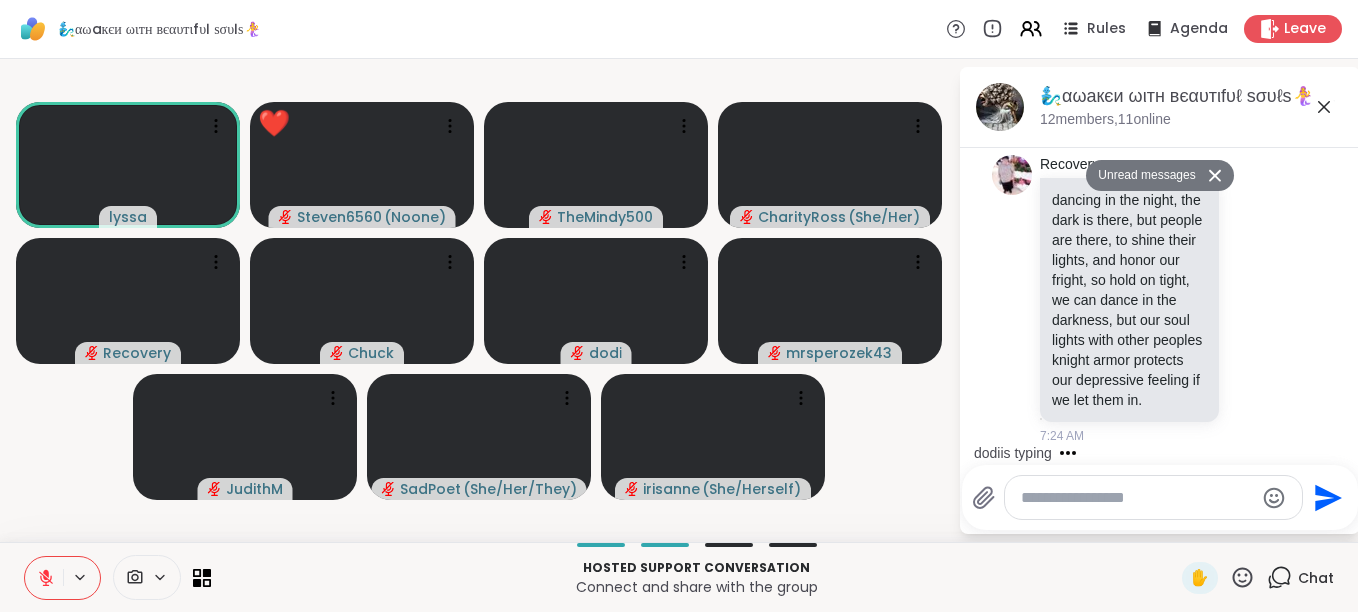 click on "🧞‍♂️αωaкєи ωιтн вєαυтιfυℓ ѕσυℓѕ🧜‍♀️, Aug 08 12 members, 11 online Unread messages 8/7/2025, 10:29 PM dodi By Grace Noll Crowell
This, too, will pass.
O heart, say it over and over,
Out of your deepest sorrow,
out of your deepest grief,
No hurt can last forever--
Perhaps tomorrow will bring relief.
This, too, will pass.
It will spend itself--
Its fury will die as the wind dies down
with the setting sun;
Assuaged and calm, you will rest again,
Forgetting a thing that is done.
Repeat it again and again,
O heart, for your comfort;
This, too, will pass
as surely as passed before
The old forgotten pain, and the other sorrows
That once you bore.
As certain as stars at night,
or dawn after darkness,
Inherent as the lift of the blowing grass,
Whatever your despair or your frustration--
This, too, will pass 2 2 2 5:15 AM • Edited You This message was deleted 11:31 PM • Sent You 1 1 11:58 PM • Edited Today irisanne dodi" at bounding box center [1160, 300] 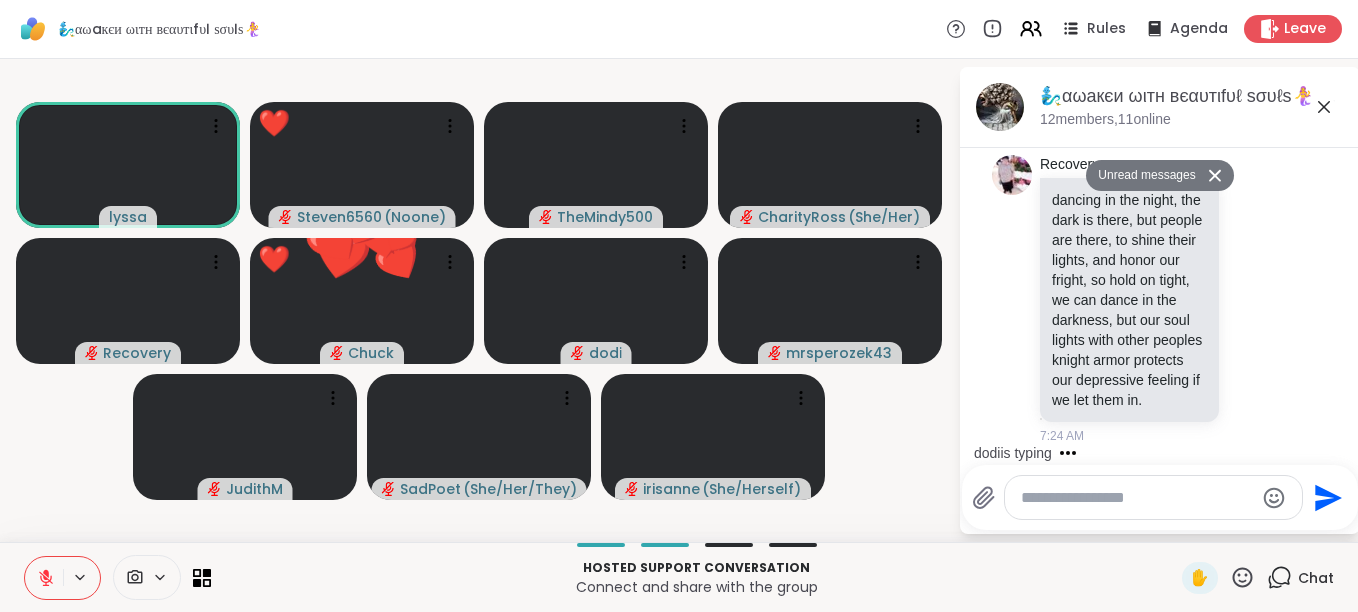 click 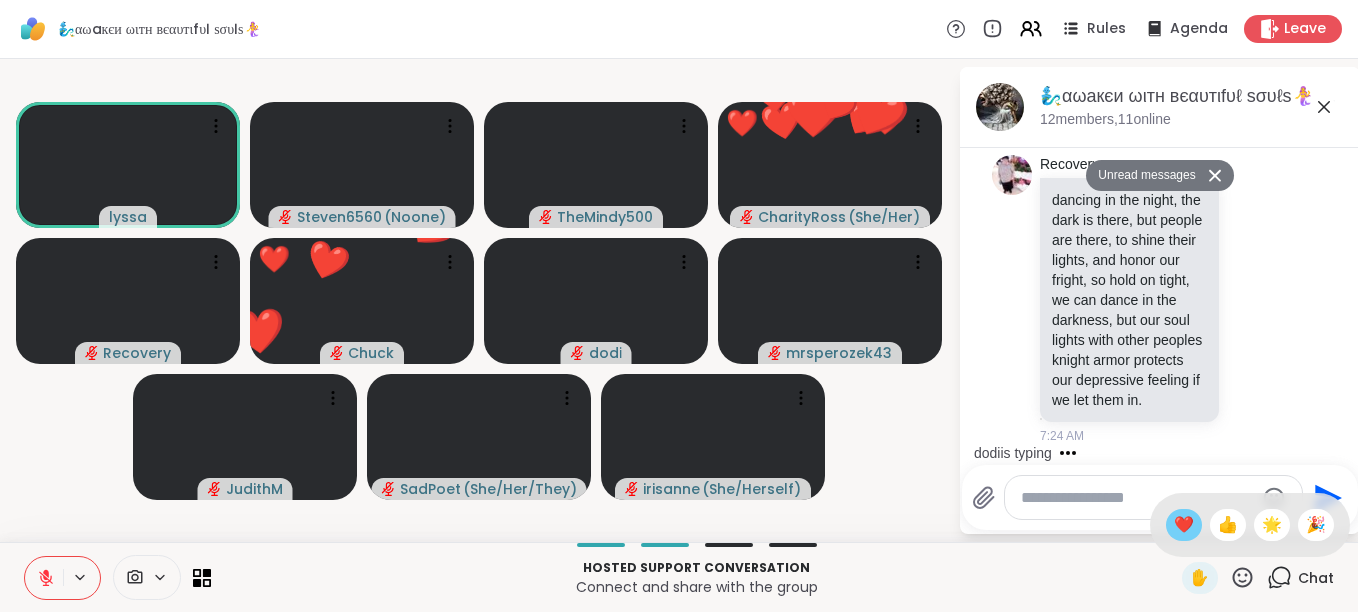 click on "❤️" at bounding box center [1184, 525] 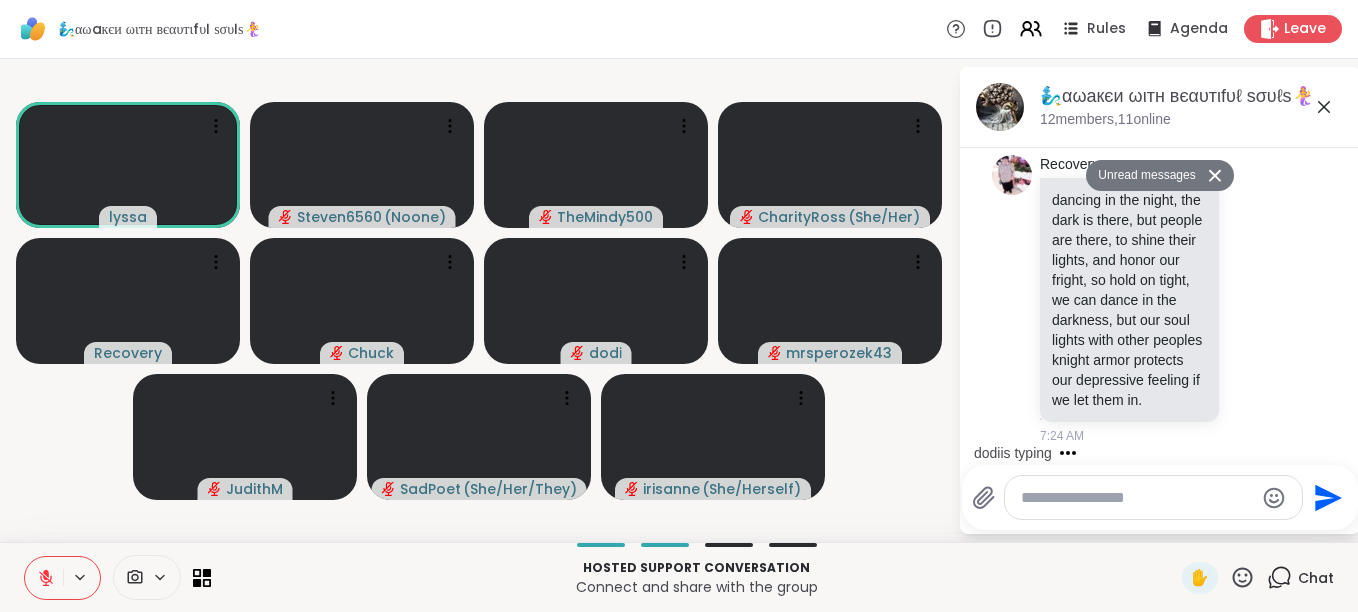 click 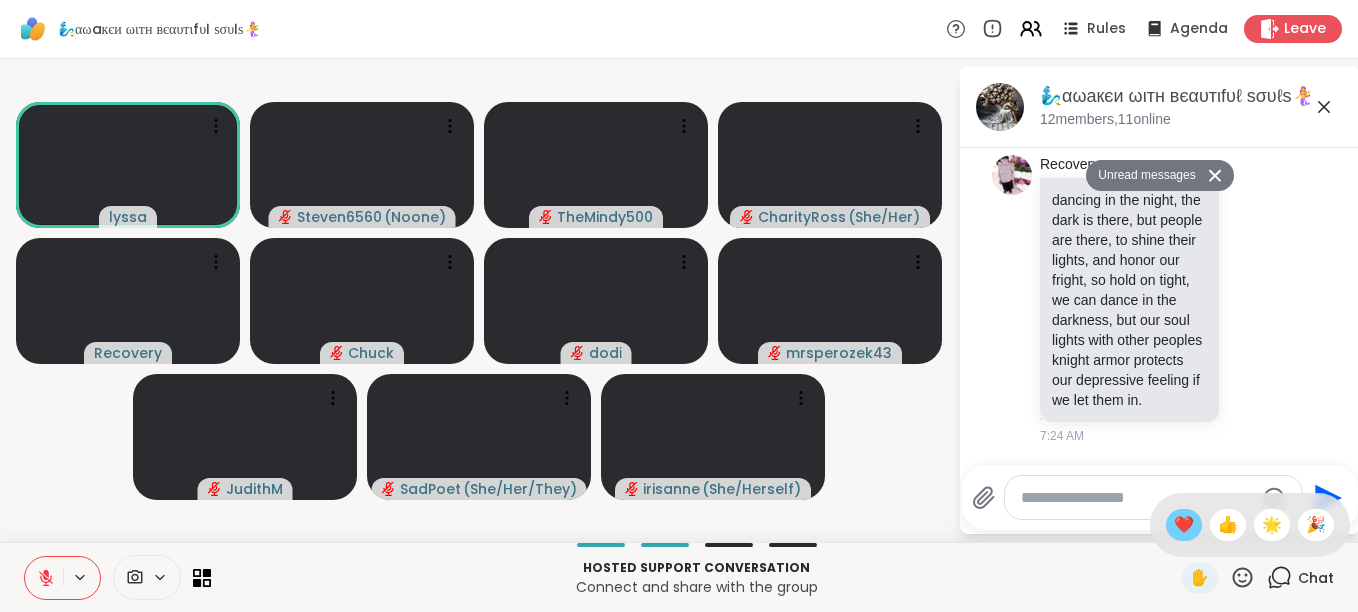 click on "❤️" at bounding box center [1184, 525] 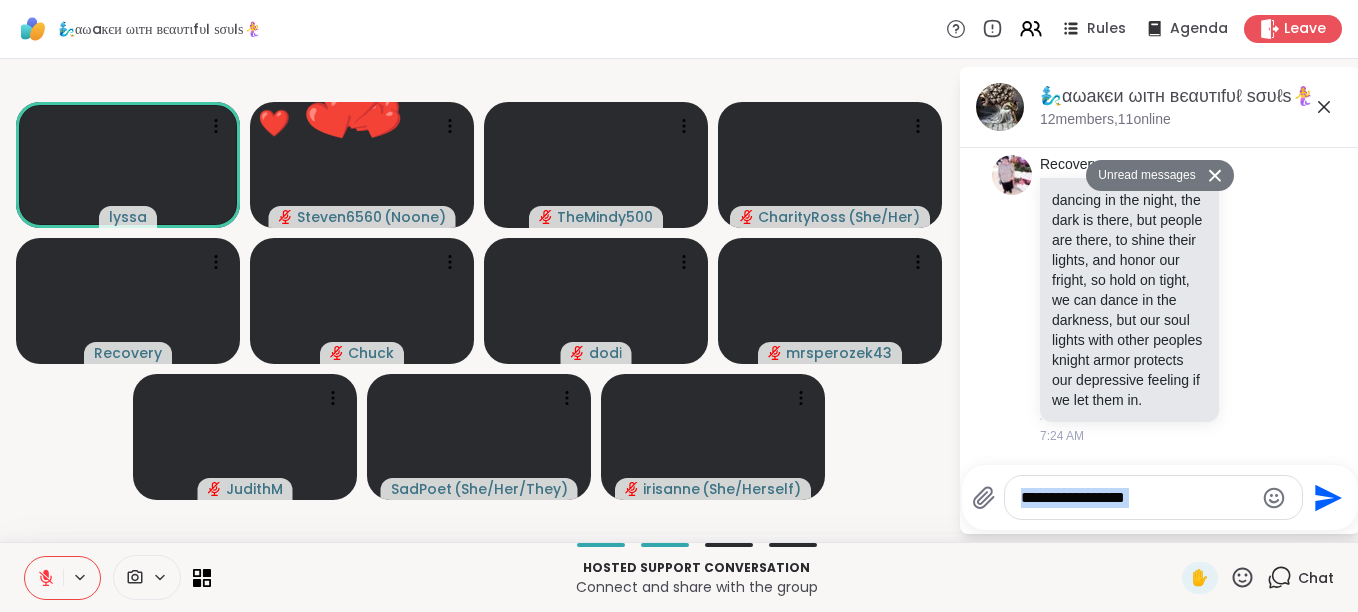 click at bounding box center (1153, 497) 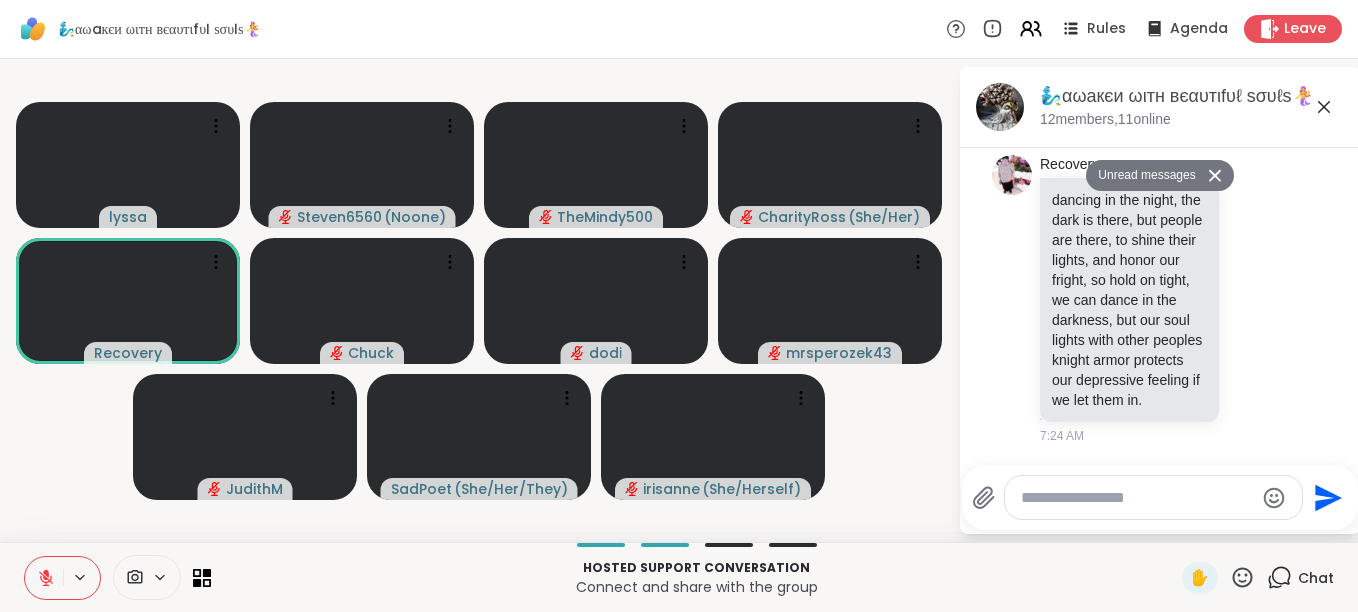 drag, startPoint x: 1165, startPoint y: 519, endPoint x: 1227, endPoint y: 574, distance: 82.87943 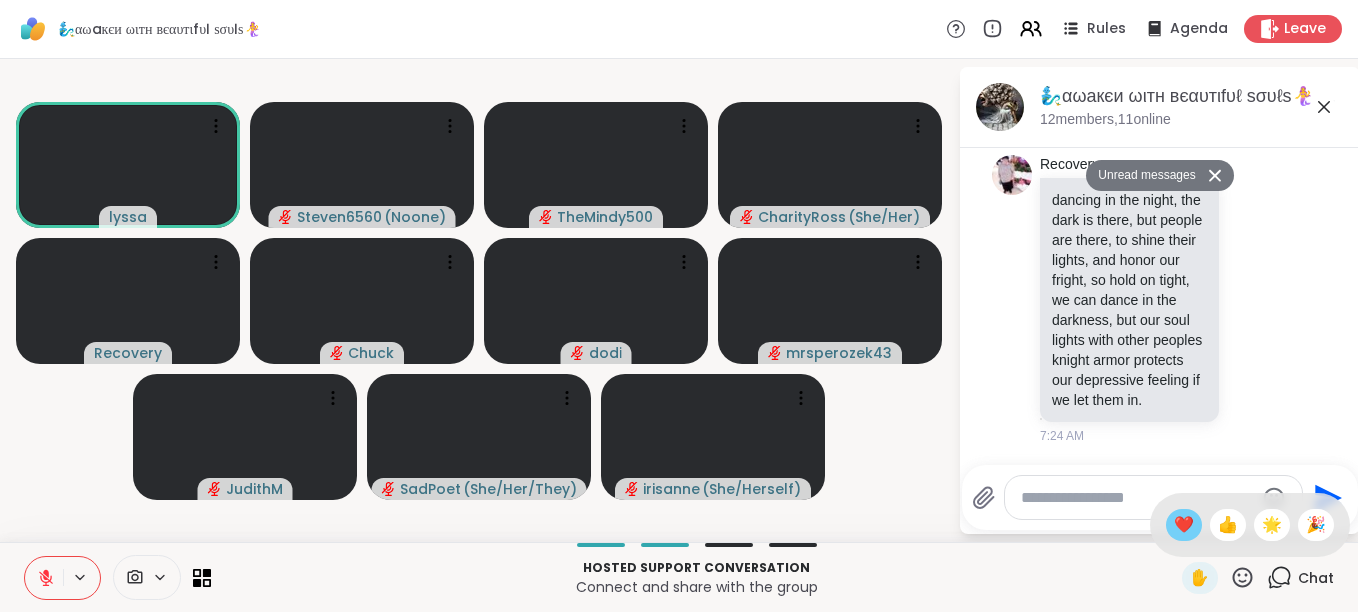 click on "❤️" at bounding box center [1184, 525] 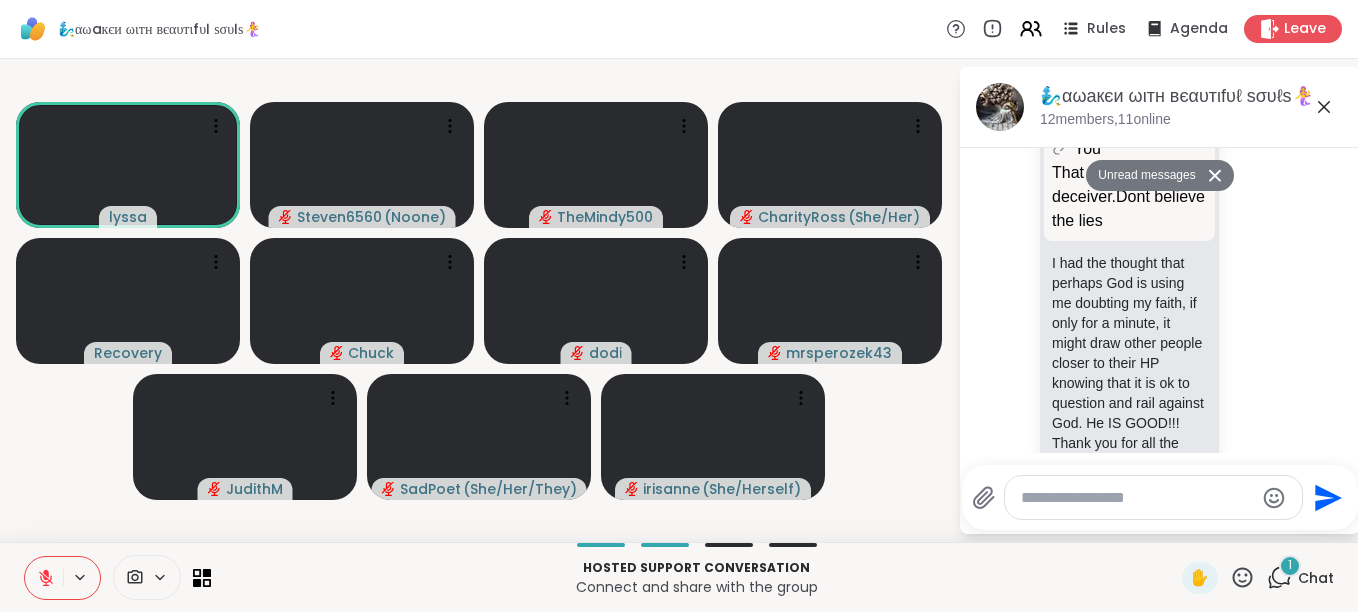 scroll, scrollTop: 8203, scrollLeft: 0, axis: vertical 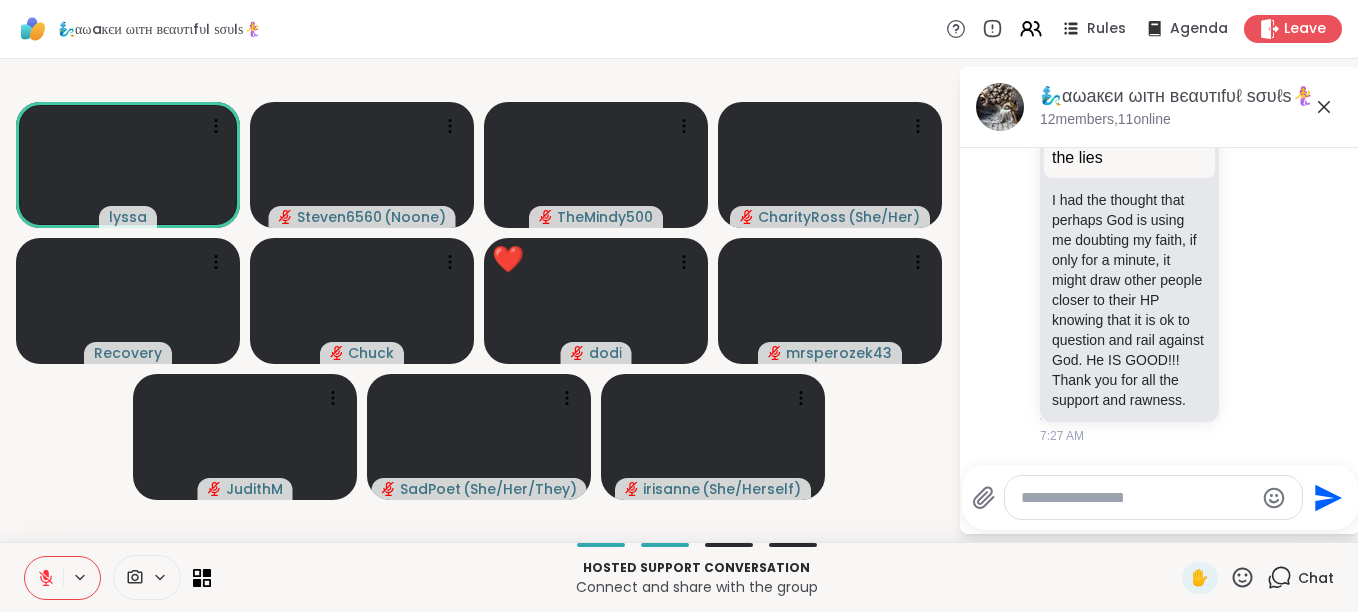 click at bounding box center [1153, 497] 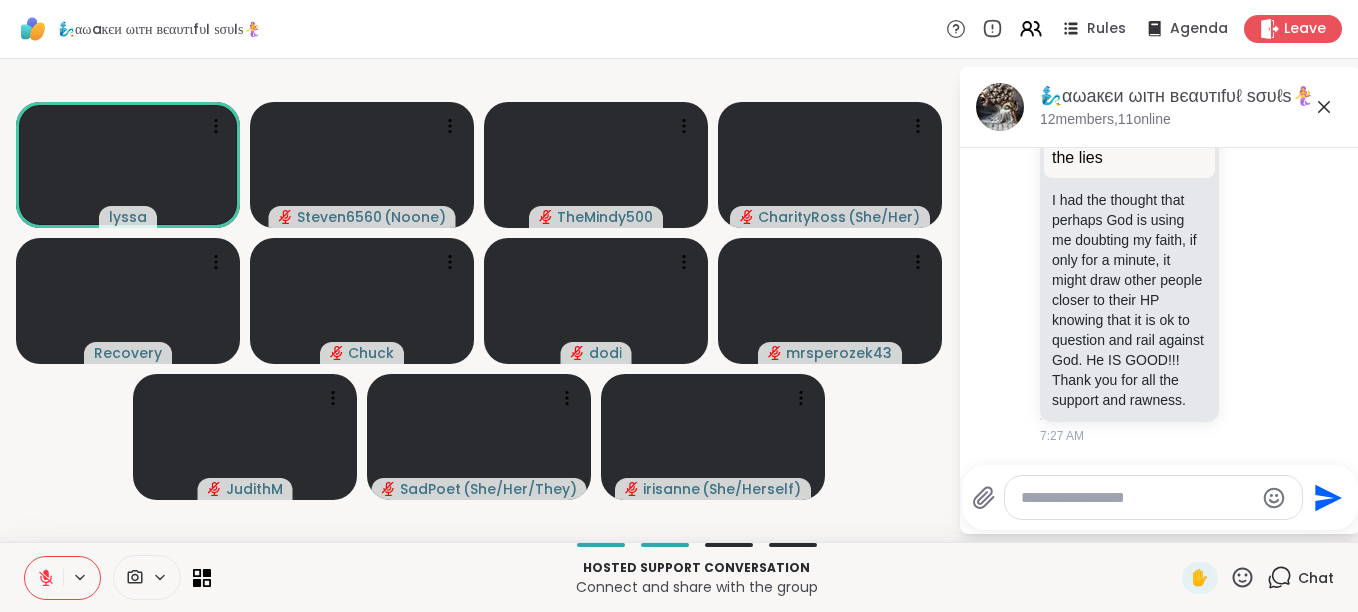 click at bounding box center (1137, 498) 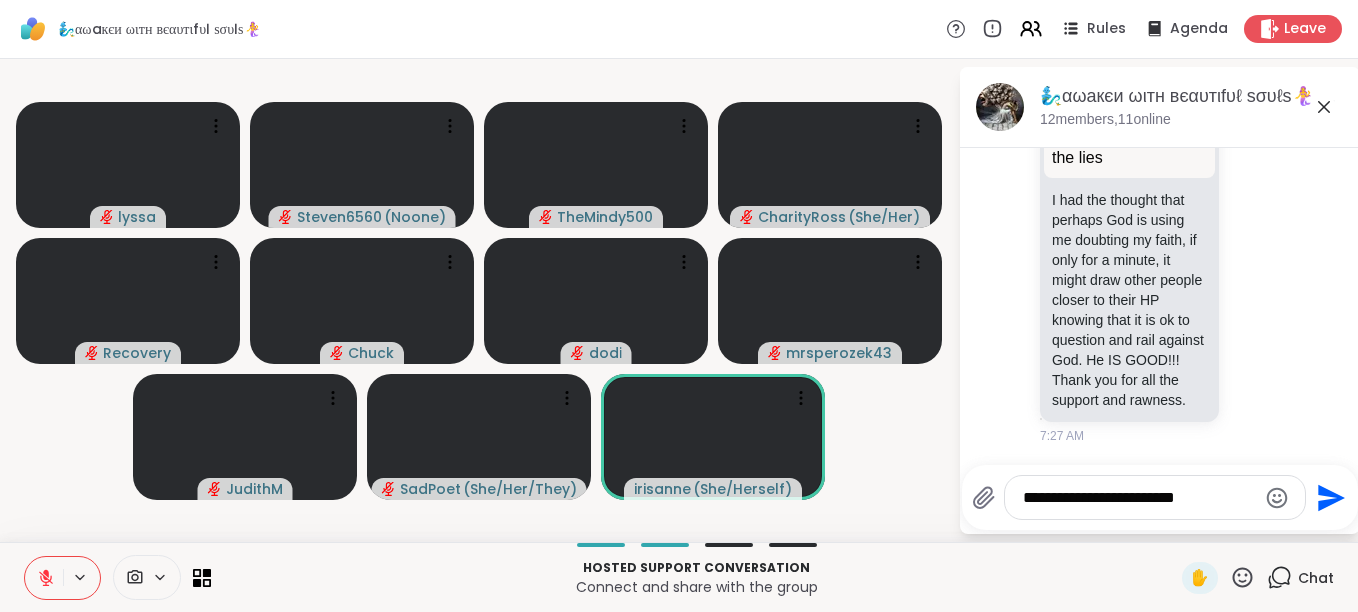 click 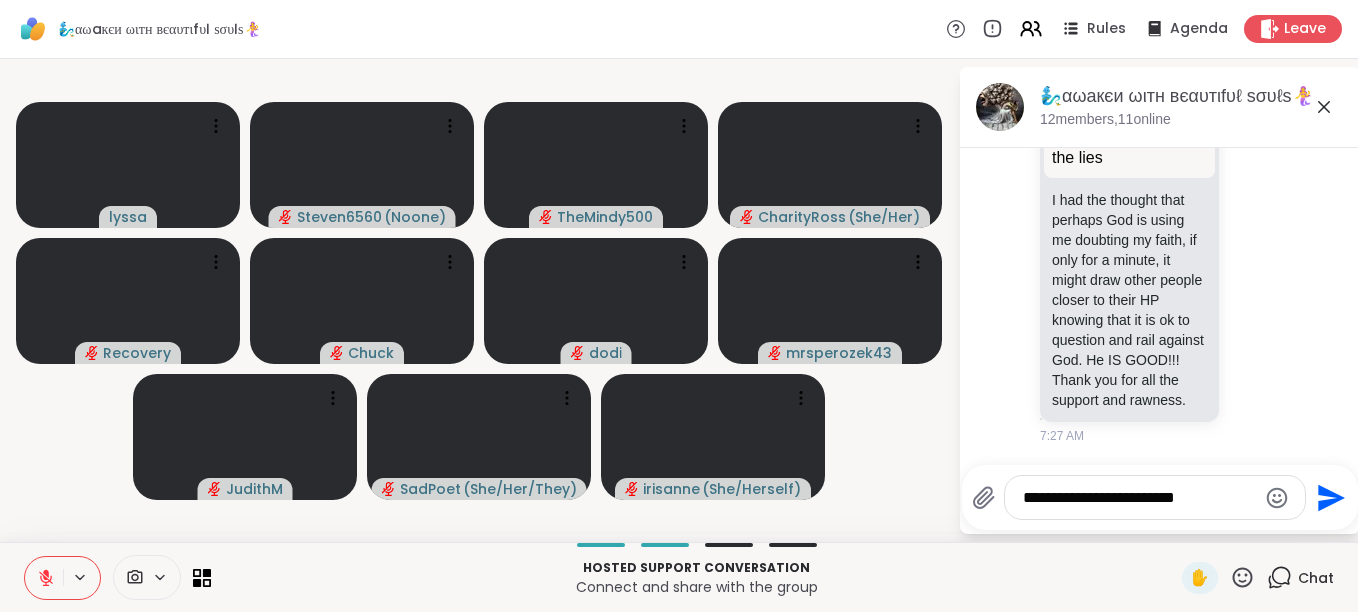 drag, startPoint x: 1167, startPoint y: 522, endPoint x: 1119, endPoint y: 554, distance: 57.68882 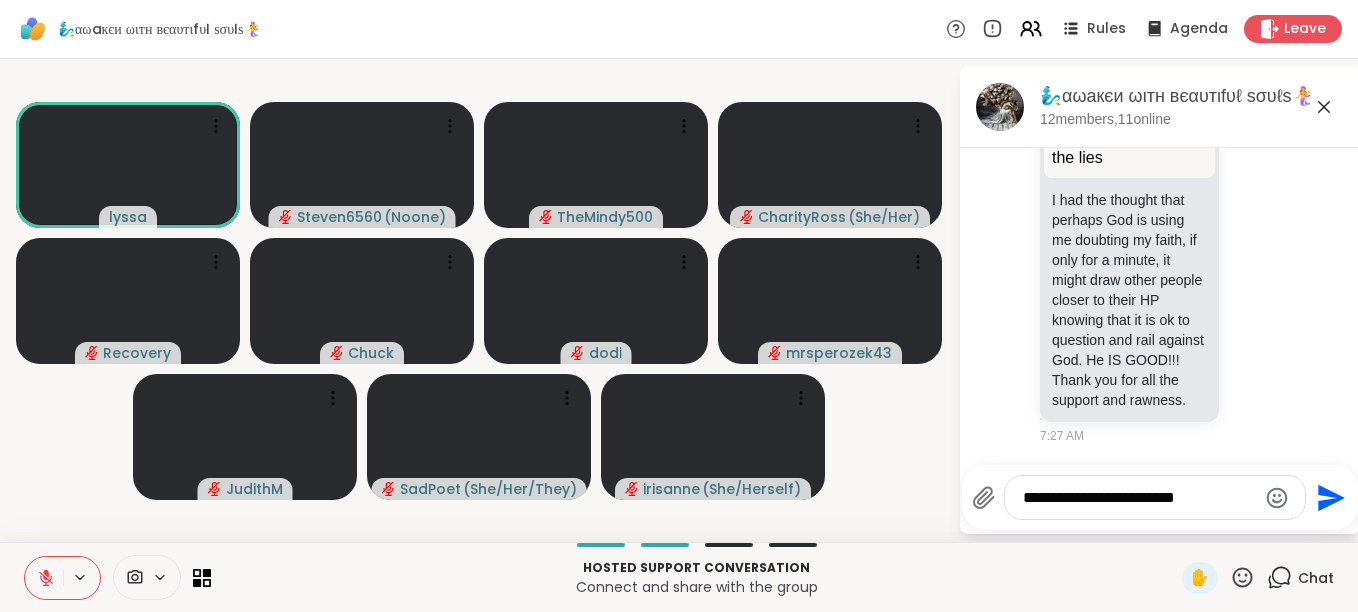 click 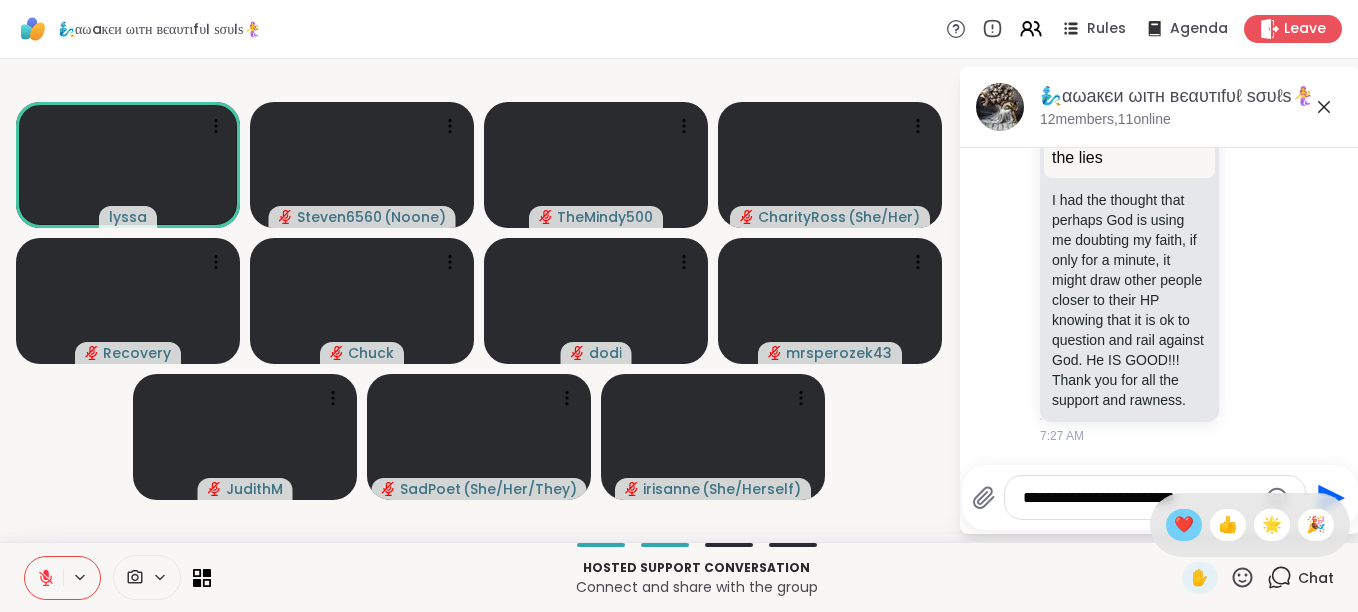 click on "❤️" at bounding box center [1184, 525] 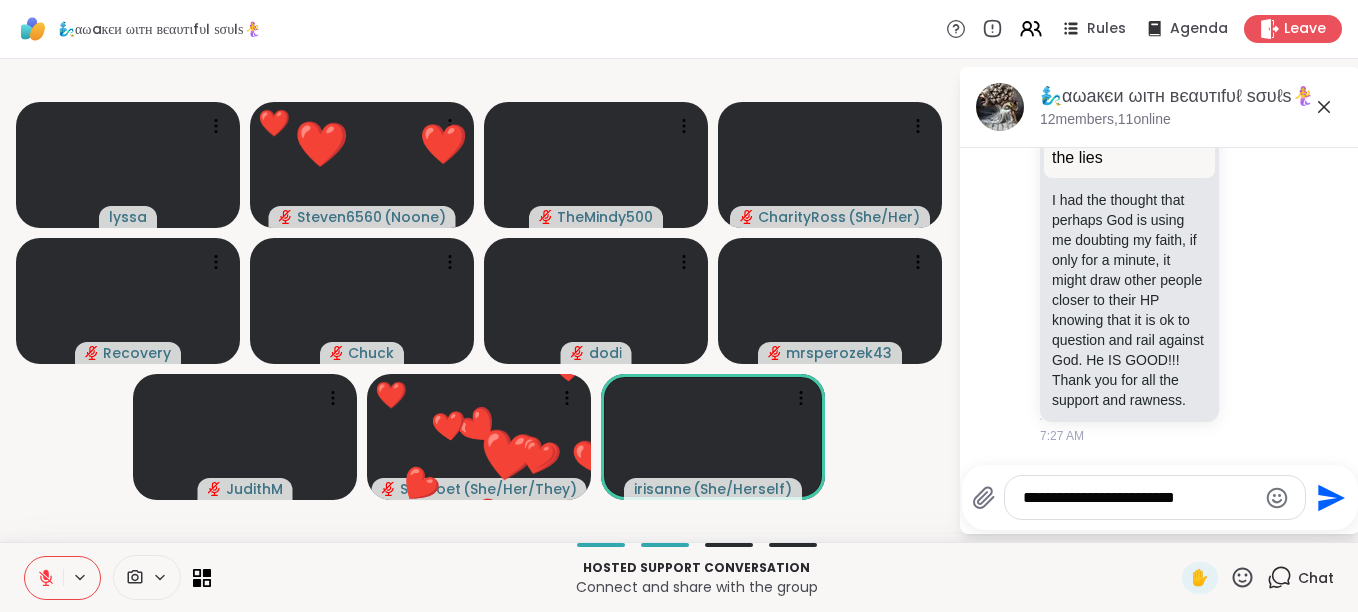 click 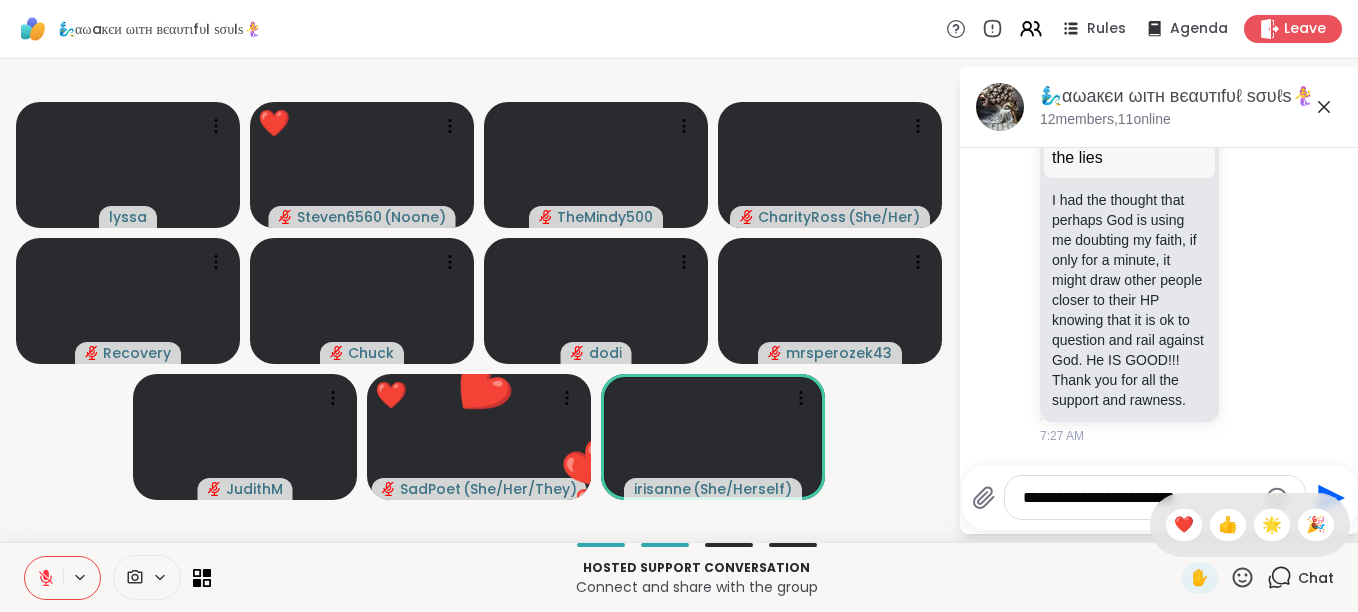scroll, scrollTop: 8232, scrollLeft: 0, axis: vertical 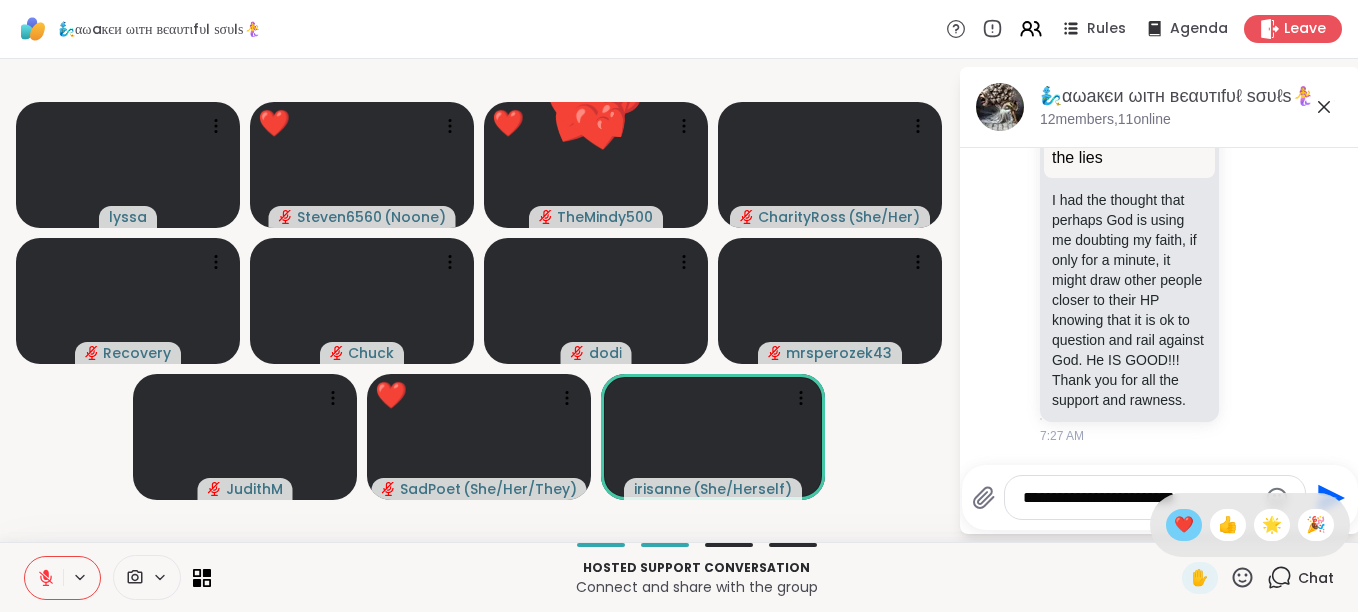 click on "❤️" at bounding box center [1184, 525] 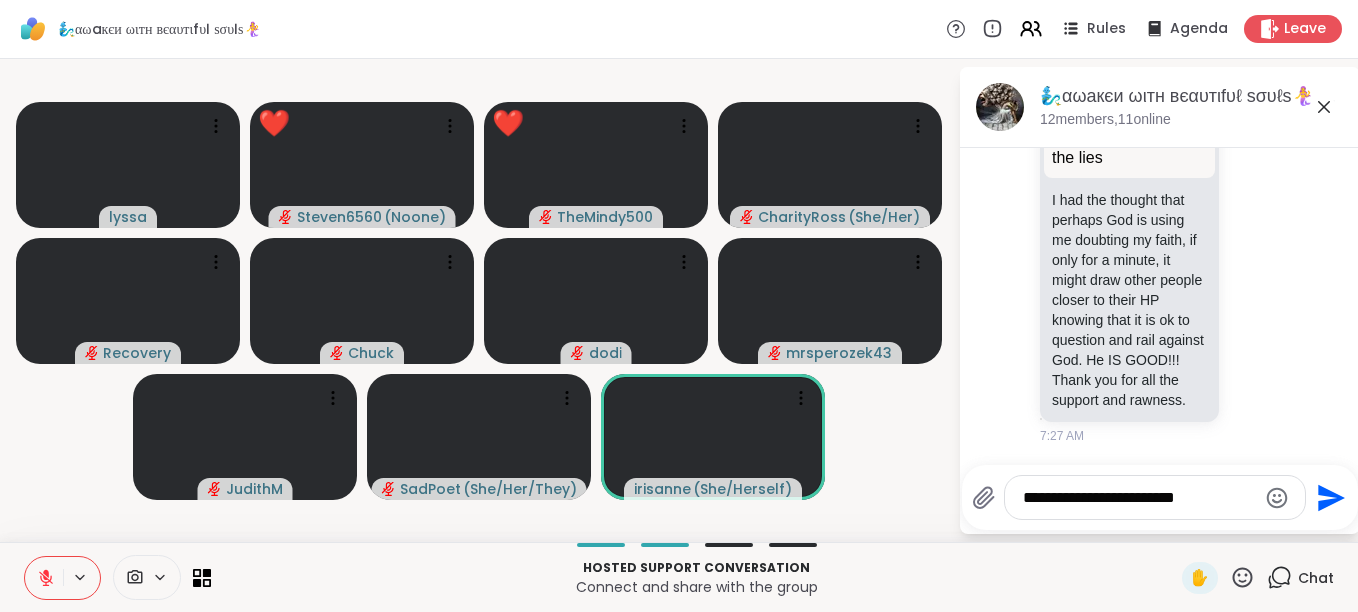 click 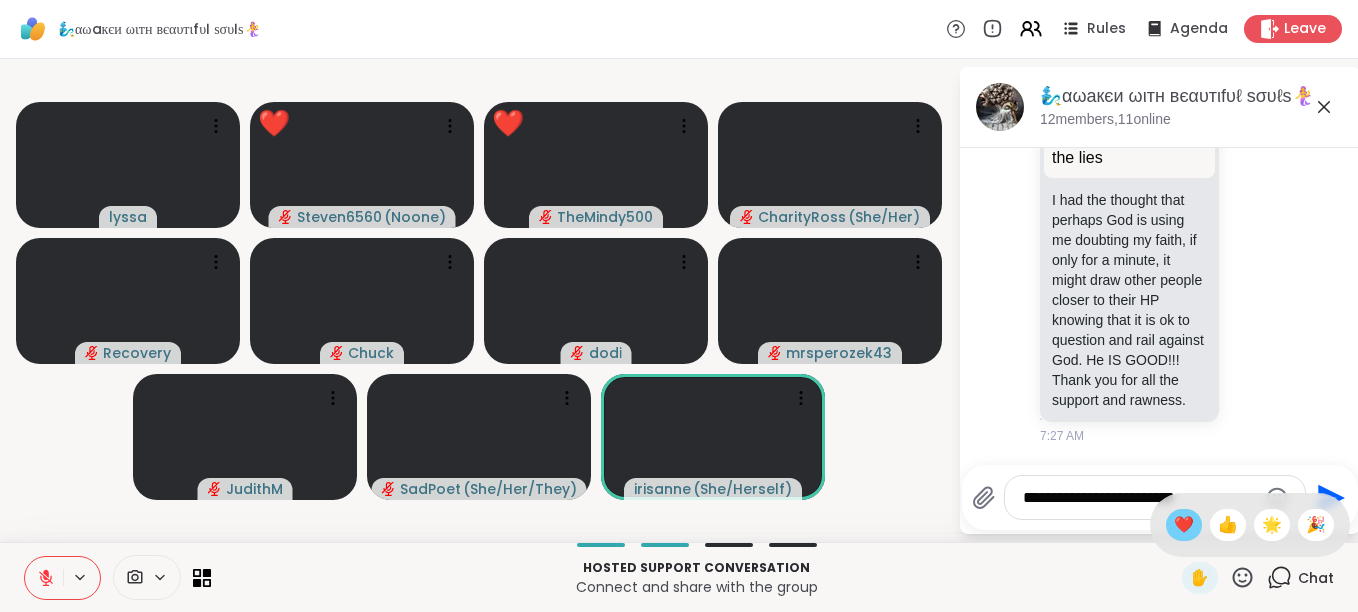 click on "❤️" at bounding box center [1184, 525] 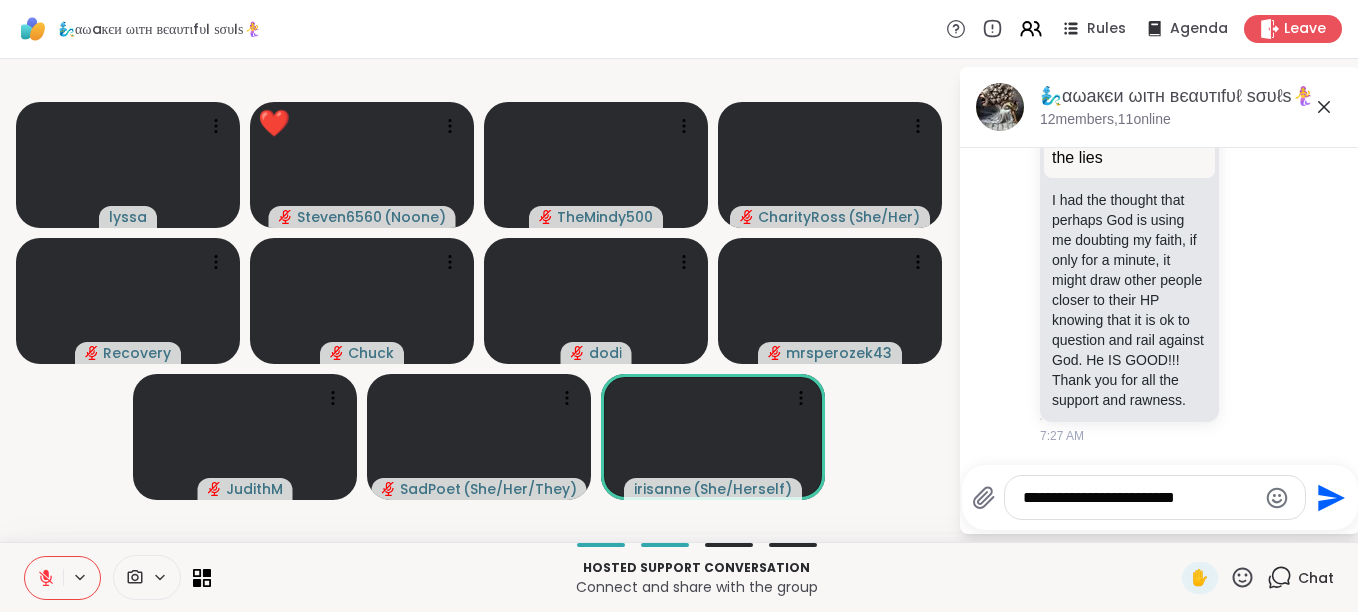 click 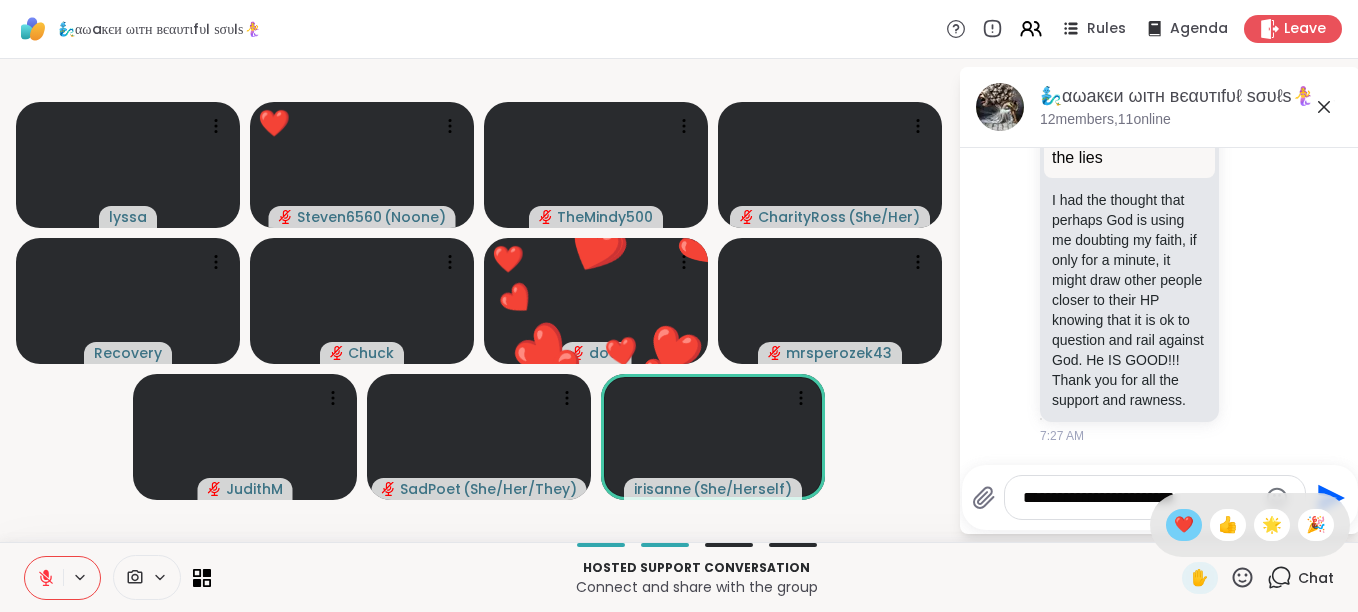 click on "❤️" at bounding box center [1184, 525] 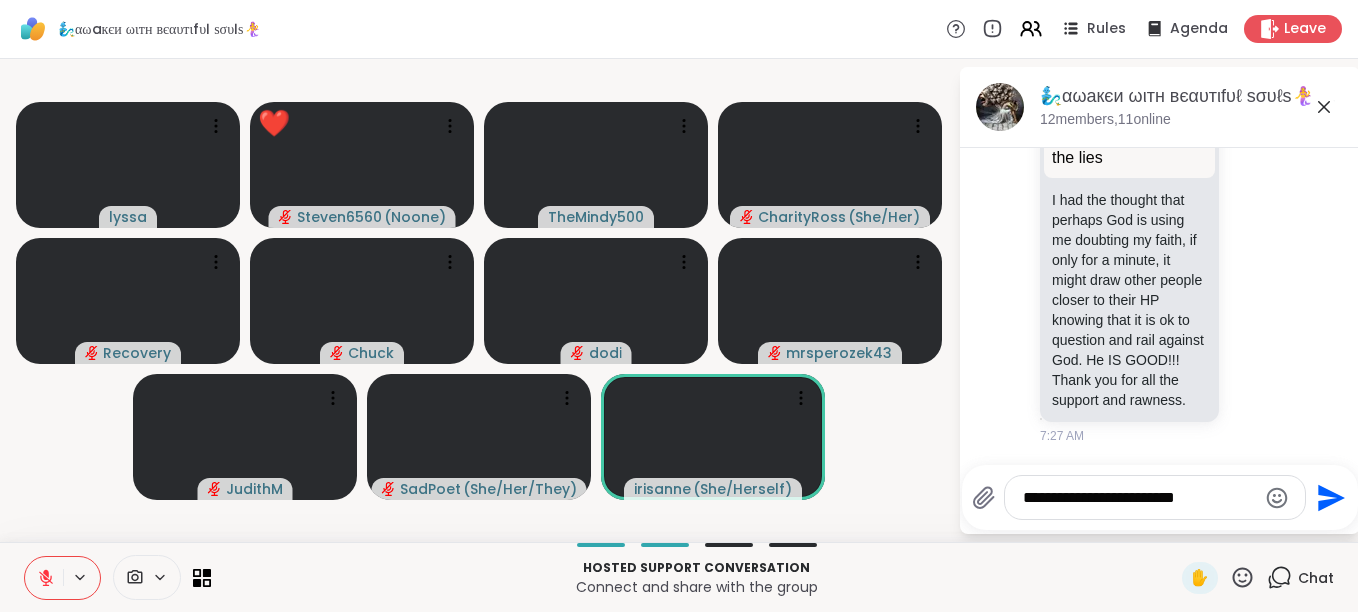 click 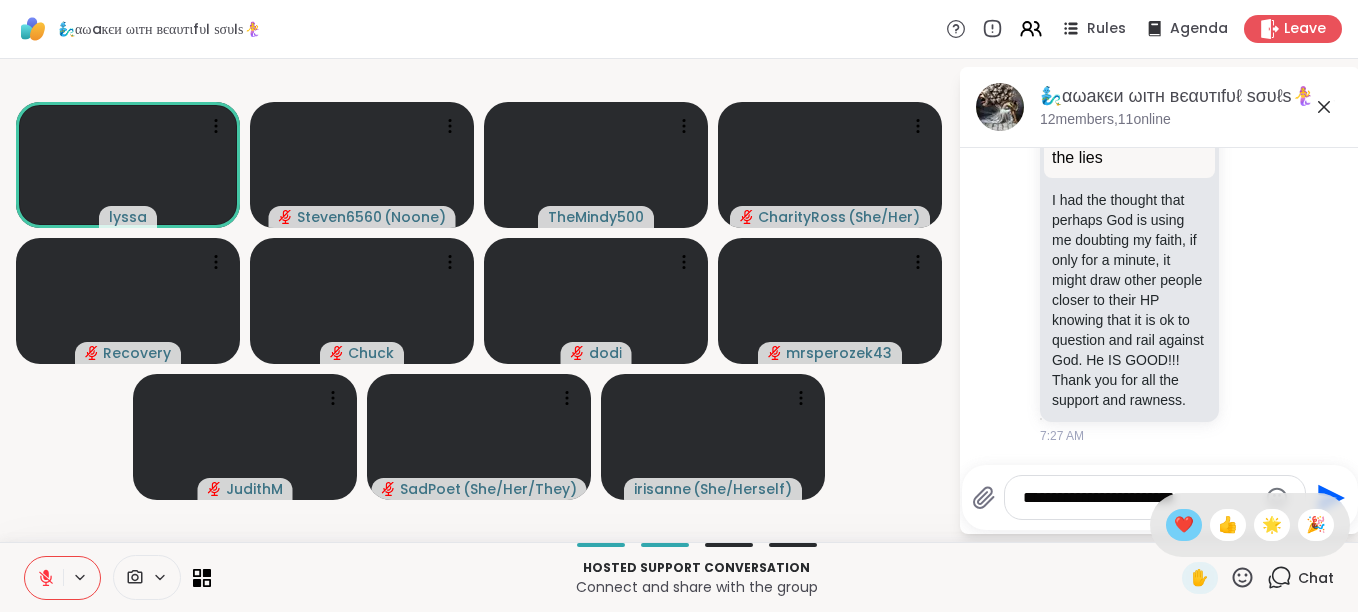 click on "❤️" at bounding box center [1184, 525] 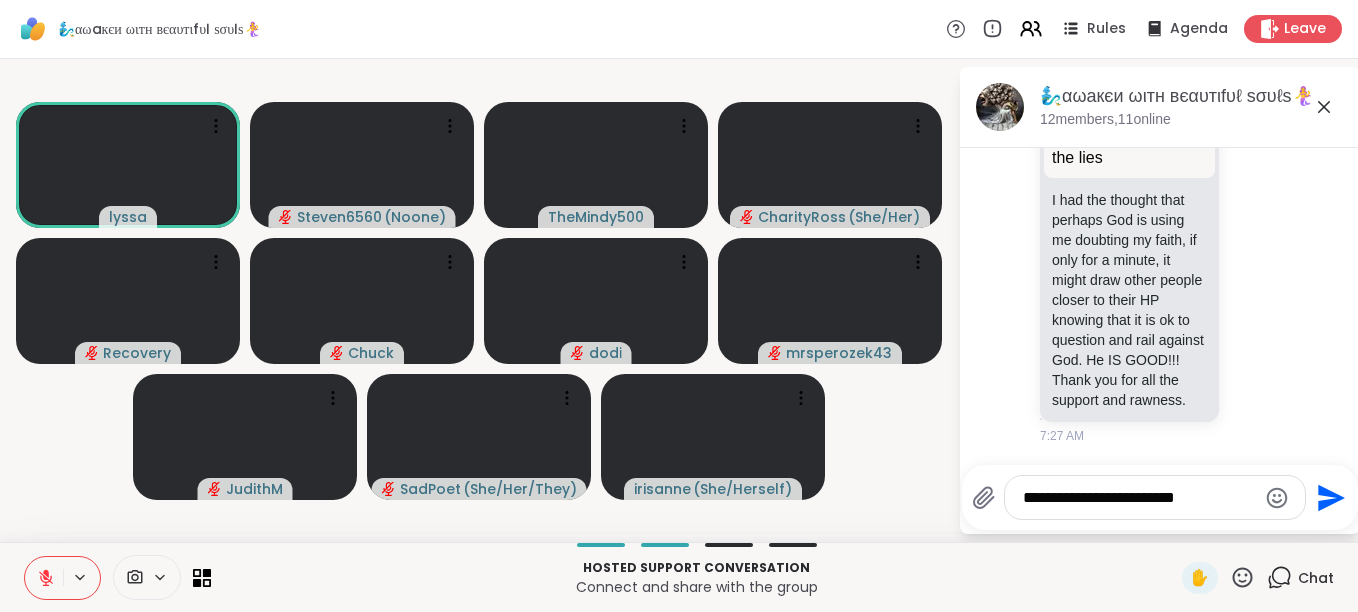 scroll, scrollTop: 8261, scrollLeft: 0, axis: vertical 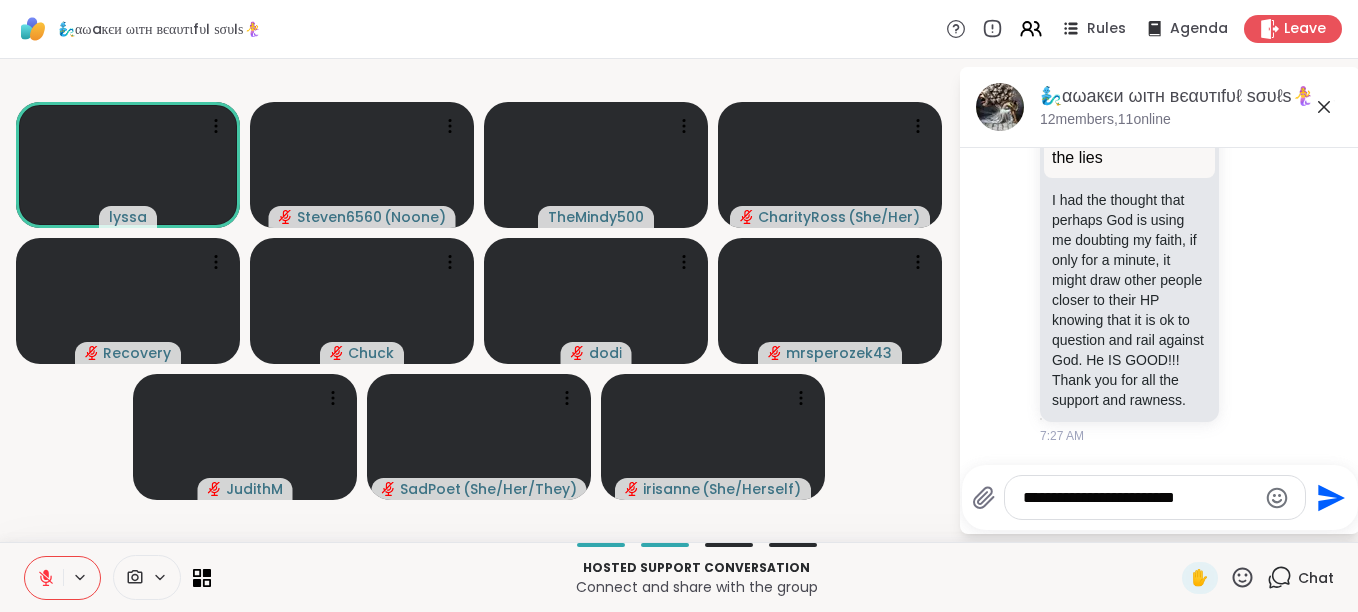 click on "**********" at bounding box center [1139, 498] 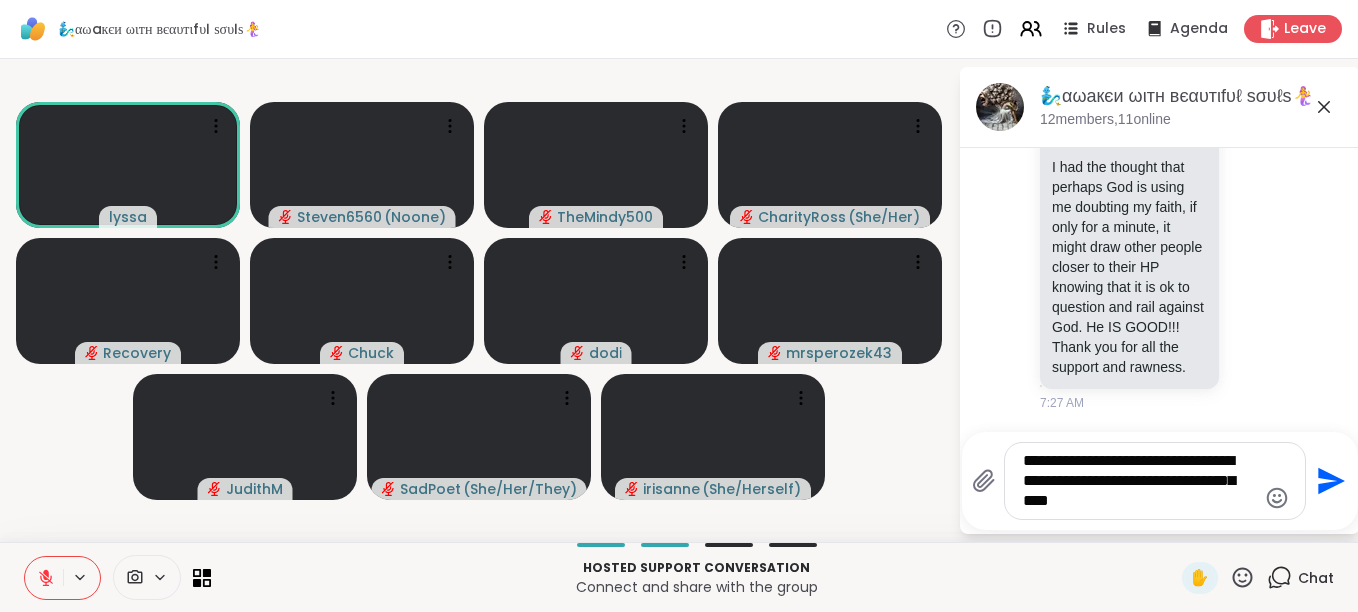 scroll, scrollTop: 8346, scrollLeft: 0, axis: vertical 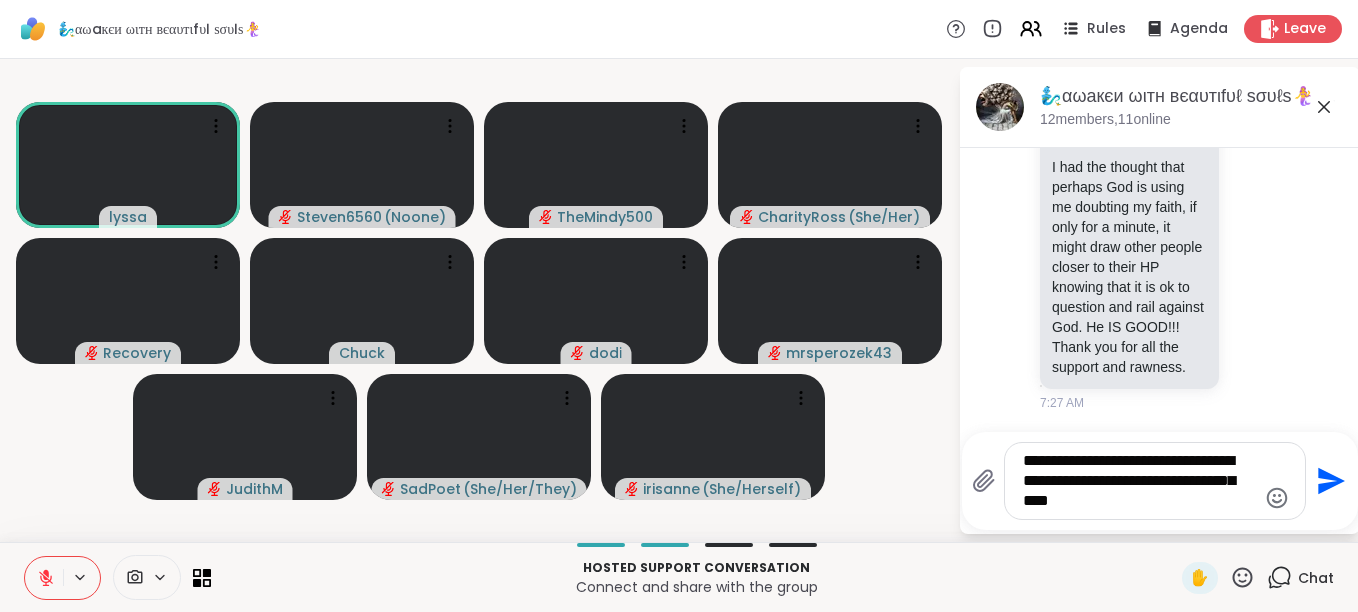 type on "**********" 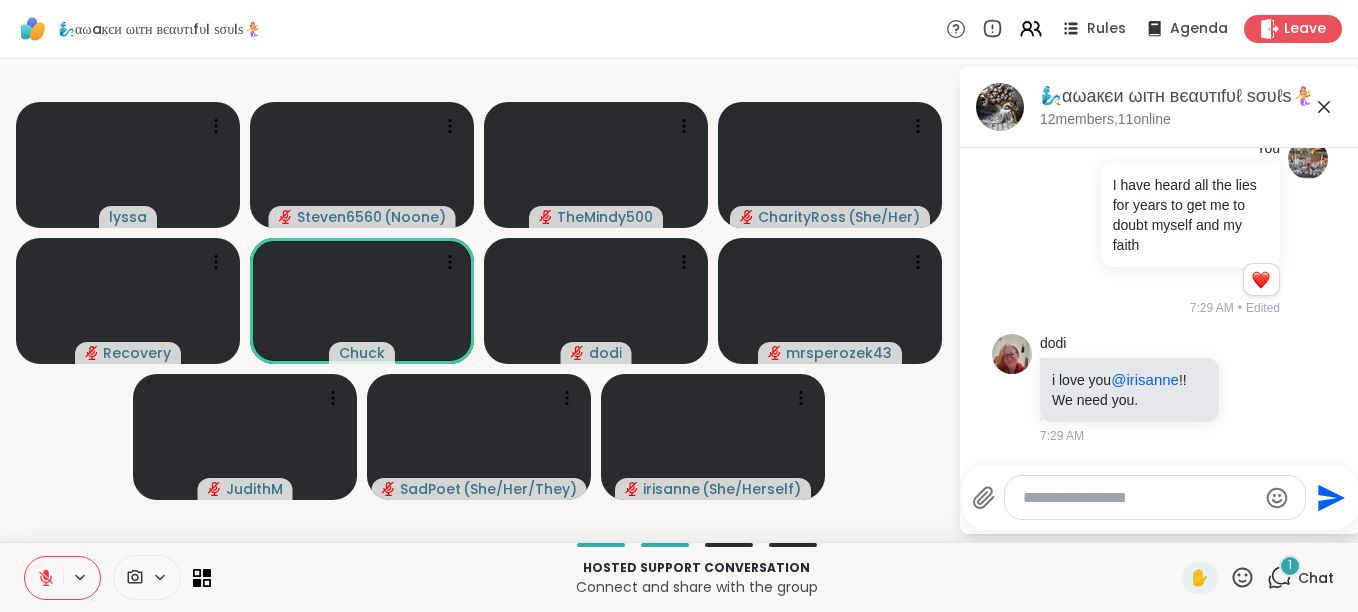 scroll, scrollTop: 8668, scrollLeft: 0, axis: vertical 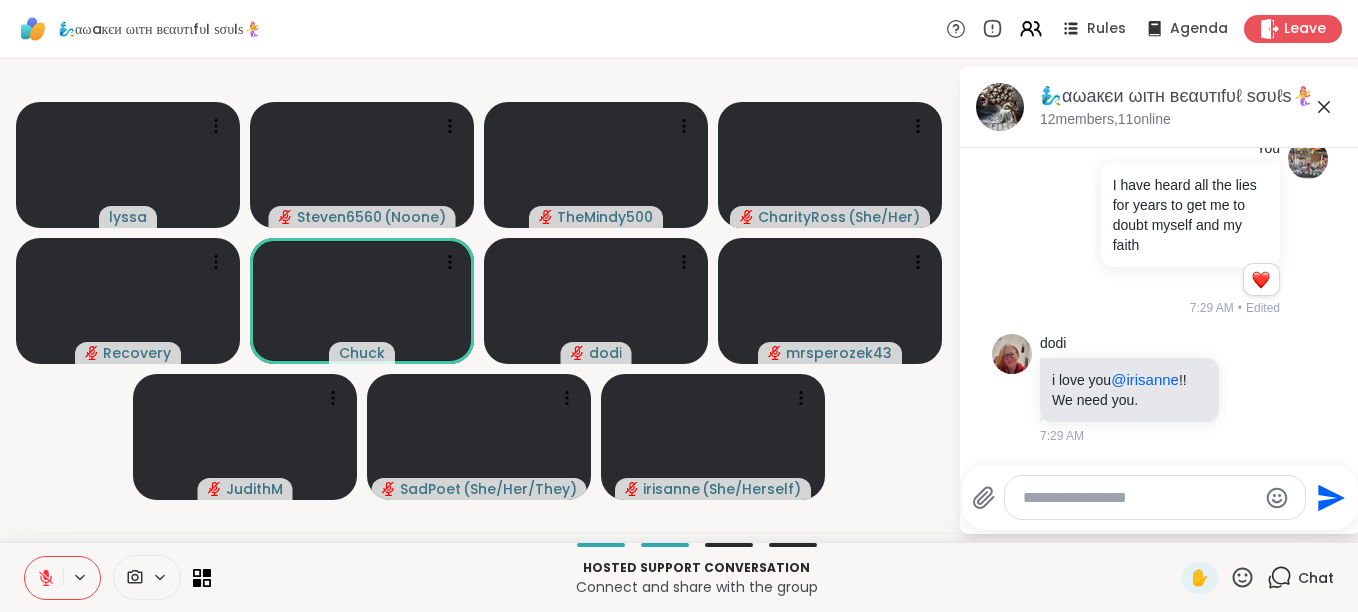 click at bounding box center [1139, 498] 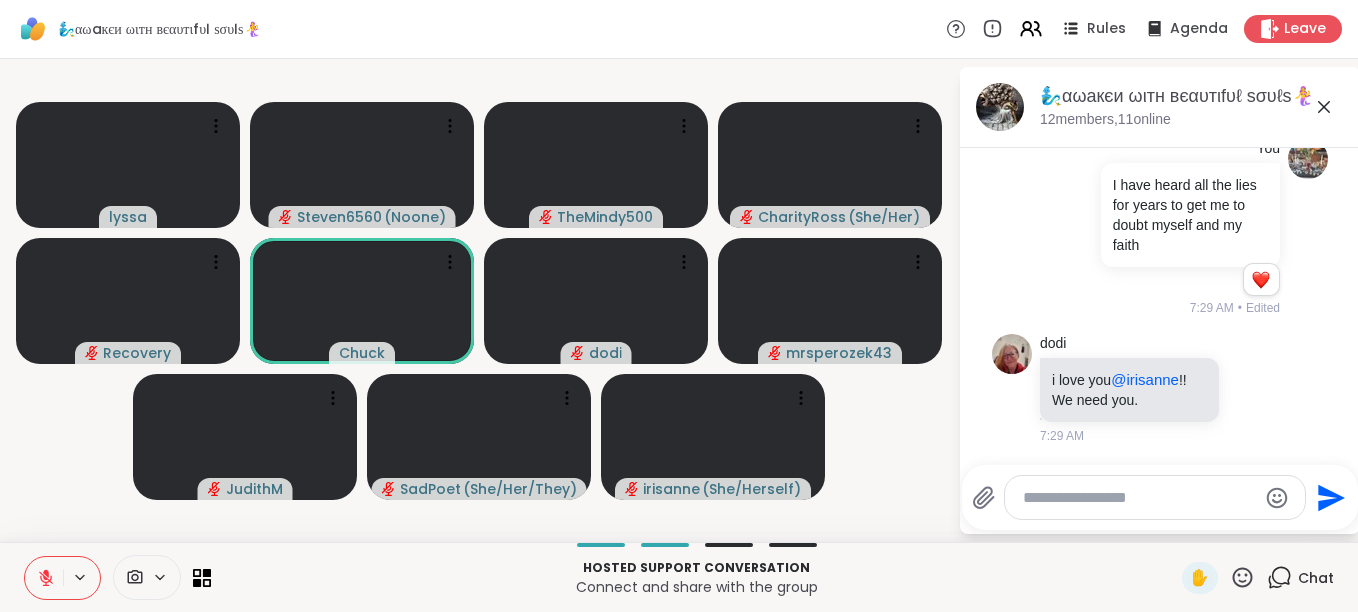 type on "*" 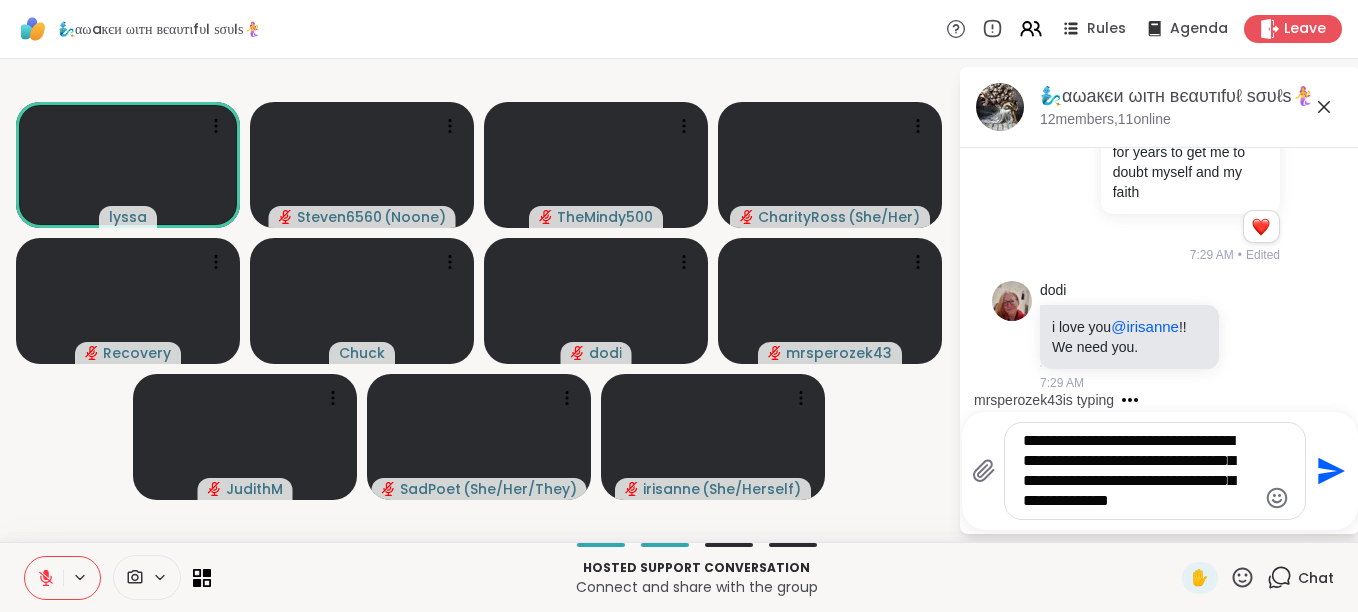 type on "**********" 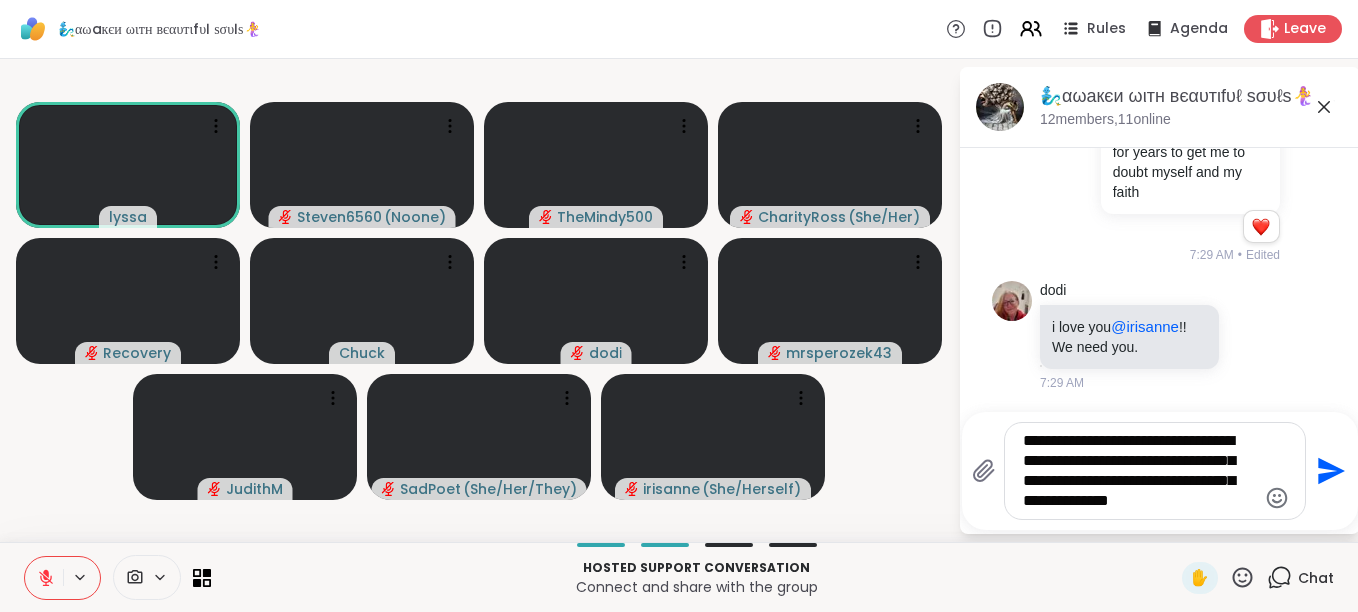 click 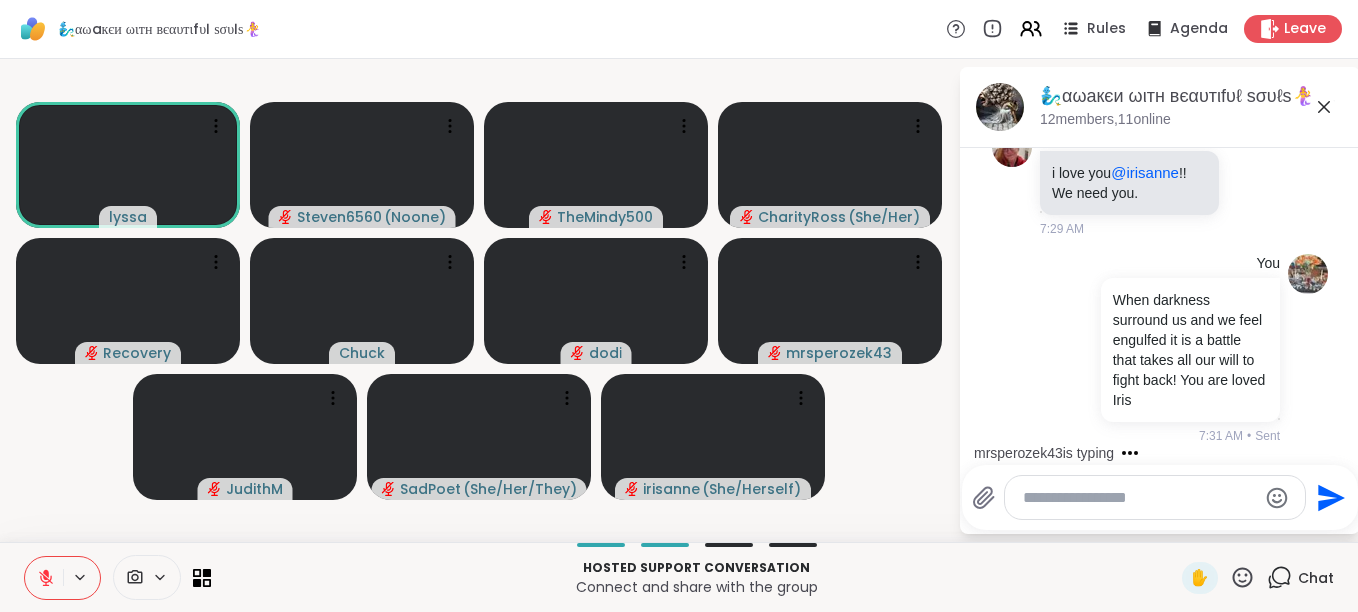 scroll, scrollTop: 8903, scrollLeft: 0, axis: vertical 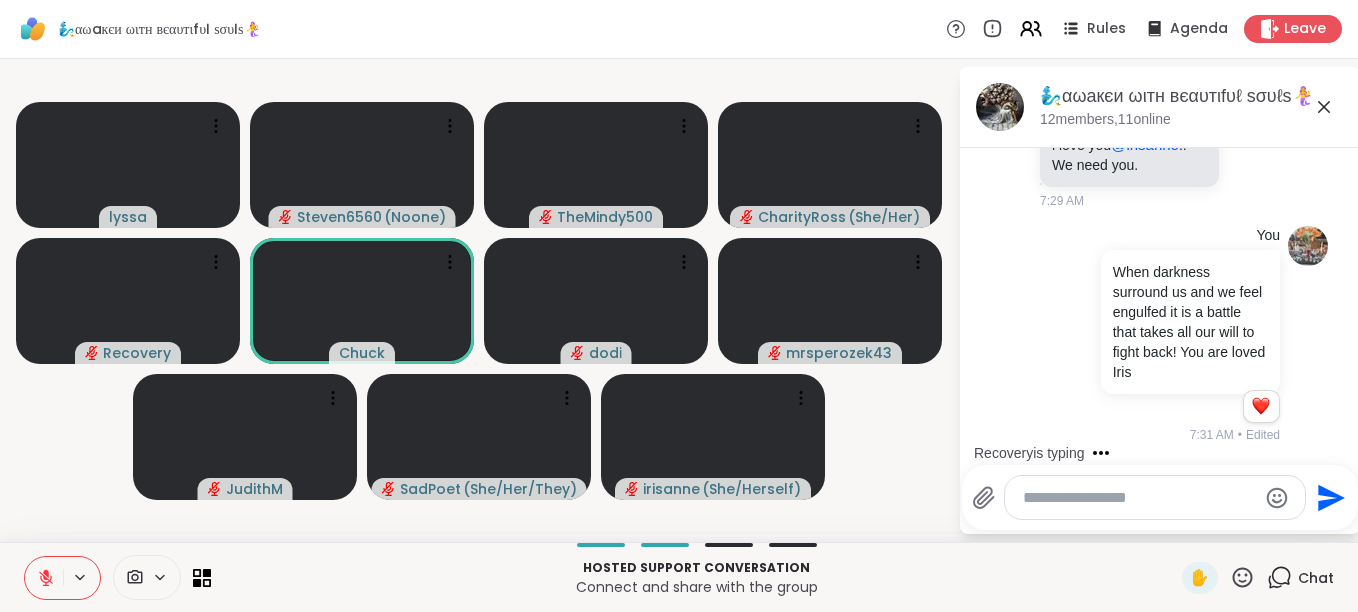 click on "Hosted support conversation Connect and share with the group ✋ Chat" at bounding box center (679, 577) 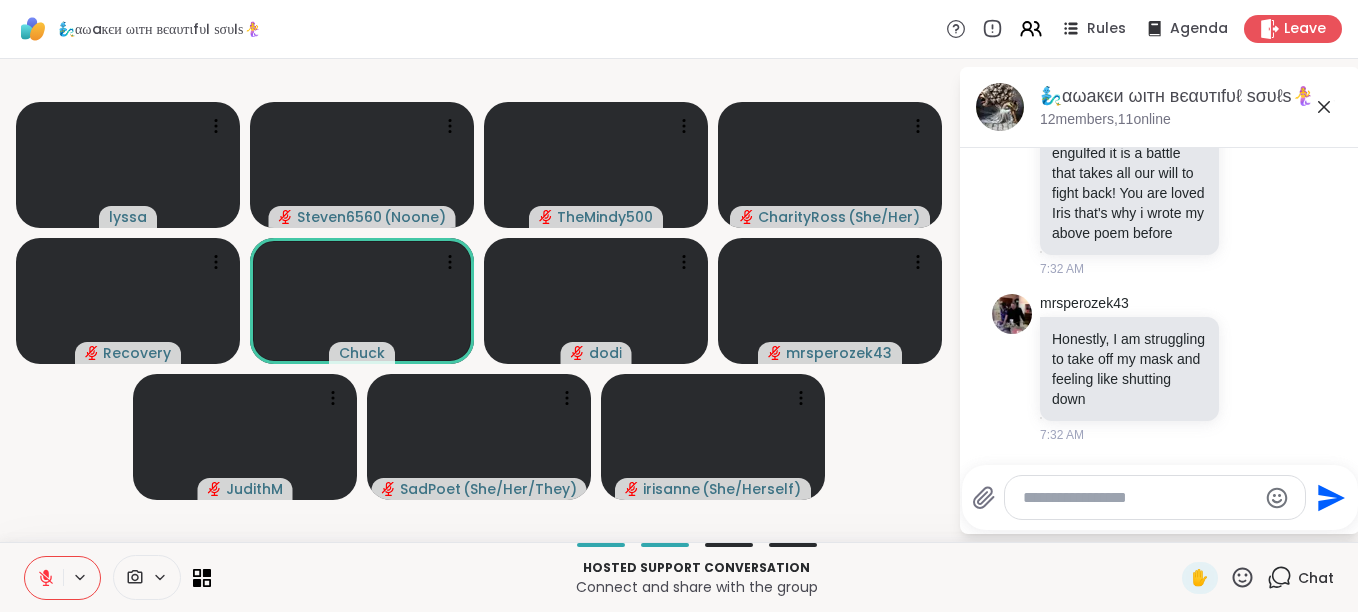 scroll, scrollTop: 9317, scrollLeft: 0, axis: vertical 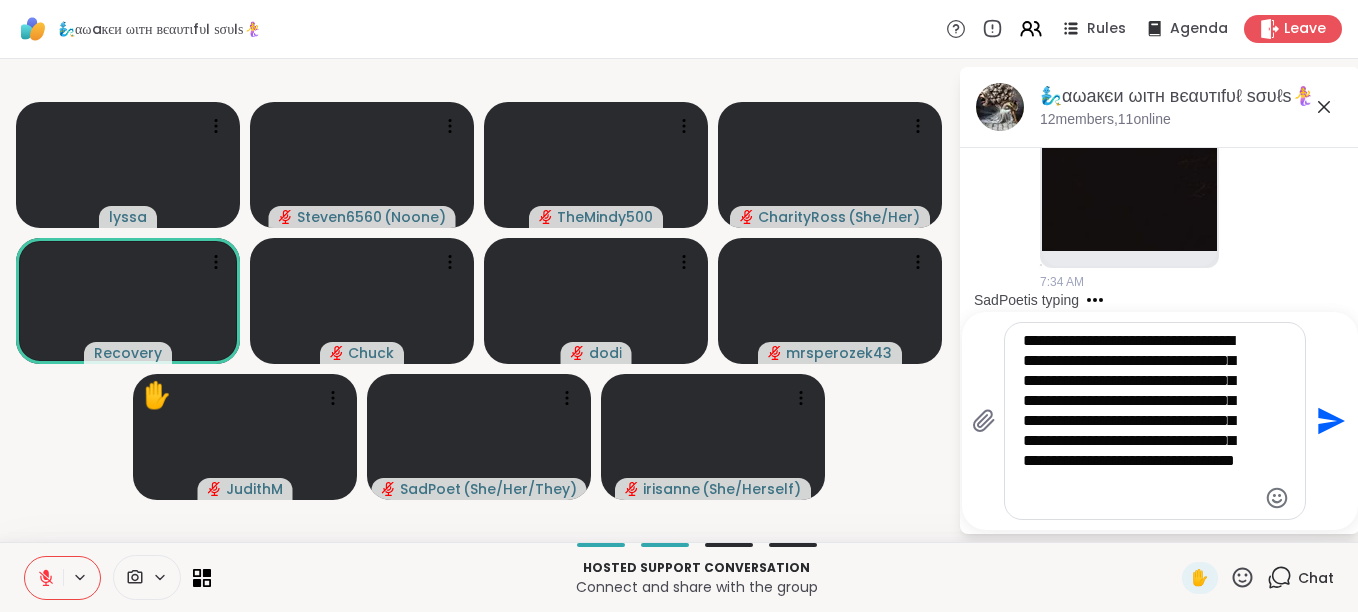 click on "**********" at bounding box center [1139, 421] 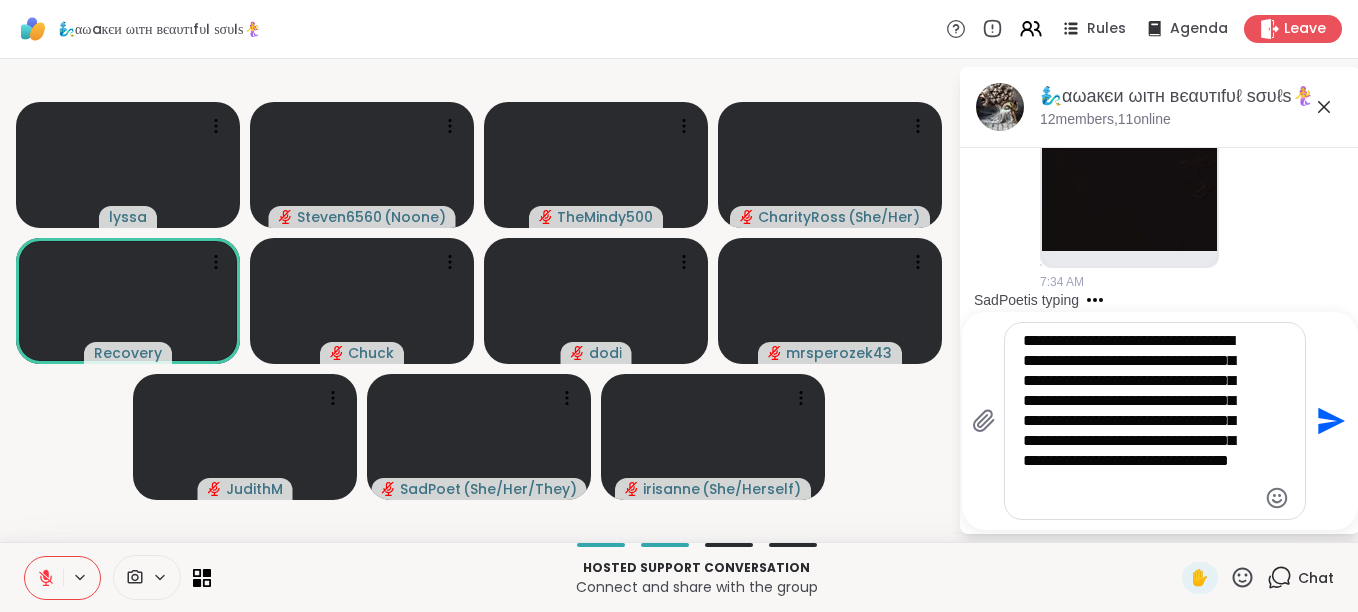 click on "**********" at bounding box center (1155, 421) 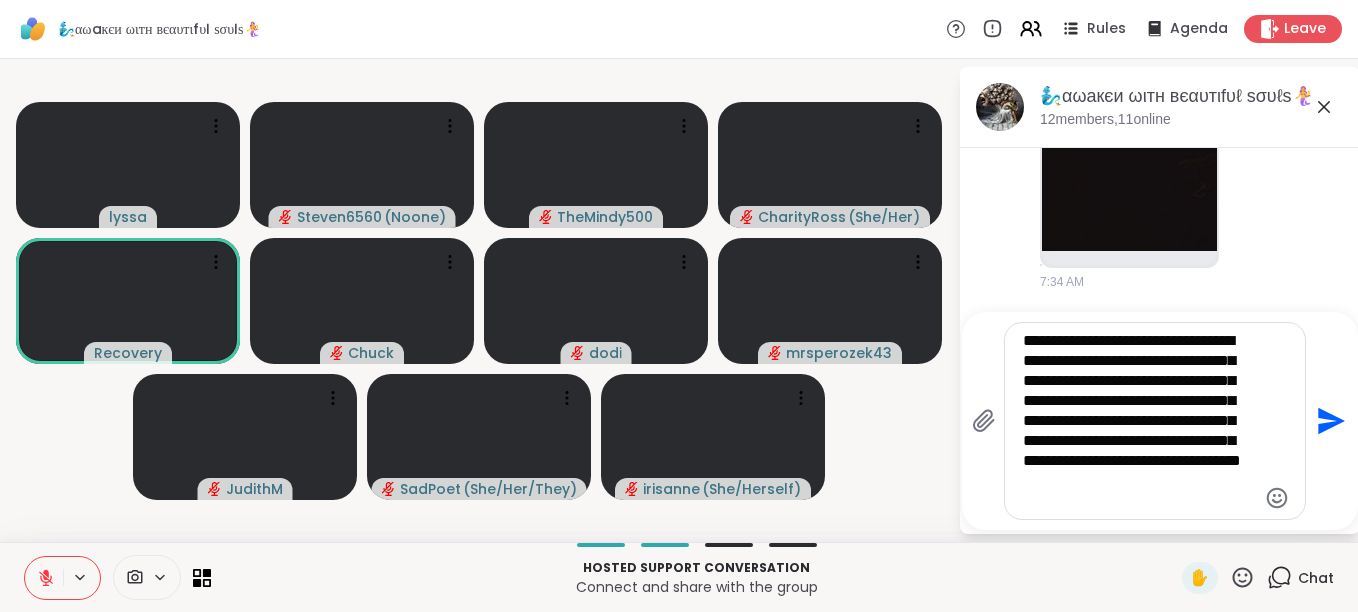 type on "**********" 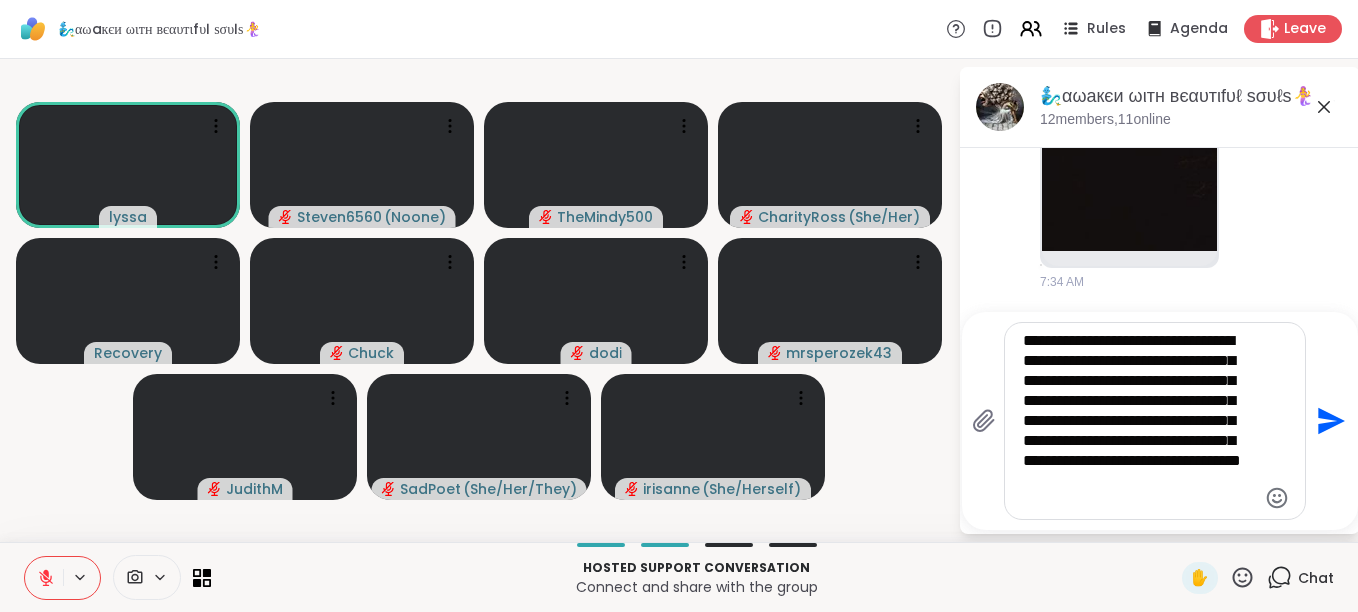 click 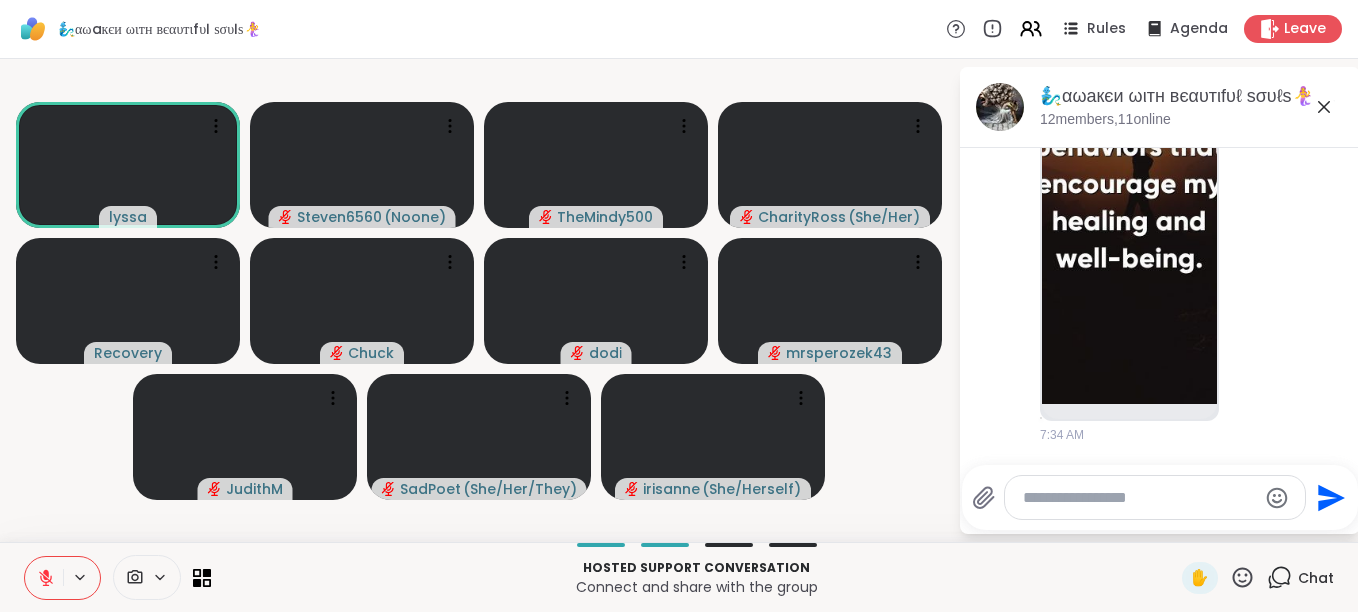 scroll, scrollTop: 10453, scrollLeft: 0, axis: vertical 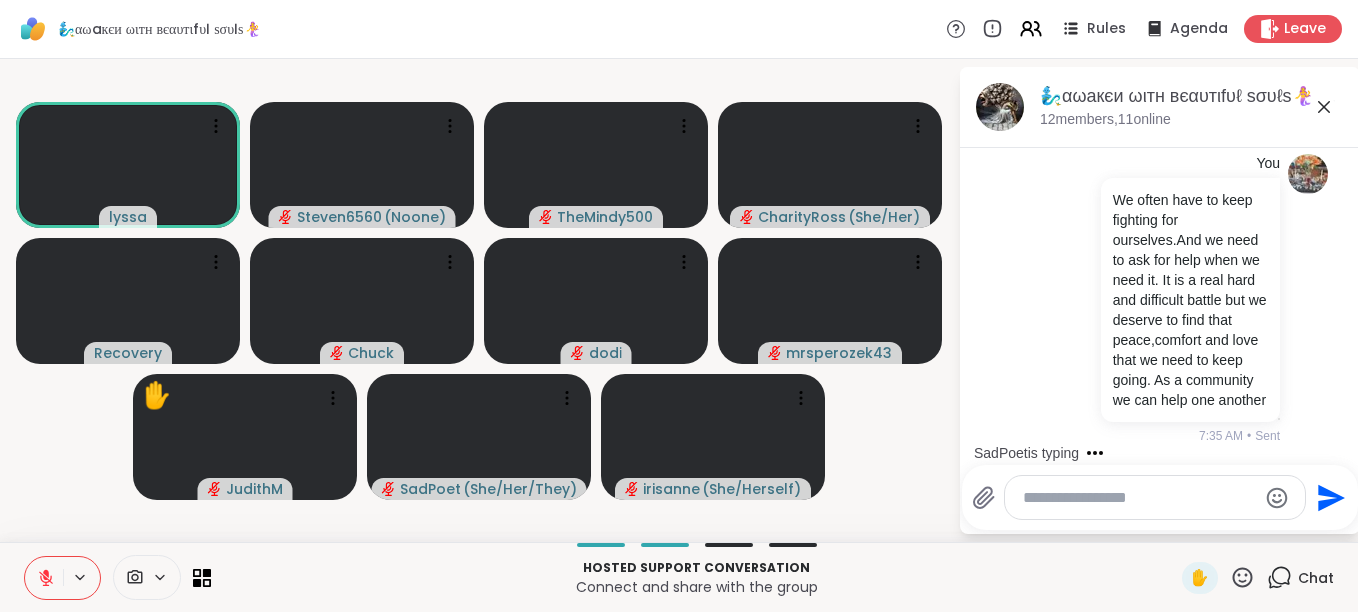 click 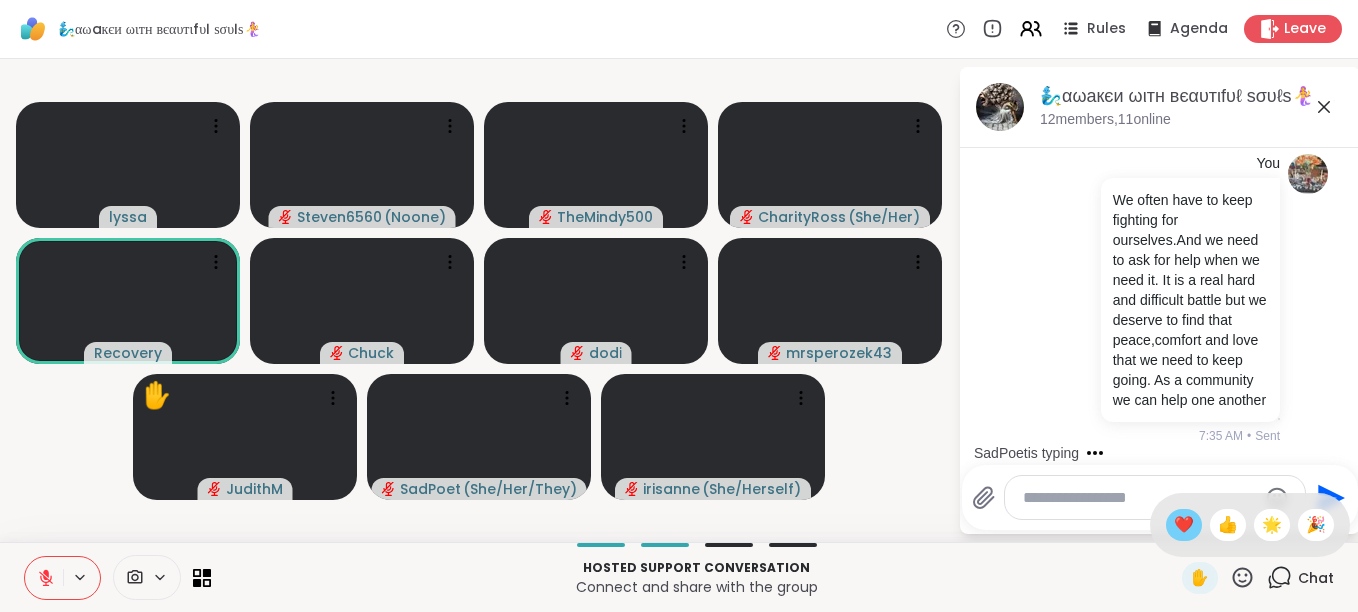 click on "❤️" at bounding box center (1184, 525) 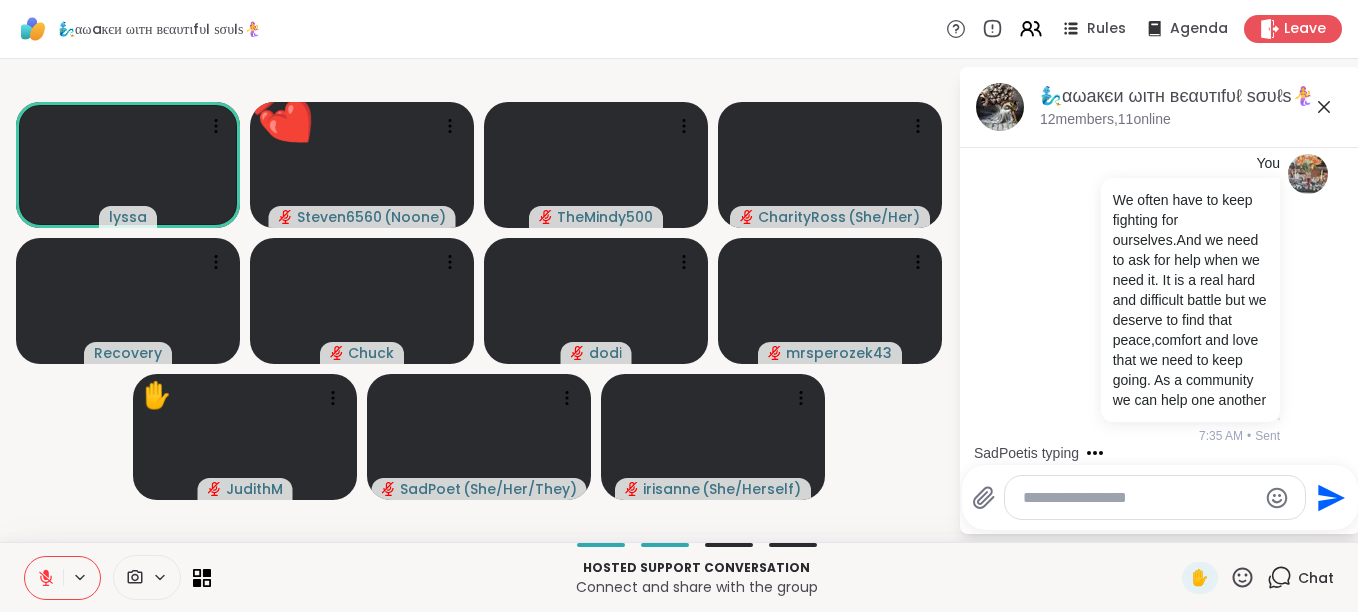 click 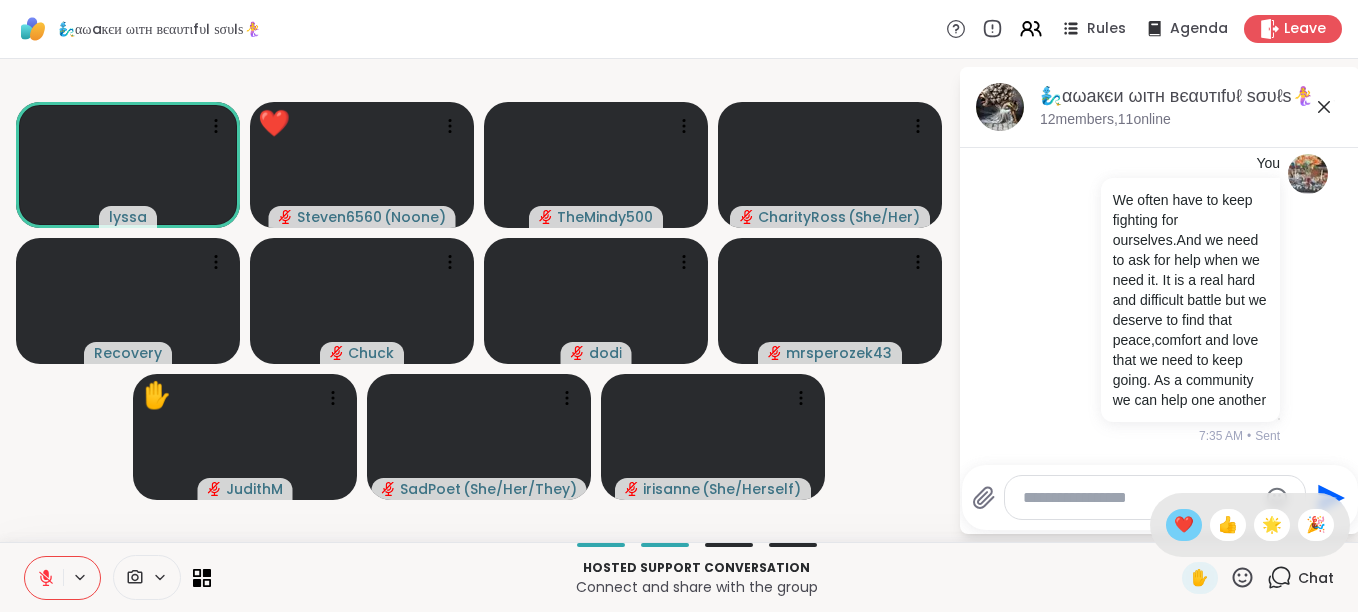 click on "❤️" at bounding box center (1184, 525) 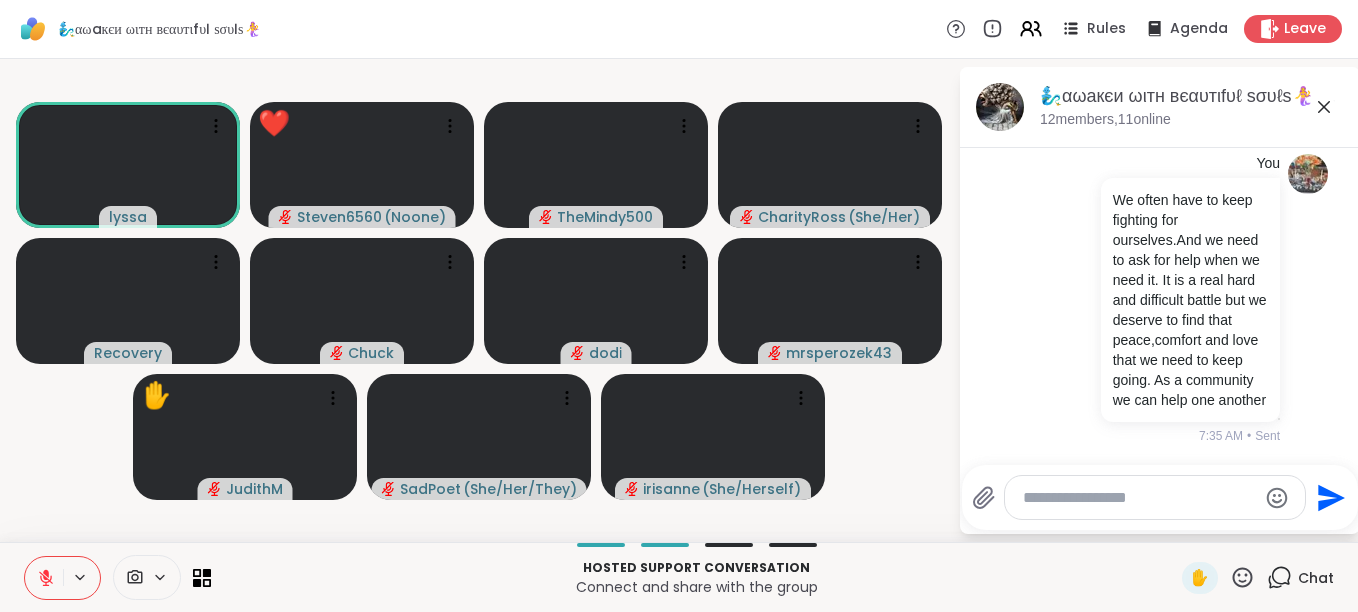 click 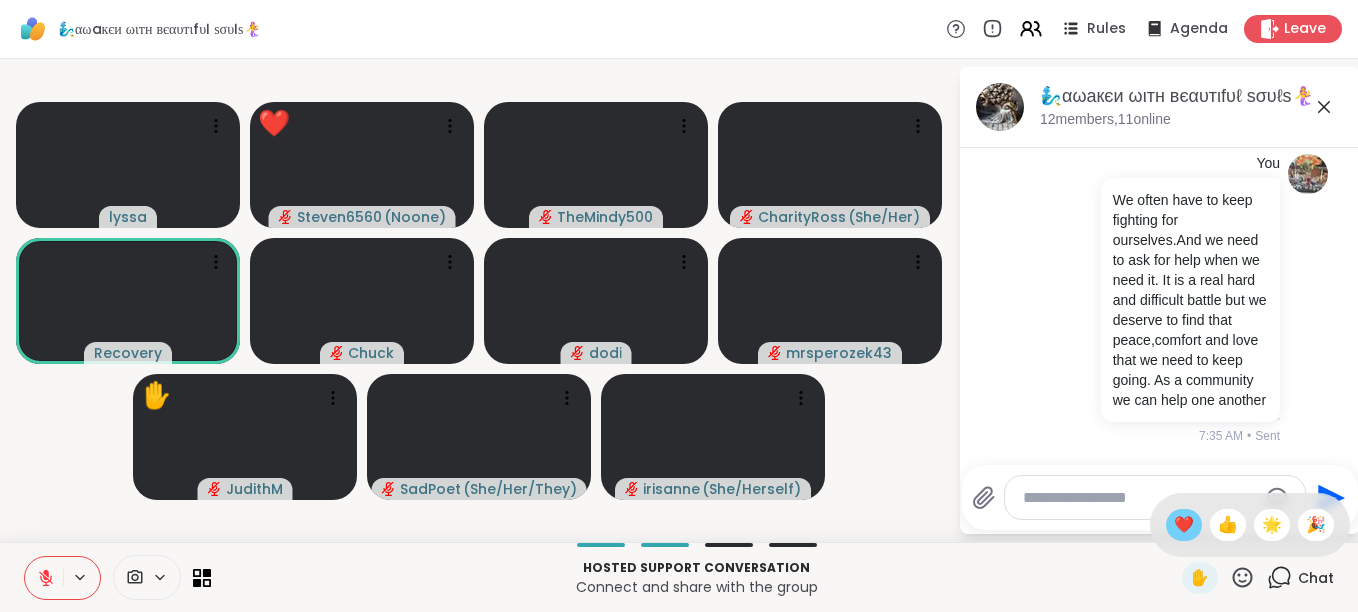click on "❤️" at bounding box center [1184, 525] 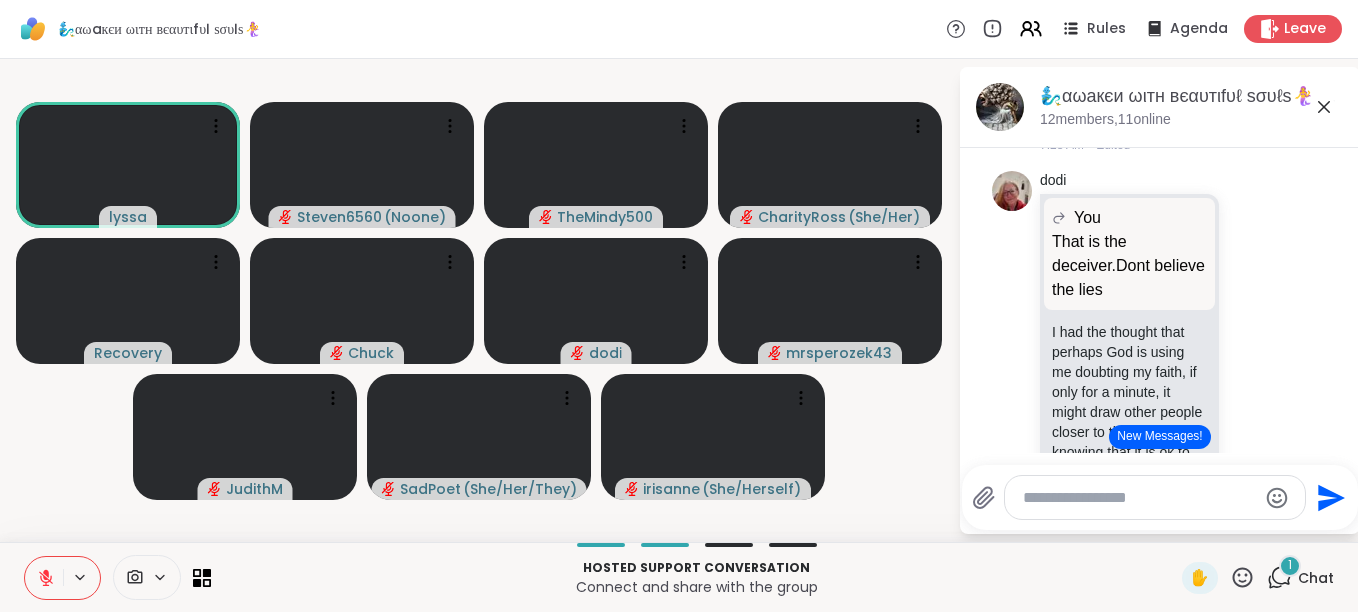scroll, scrollTop: 7801, scrollLeft: 0, axis: vertical 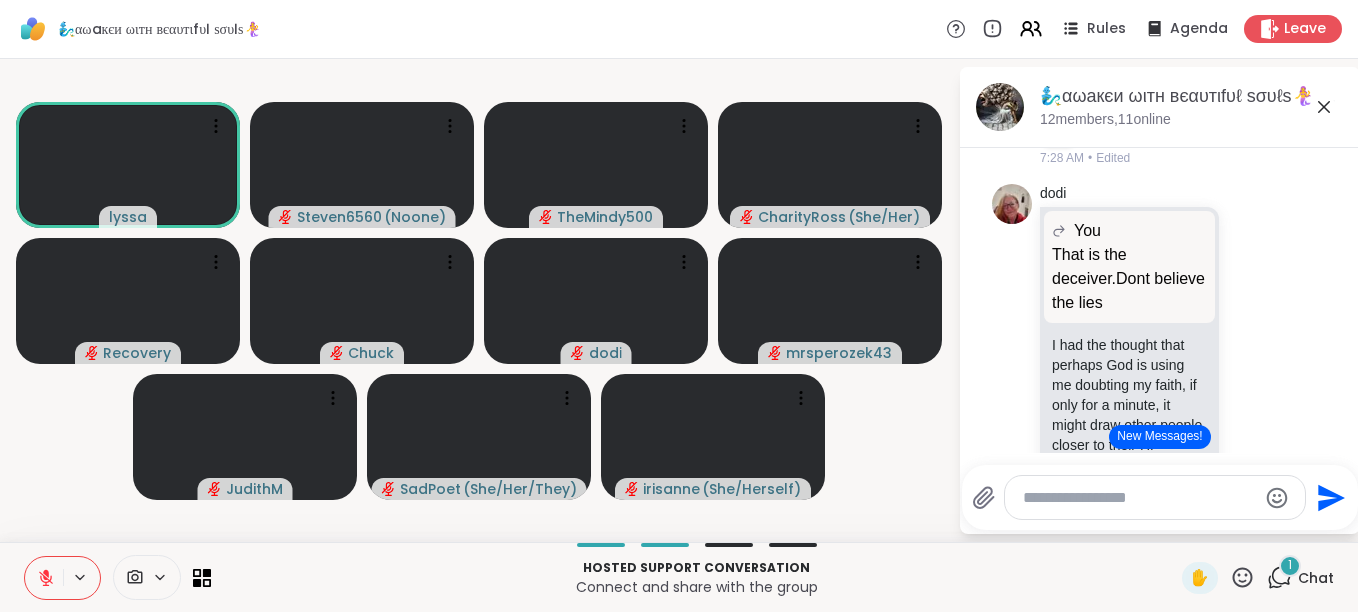click on "New Messages!" at bounding box center (1159, 437) 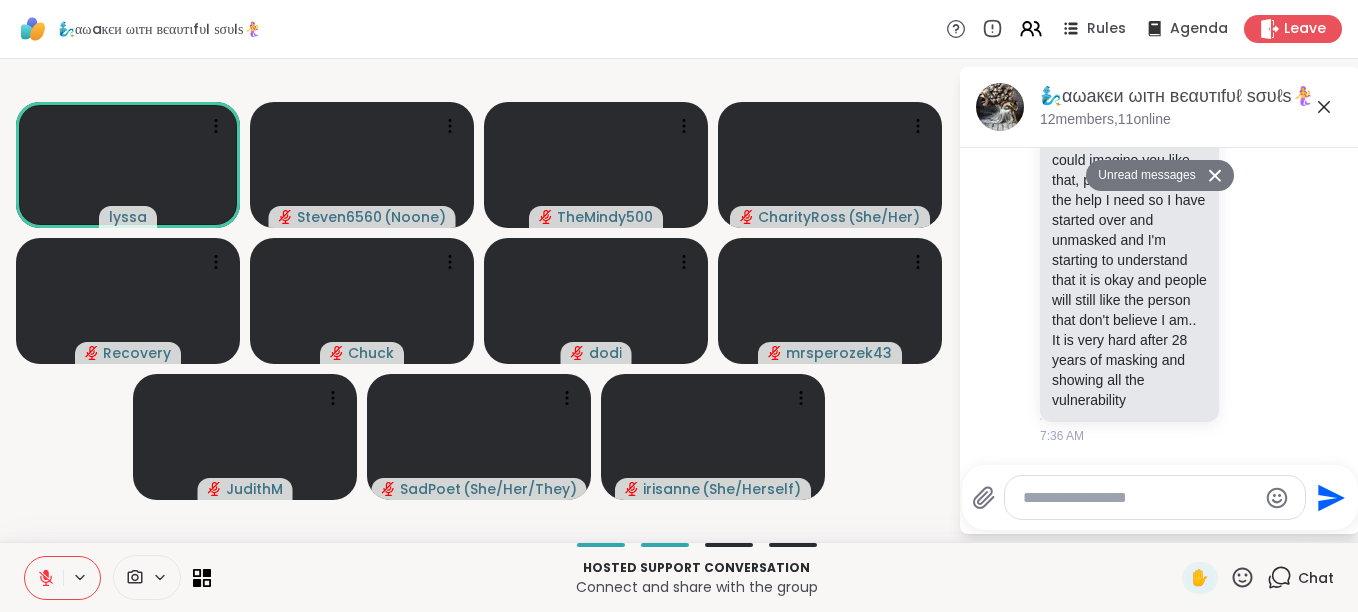 scroll, scrollTop: 10960, scrollLeft: 0, axis: vertical 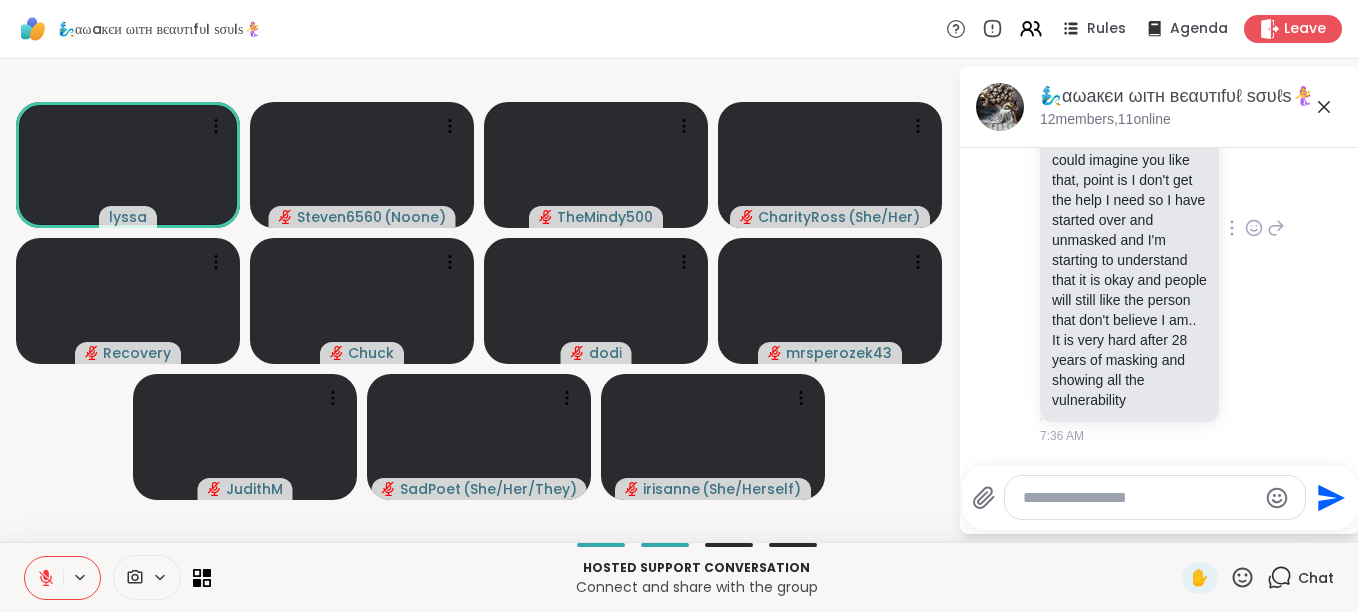 click on "SadPoet I mask so much off of here that my therapist, pyschiatrist find it hard to believe some things I tell them, they always say i could imagine you like that, point is I don't get the help I need so I have started over and unmasked and I'm starting to understand that it is okay and people will still like the person that don't believe I am.. It is very hard after 28 years of masking and showing all the vulnerability 7:36 AM" at bounding box center (1160, 229) 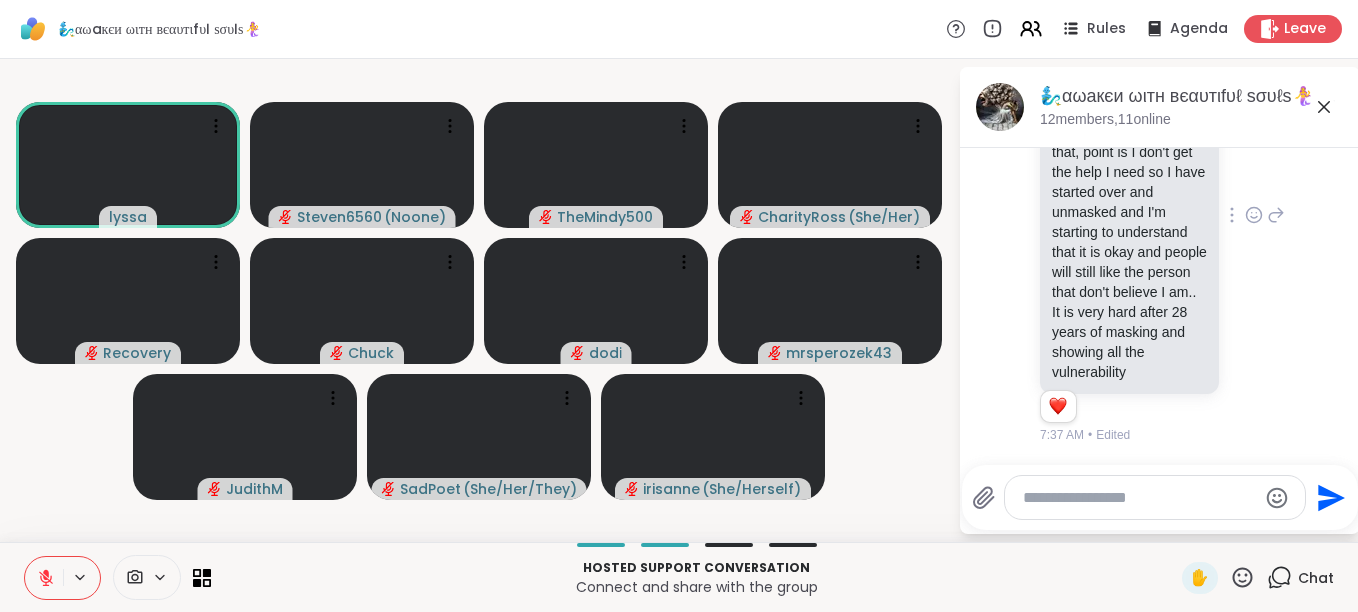click on "SadPoet I mask so much off of here that my therapist, pyschiatrist find it hard to believe some things I tell them, they always say i could imagine you like that, point is I don't get the help I need so I have started over and unmasked and I'm starting to understand that it is okay and people will still like the person that don't believe I am.. It is very hard after 28 years of masking and showing all the vulnerability 1 1 7:37 AM • Edited" at bounding box center [1160, 215] 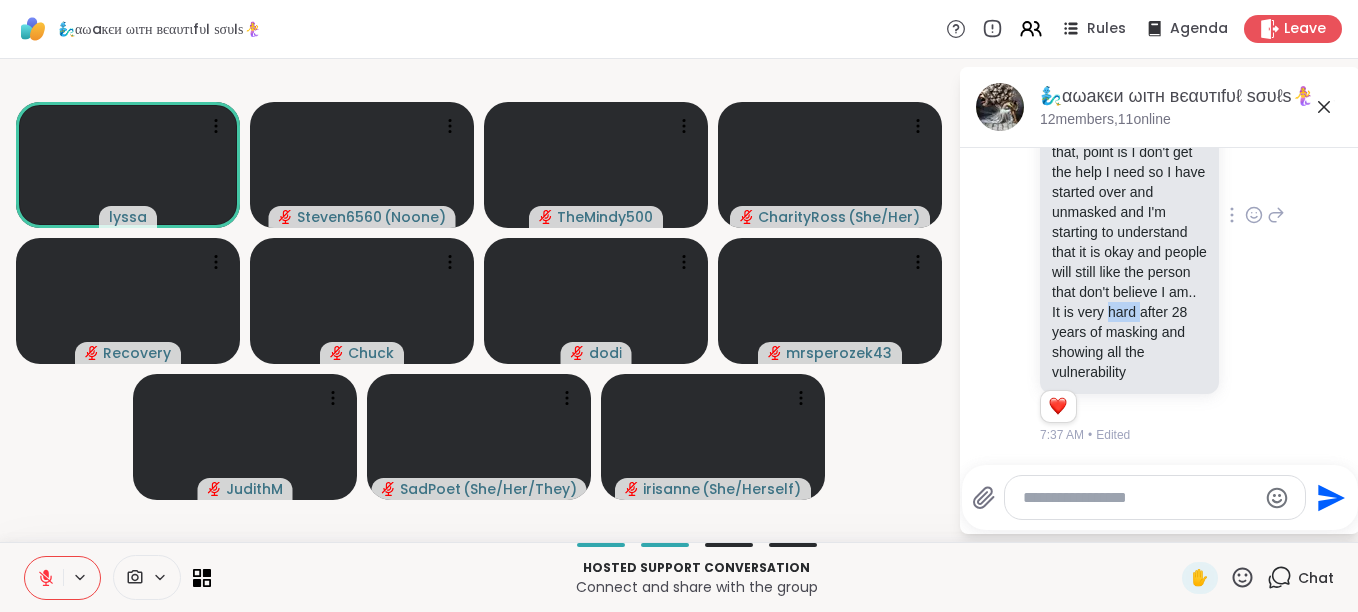 click on "SadPoet I mask so much off of here that my therapist, pyschiatrist find it hard to believe some things I tell them, they always say i could imagine you like that, point is I don't get the help I need so I have started over and unmasked and I'm starting to understand that it is okay and people will still like the person that don't believe I am.. It is very hard after 28 years of masking and showing all the vulnerability 1 1 7:37 AM • Edited" at bounding box center (1160, 215) 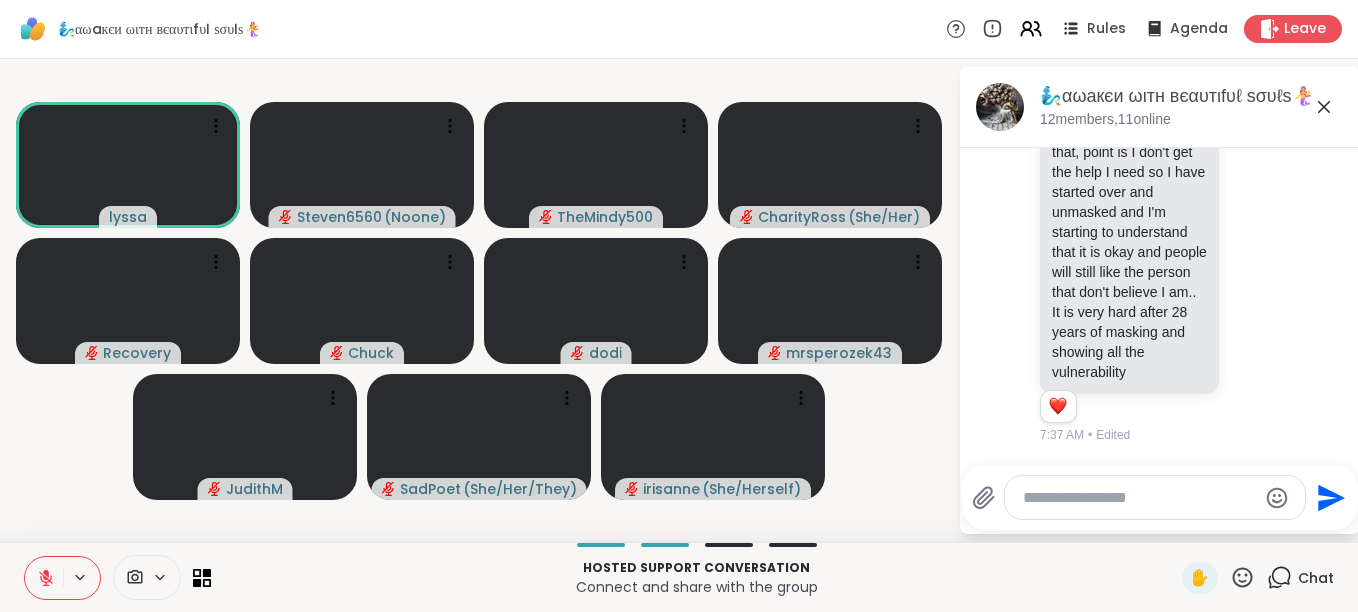 click 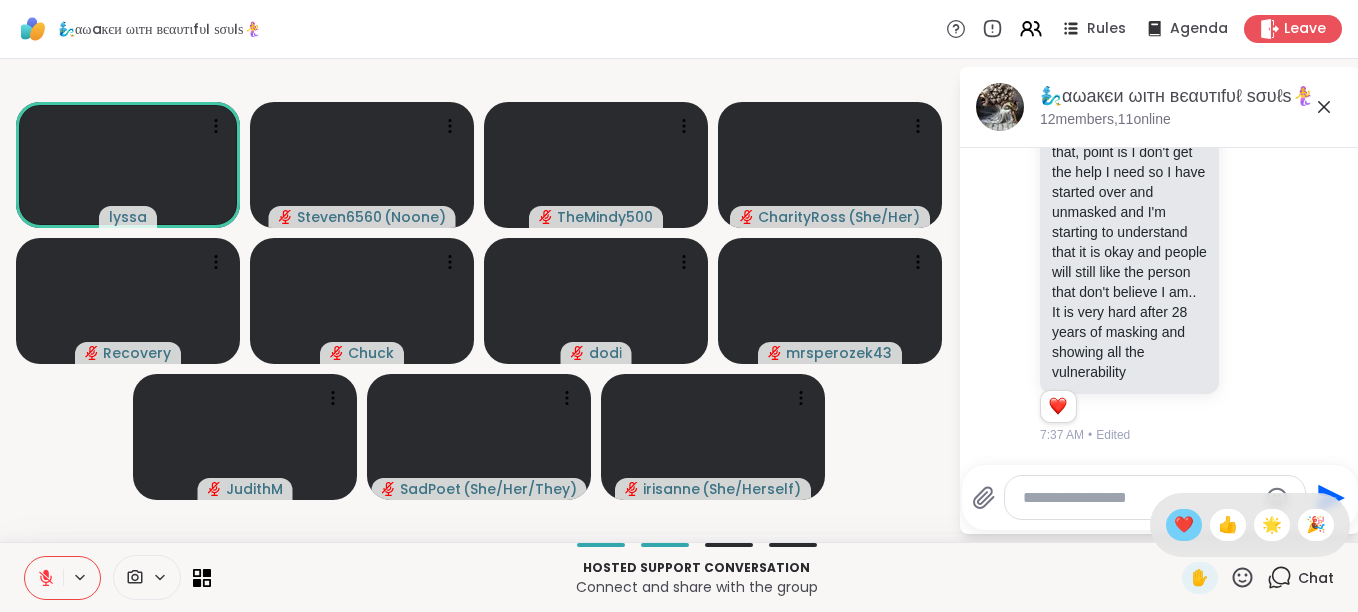 click on "❤️" at bounding box center (1184, 525) 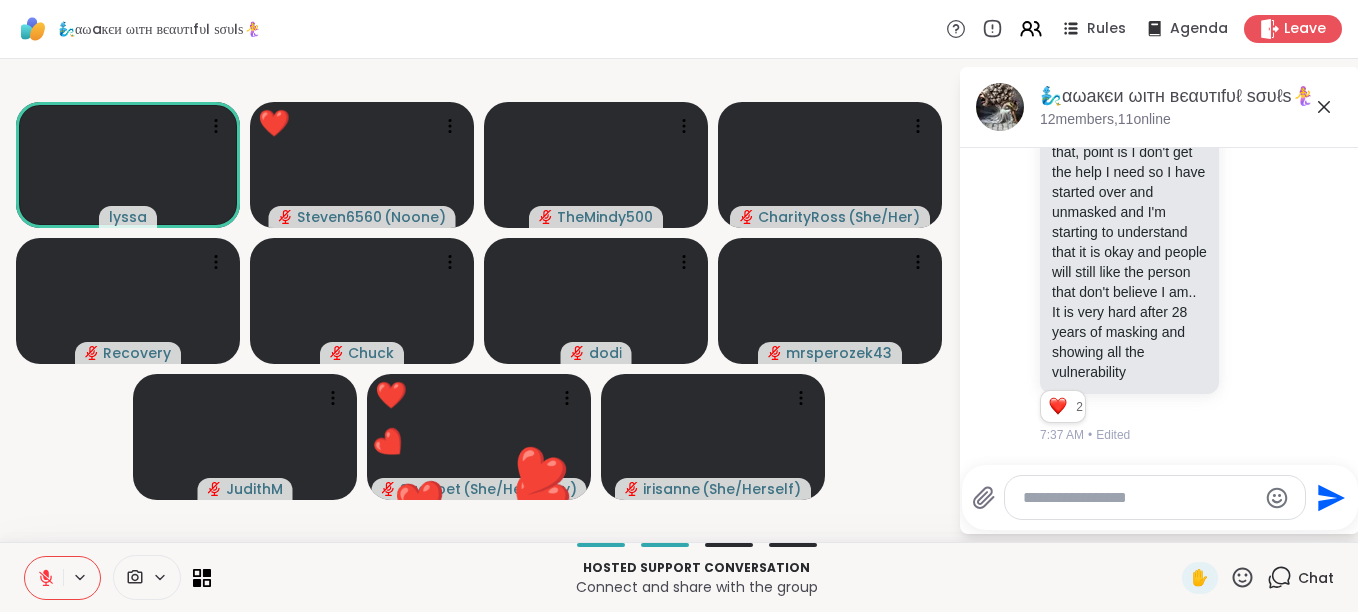 scroll, scrollTop: 11475, scrollLeft: 0, axis: vertical 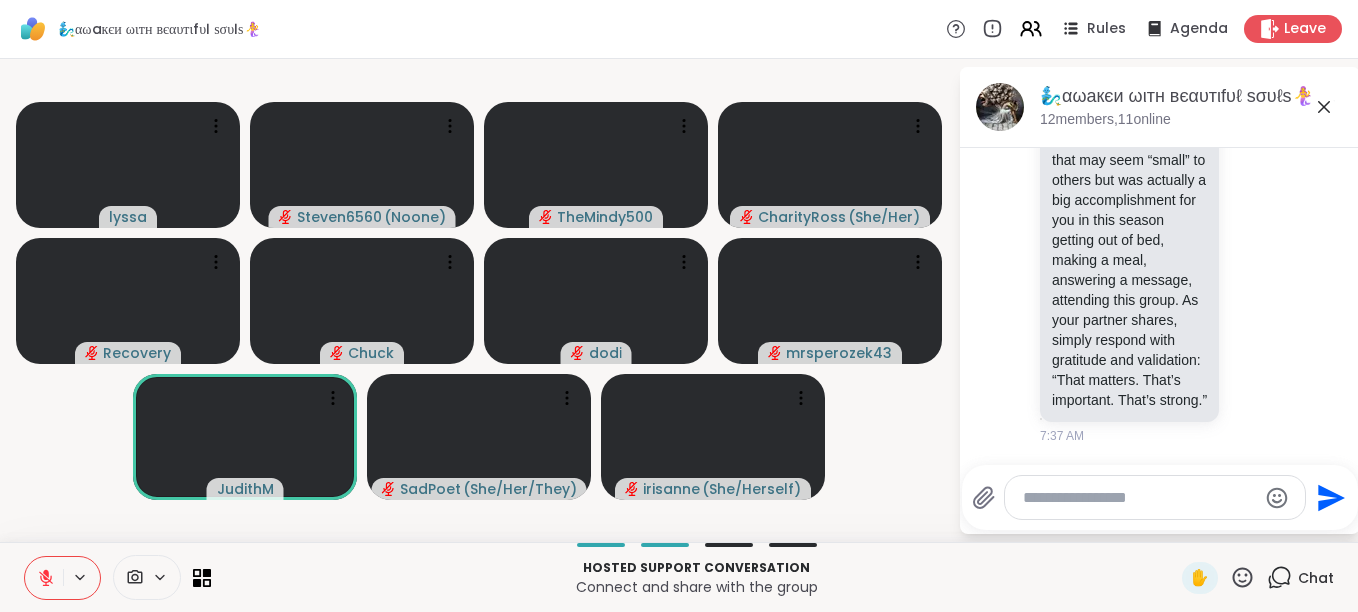 click 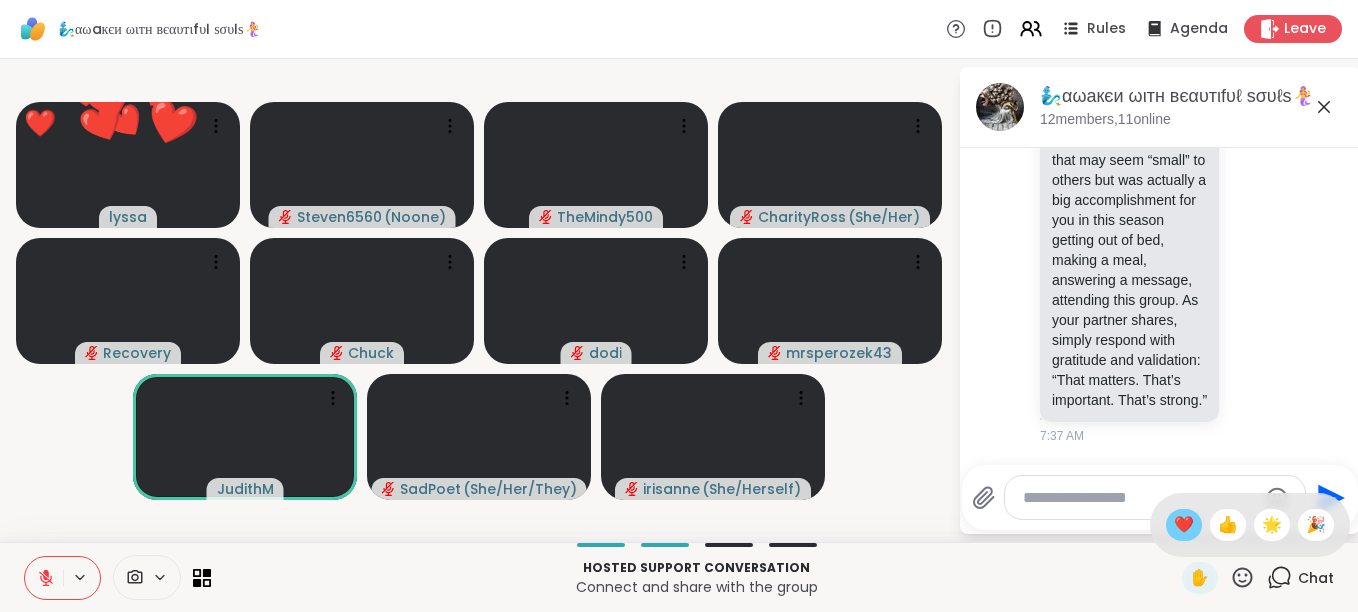 click on "❤️" at bounding box center (1184, 525) 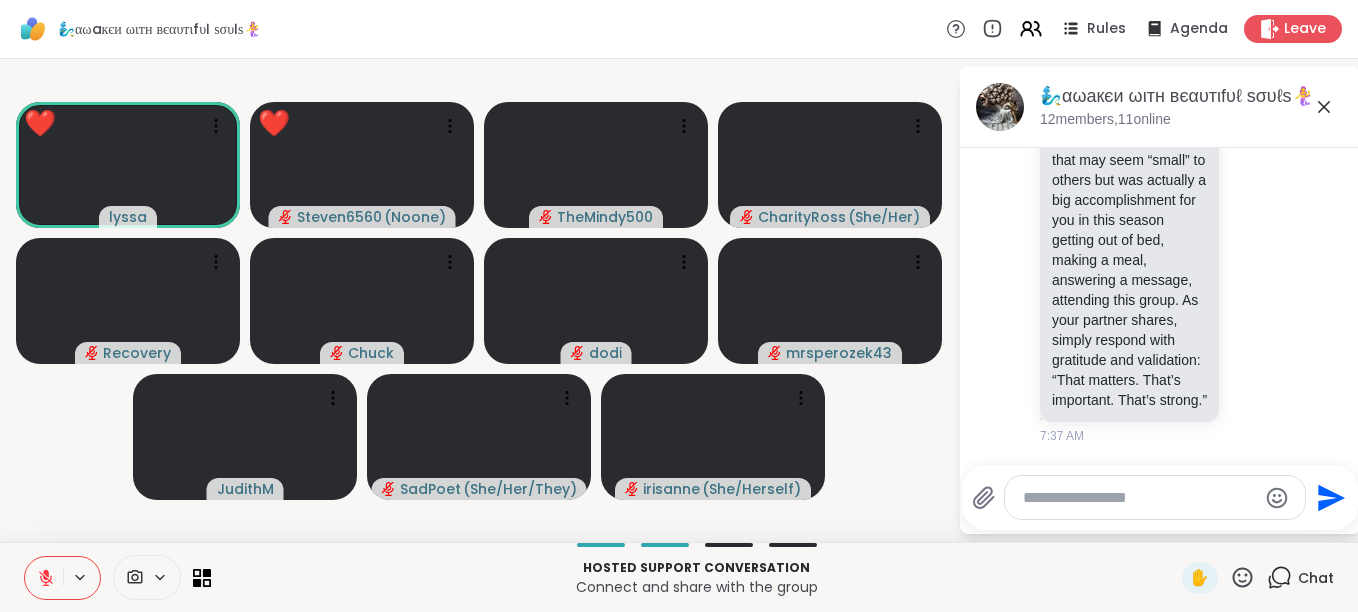 click 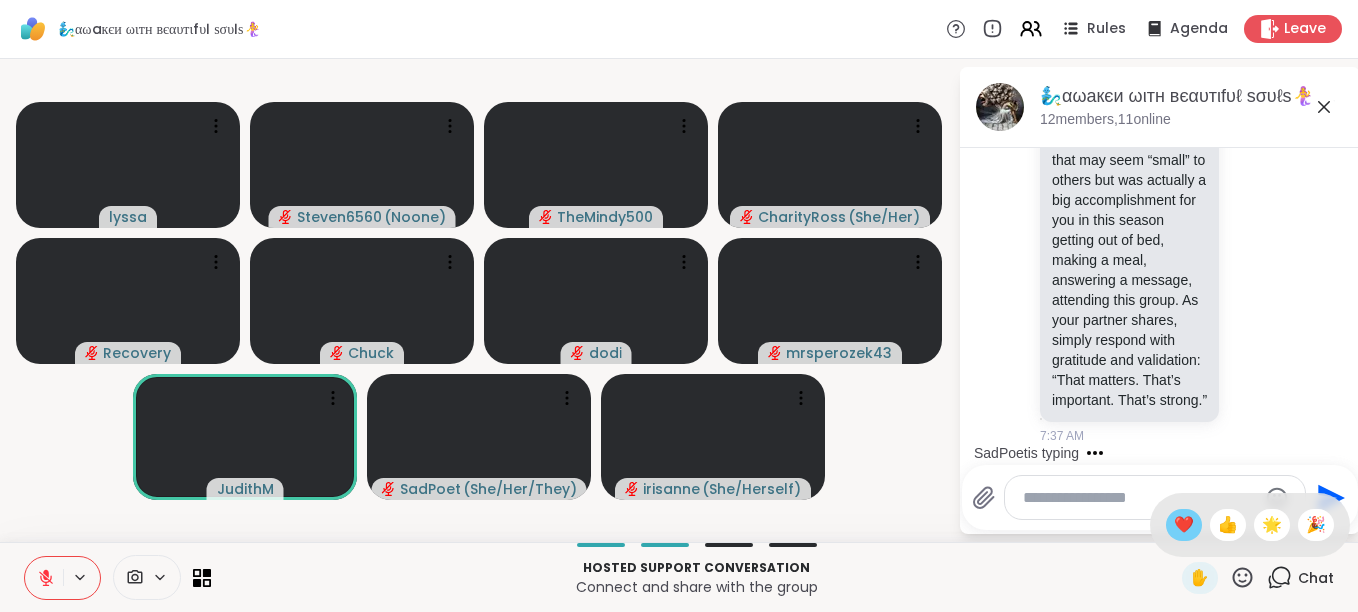 click on "❤️" at bounding box center [1184, 525] 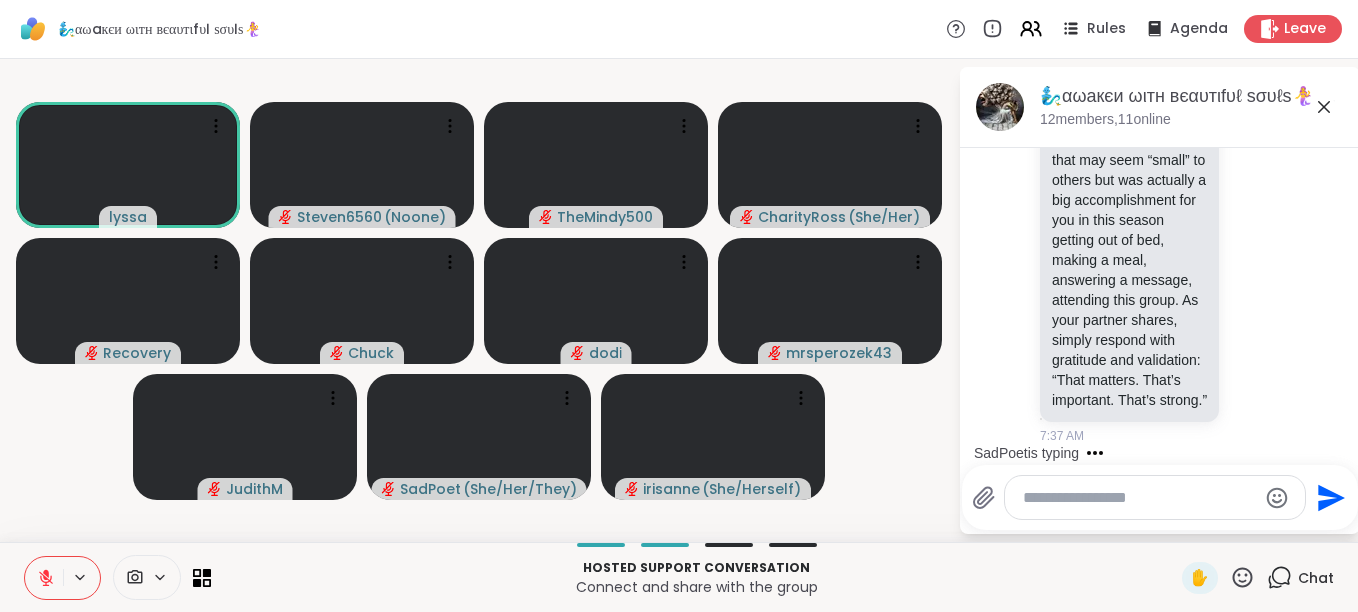 click 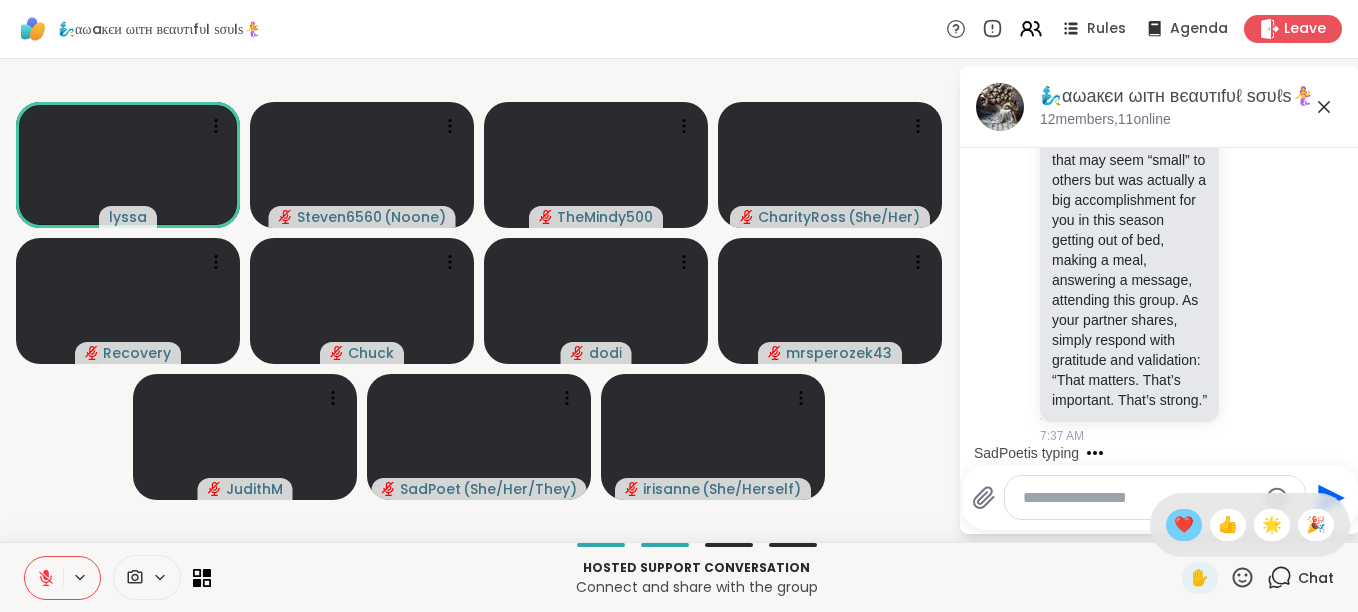 scroll, scrollTop: 11762, scrollLeft: 0, axis: vertical 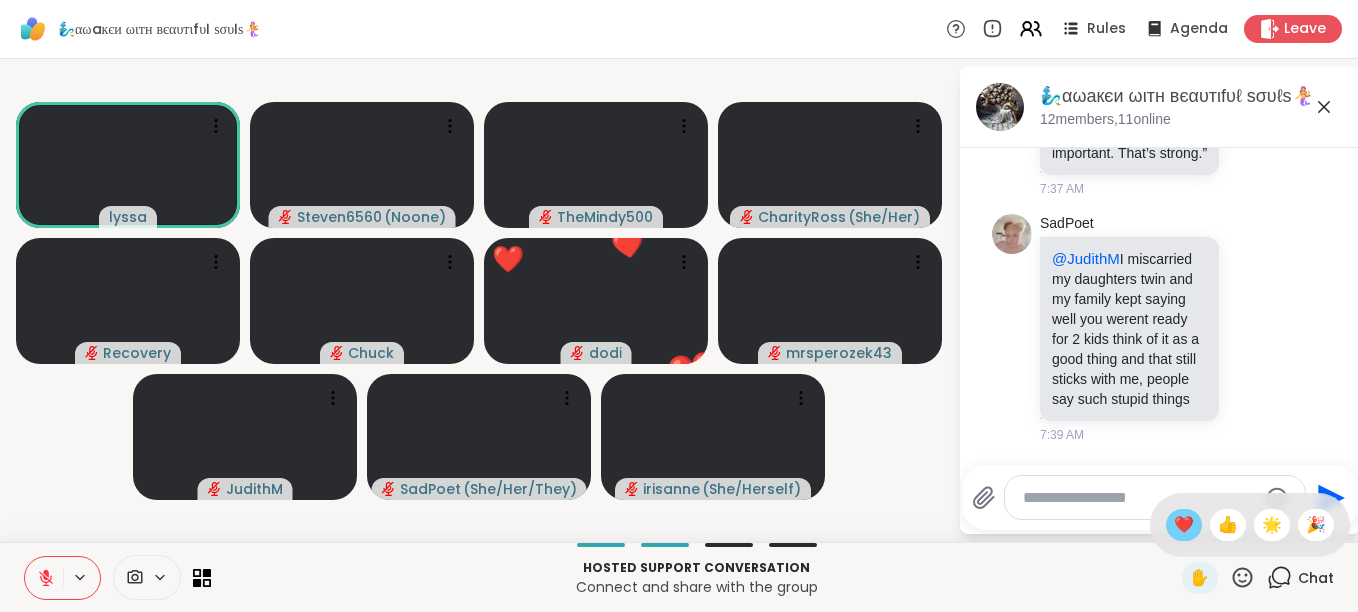 click on "❤️" at bounding box center [1184, 525] 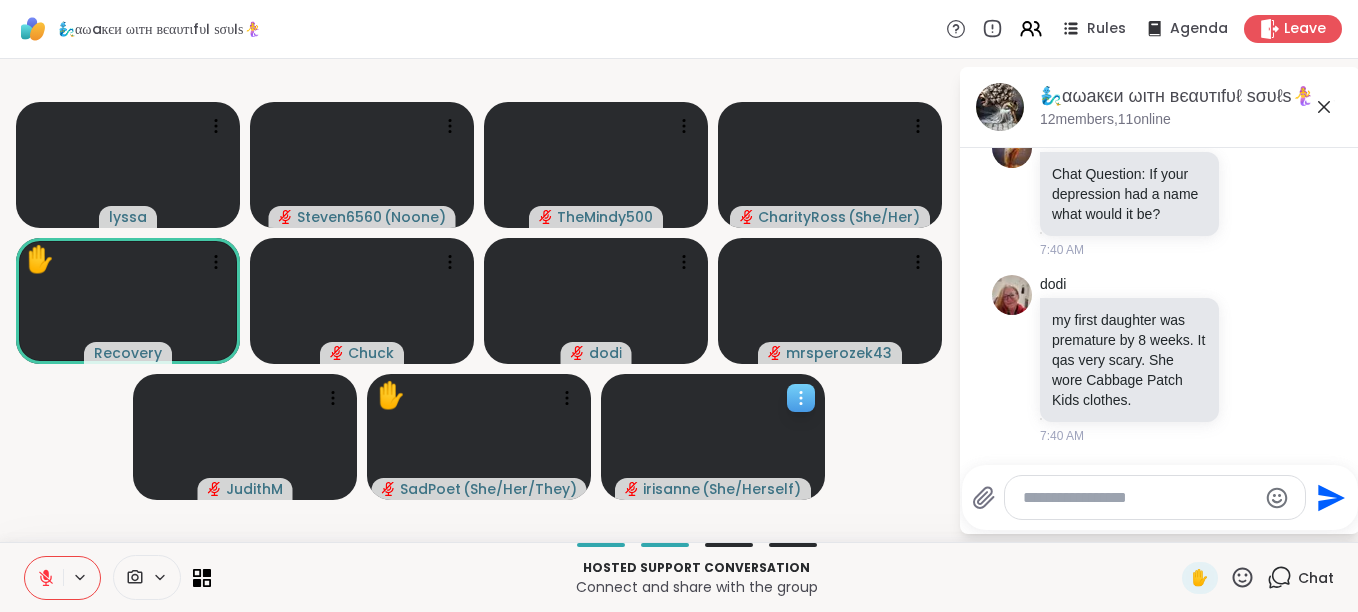 scroll, scrollTop: 12163, scrollLeft: 0, axis: vertical 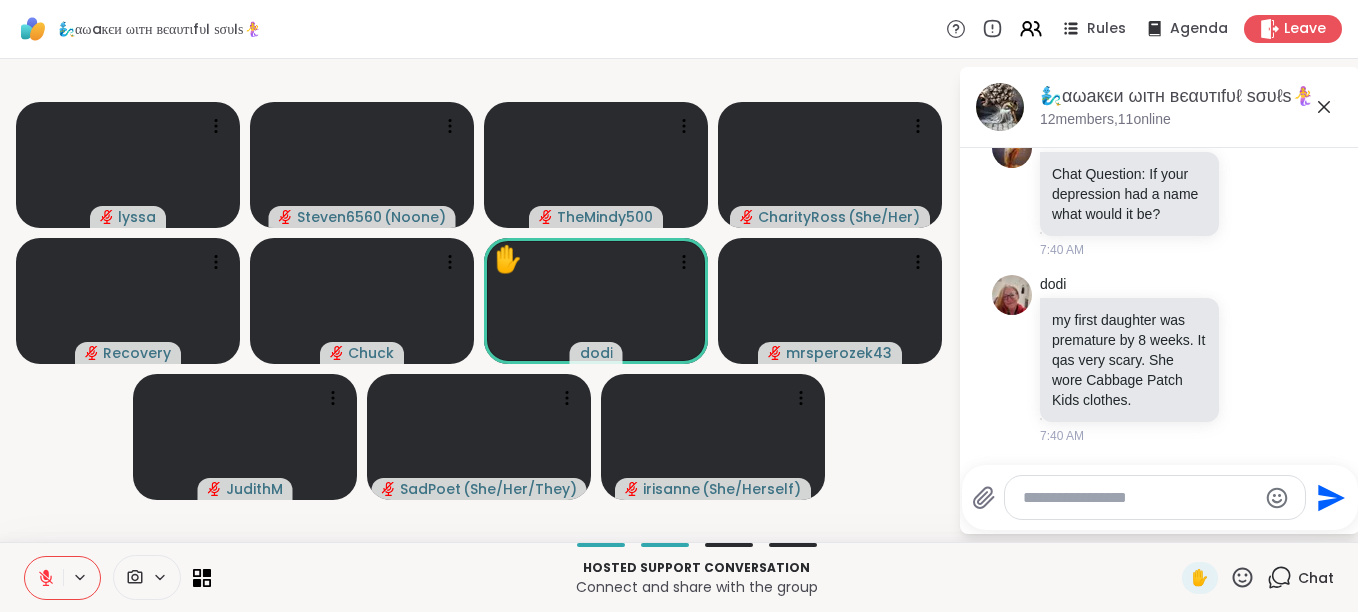 click 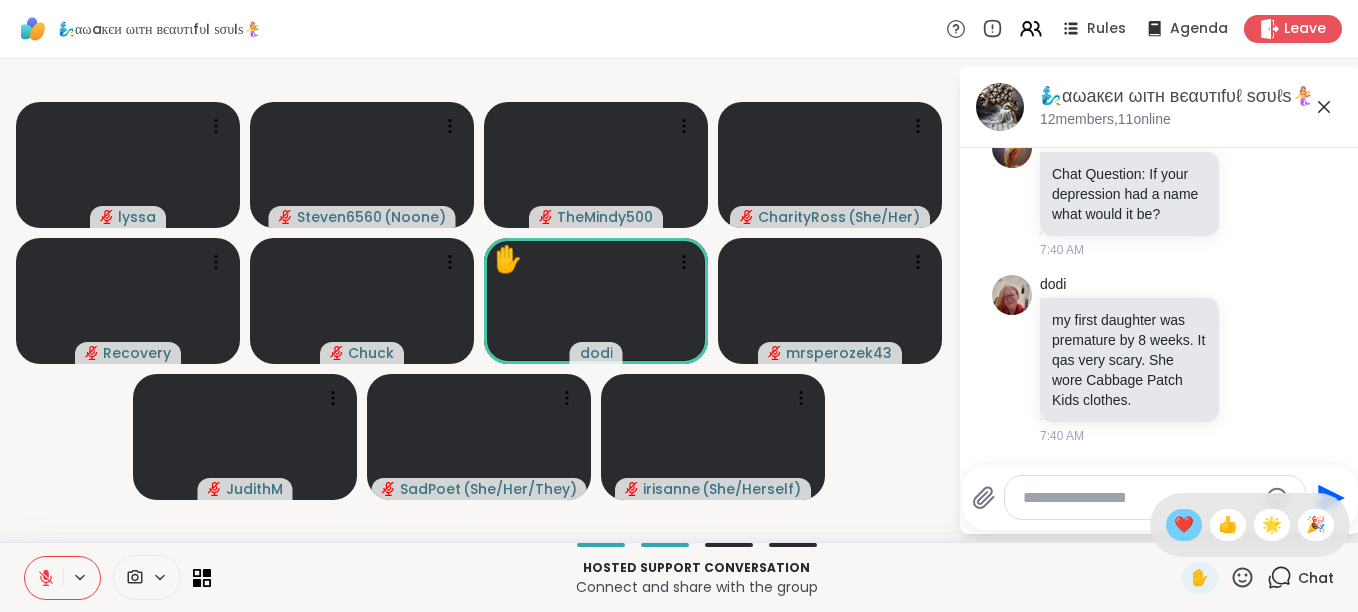 click on "❤️" at bounding box center (1184, 525) 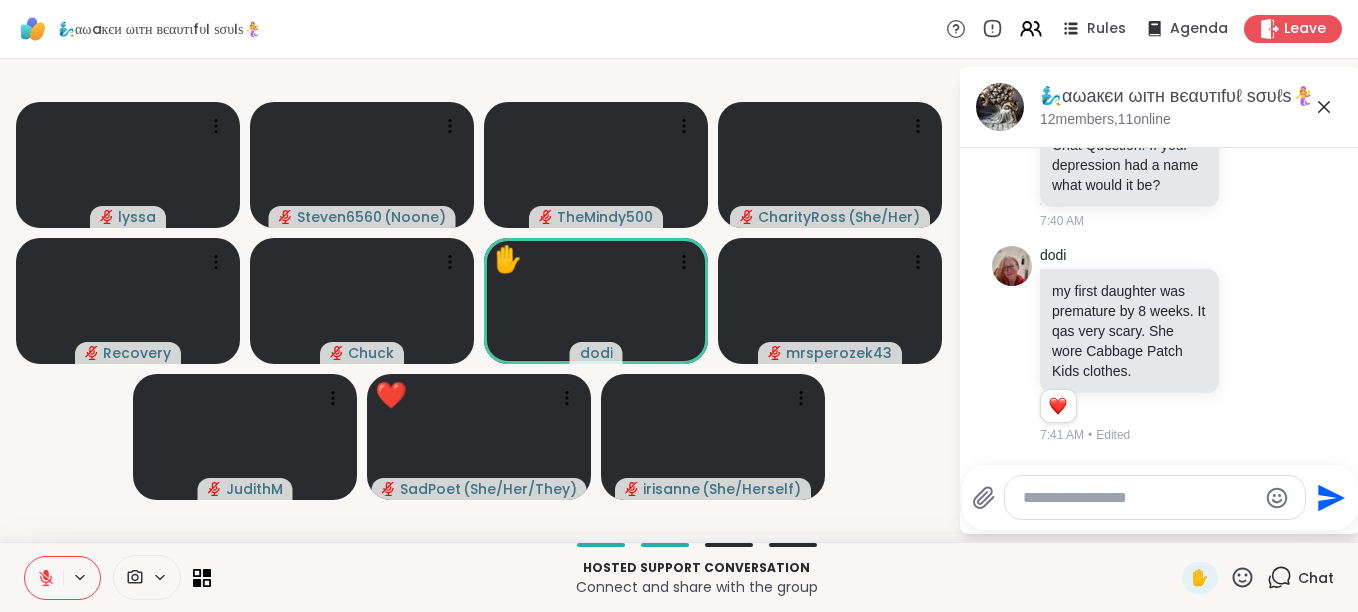 scroll, scrollTop: 12192, scrollLeft: 0, axis: vertical 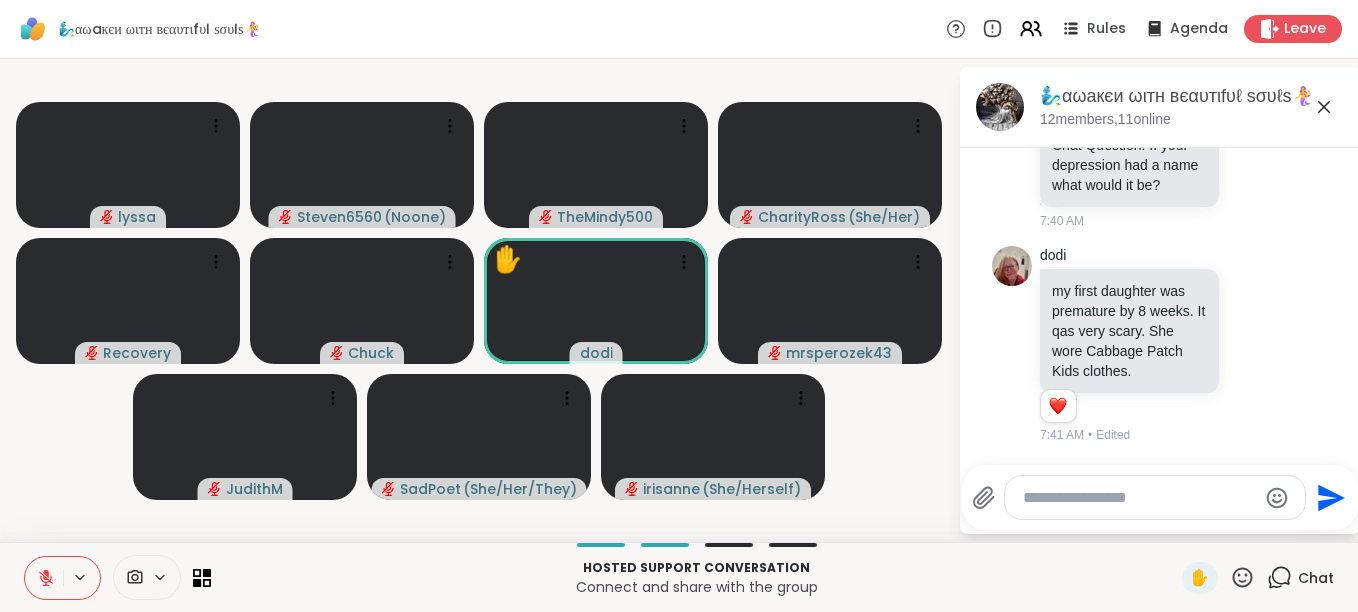 click 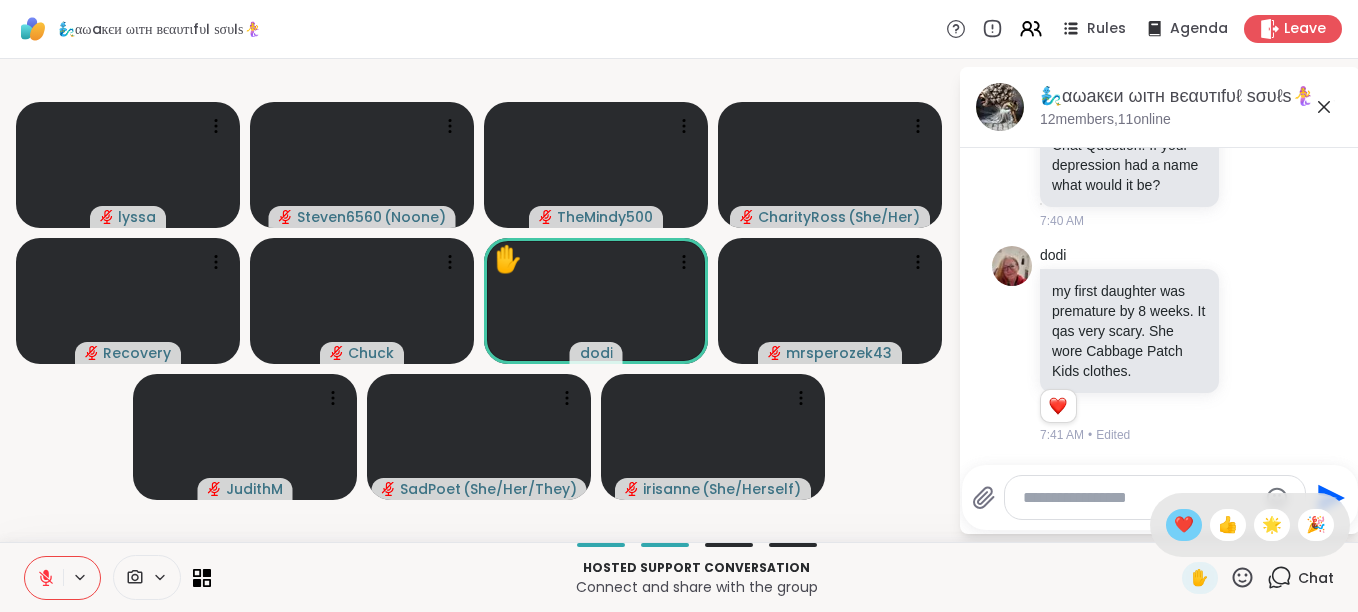 click on "❤️" at bounding box center [1184, 525] 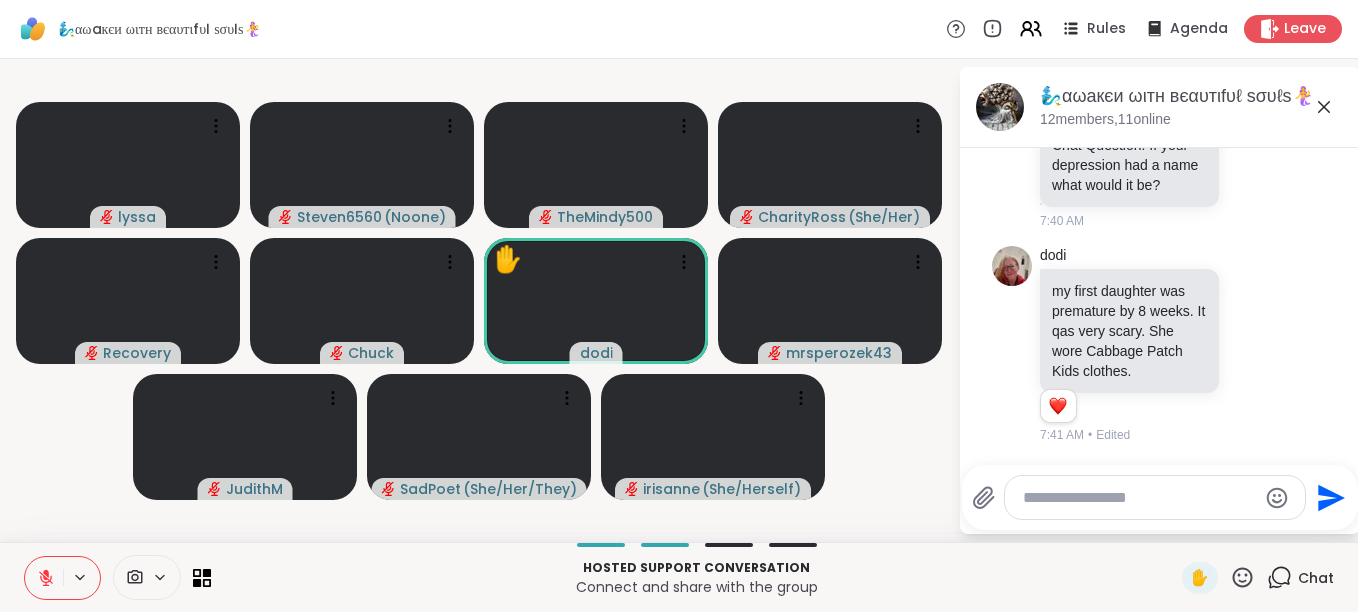 click 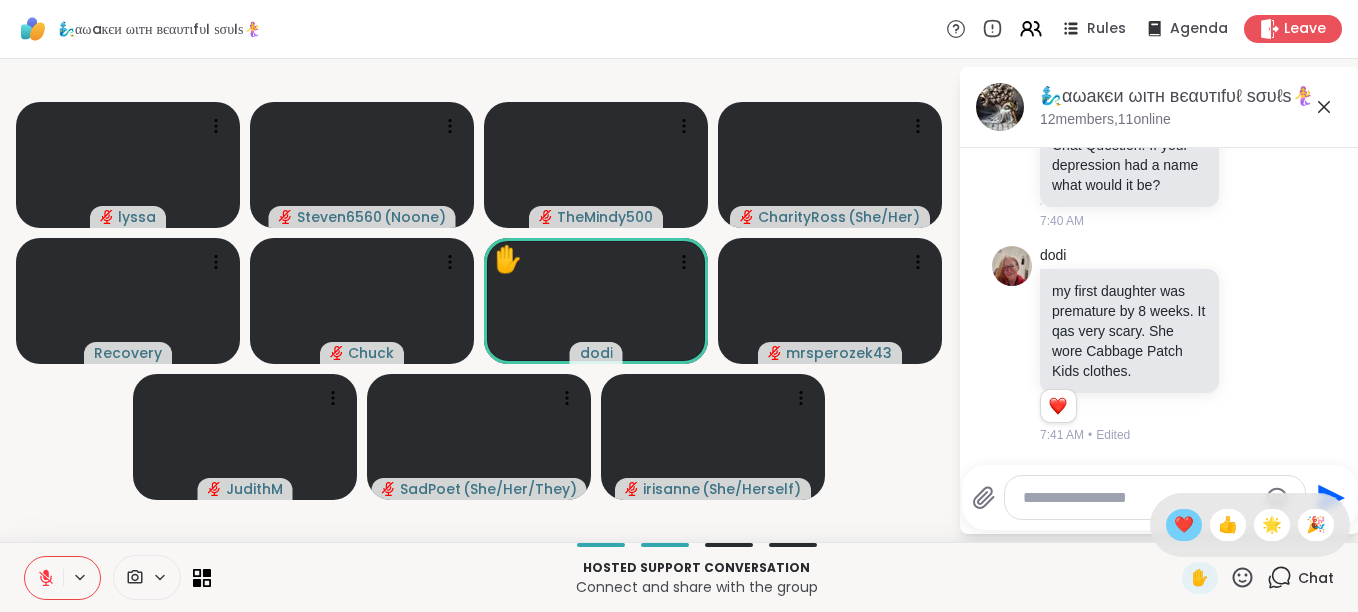 click on "❤️" at bounding box center [1184, 525] 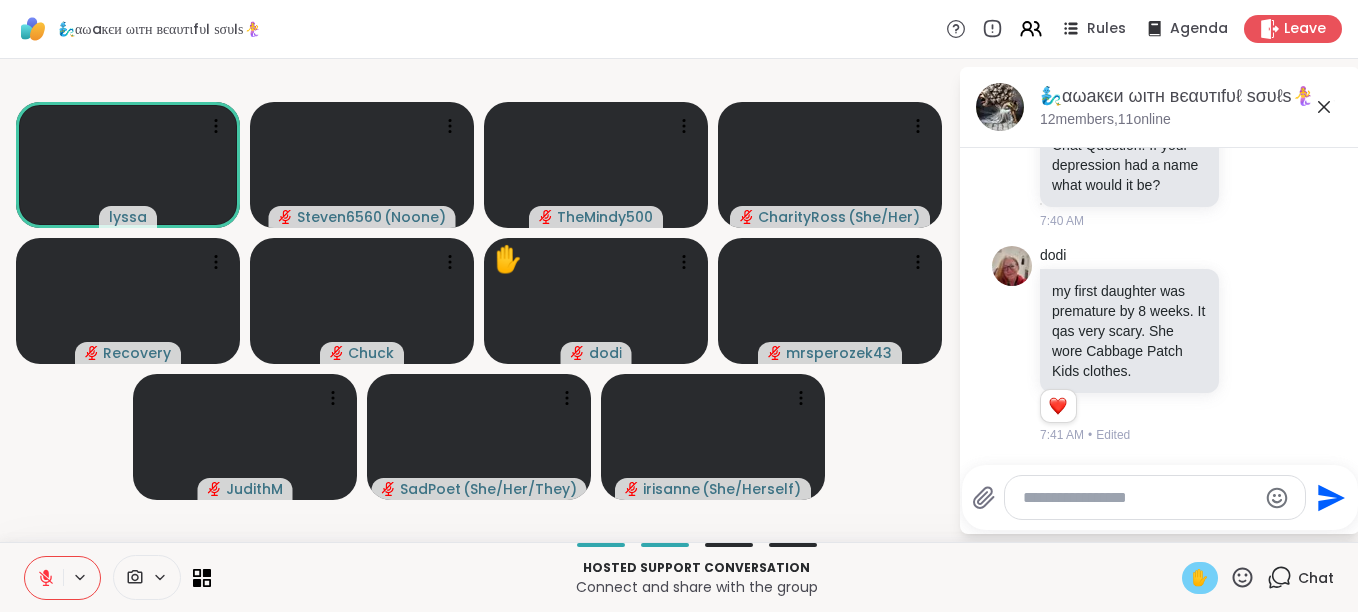 scroll, scrollTop: 12318, scrollLeft: 0, axis: vertical 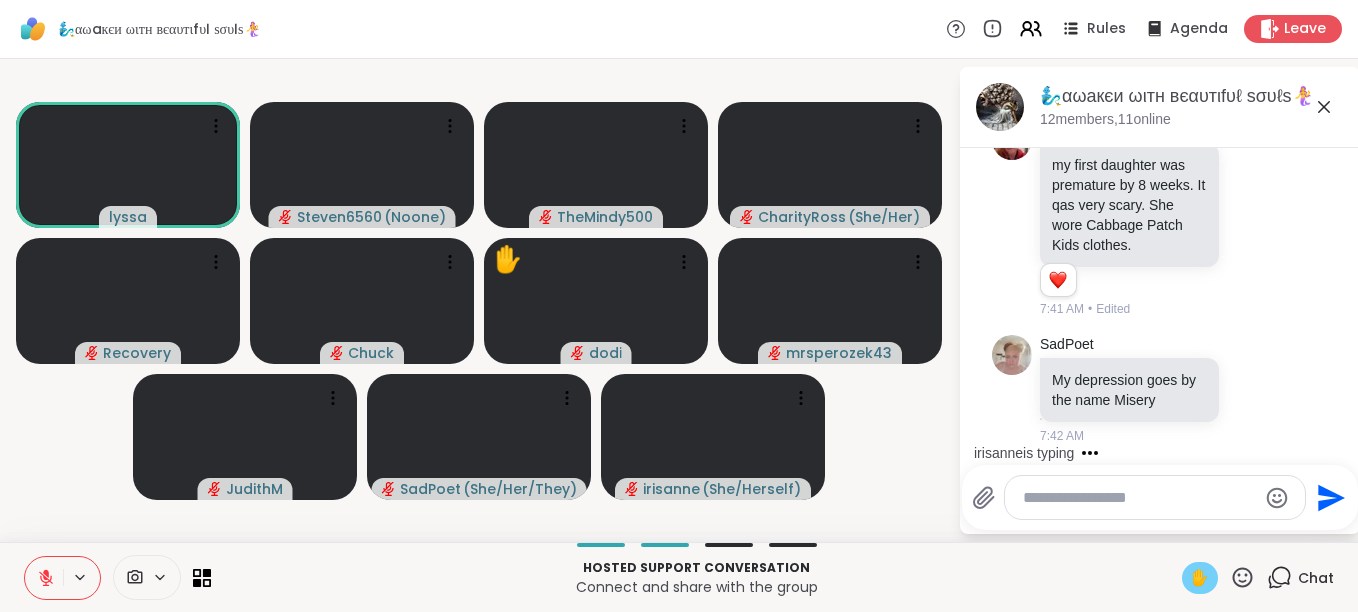 click on "✋" at bounding box center (1200, 578) 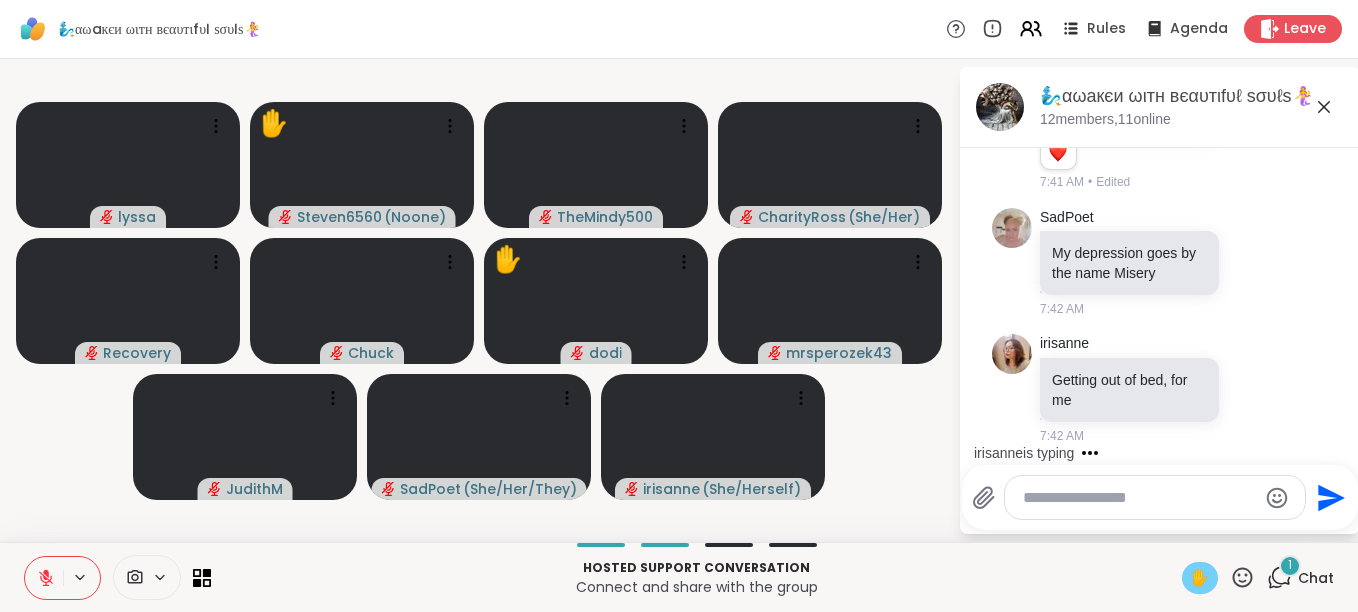 scroll, scrollTop: 12445, scrollLeft: 0, axis: vertical 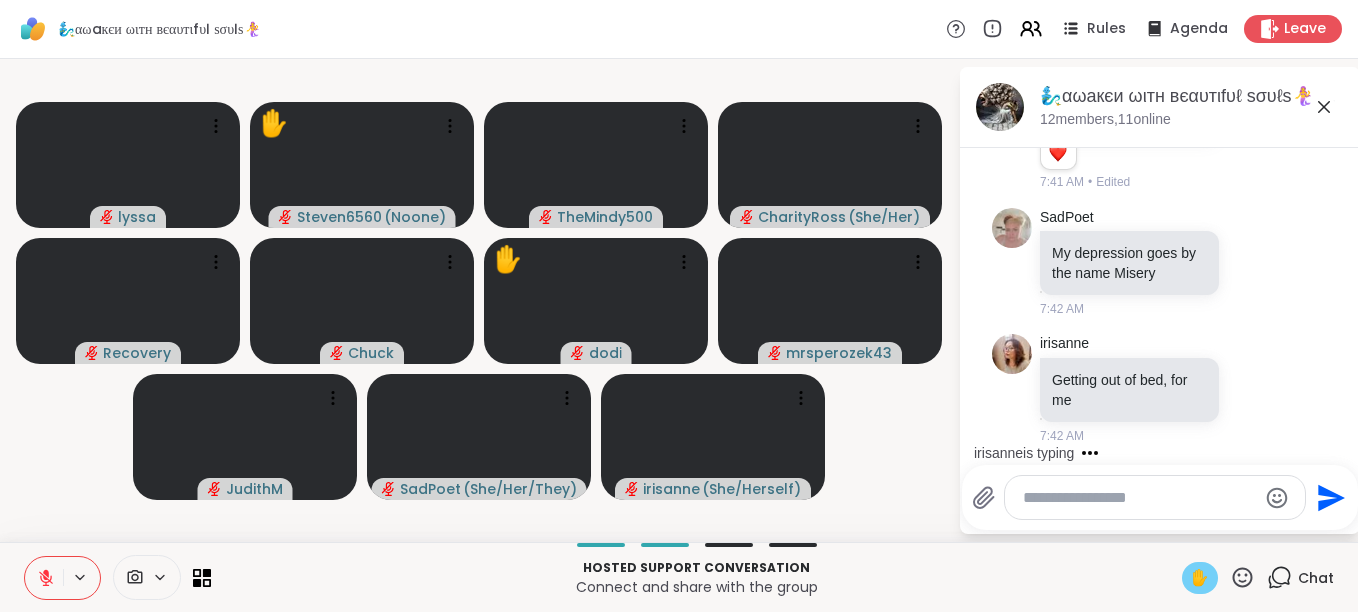 click 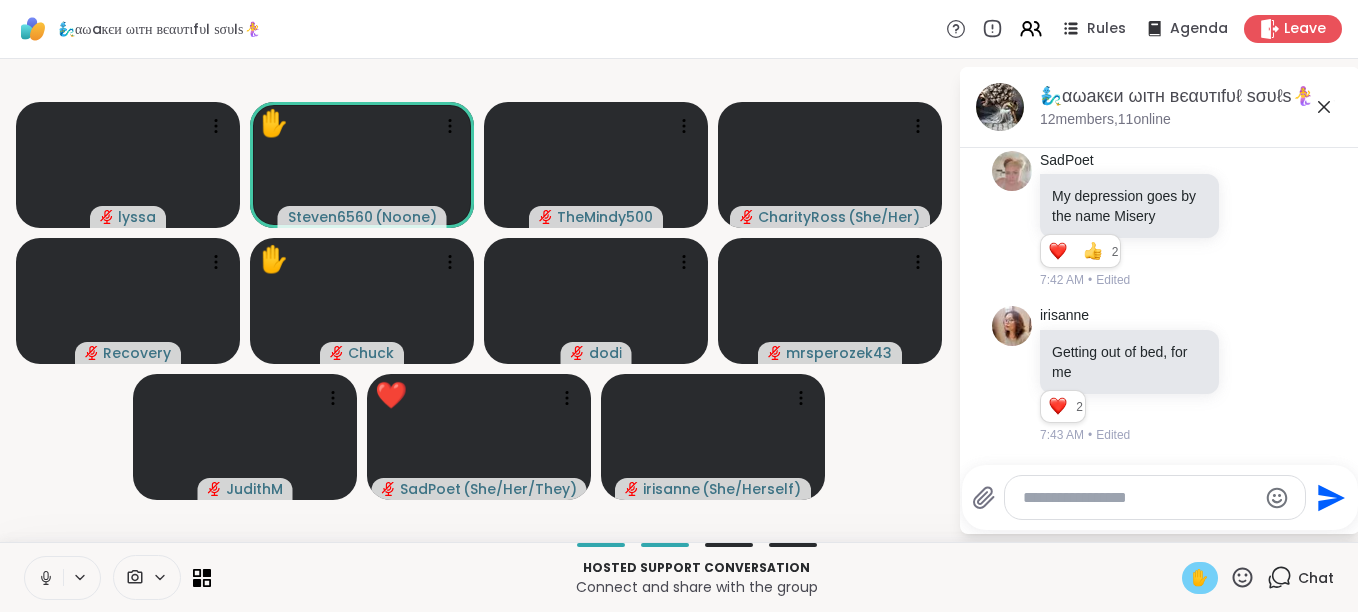 scroll, scrollTop: 12502, scrollLeft: 0, axis: vertical 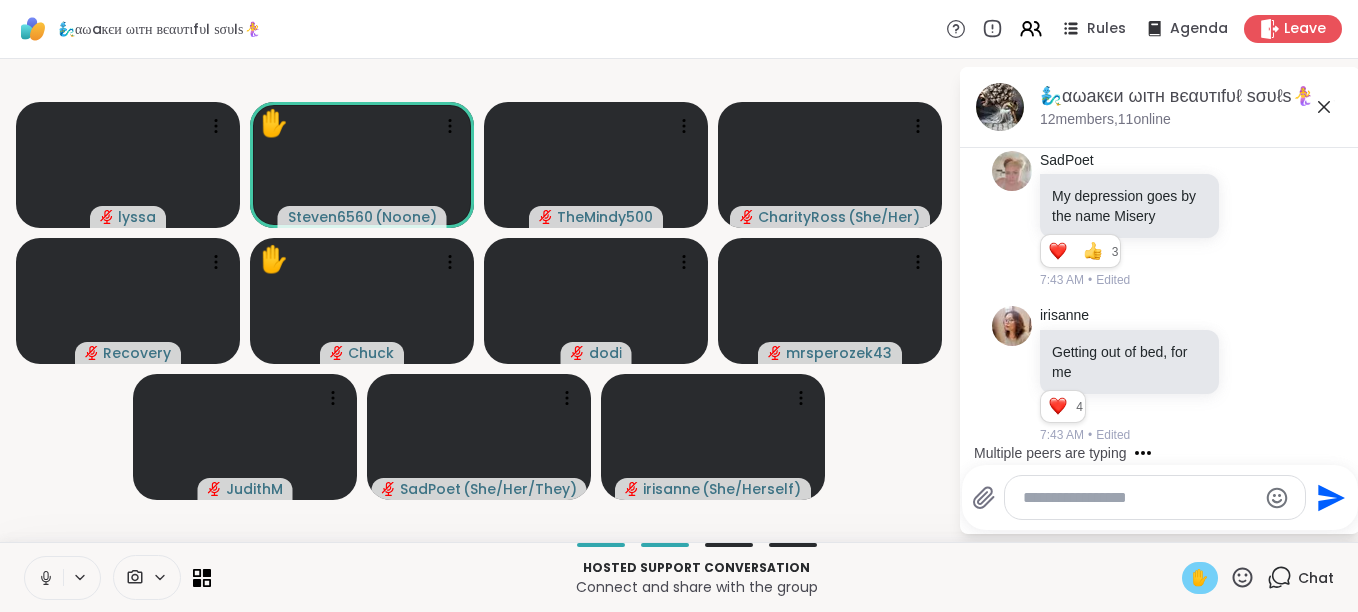 click 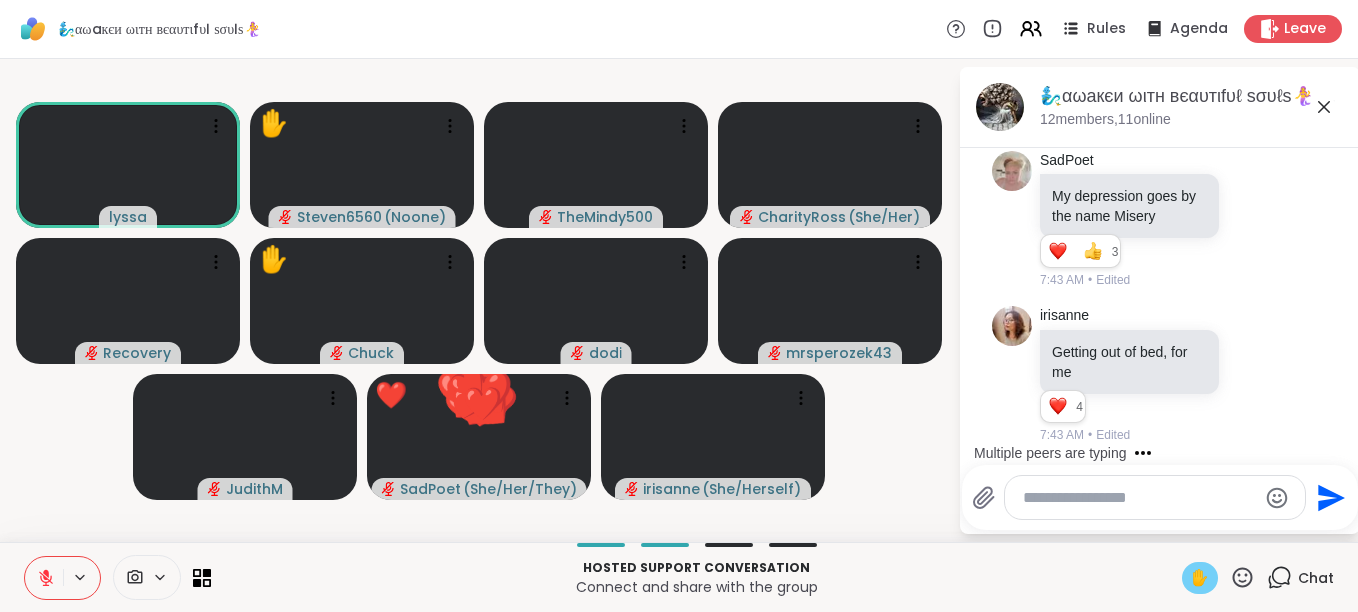 click on "✋" at bounding box center (1200, 578) 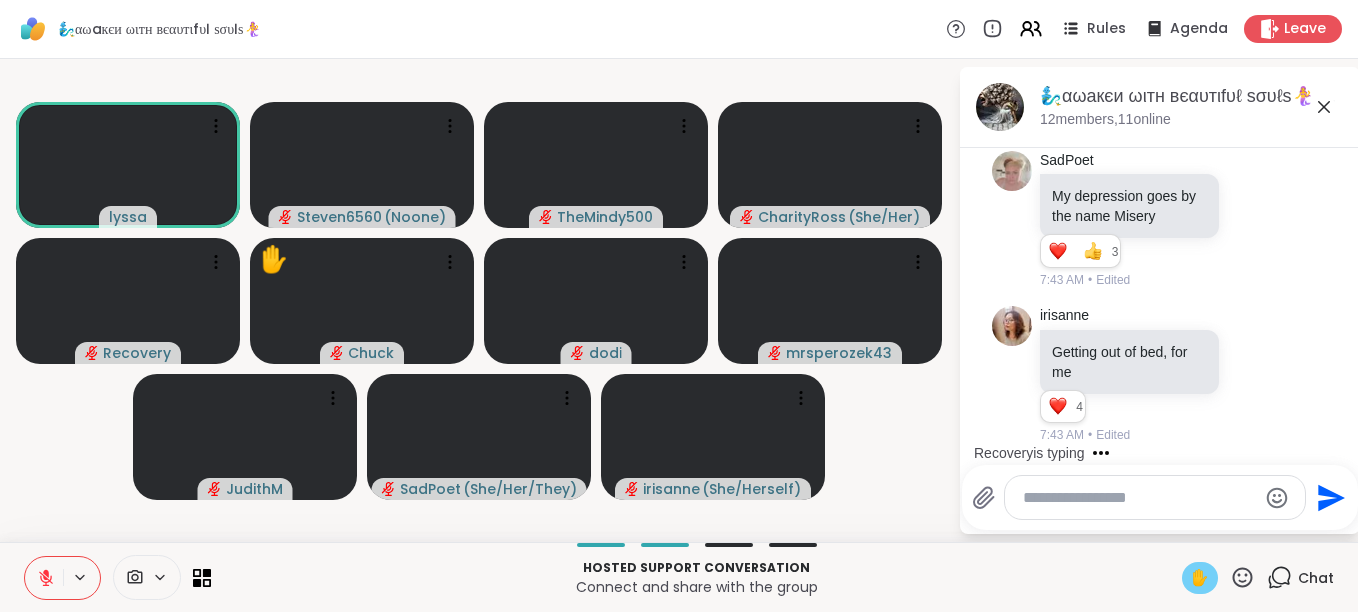 scroll, scrollTop: 12629, scrollLeft: 0, axis: vertical 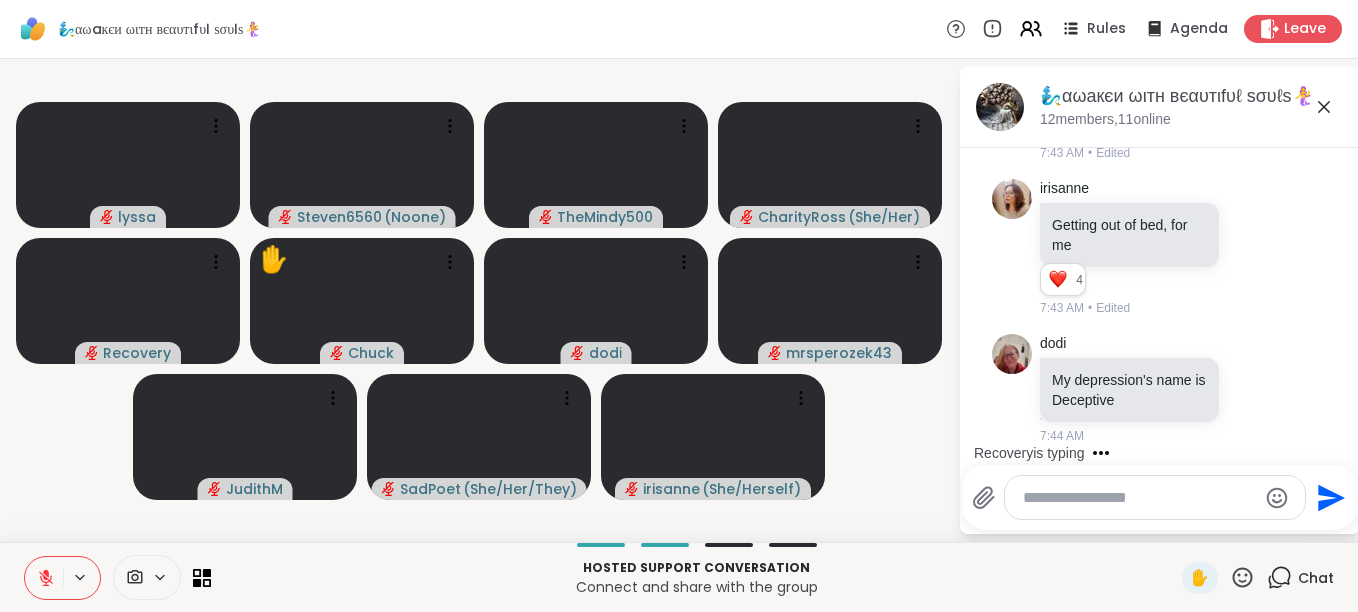 click at bounding box center [1139, 498] 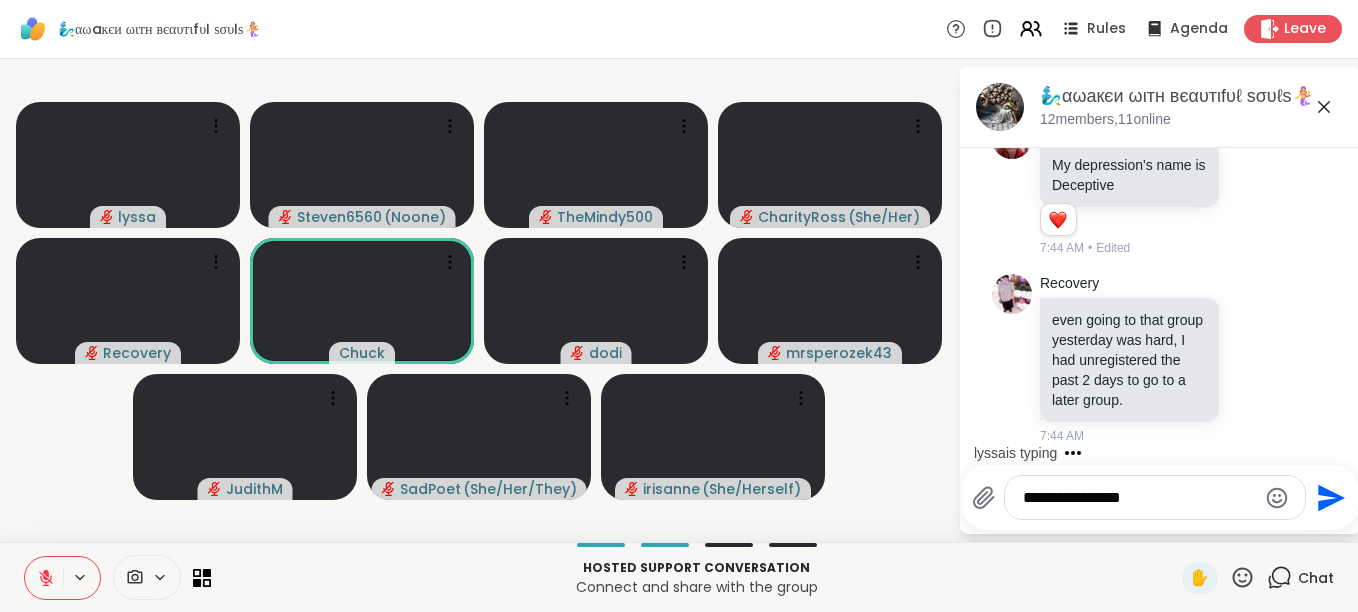 scroll, scrollTop: 13087, scrollLeft: 0, axis: vertical 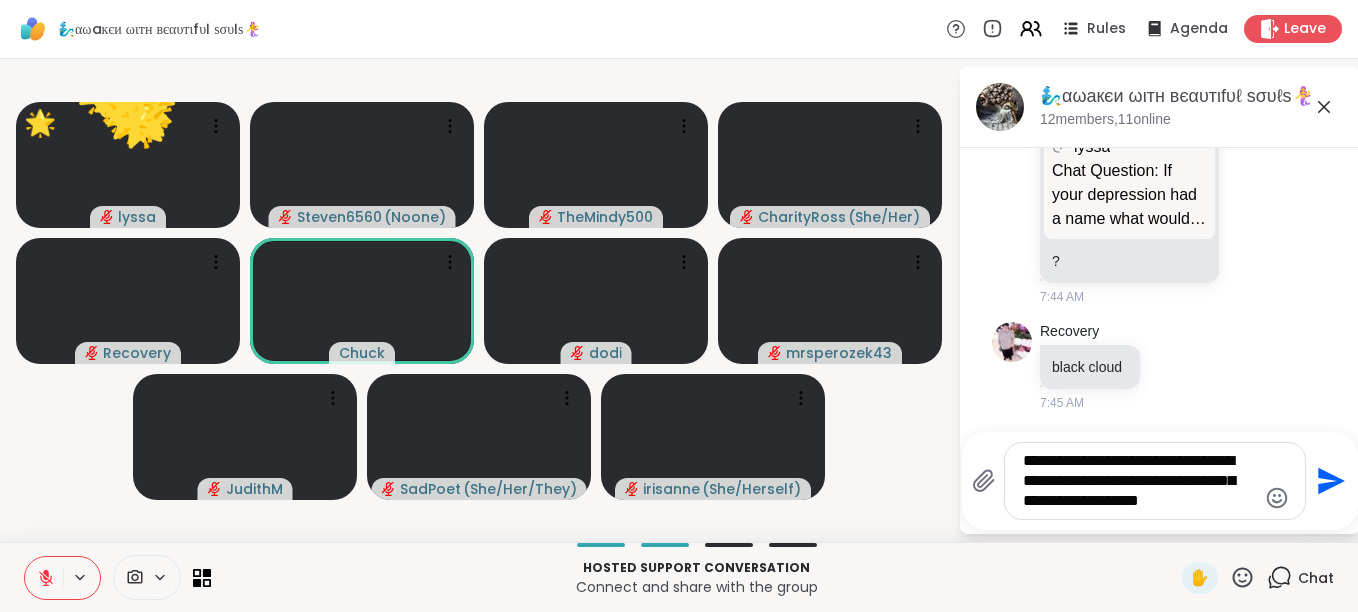 type on "**********" 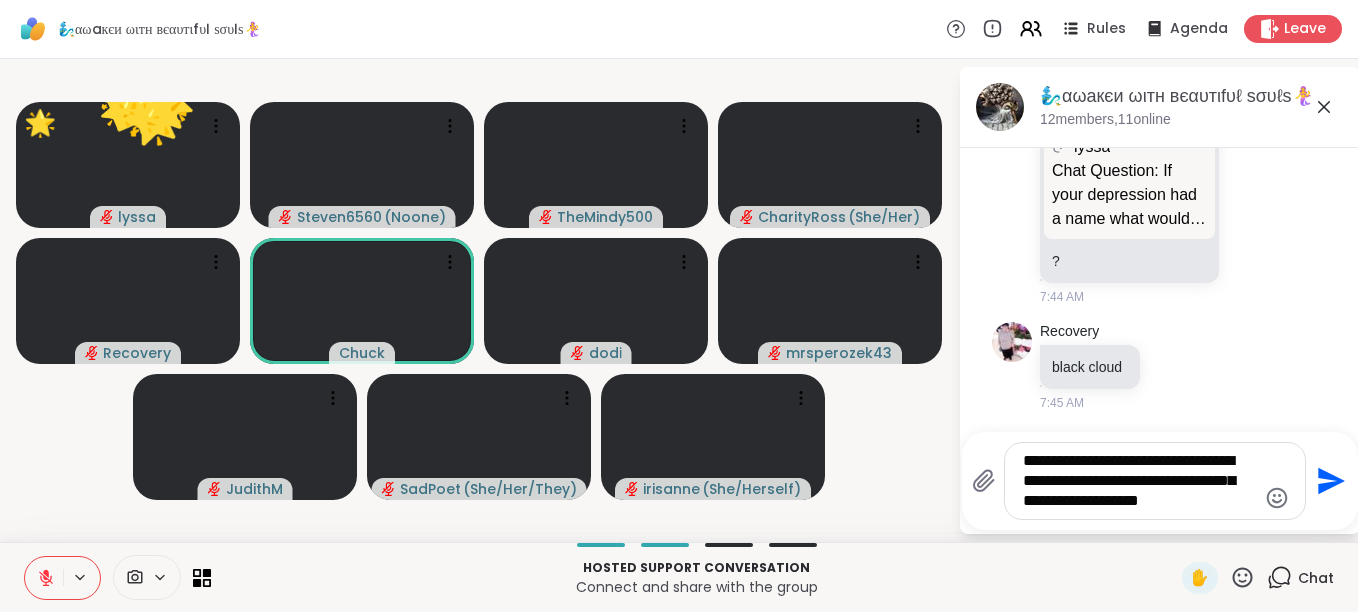 click 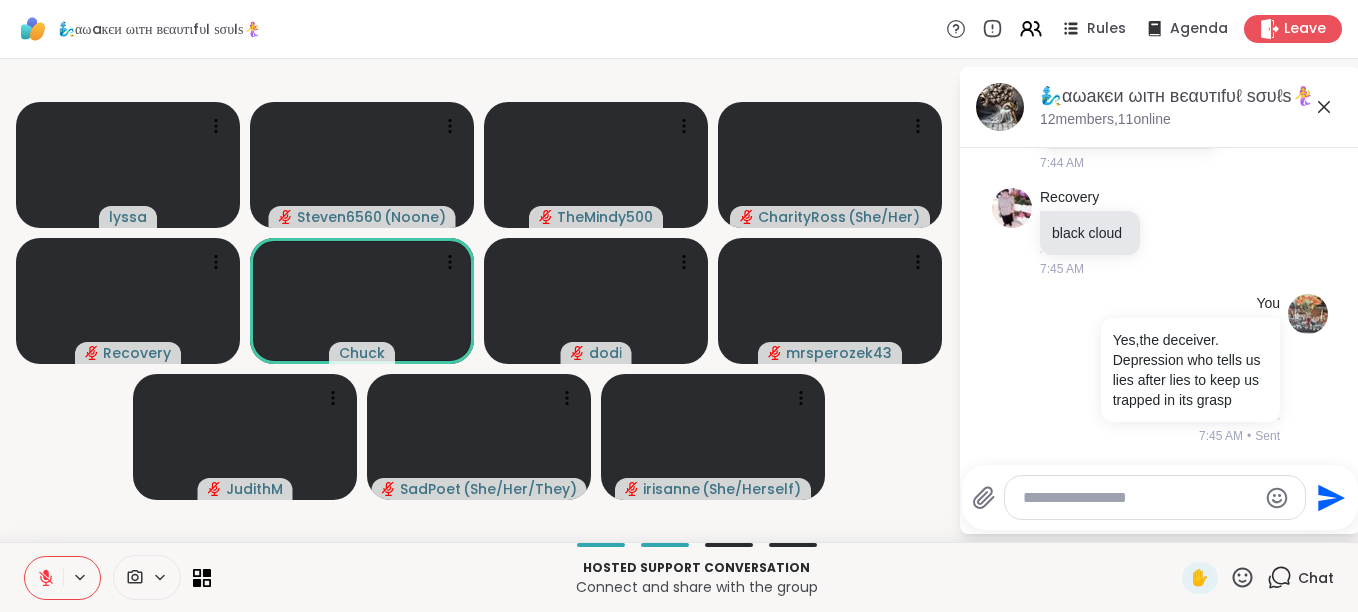 scroll, scrollTop: 13408, scrollLeft: 0, axis: vertical 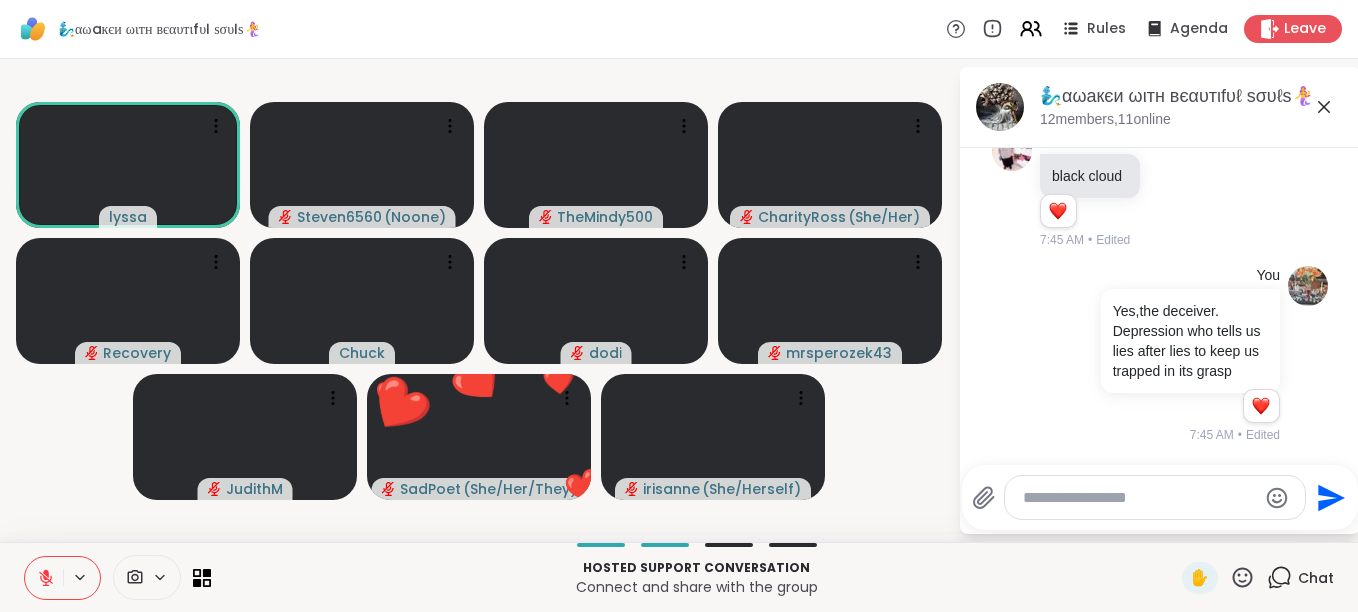 click at bounding box center [1155, 497] 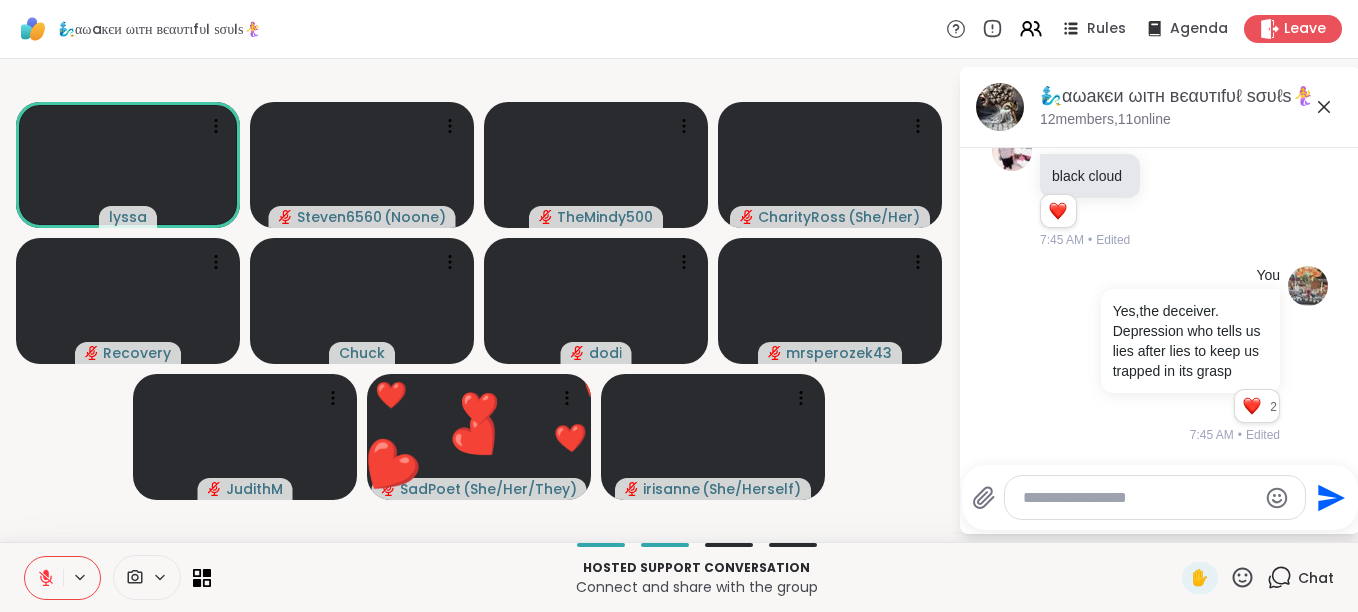 scroll, scrollTop: 13437, scrollLeft: 0, axis: vertical 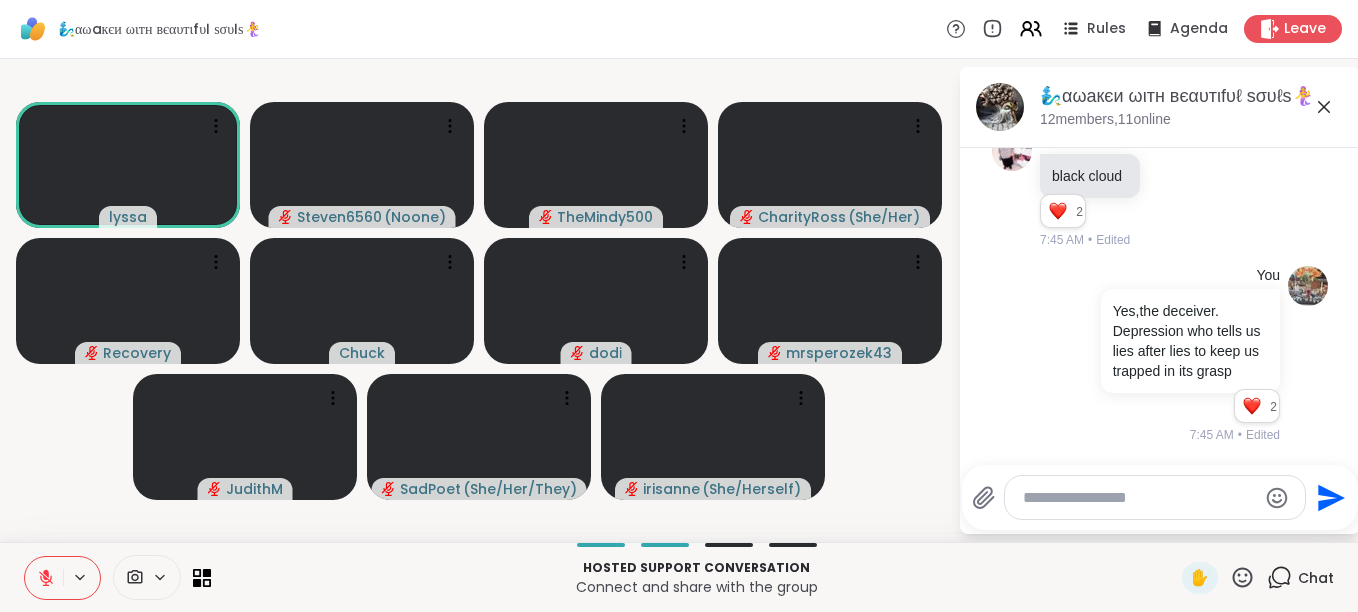 click at bounding box center [1139, 498] 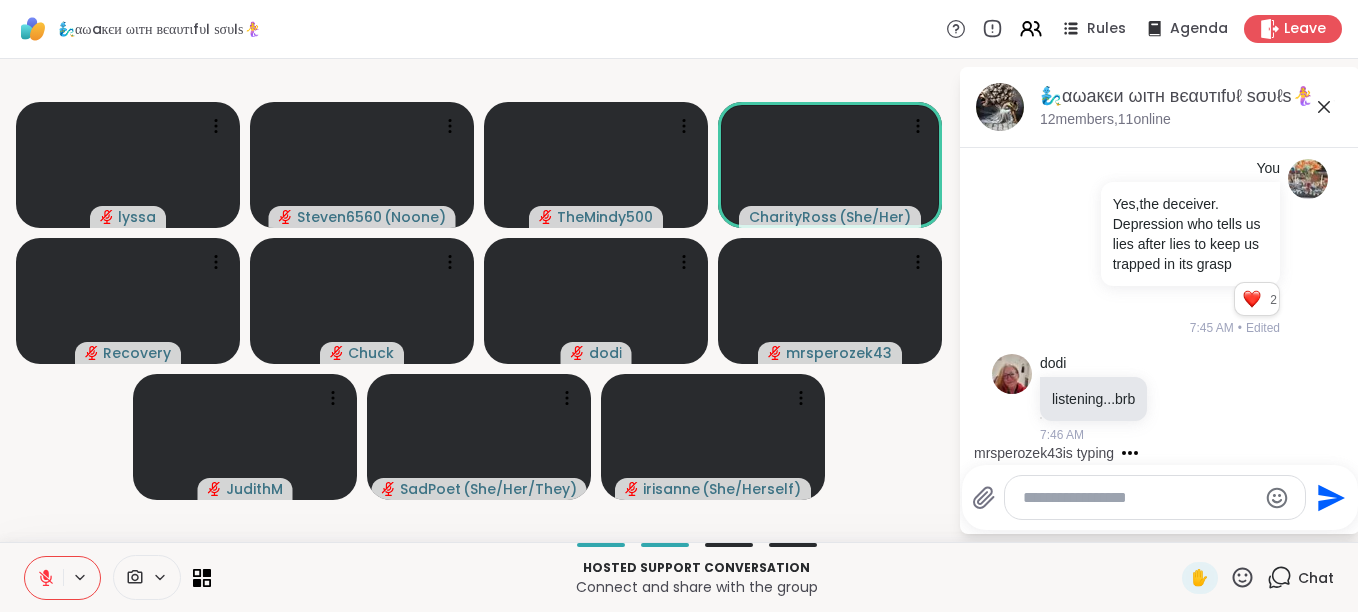 scroll, scrollTop: 13690, scrollLeft: 0, axis: vertical 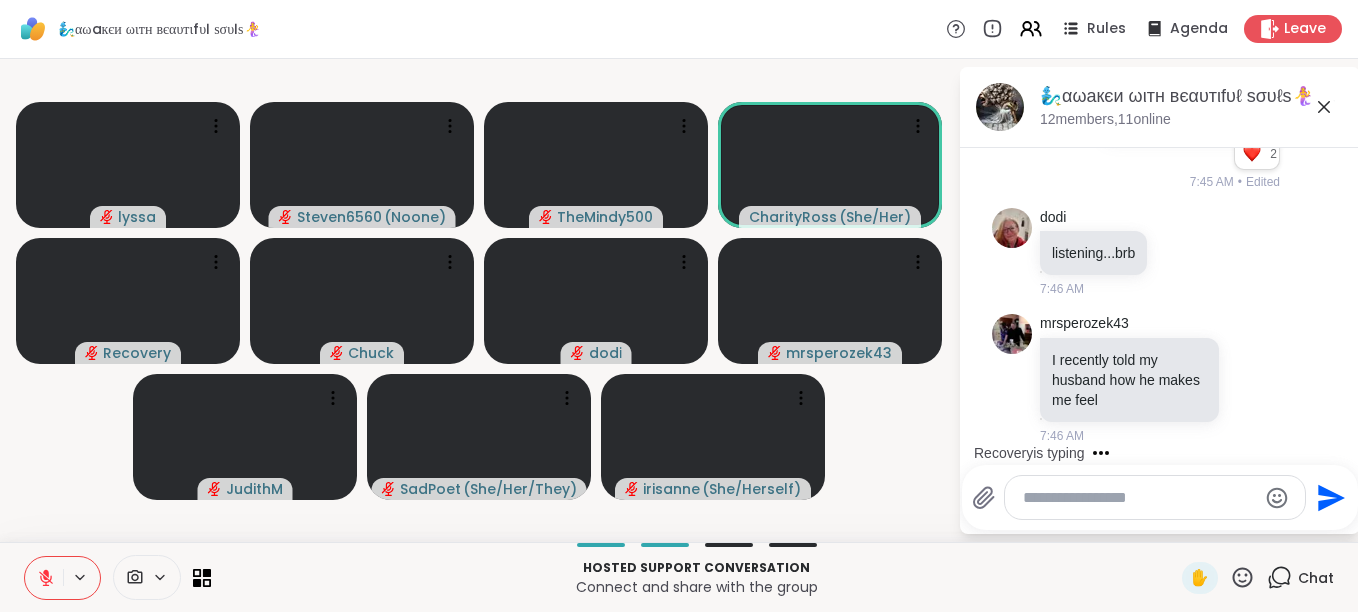 click at bounding box center [1155, 497] 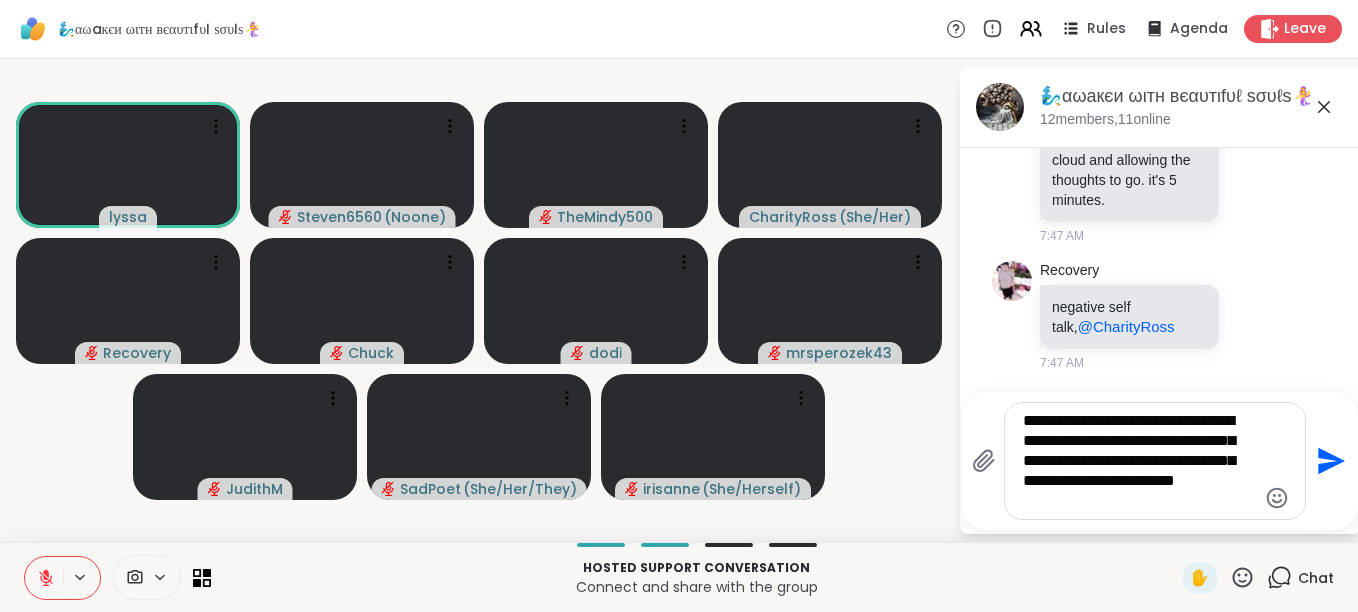scroll, scrollTop: 14272, scrollLeft: 0, axis: vertical 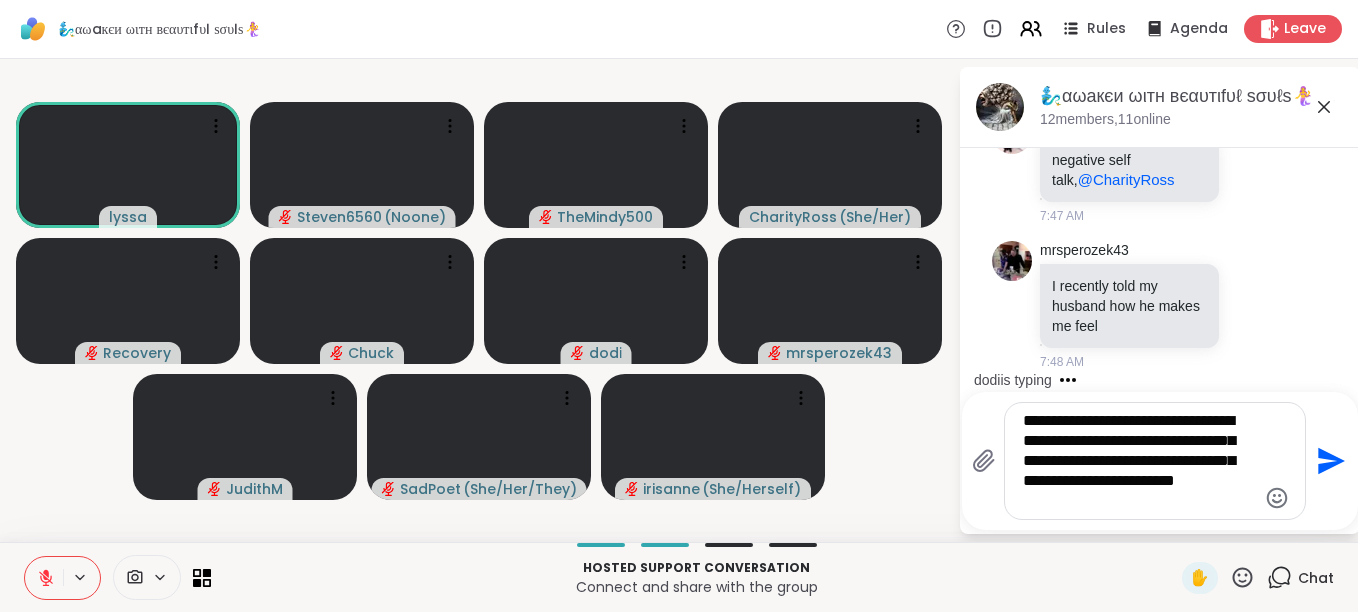 type on "**********" 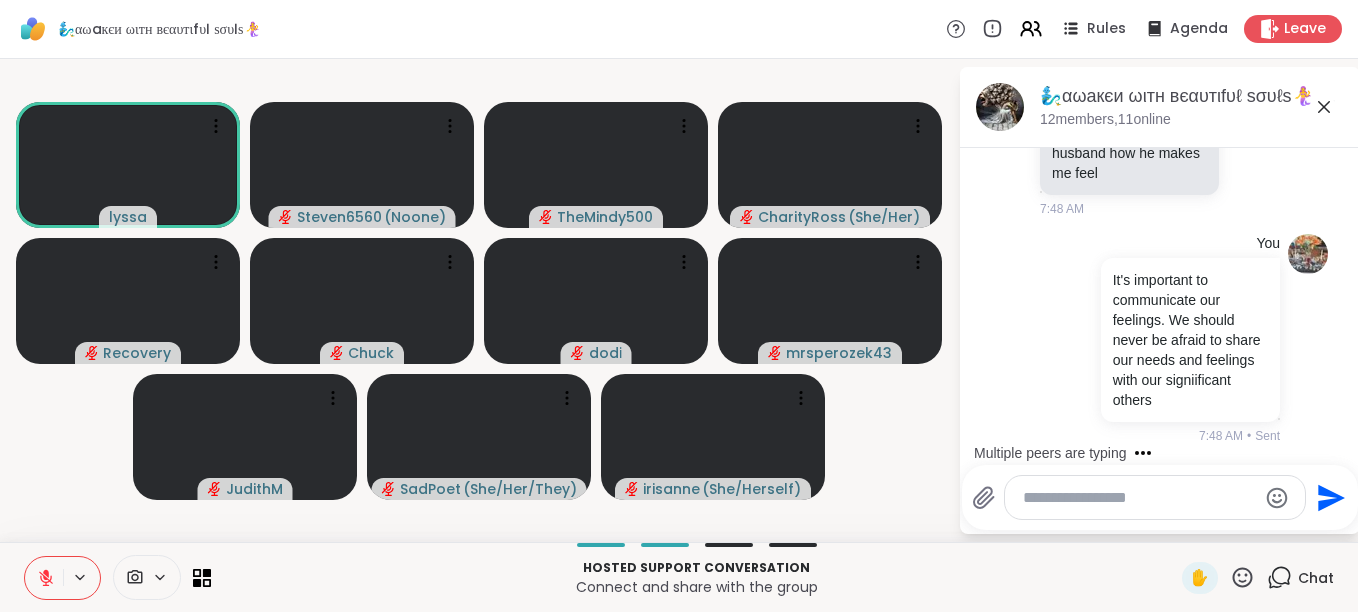 scroll, scrollTop: 14552, scrollLeft: 0, axis: vertical 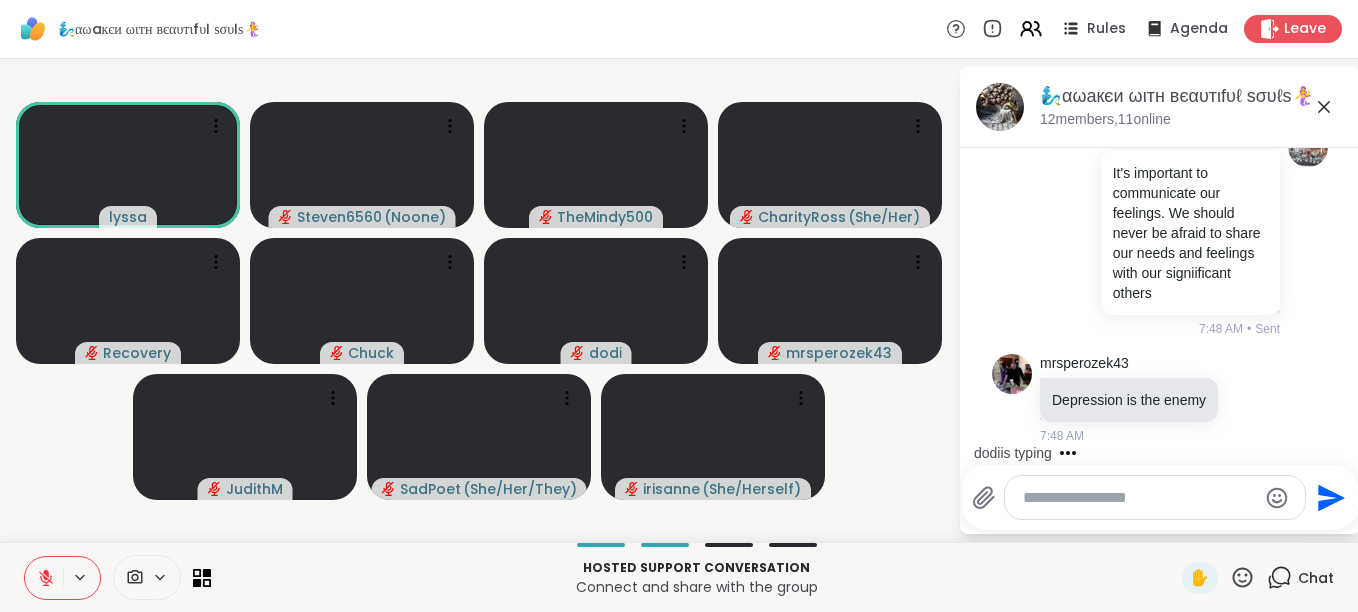 click at bounding box center [1139, 498] 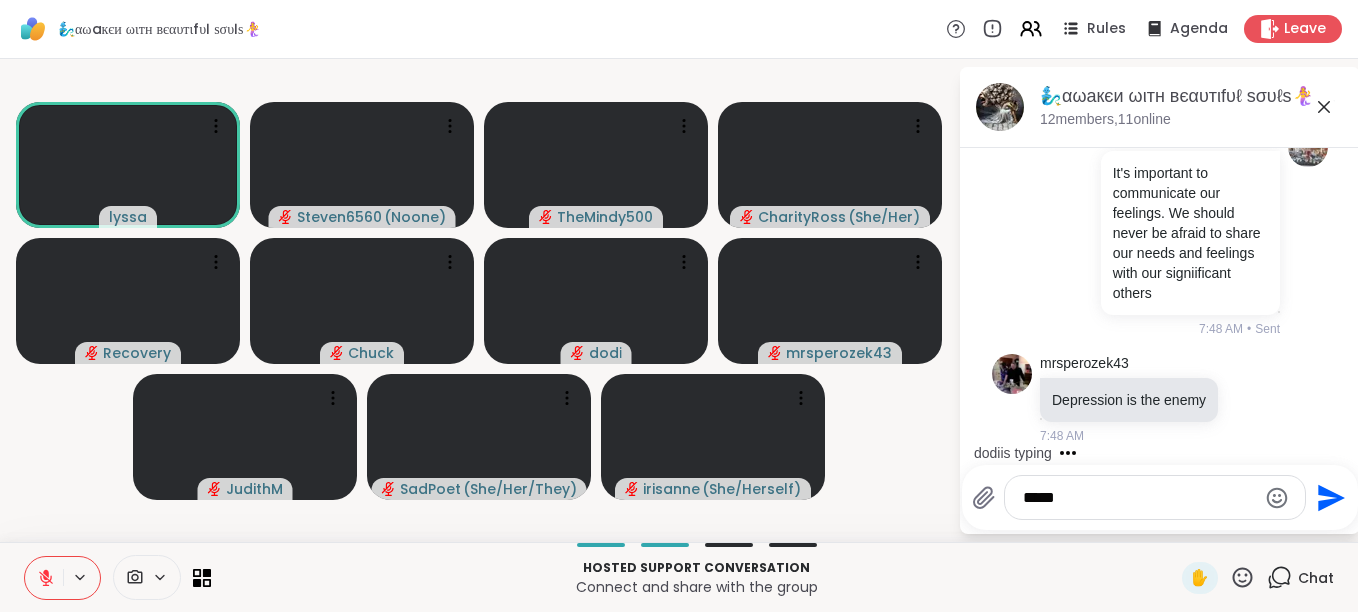 type on "*****" 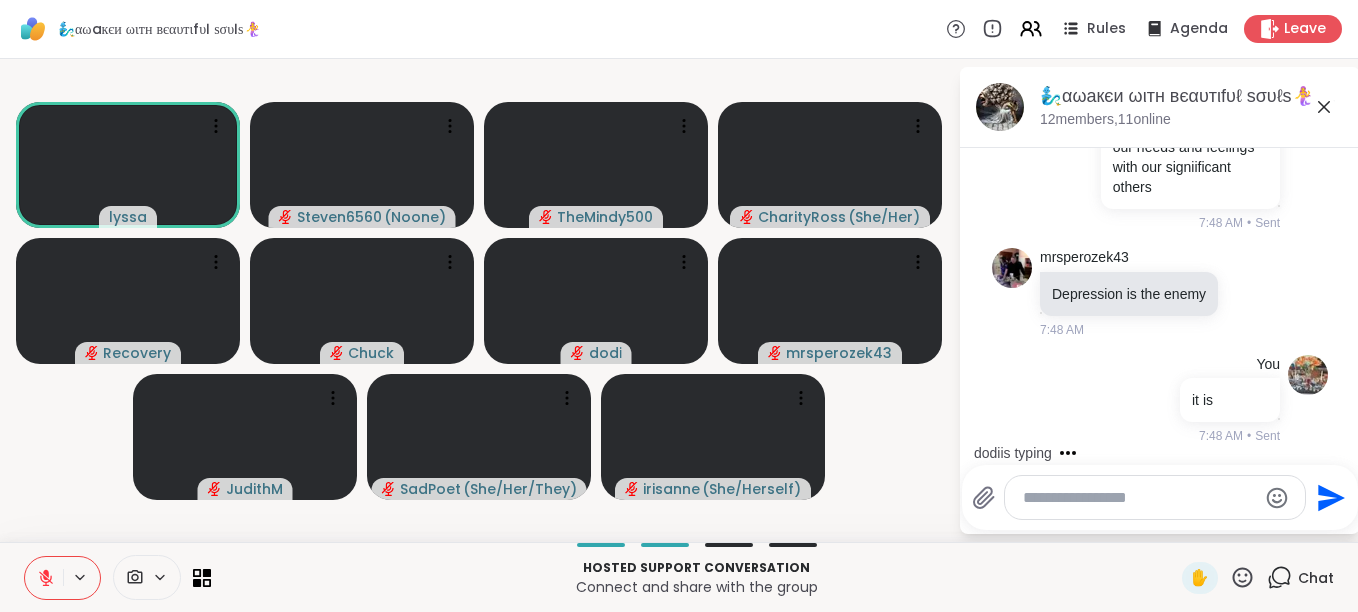 scroll, scrollTop: 14658, scrollLeft: 0, axis: vertical 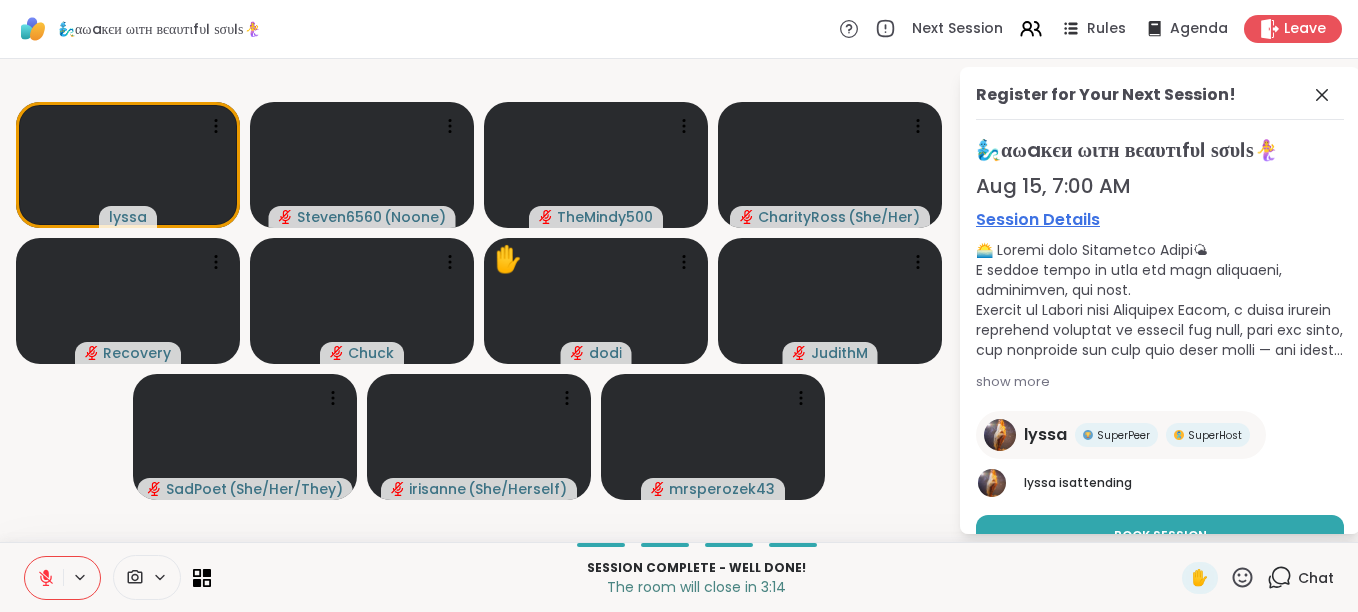 click on "Chat" at bounding box center (1316, 578) 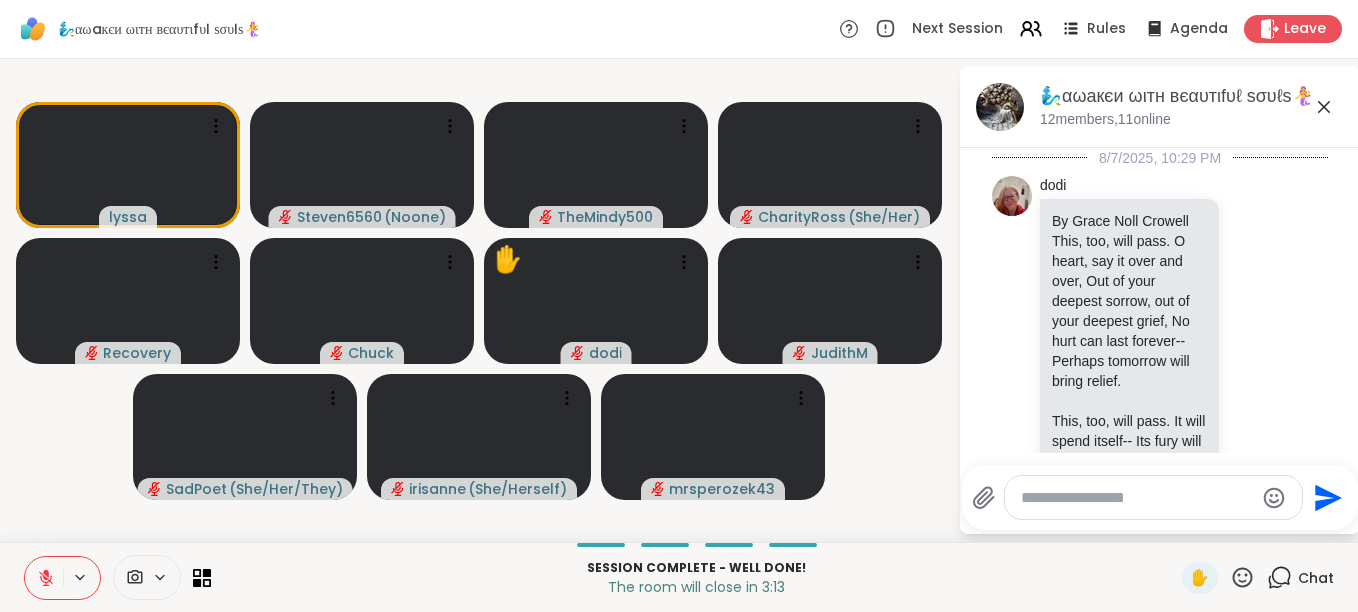 scroll, scrollTop: 14845, scrollLeft: 0, axis: vertical 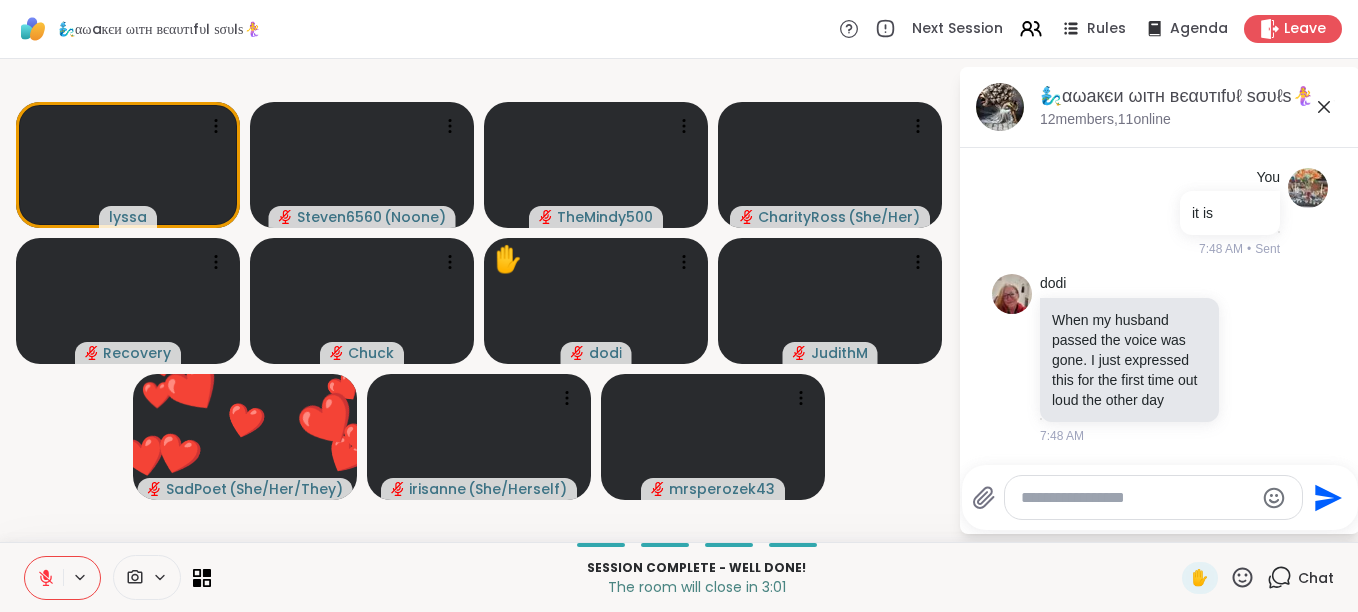 click 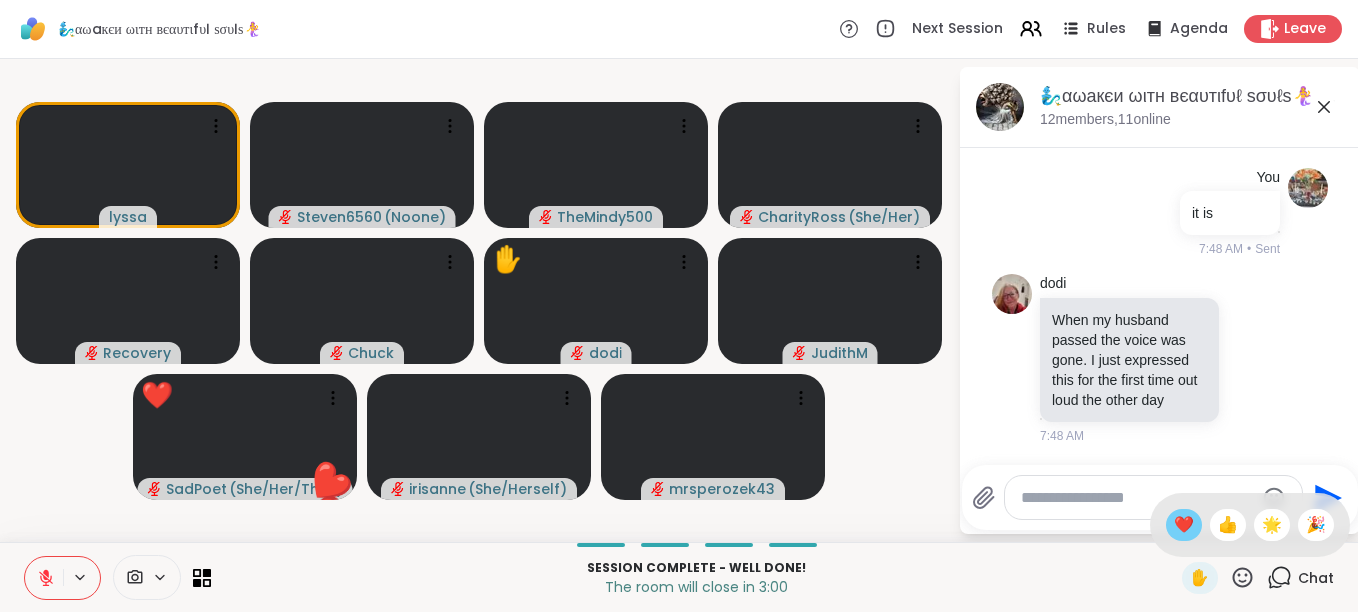 click on "❤️" at bounding box center [1184, 525] 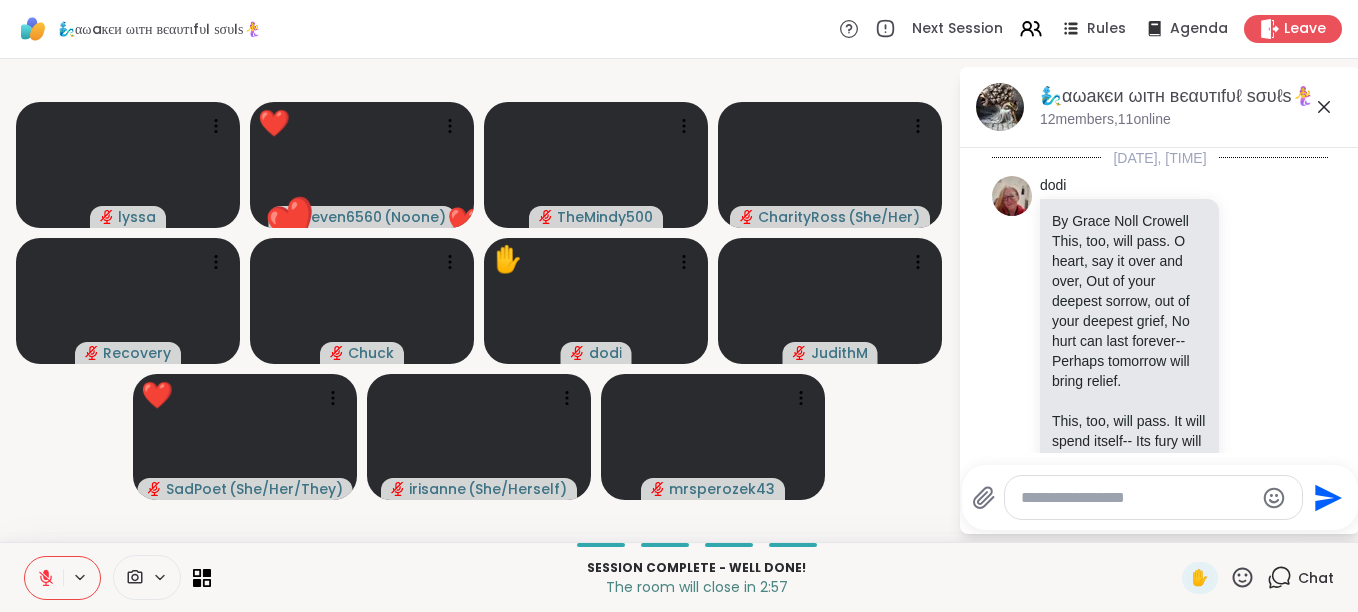 scroll, scrollTop: 0, scrollLeft: 0, axis: both 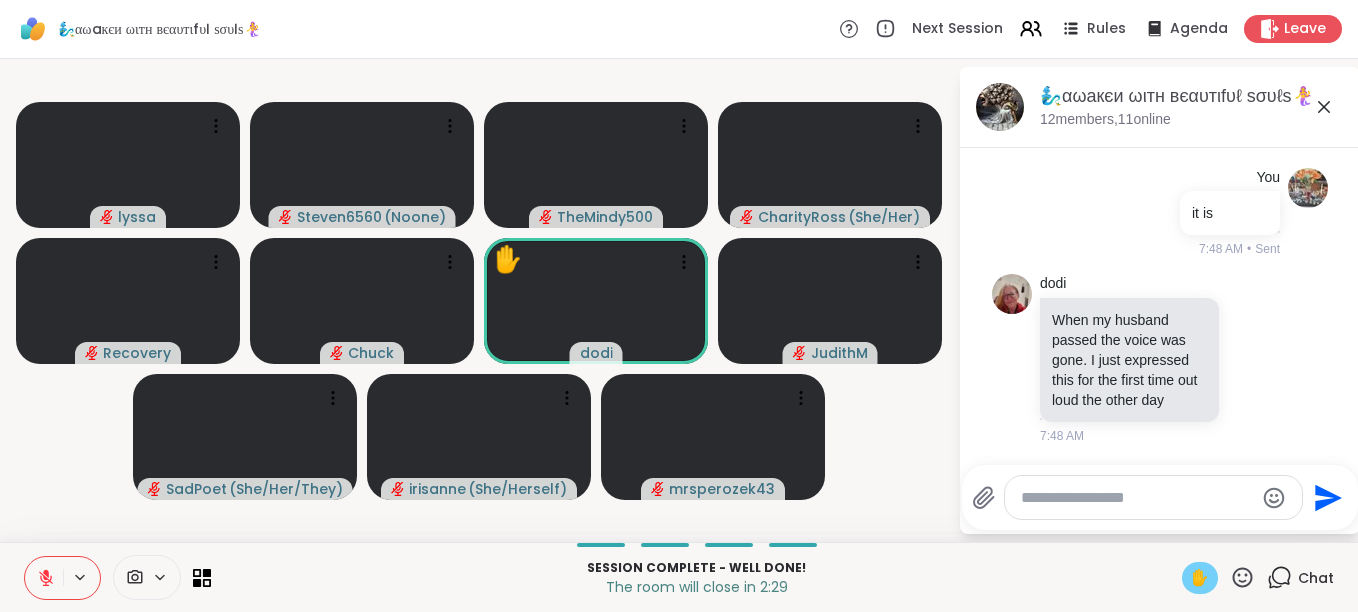 click on "✋" at bounding box center (1200, 578) 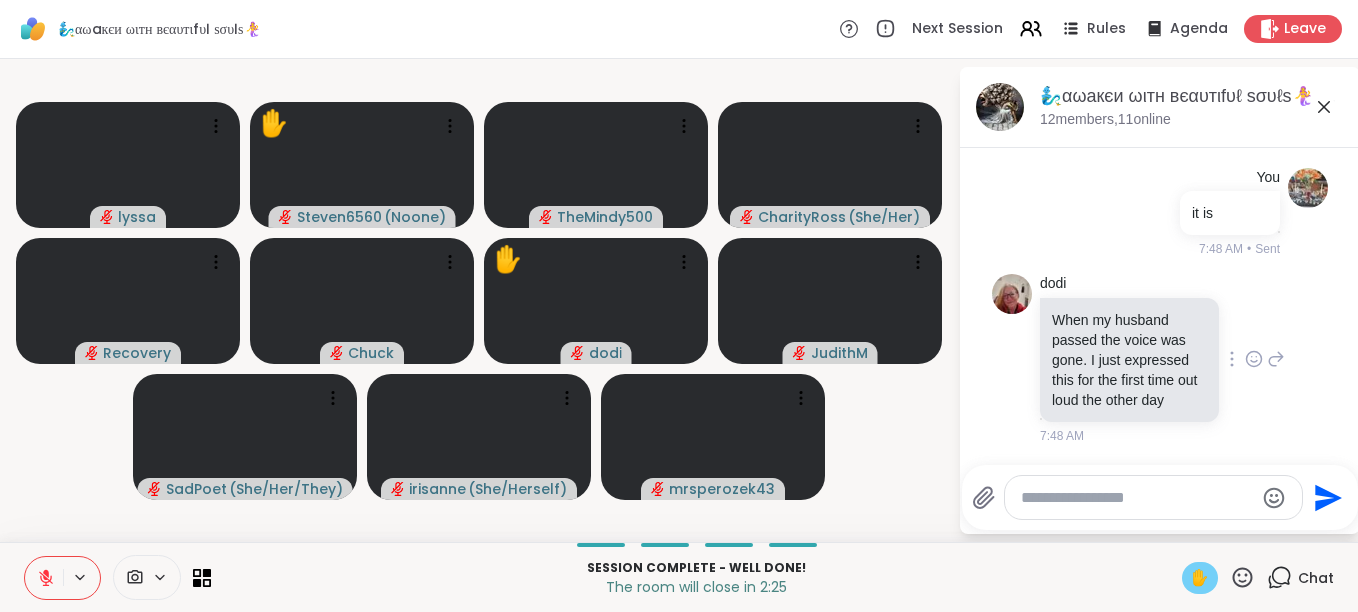 click on "dodi When my husband passed the voice was gone. I just expressed this for the first time out loud the other day 7:48 AM" at bounding box center [1160, 359] 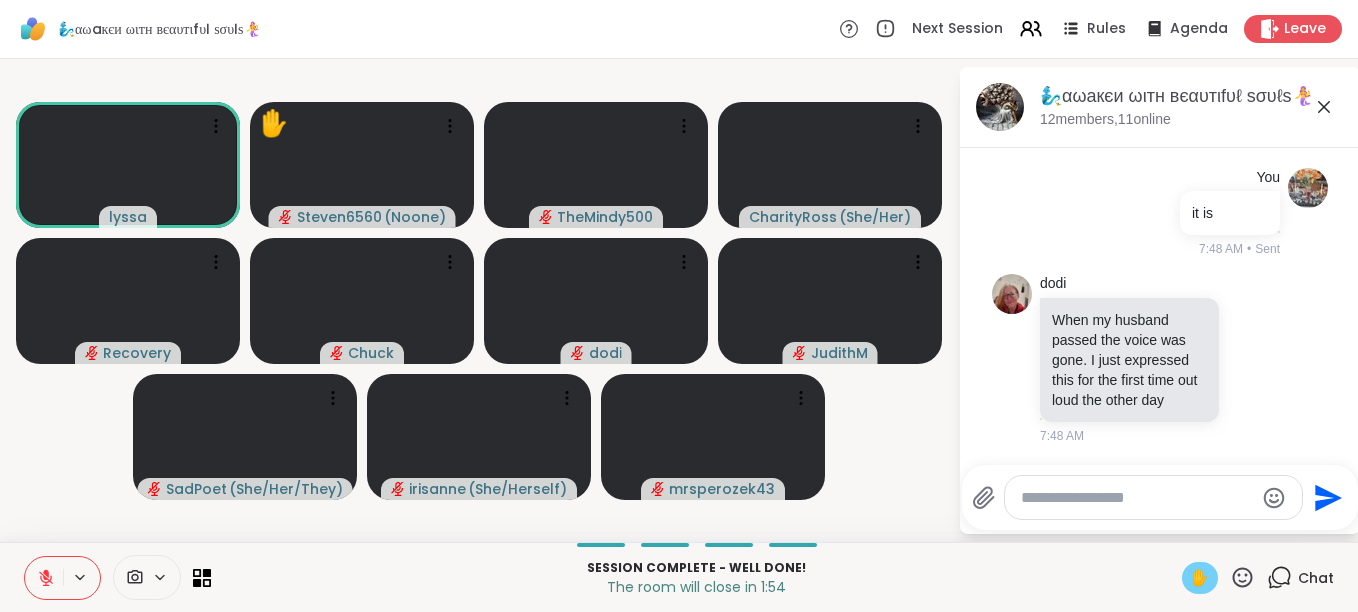 click on "✋" at bounding box center [1200, 578] 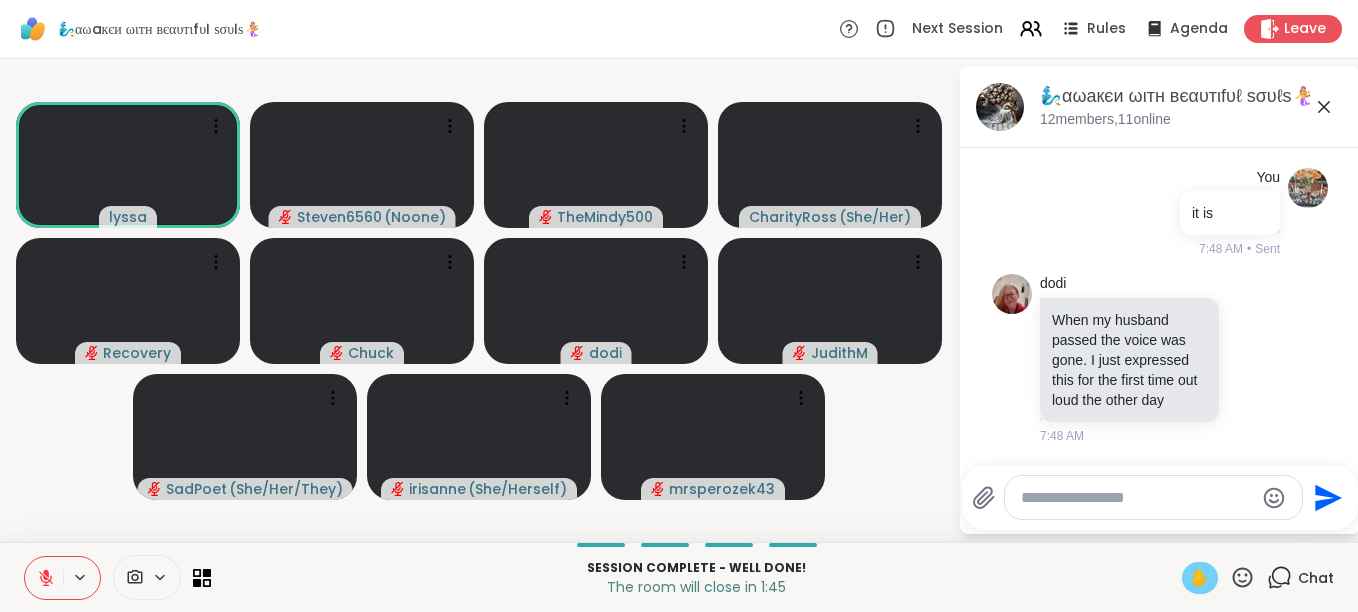 click on "✋" at bounding box center [1200, 578] 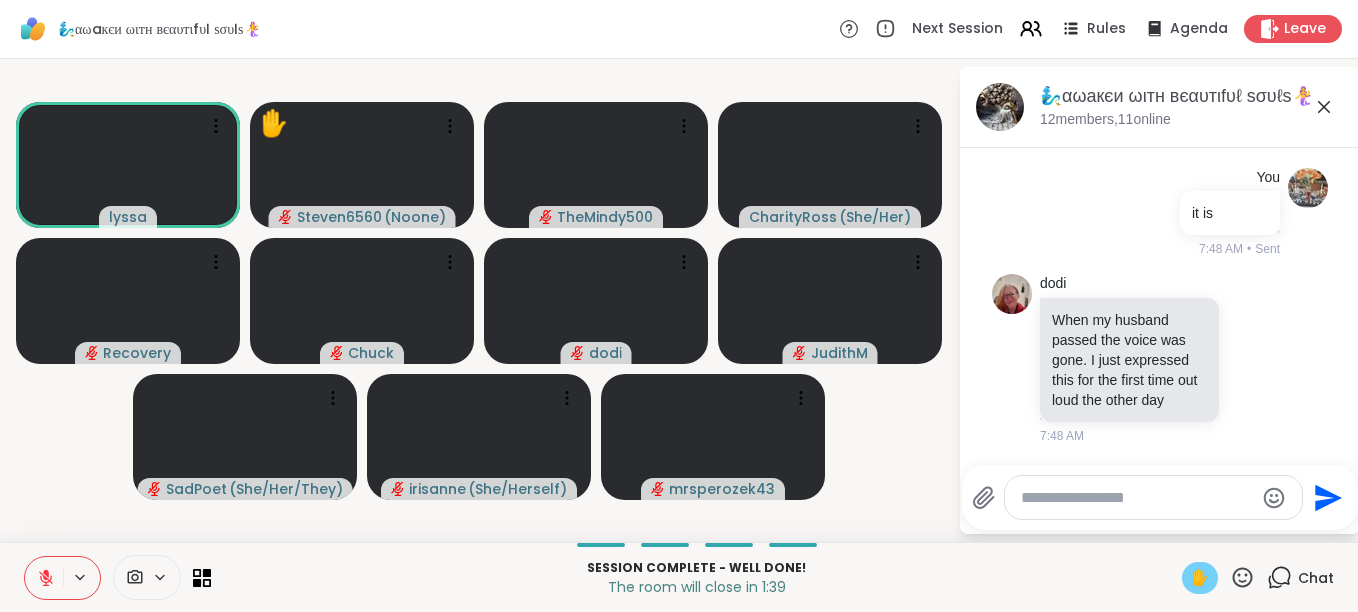 click on "✋" at bounding box center (1200, 578) 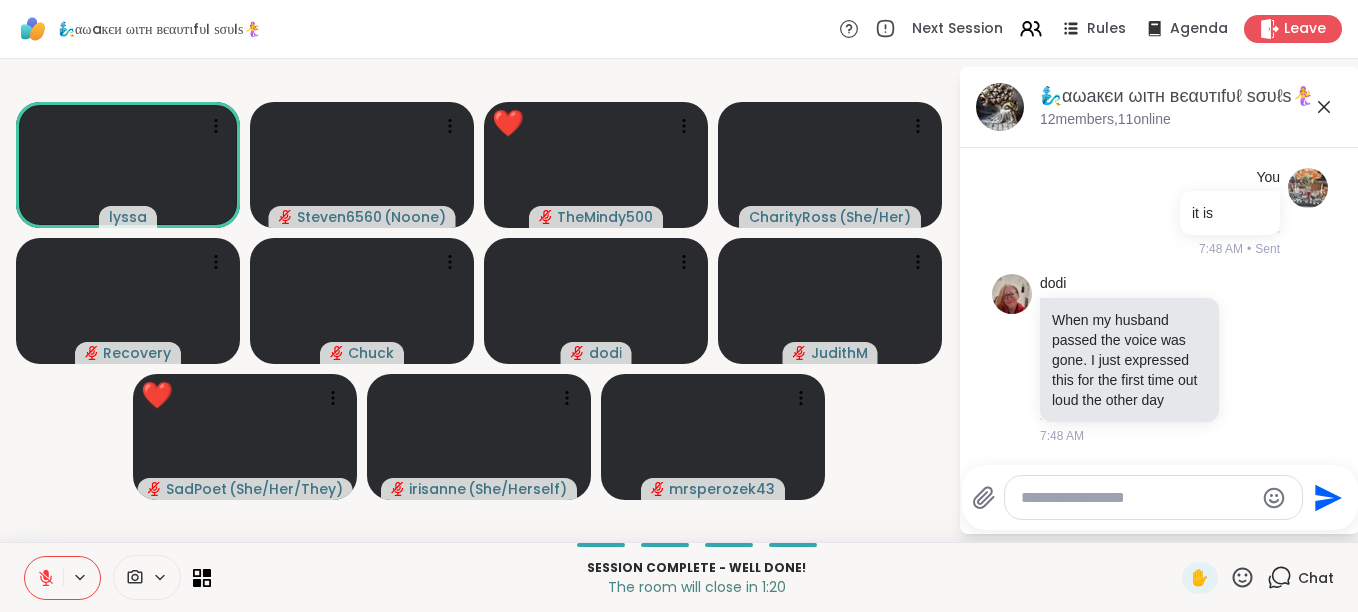 click 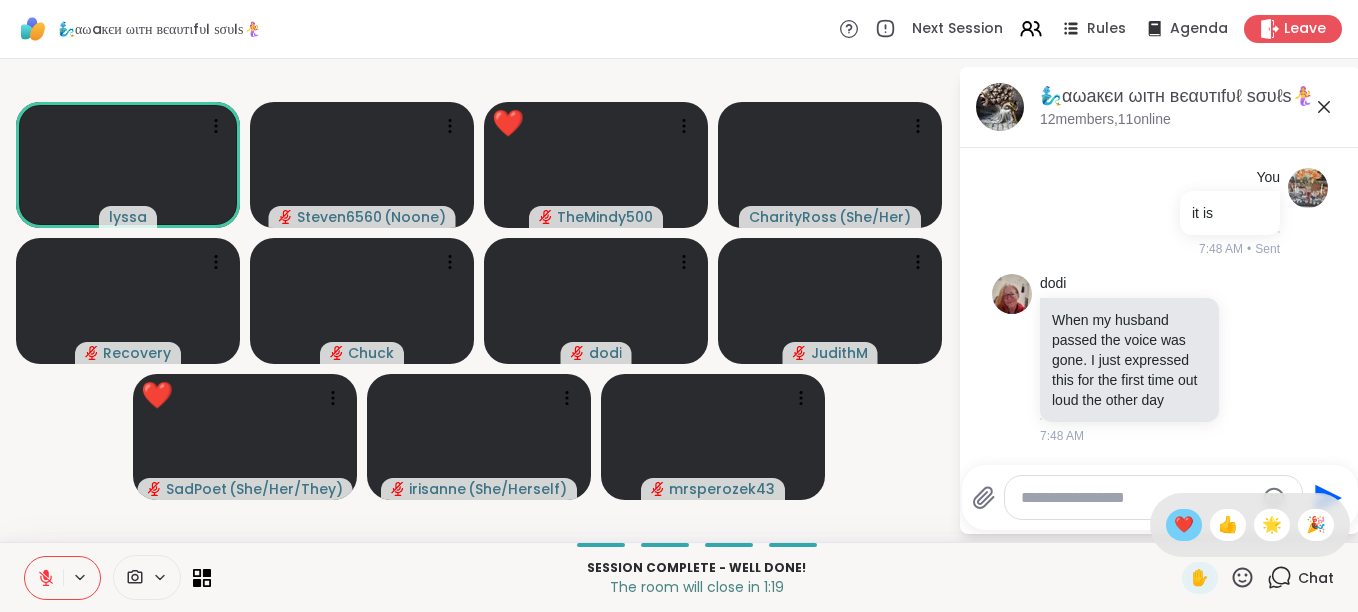 click on "❤️" at bounding box center (1184, 525) 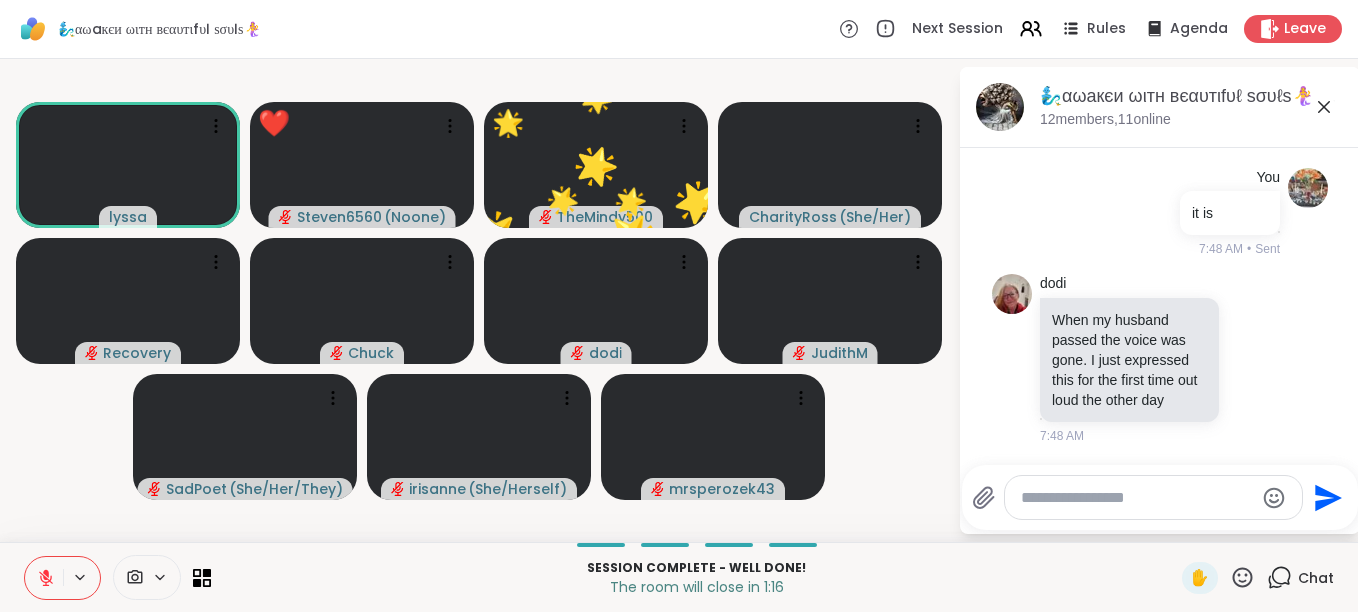 click 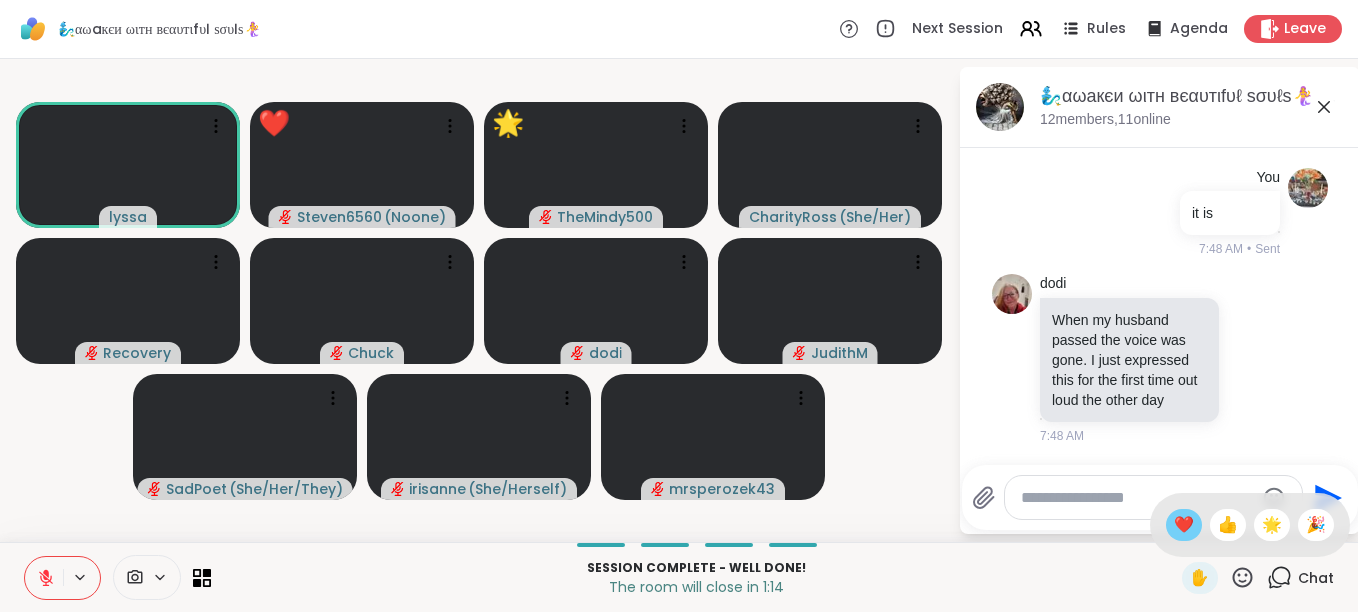 click on "❤️" at bounding box center [1184, 525] 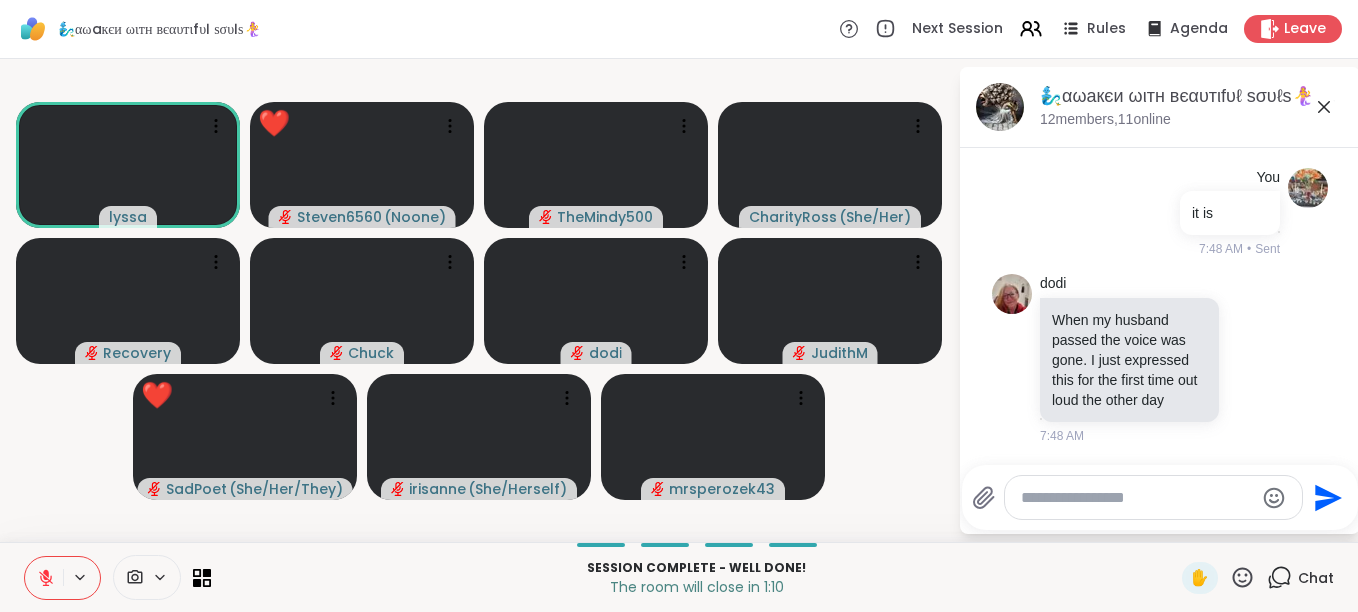 click 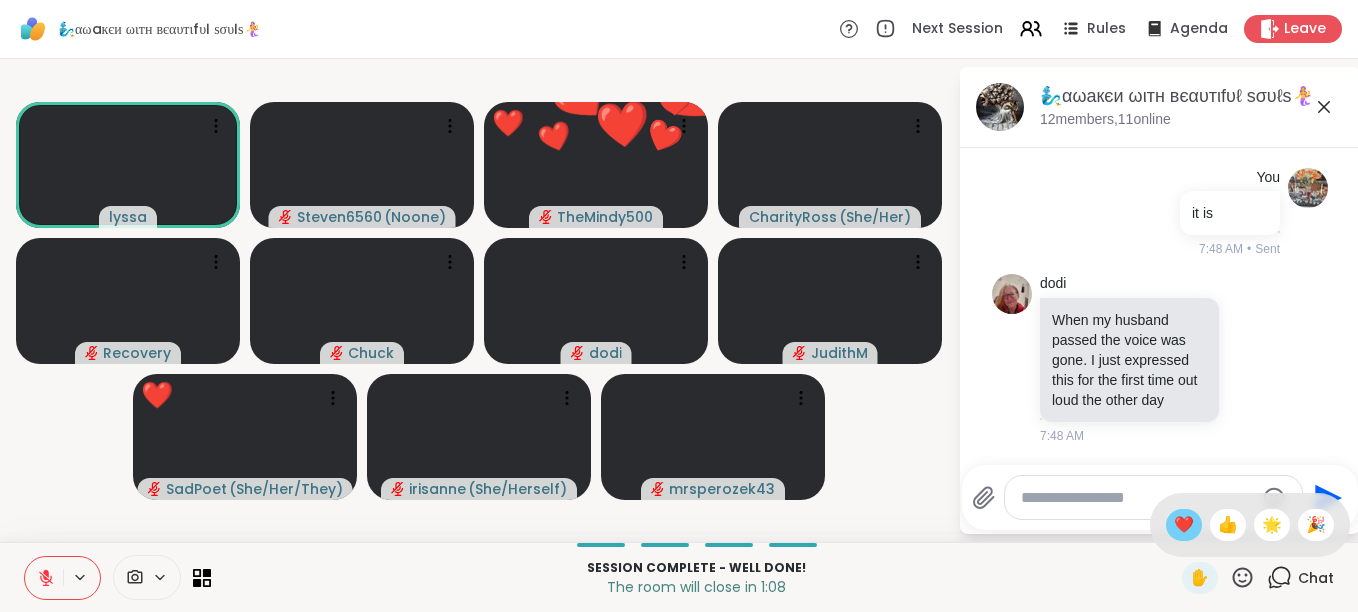 click on "❤️" at bounding box center [1184, 525] 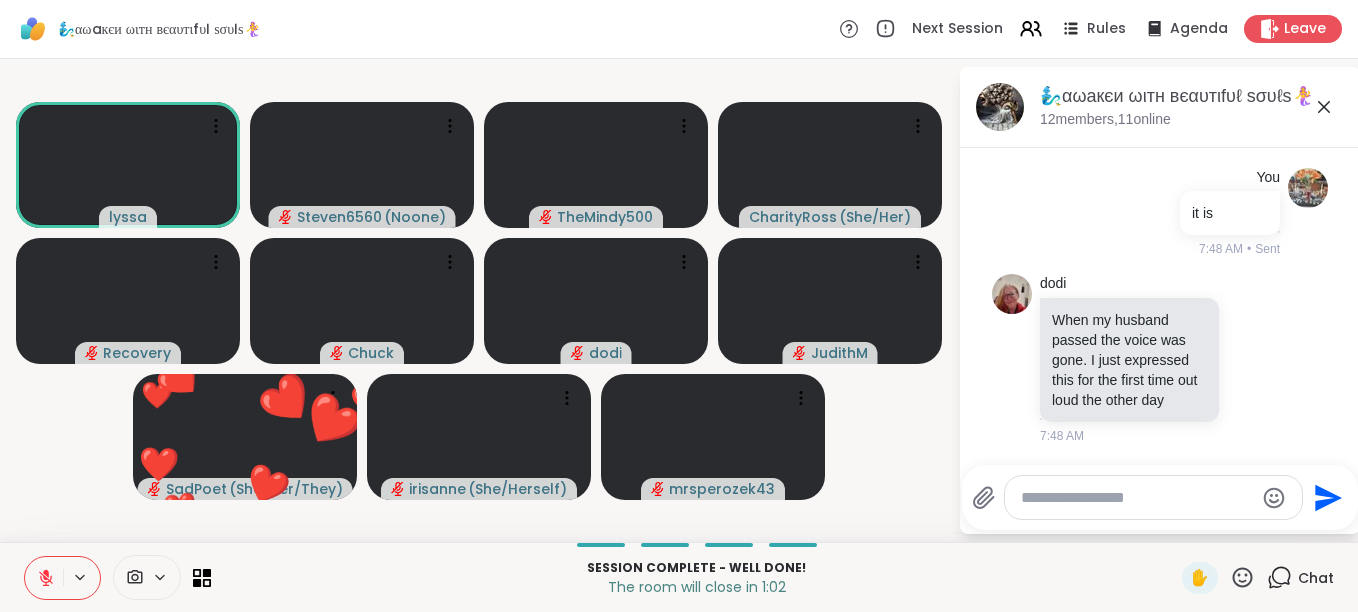 click 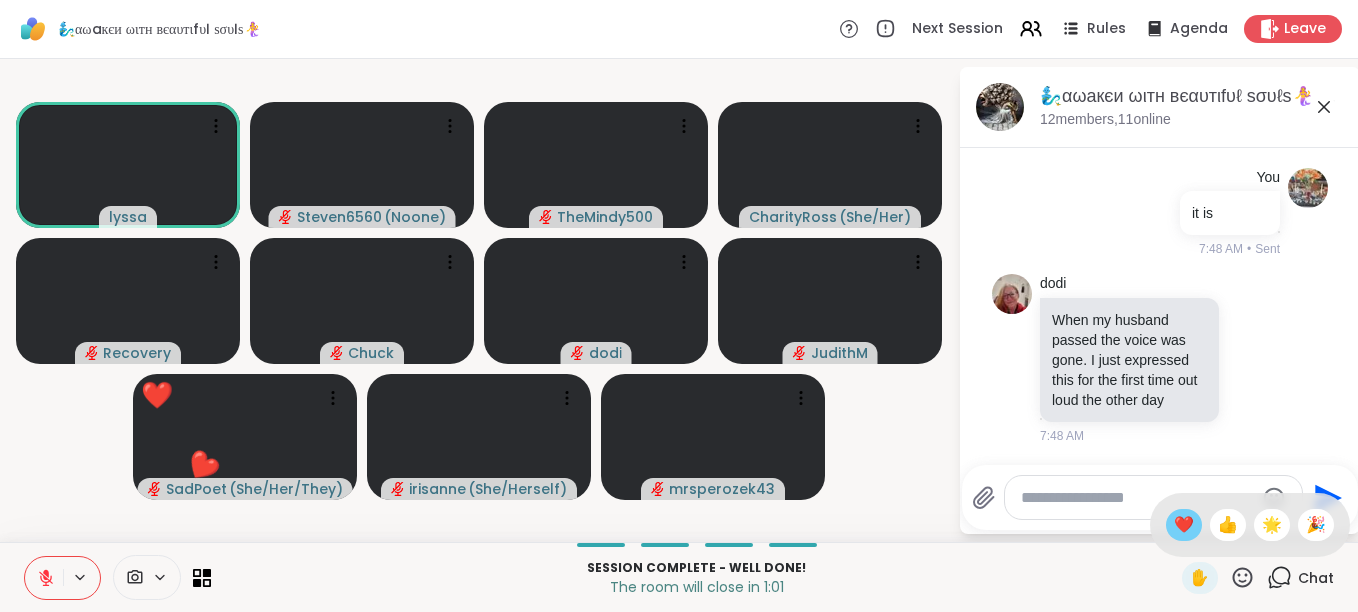 click on "❤️" at bounding box center [1184, 525] 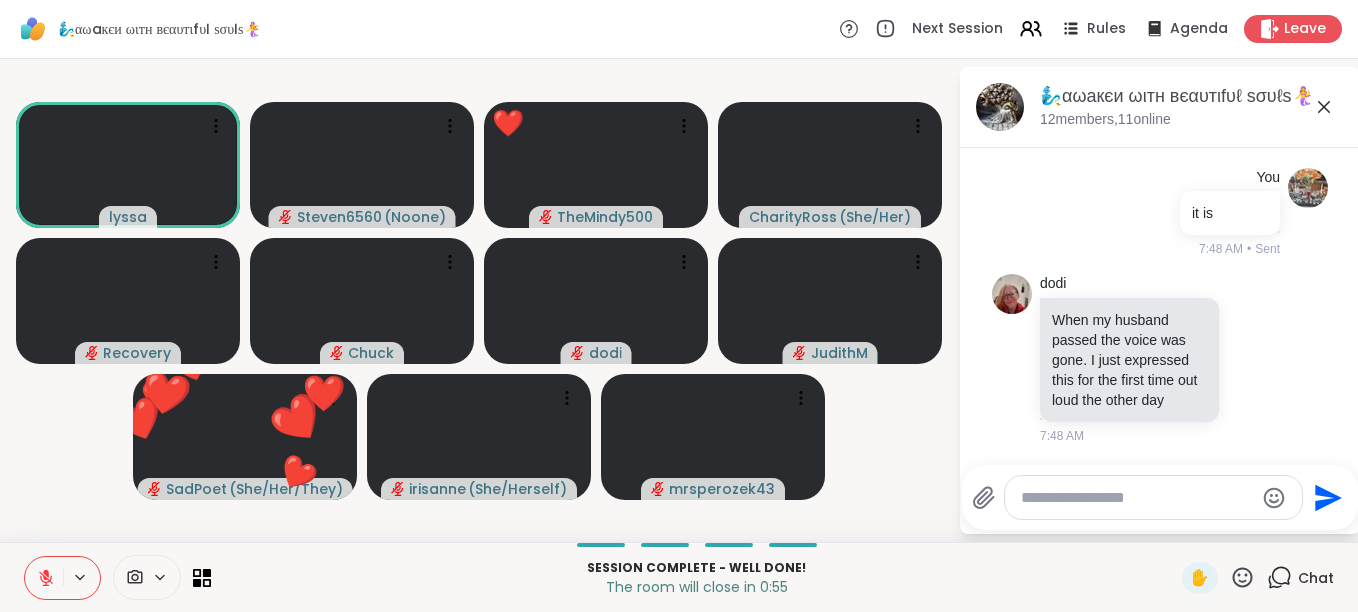 click 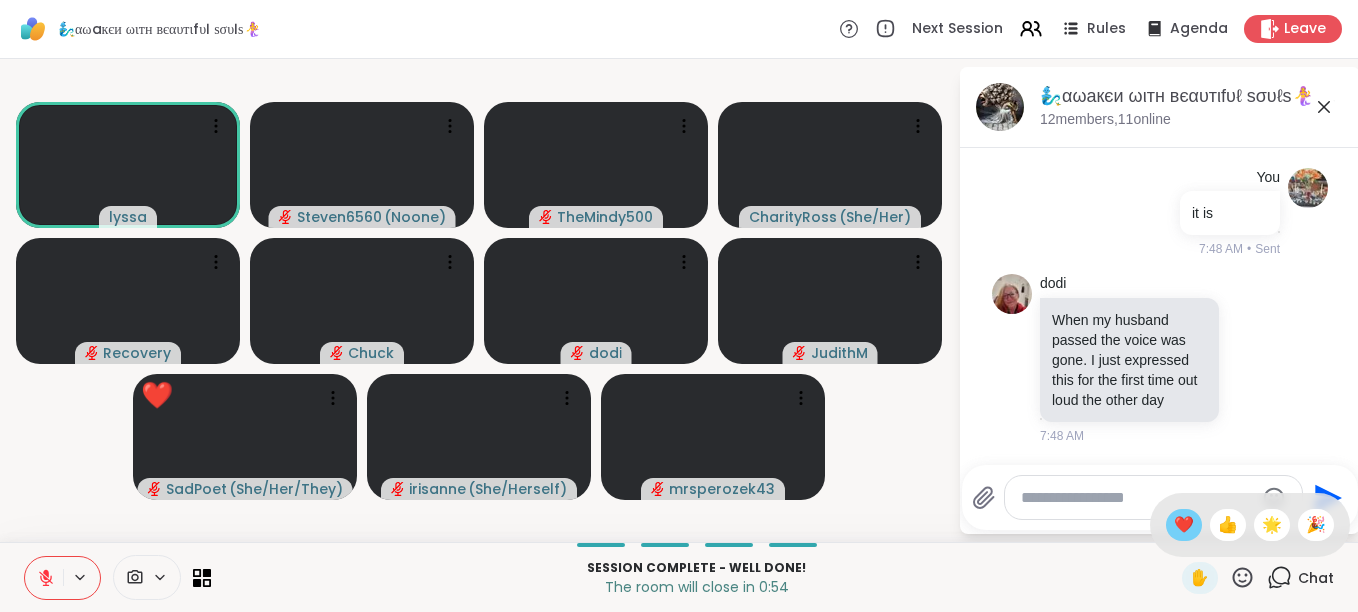 click on "❤️" at bounding box center [1184, 525] 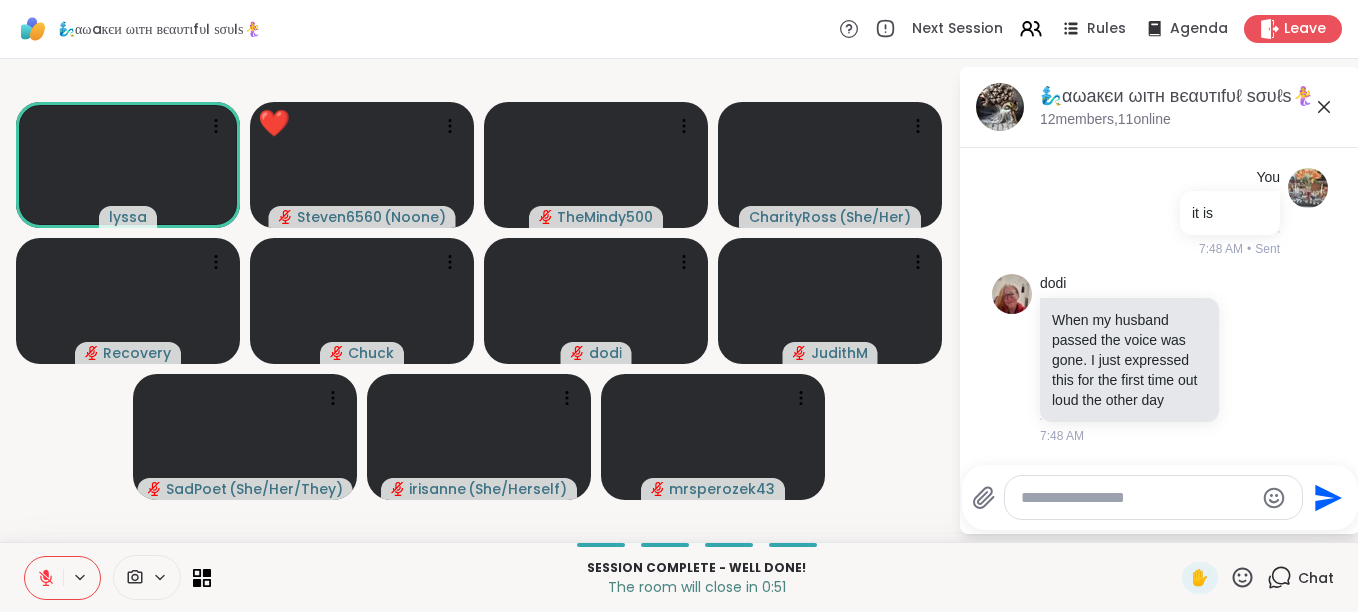 click 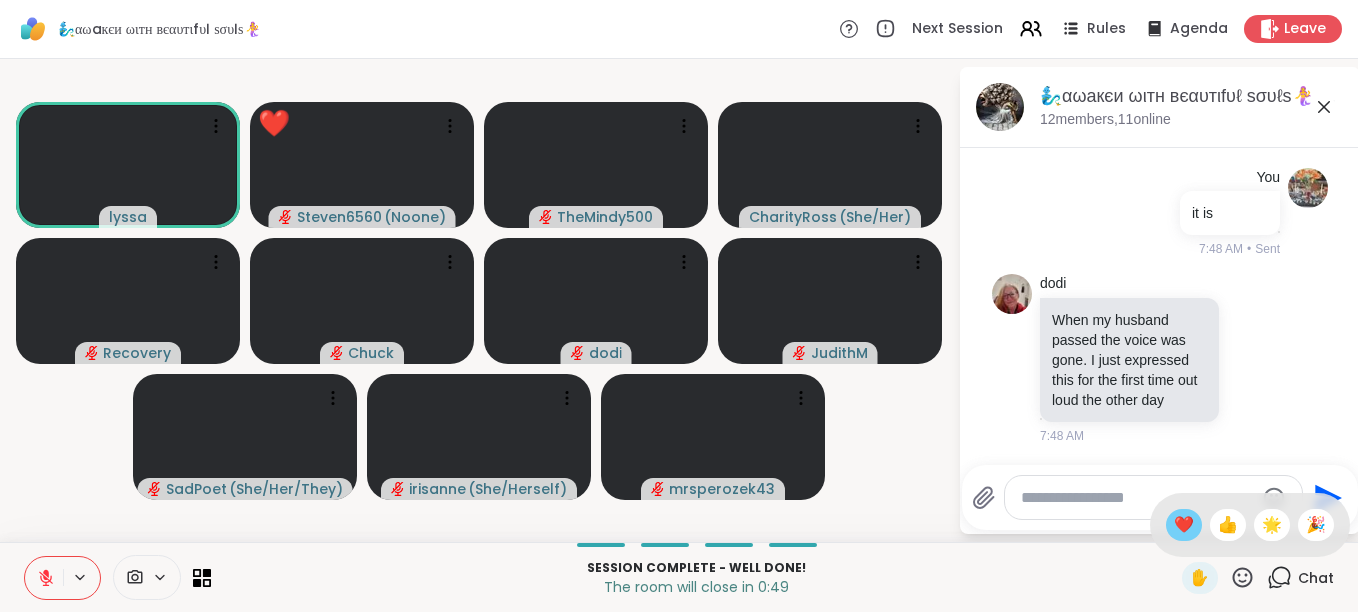 click on "❤️" at bounding box center (1184, 525) 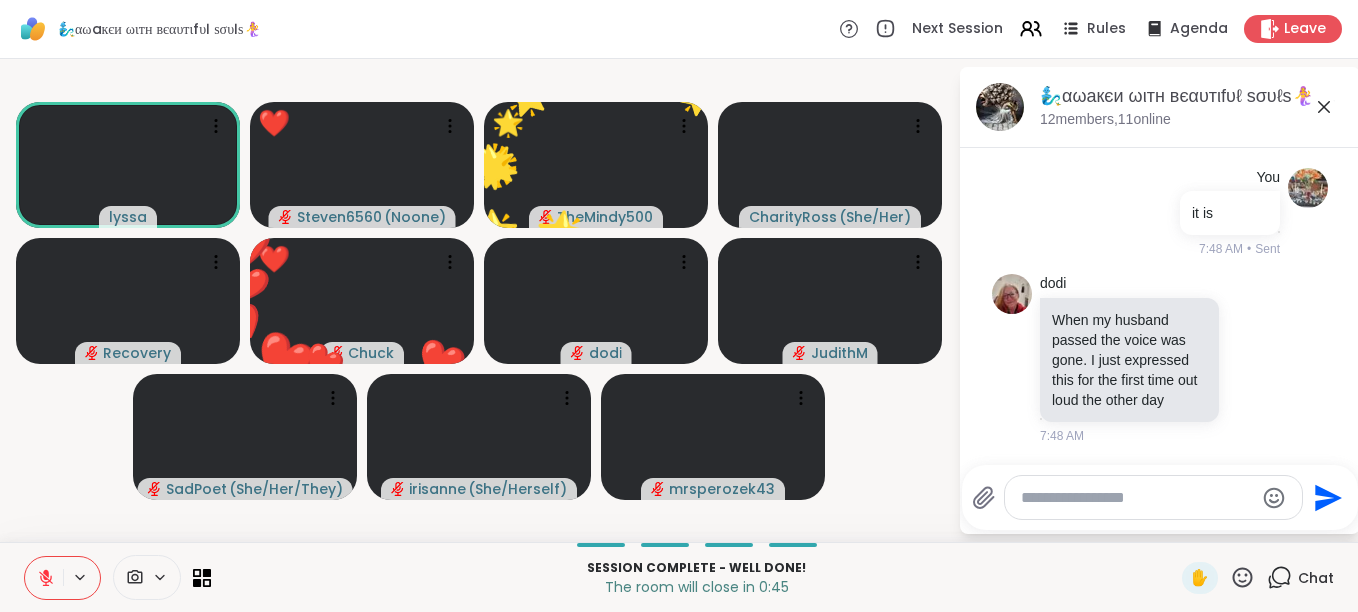 click 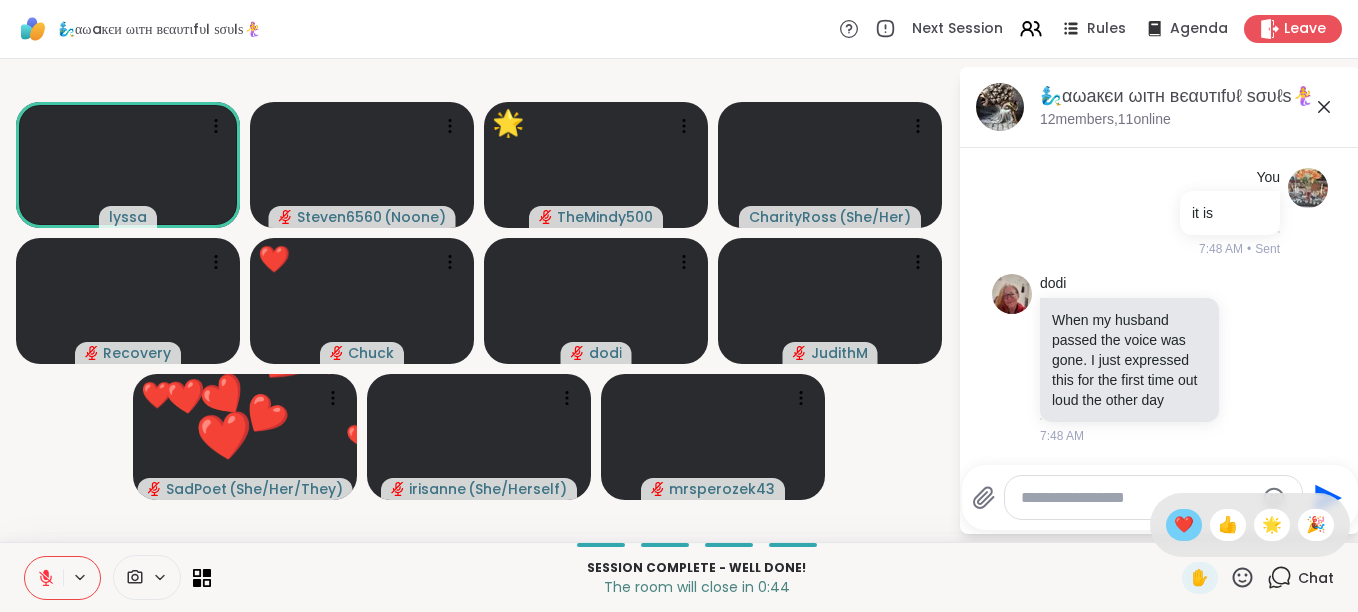 click on "❤️" at bounding box center [1184, 525] 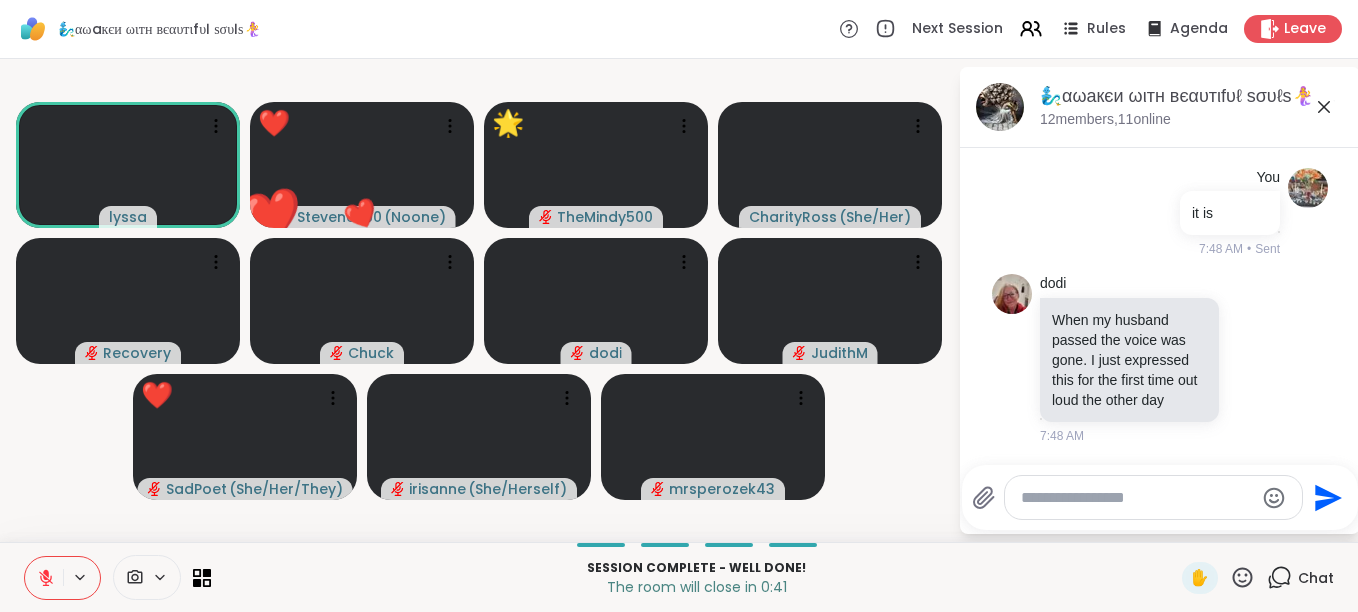 click 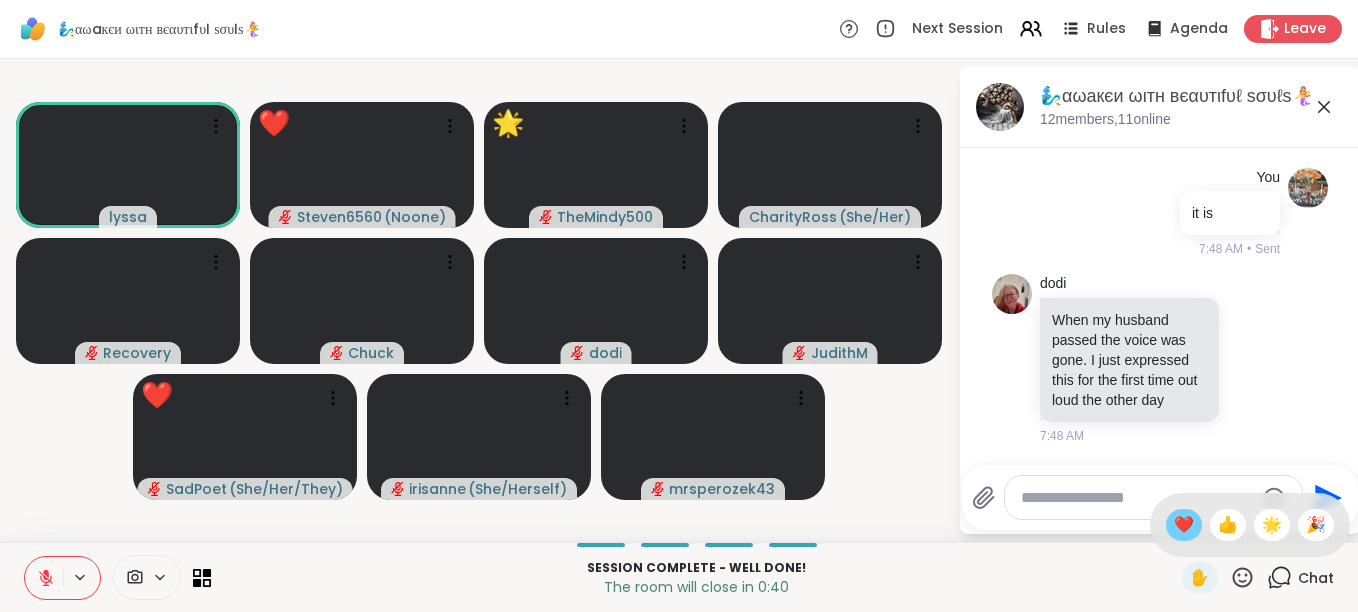 click on "❤️" at bounding box center [1184, 525] 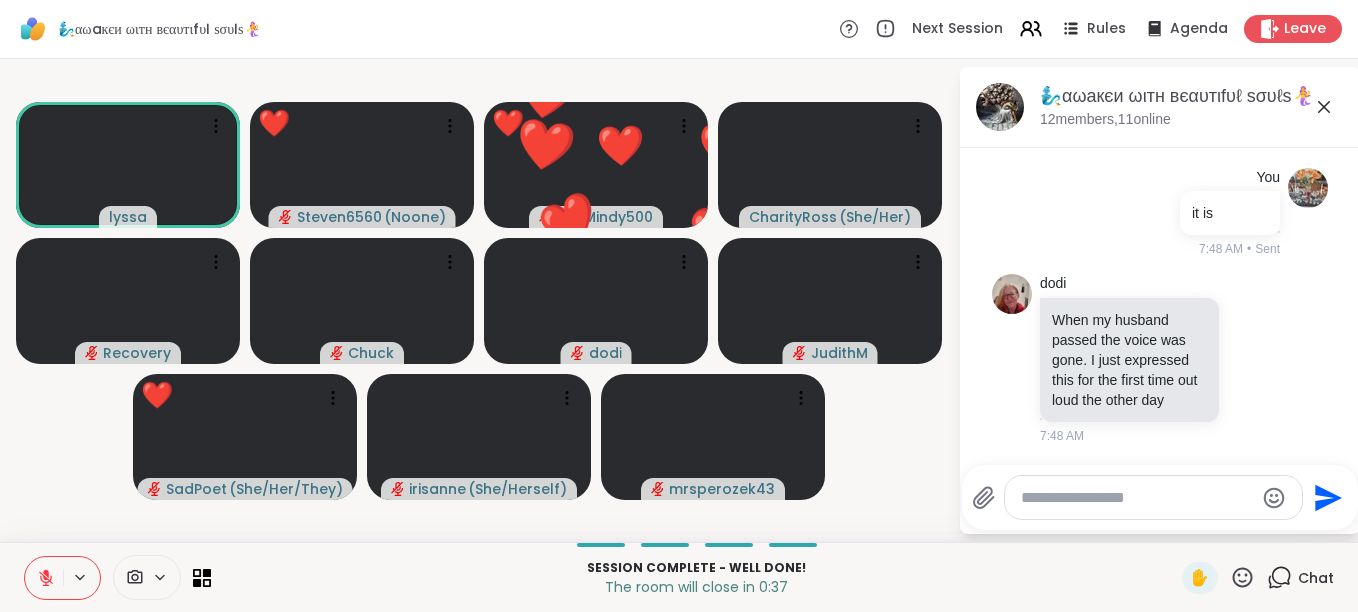 click 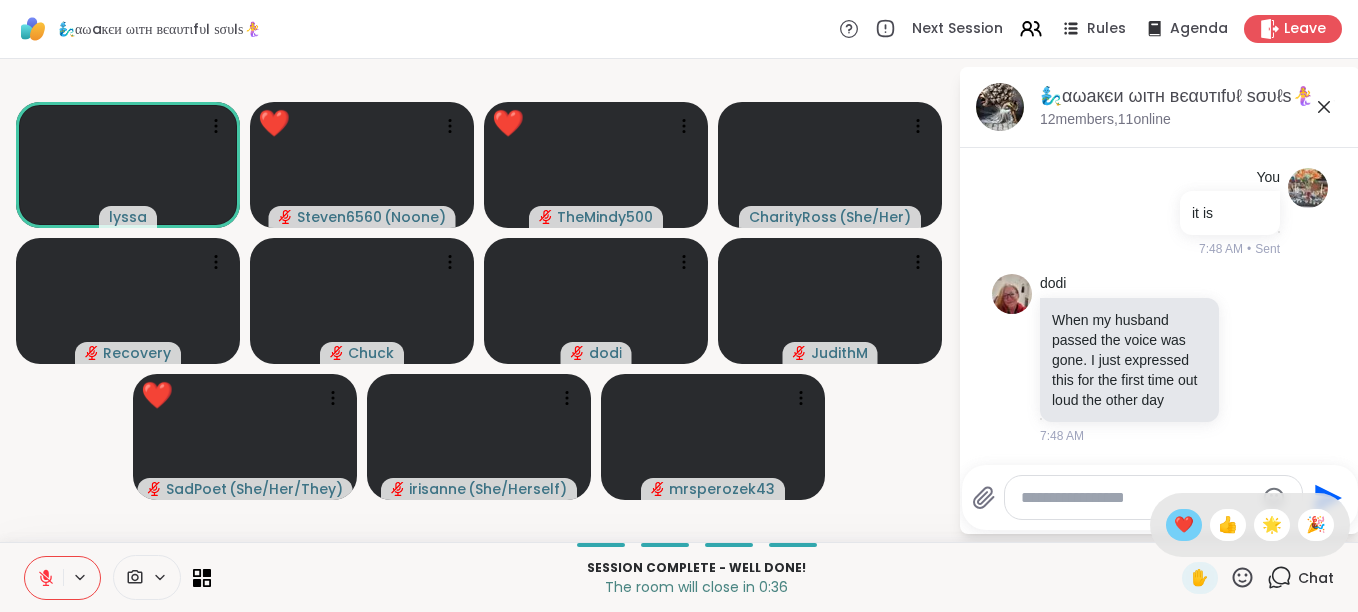 click on "❤️" at bounding box center (1184, 525) 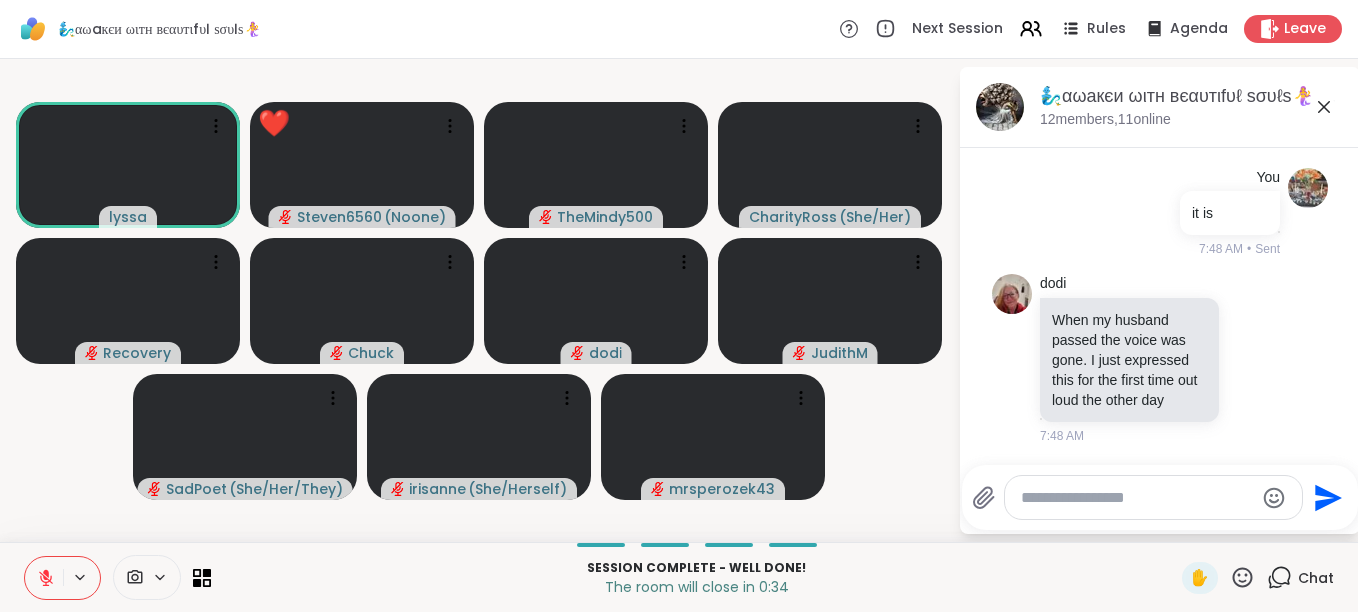 click 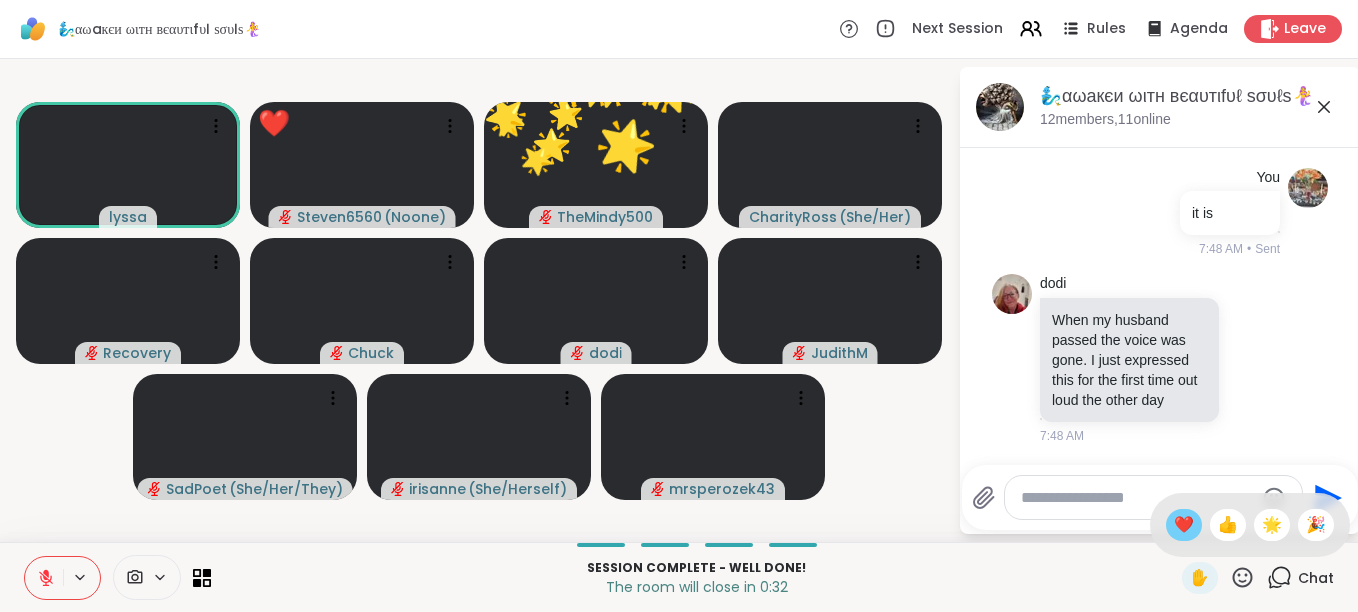 click on "❤️" at bounding box center (1184, 525) 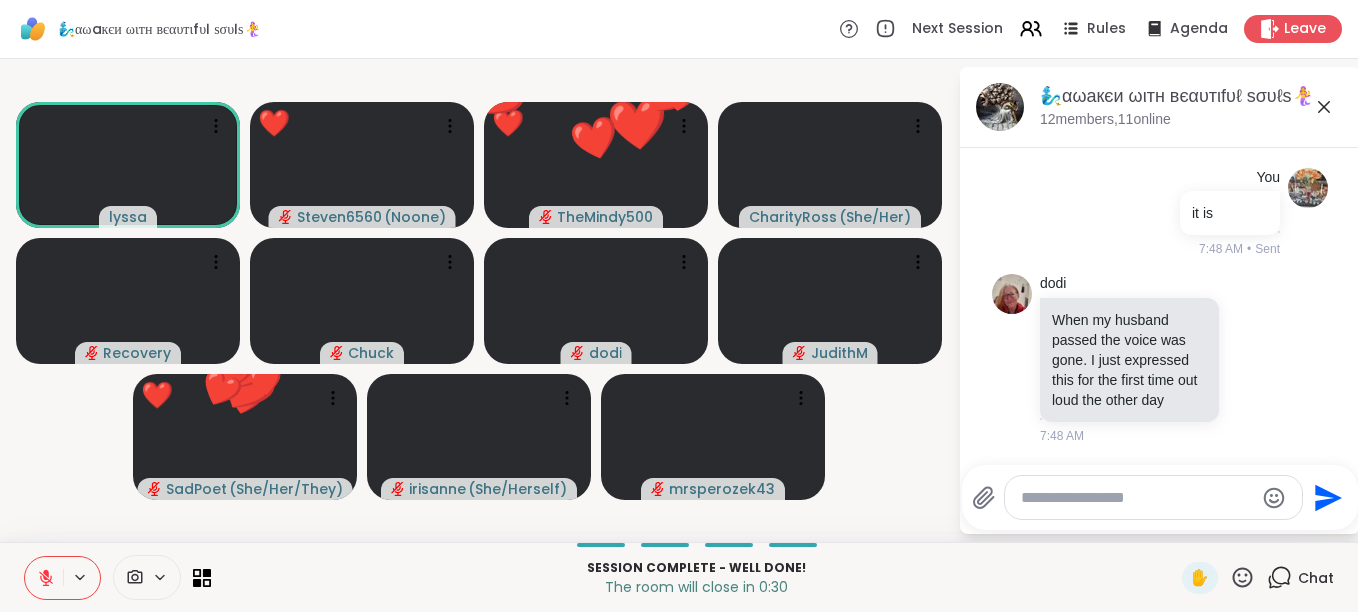 click 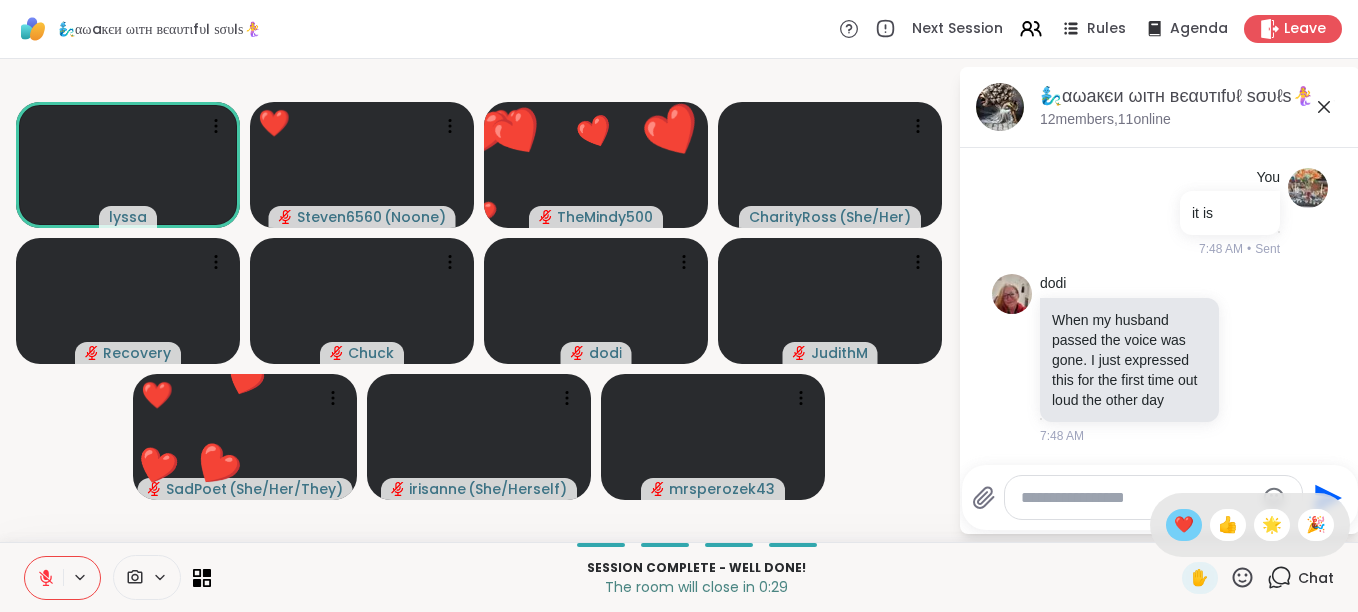 click on "❤️" at bounding box center (1184, 525) 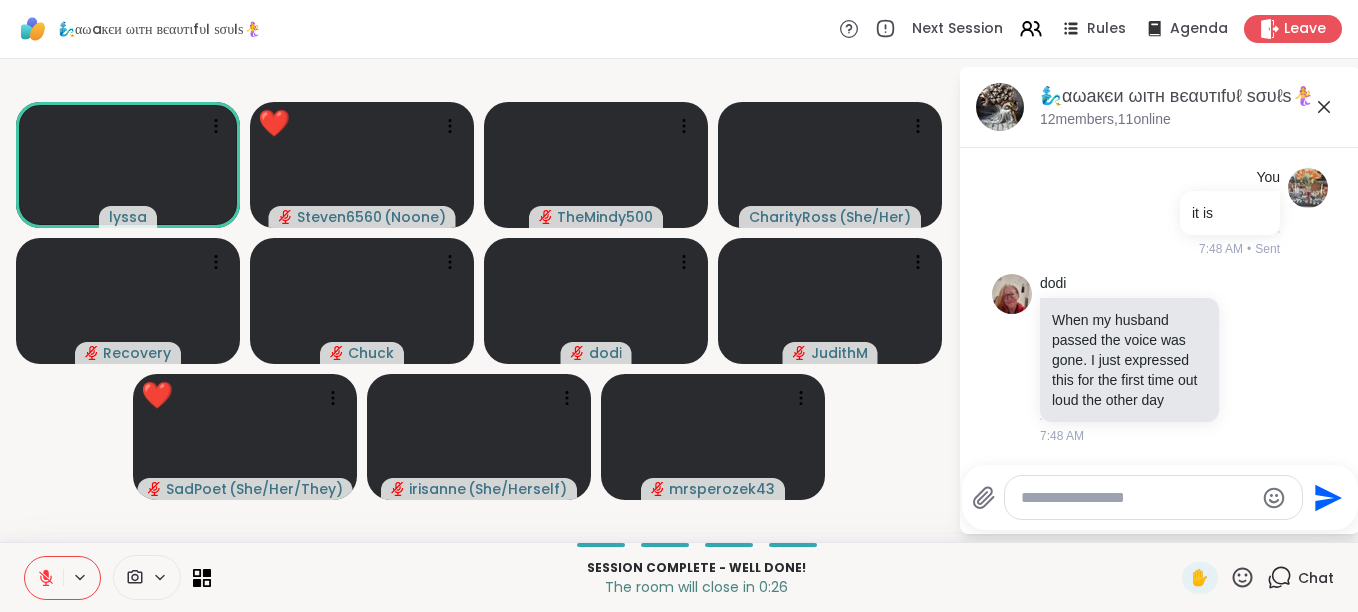 click 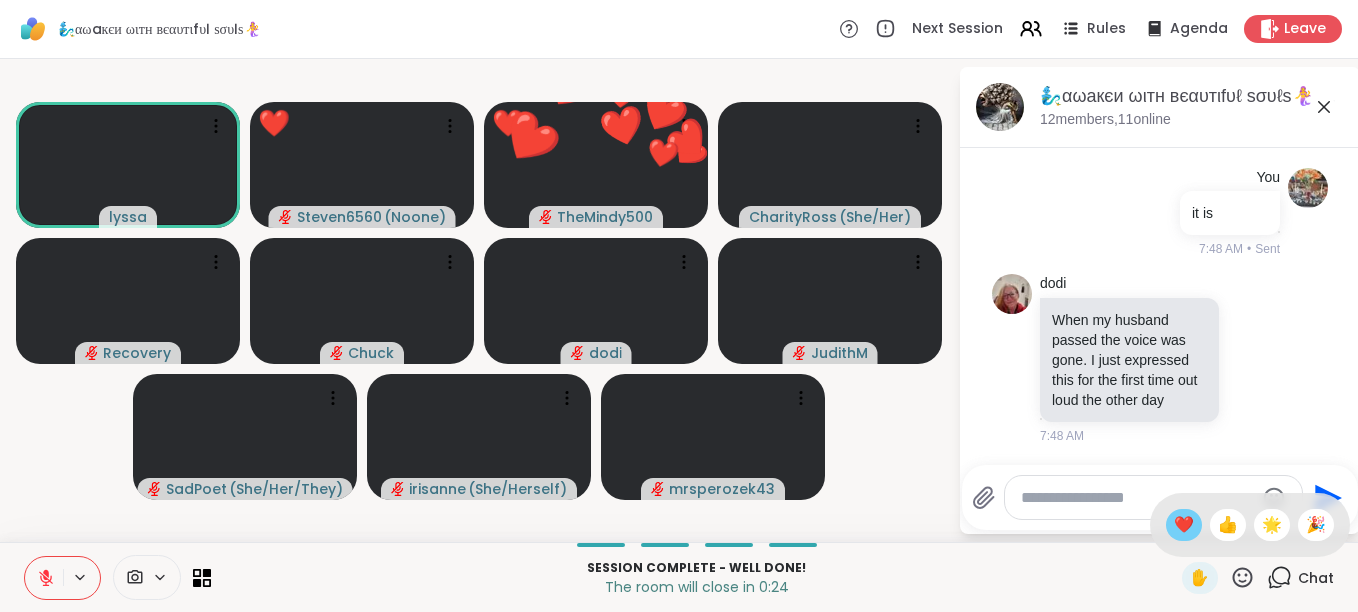 click on "❤️" at bounding box center (1184, 525) 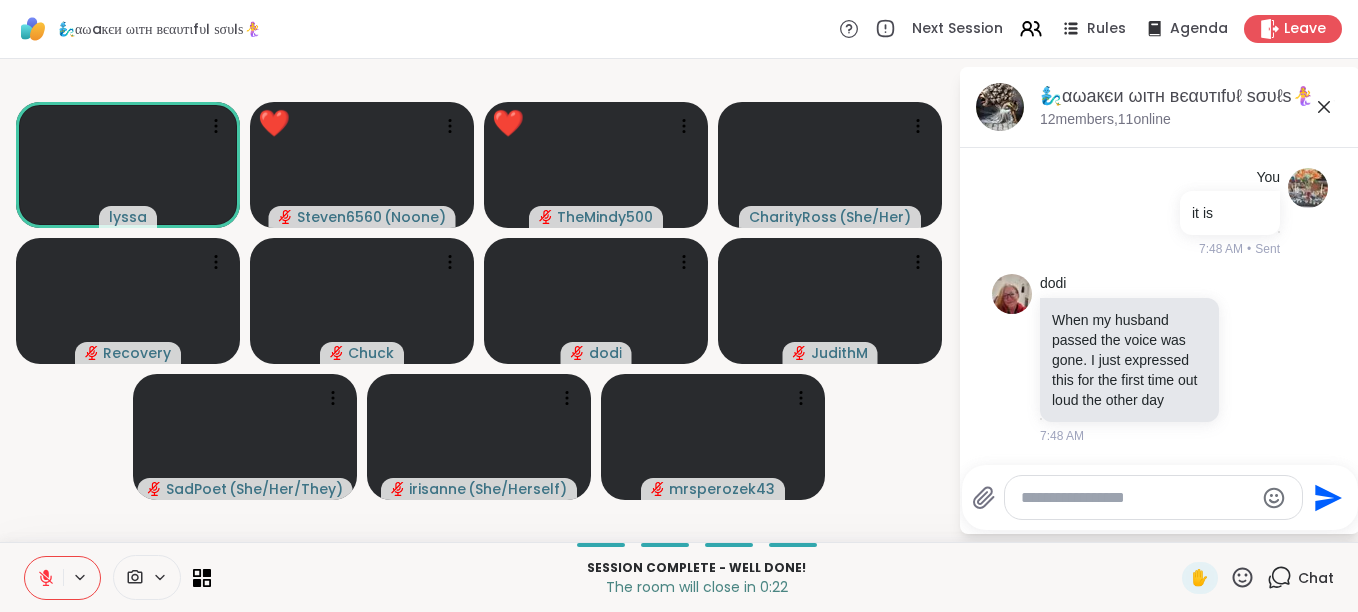 click 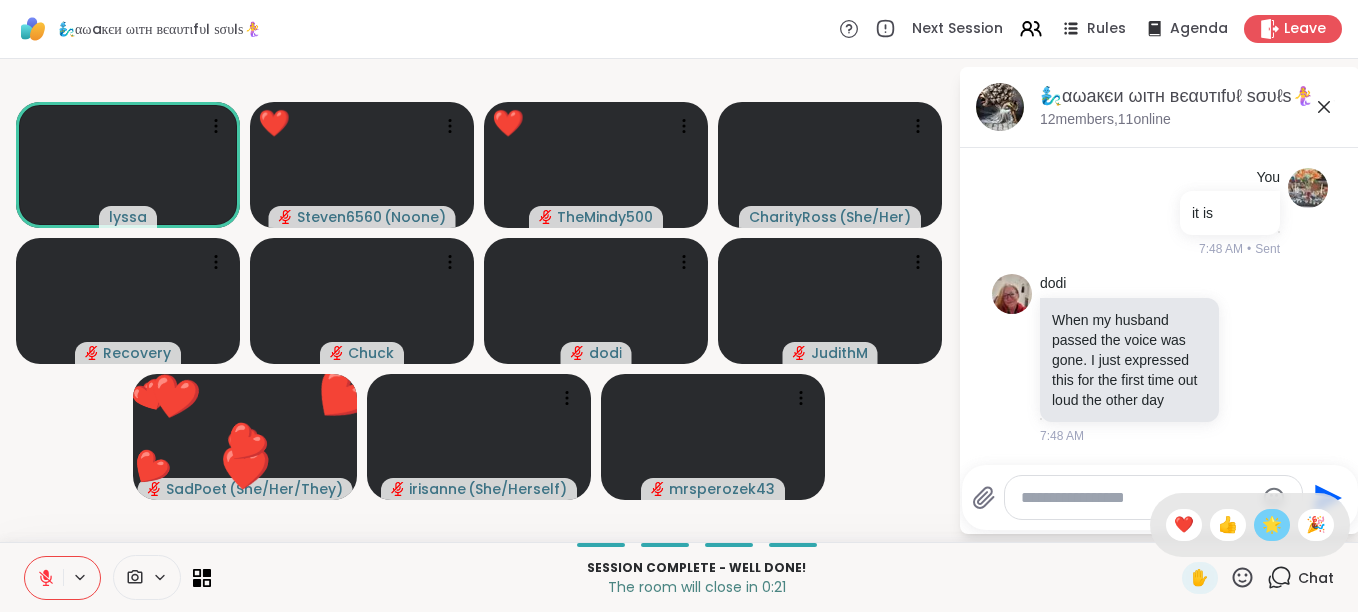 click on "🌟" at bounding box center (1272, 525) 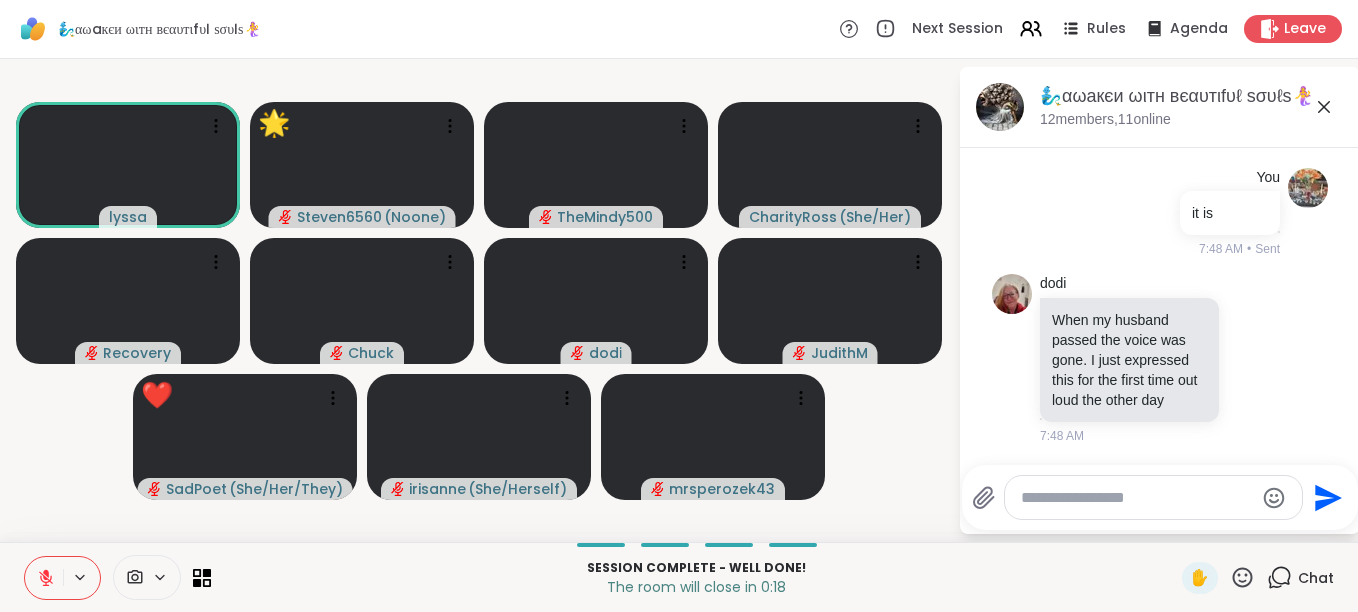 click 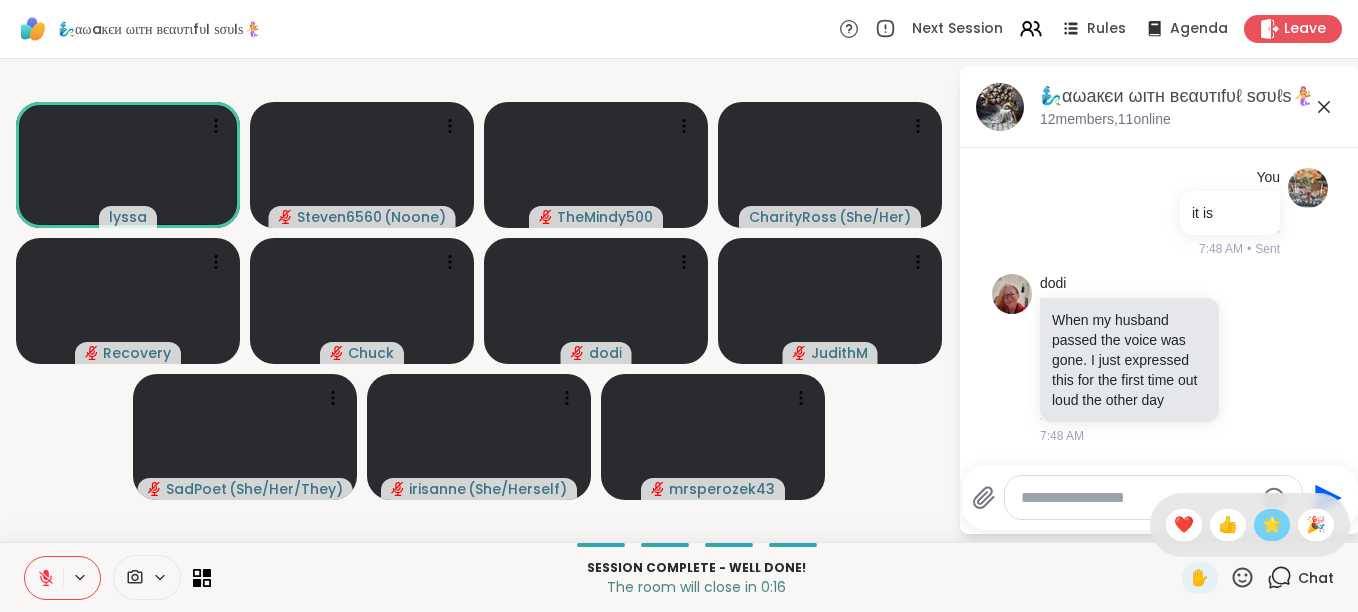 click on "🌟" at bounding box center (1272, 525) 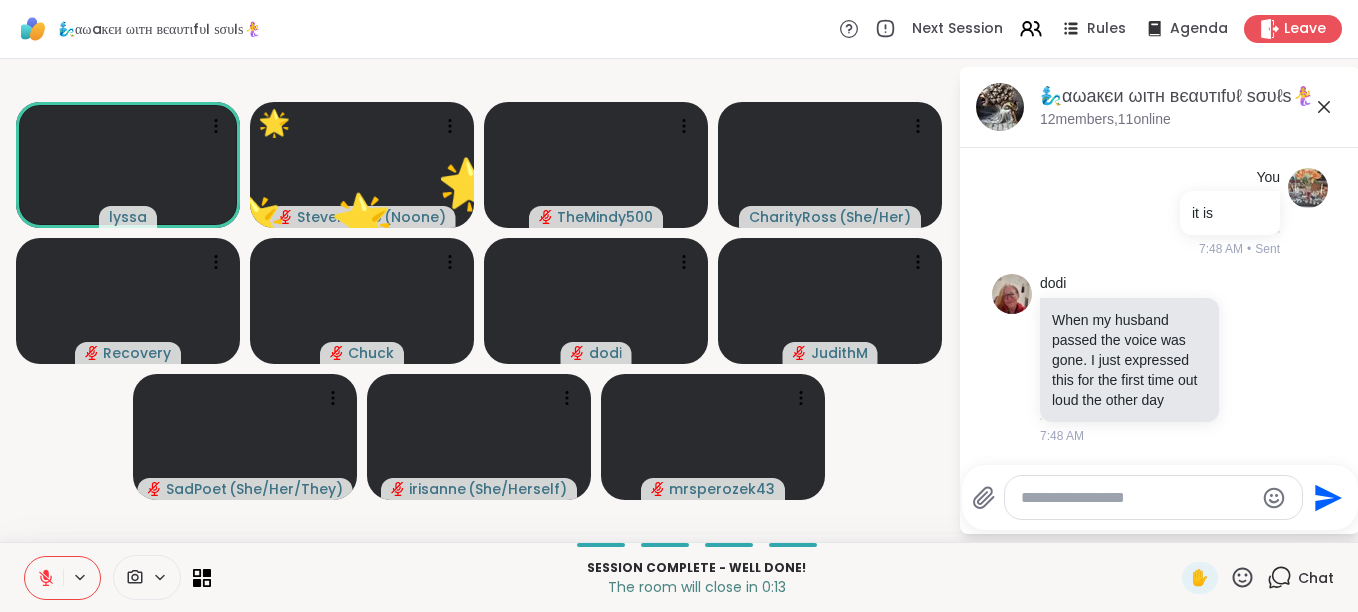 click 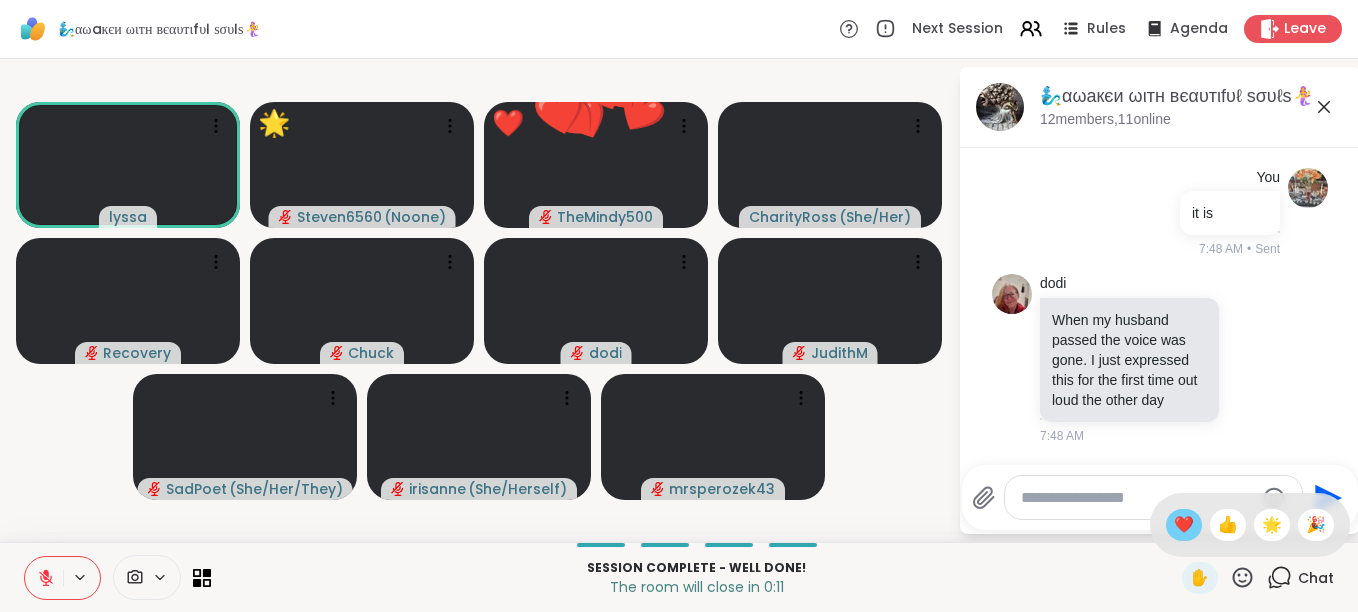 click on "❤️" at bounding box center [1184, 525] 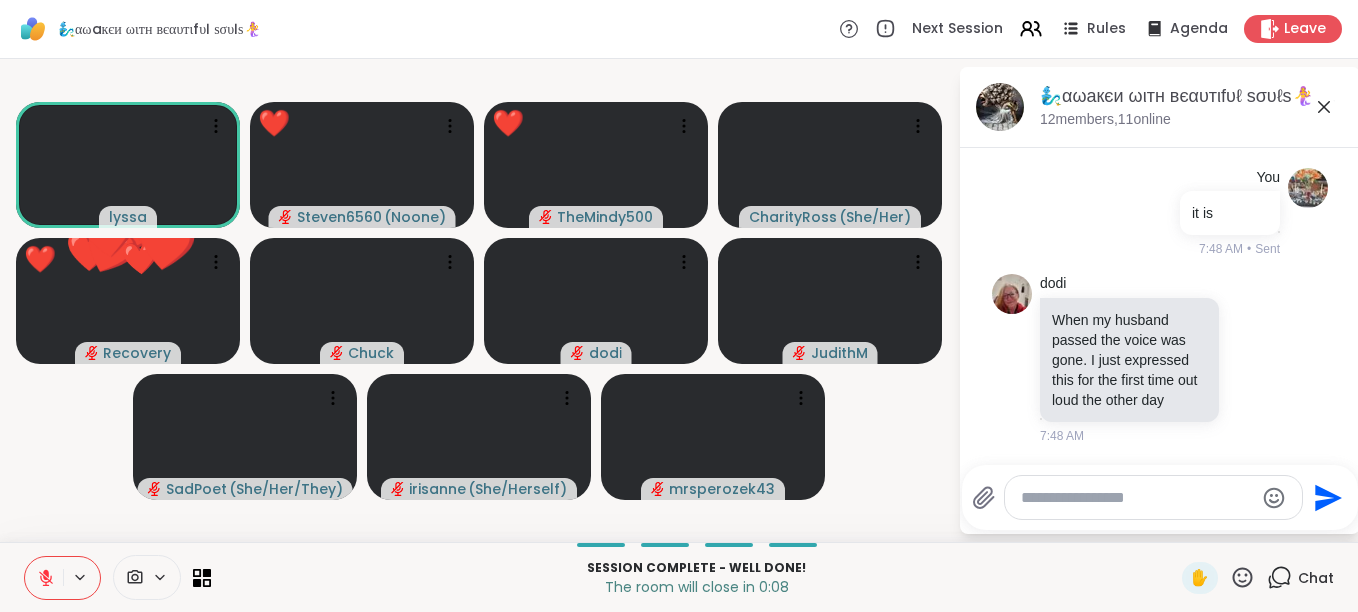 click 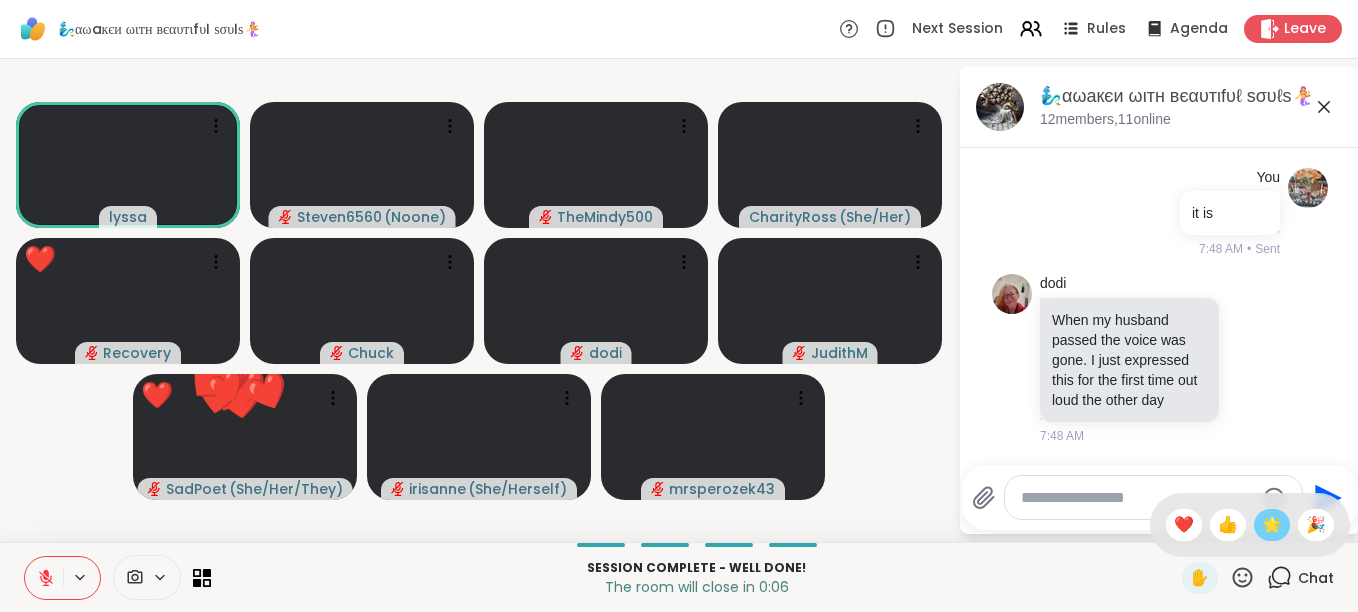 click on "🌟" at bounding box center [1272, 525] 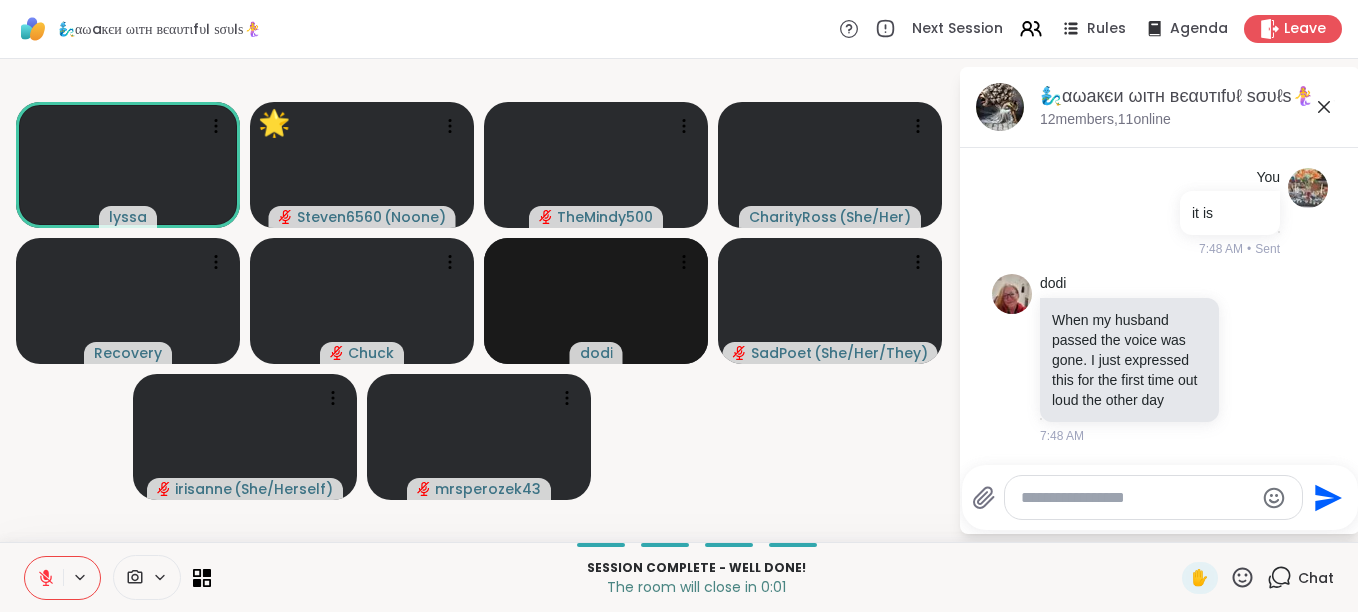 click at bounding box center [44, 578] 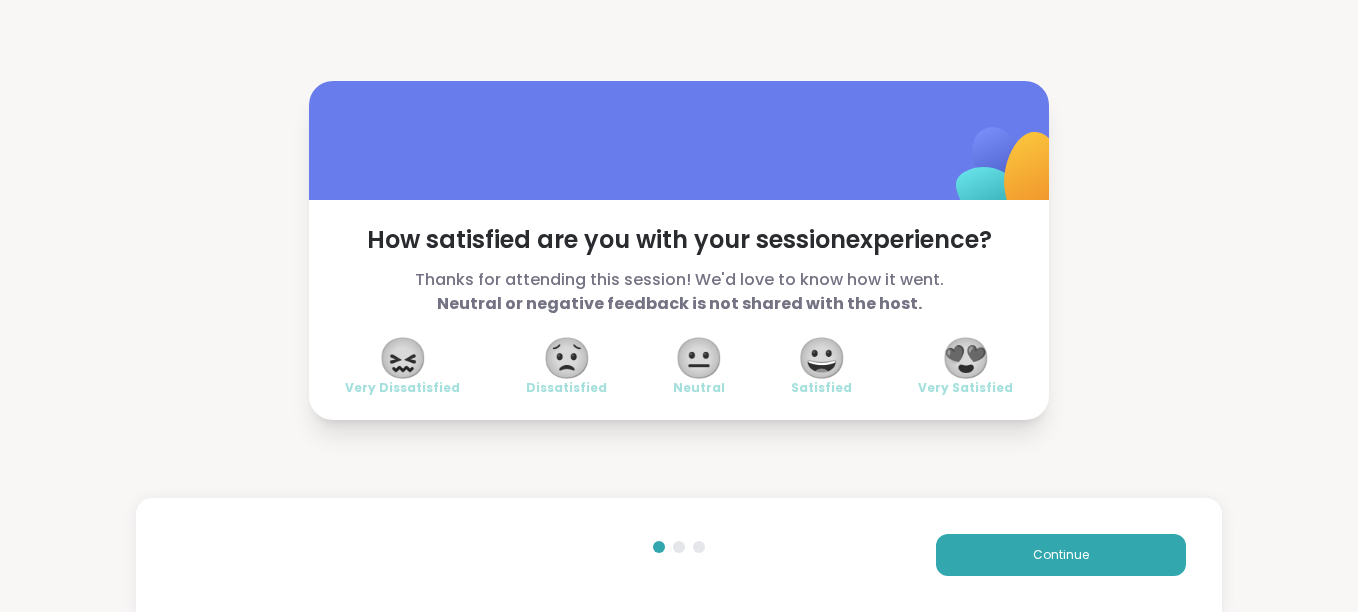 click on "😍" at bounding box center [966, 358] 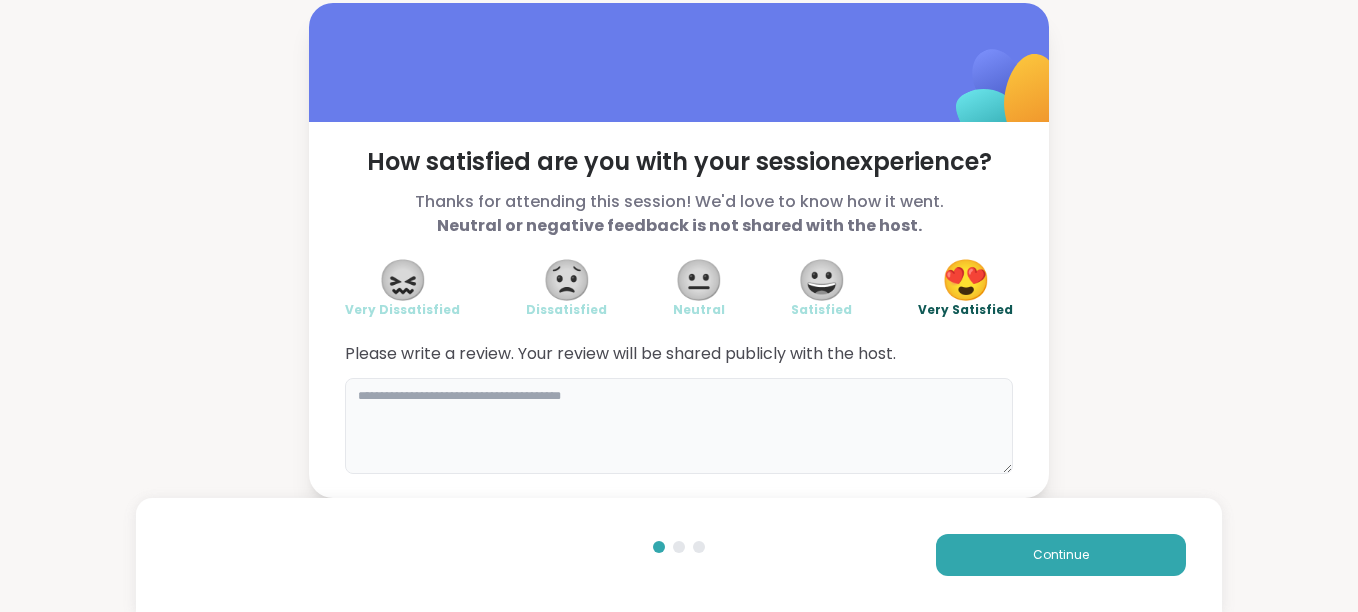 click at bounding box center [679, 426] 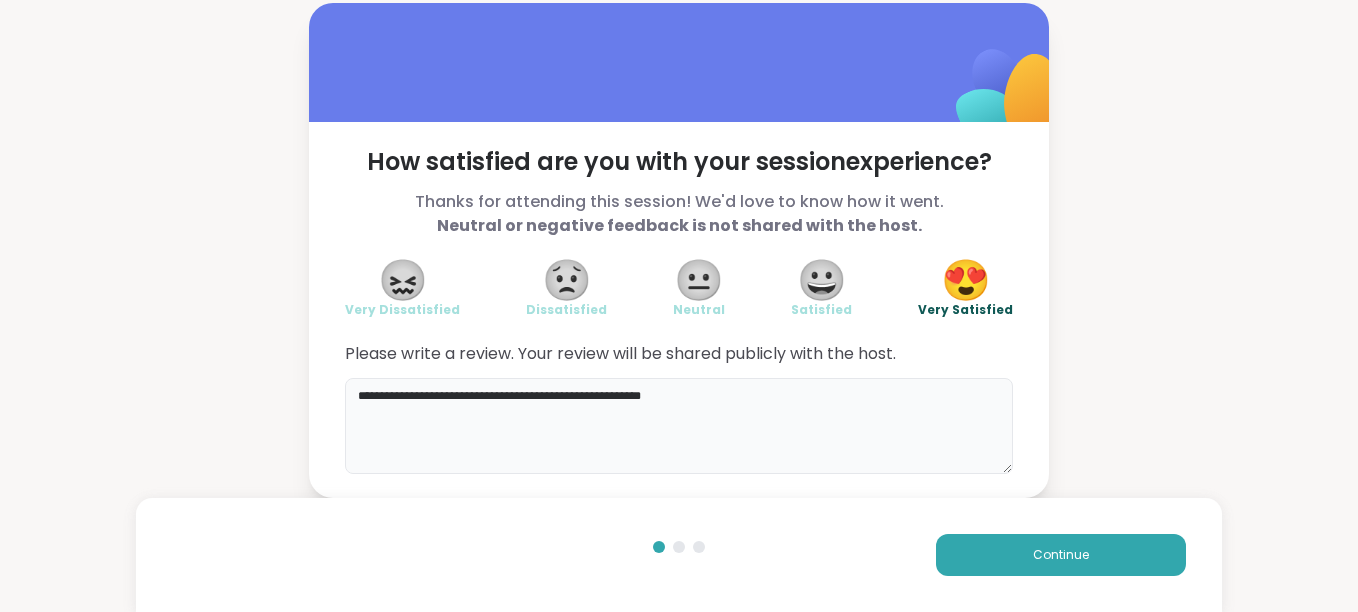 click on "**********" at bounding box center [679, 426] 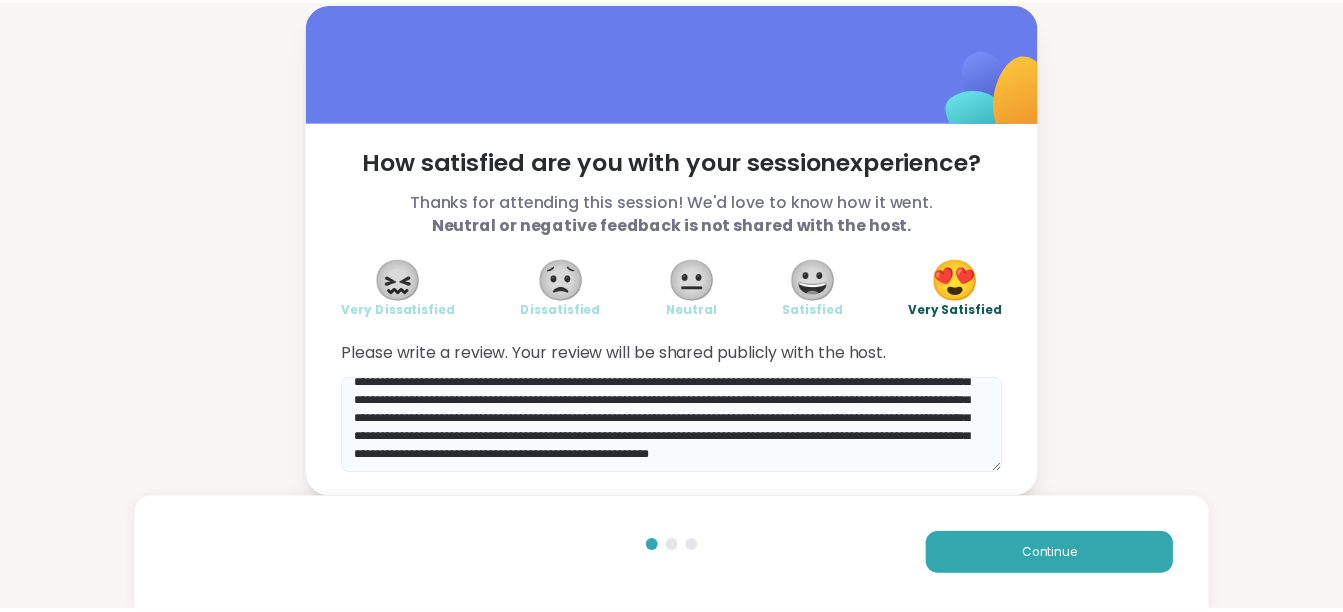 scroll, scrollTop: 76, scrollLeft: 0, axis: vertical 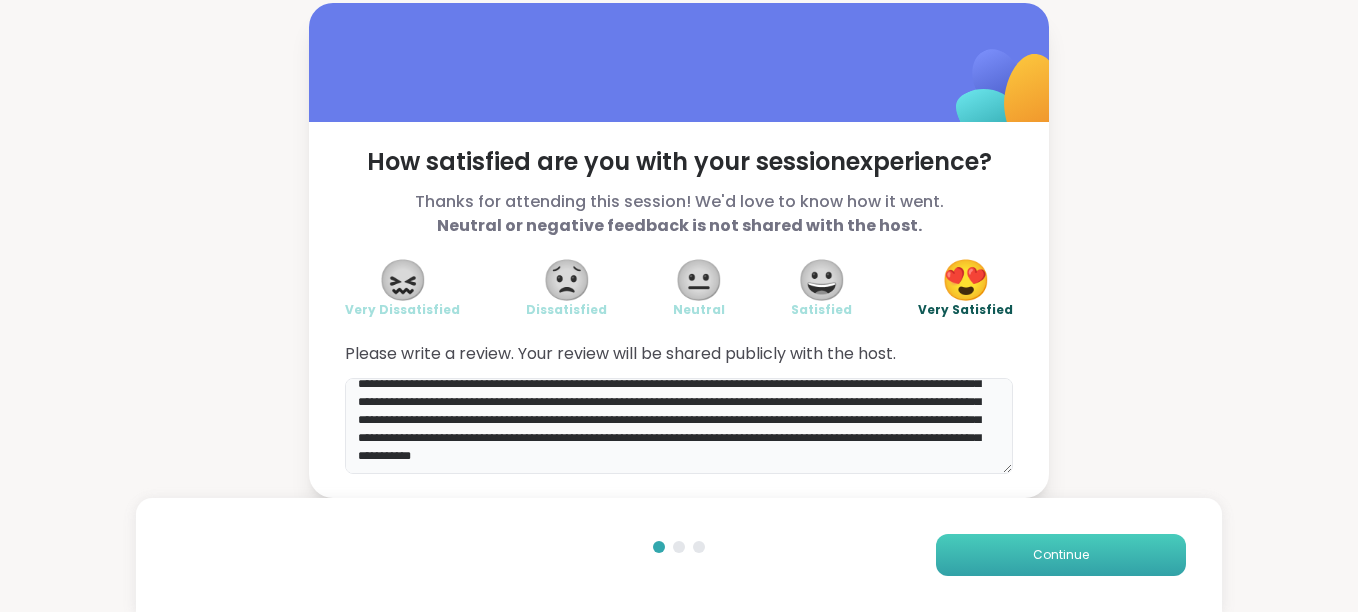 type on "**********" 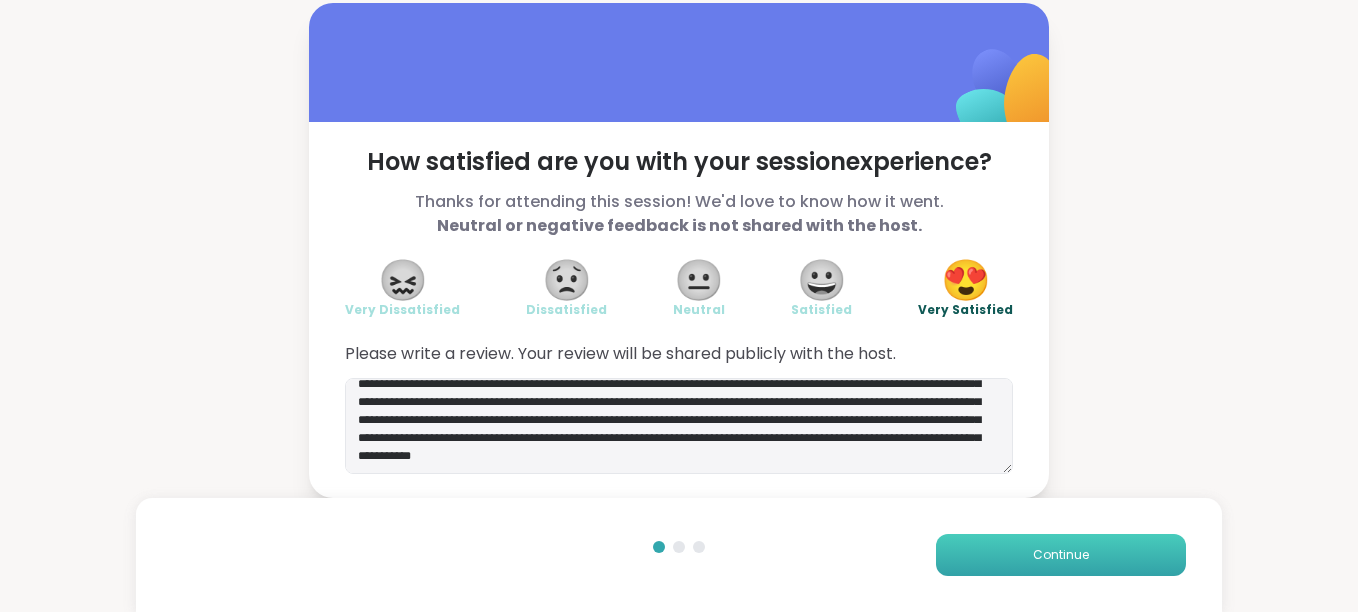 click on "Continue" at bounding box center [1061, 555] 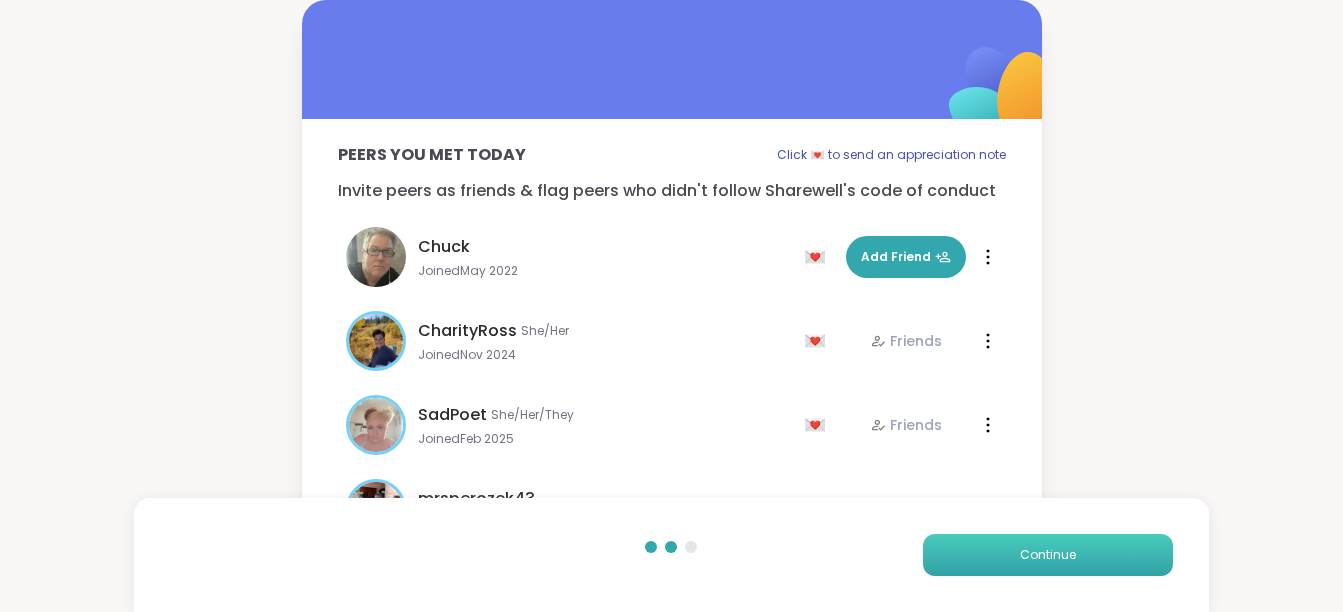 click on "Continue" at bounding box center [1048, 555] 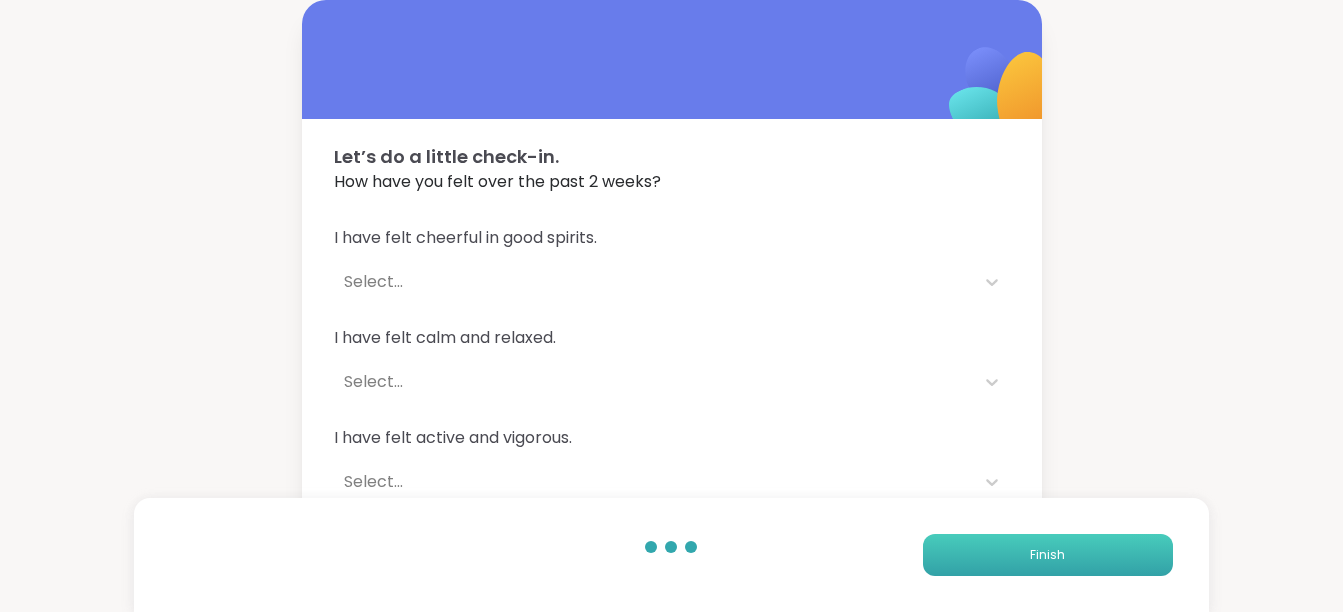 click on "Finish" at bounding box center [1048, 555] 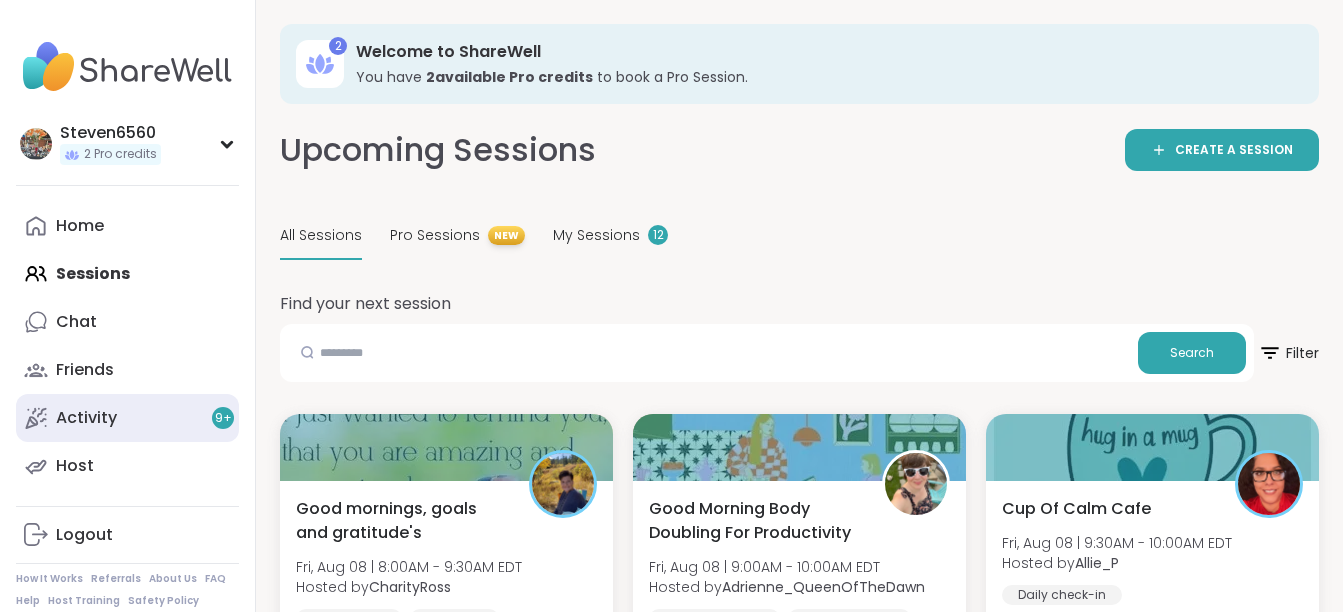 click on "Activity 9 +" at bounding box center (127, 418) 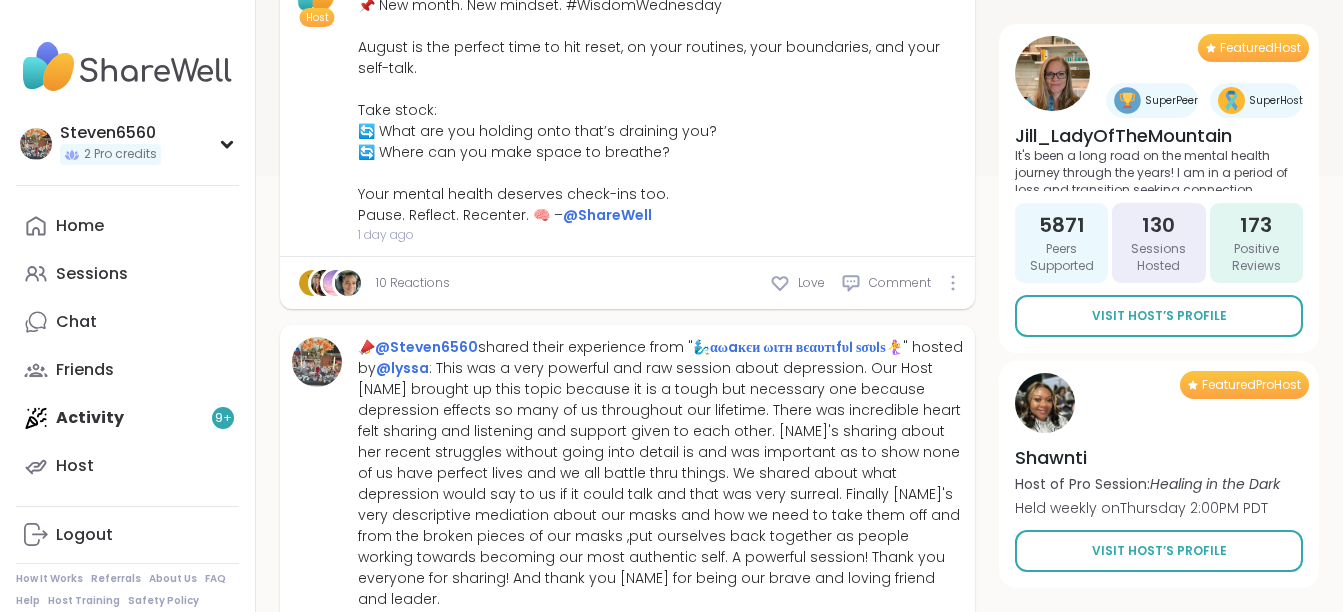 scroll, scrollTop: 520, scrollLeft: 0, axis: vertical 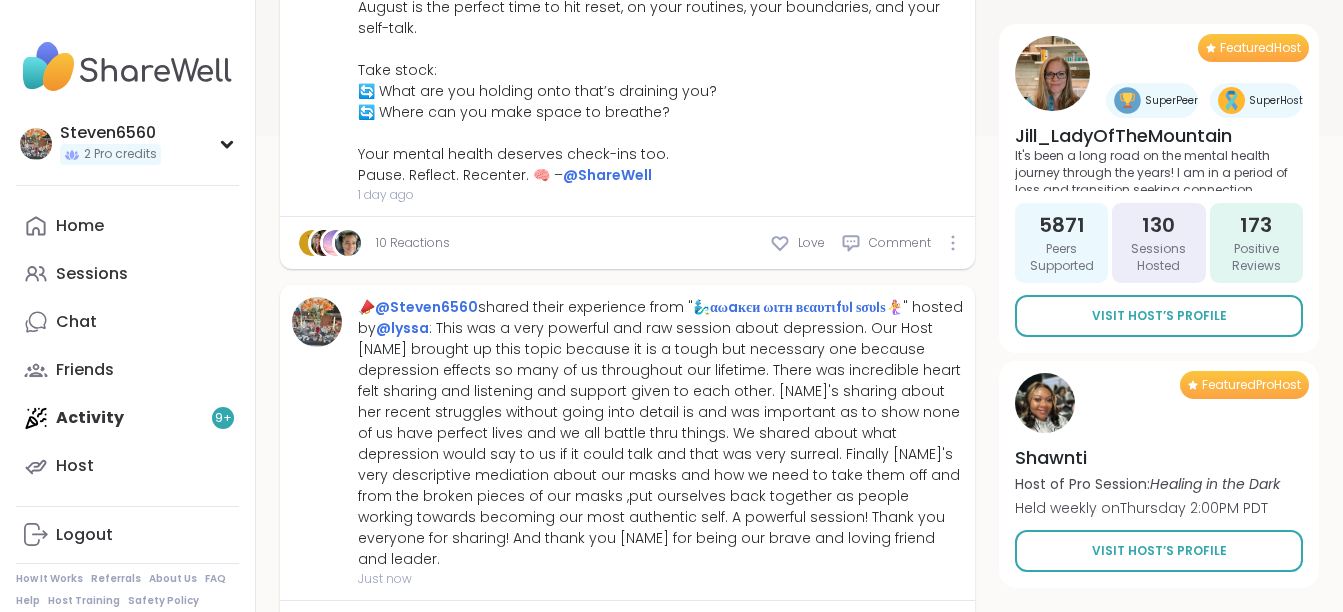 type on "*" 